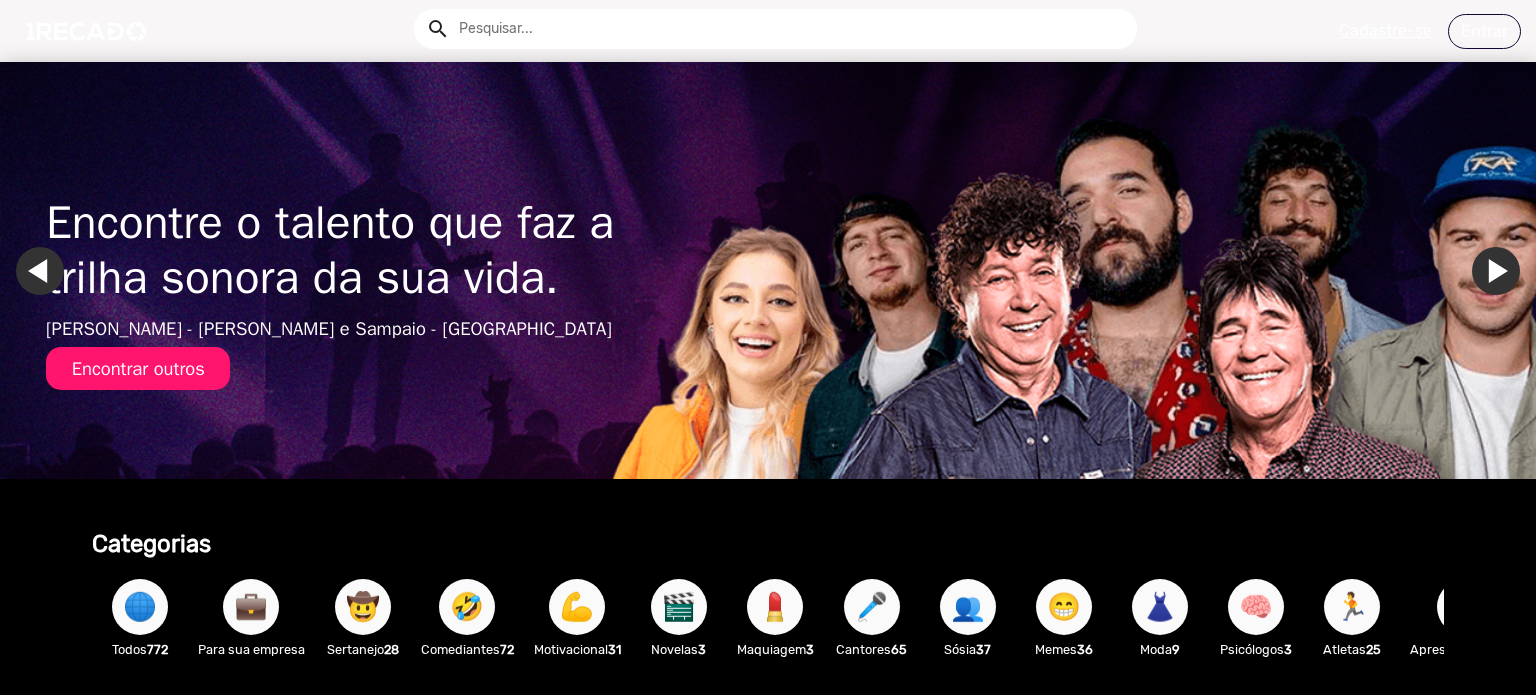 scroll, scrollTop: 0, scrollLeft: 0, axis: both 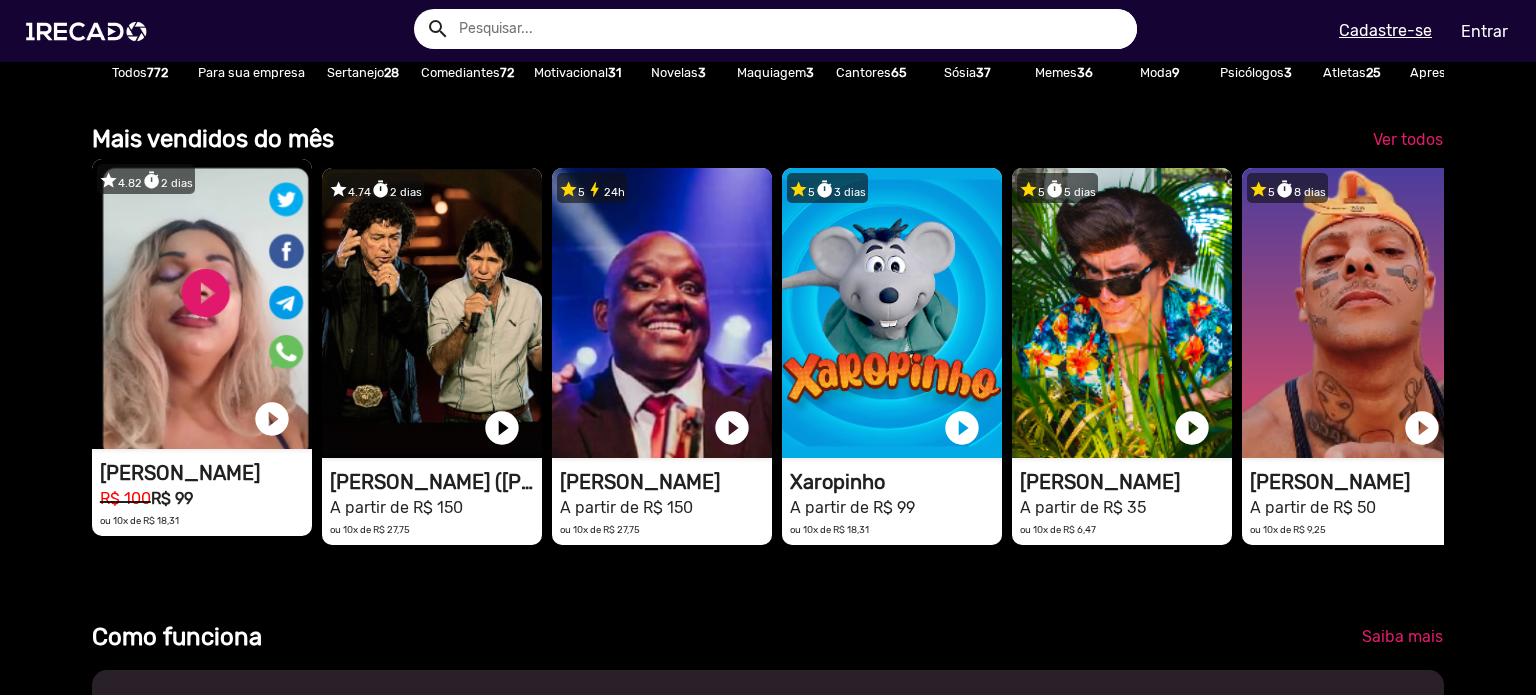 click on "1RECADO vídeos dedicados para fãs e empresas" at bounding box center (202, 304) 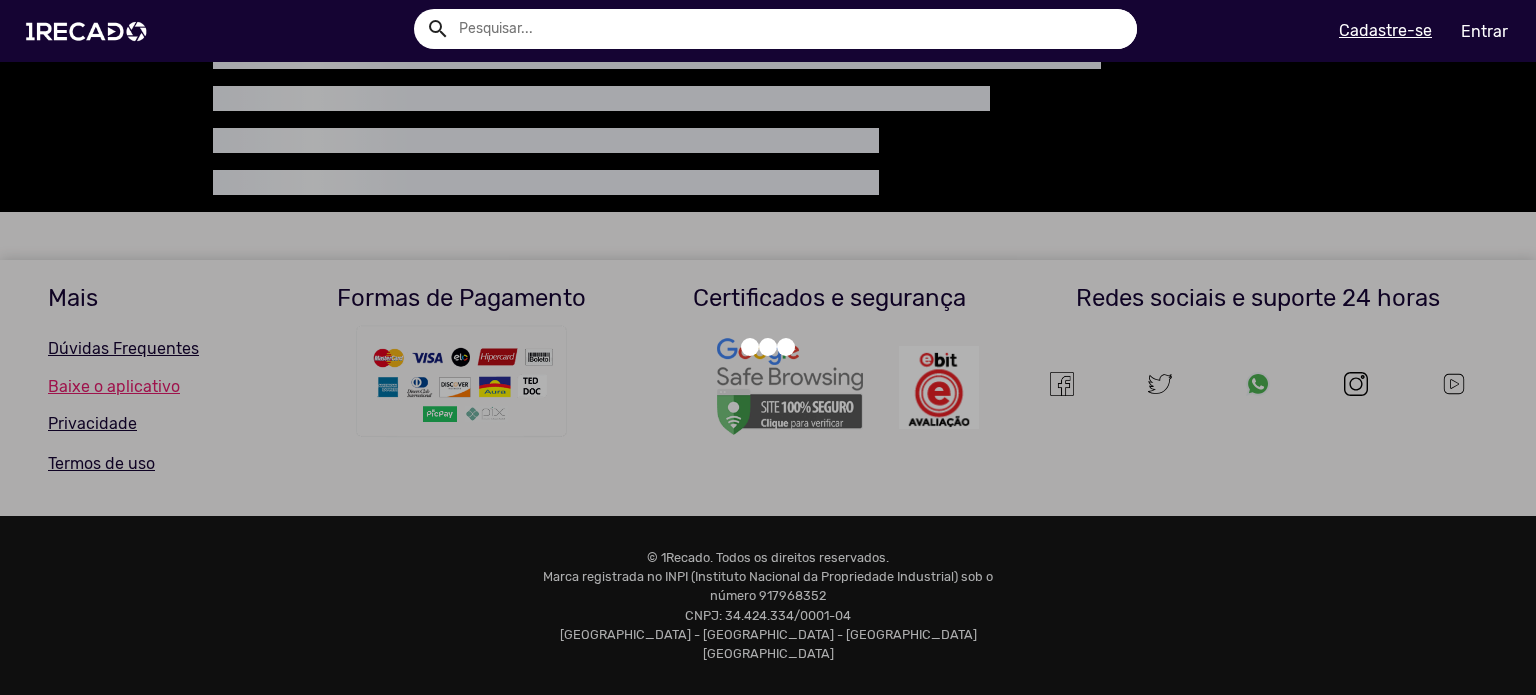 scroll, scrollTop: 0, scrollLeft: 0, axis: both 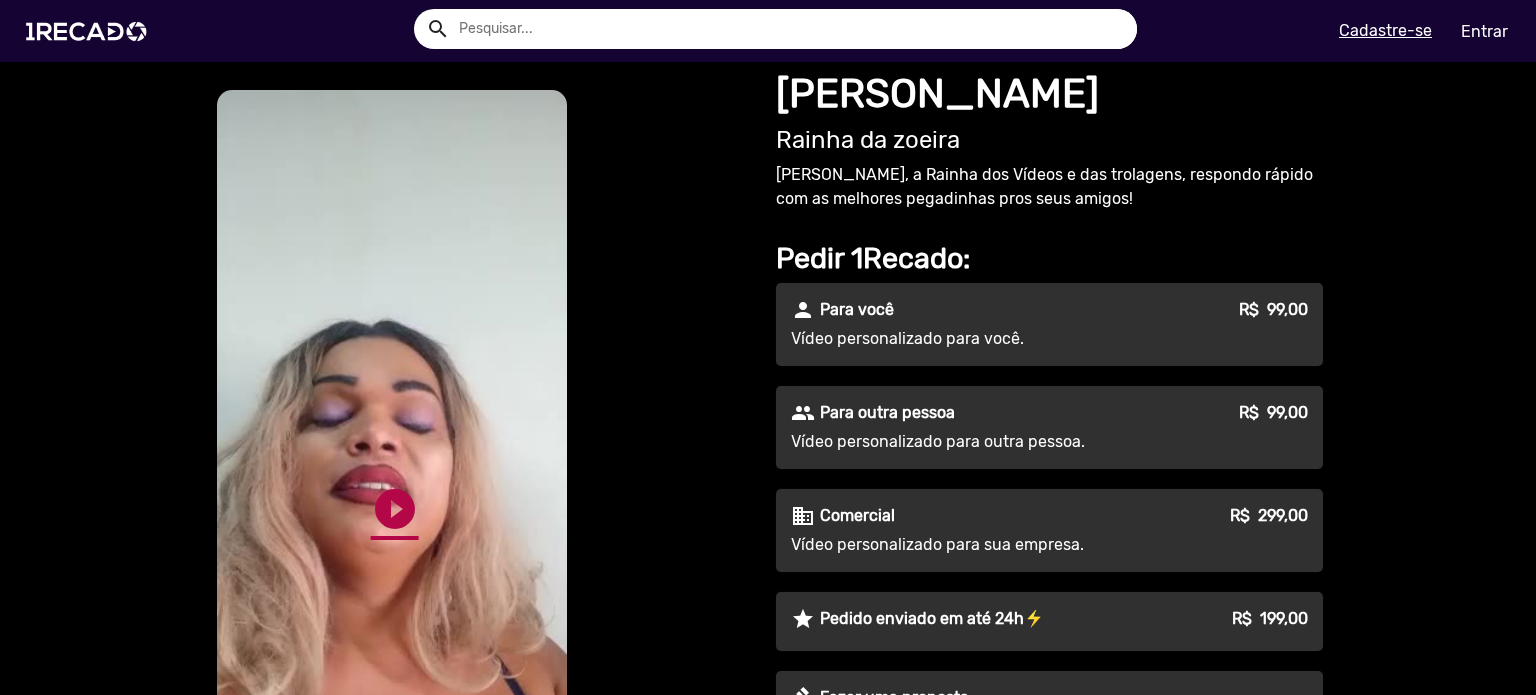 click on "play_circle_filled" 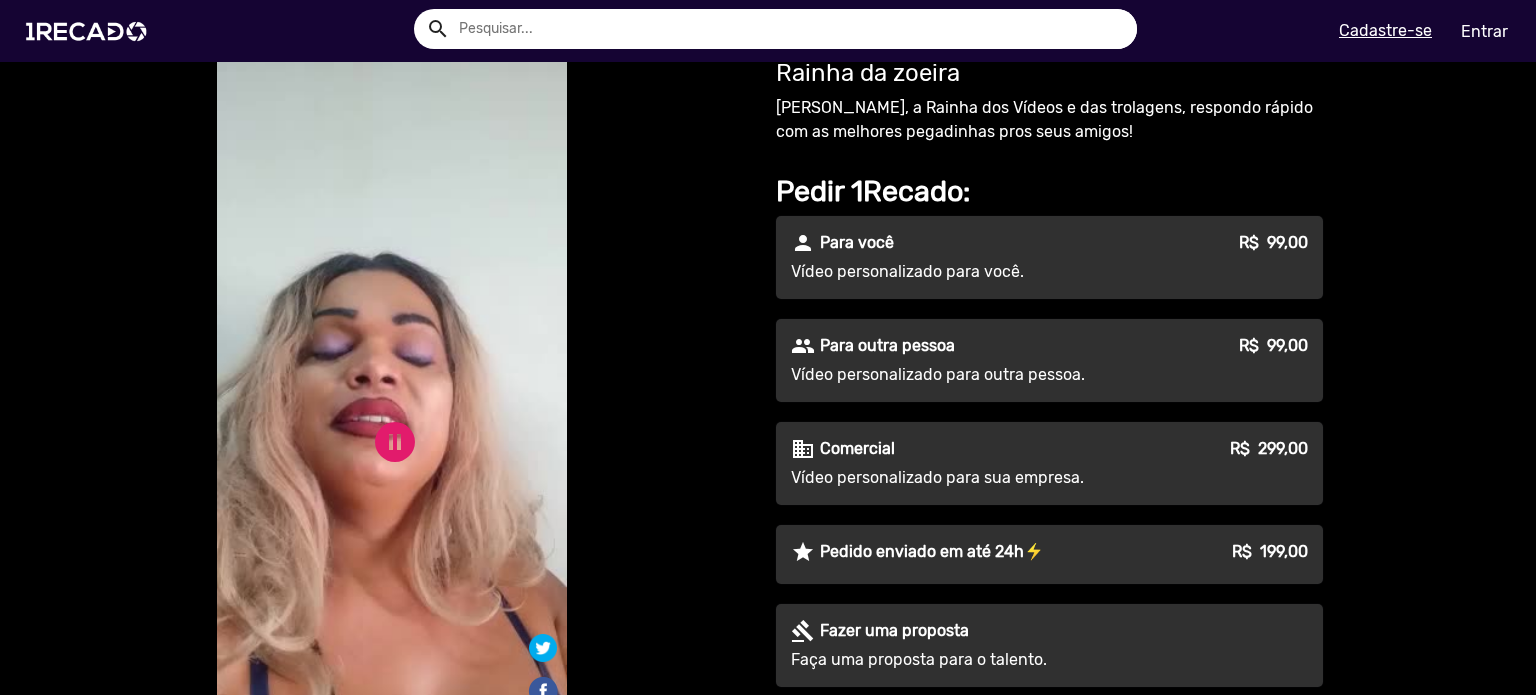 scroll, scrollTop: 110, scrollLeft: 0, axis: vertical 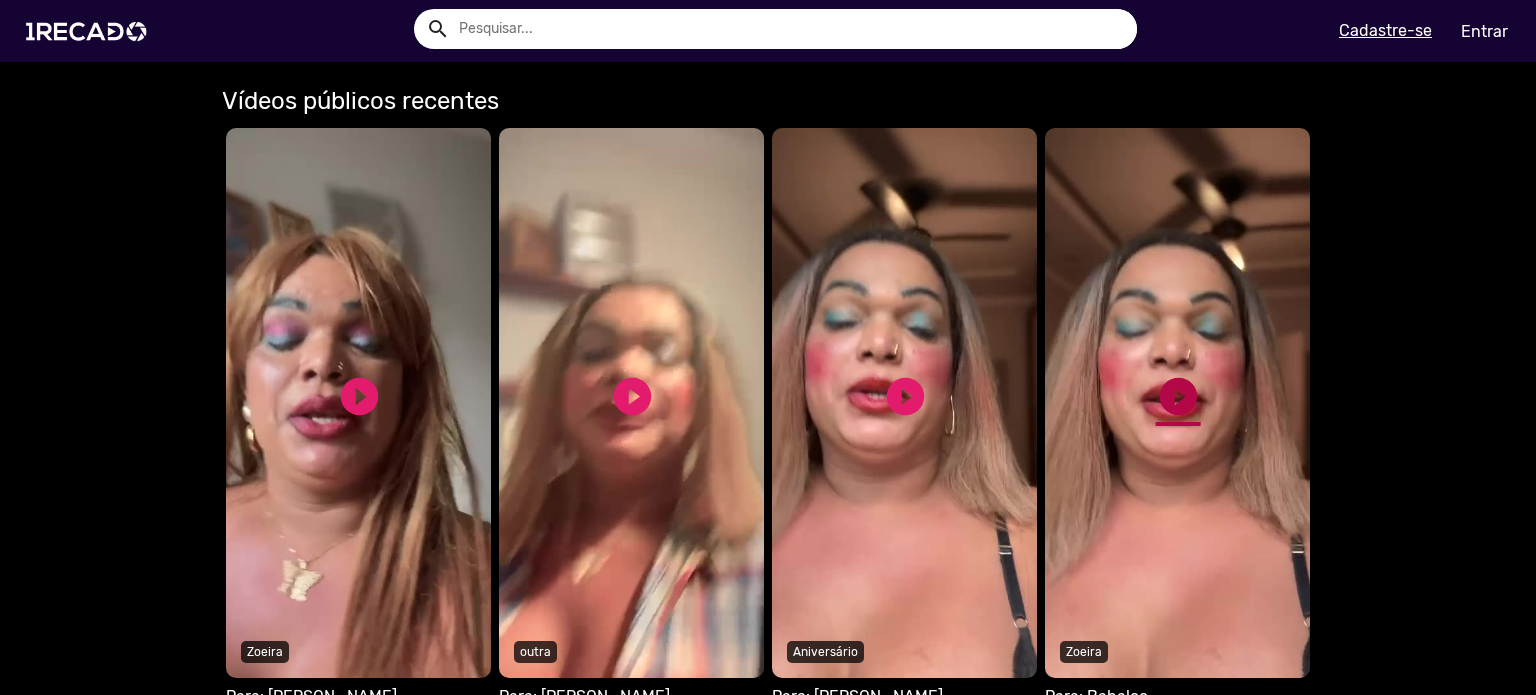click on "play_circle_filled" 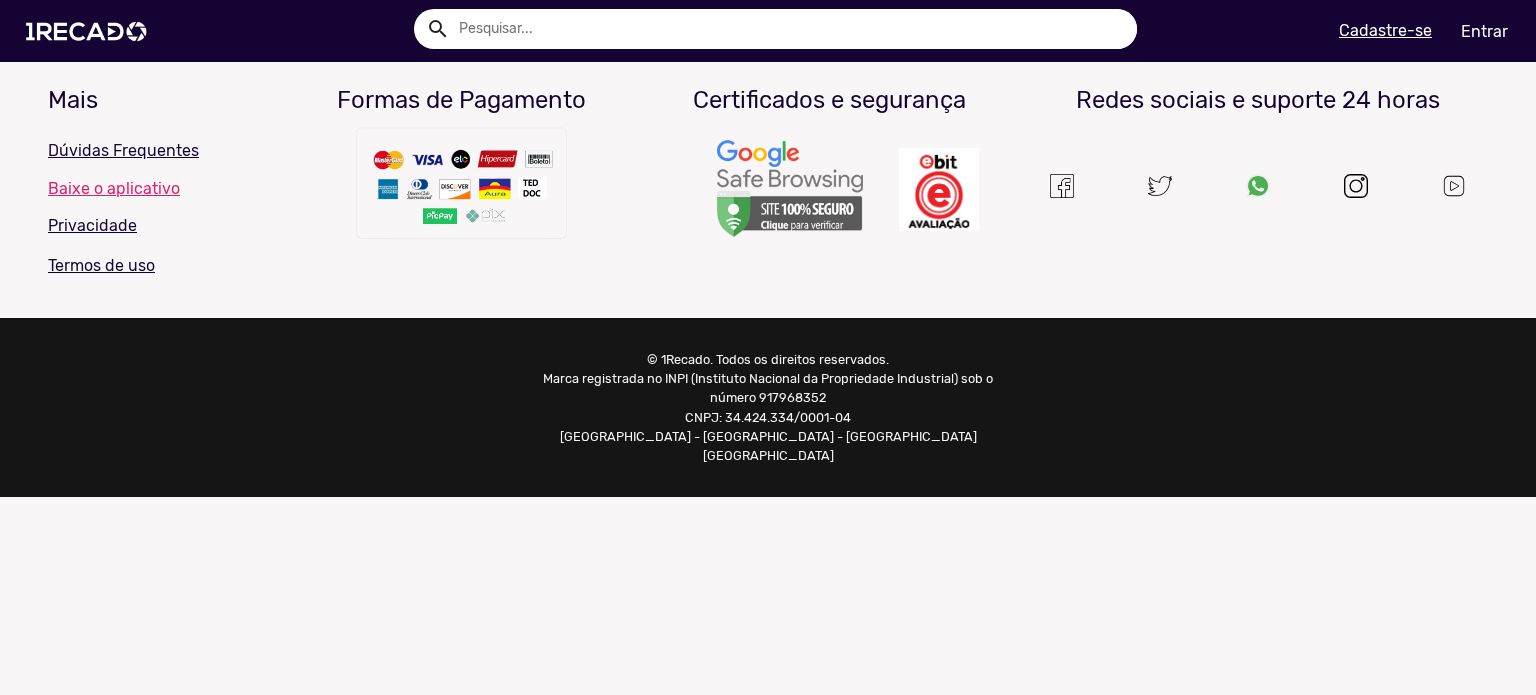 scroll, scrollTop: 0, scrollLeft: 0, axis: both 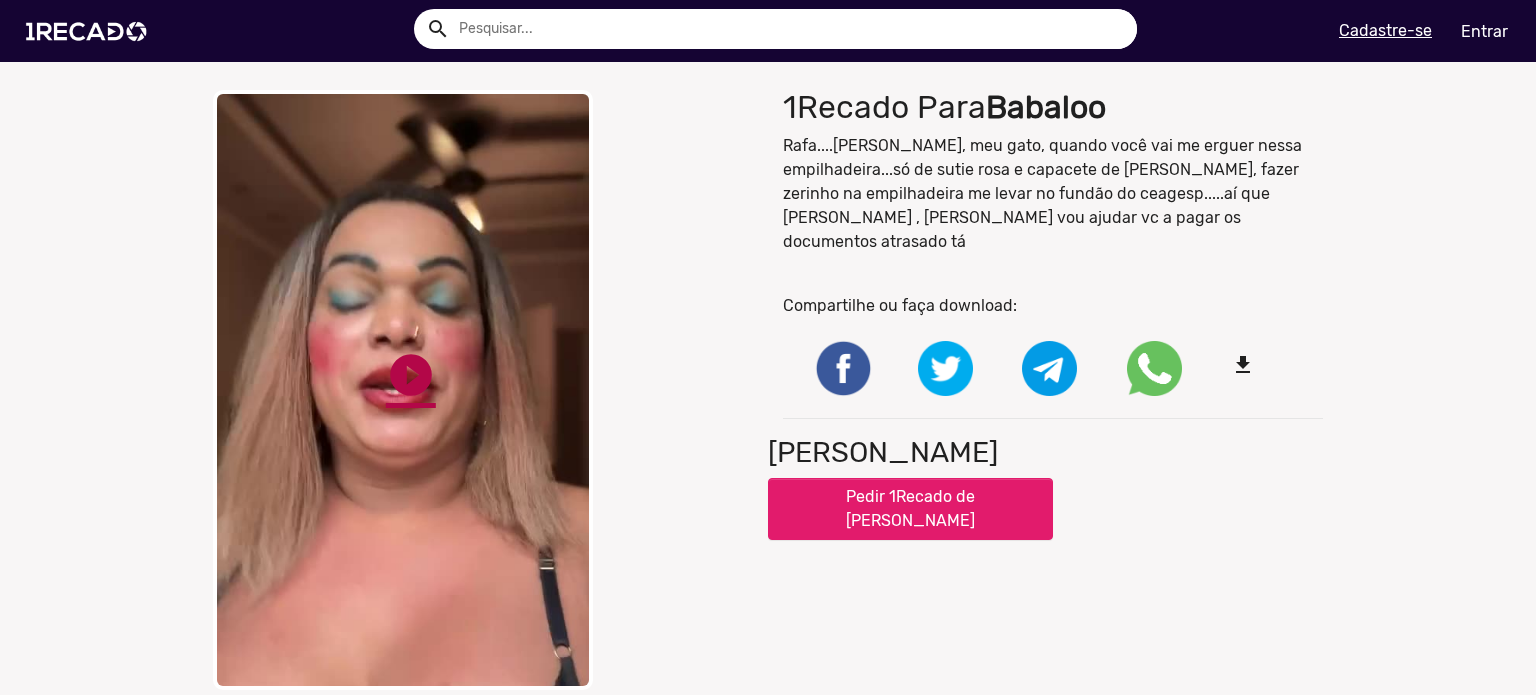 click on "play_circle_filled" at bounding box center [411, 375] 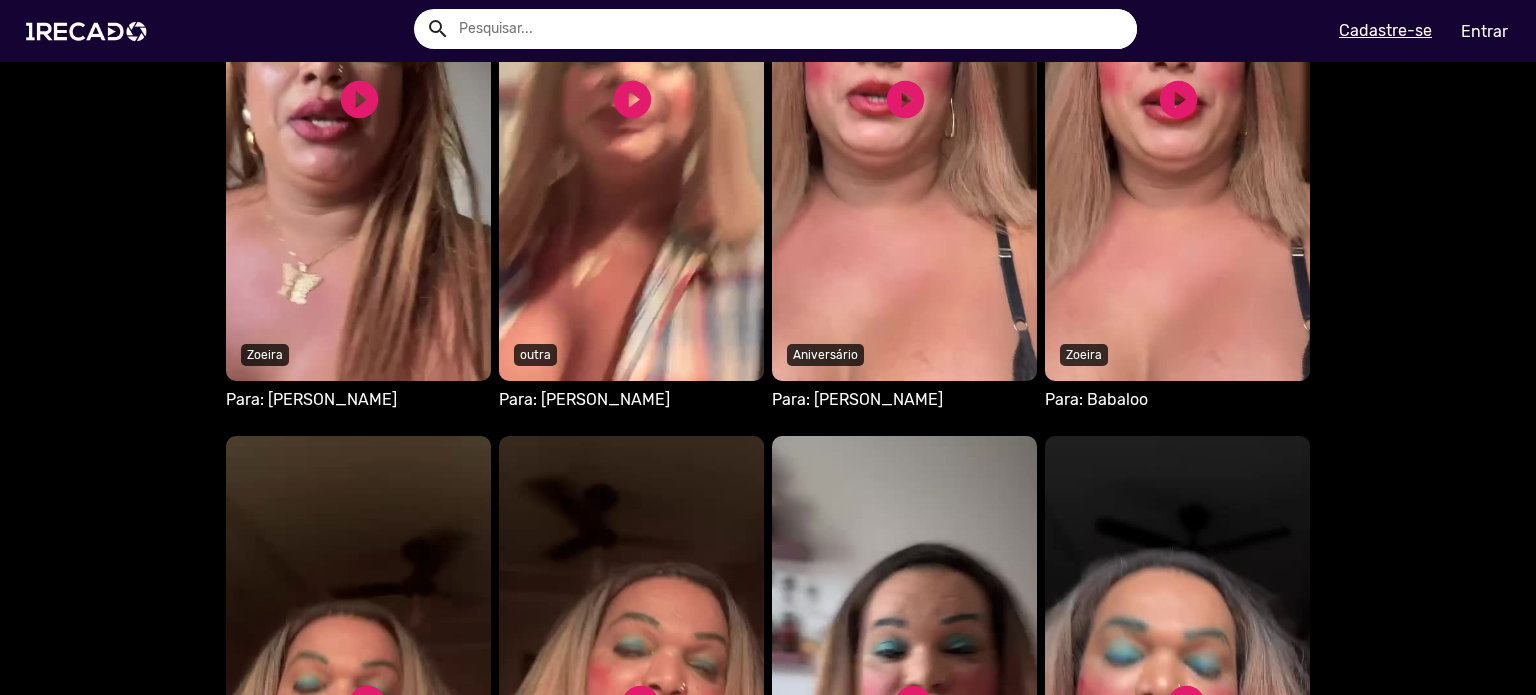 scroll, scrollTop: 2217, scrollLeft: 0, axis: vertical 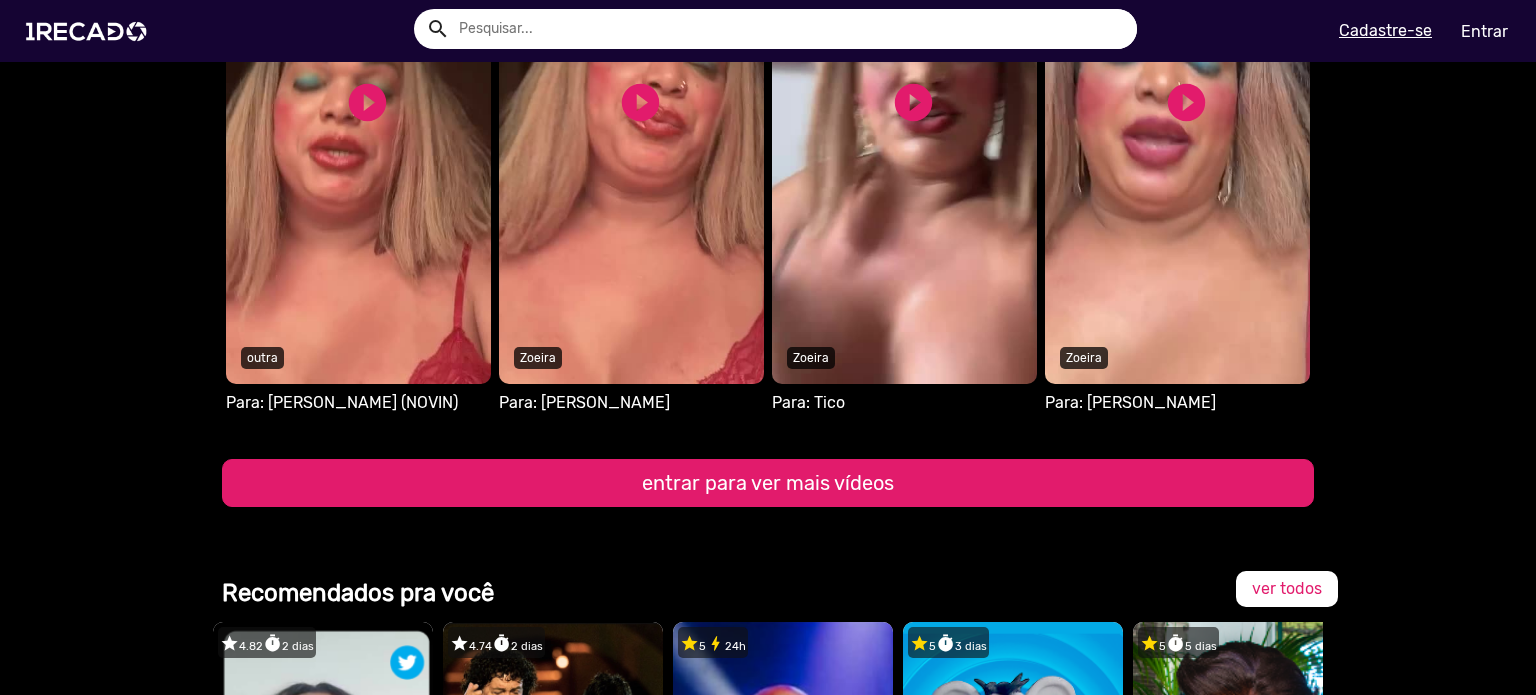 click on "entrar para ver mais vídeos" 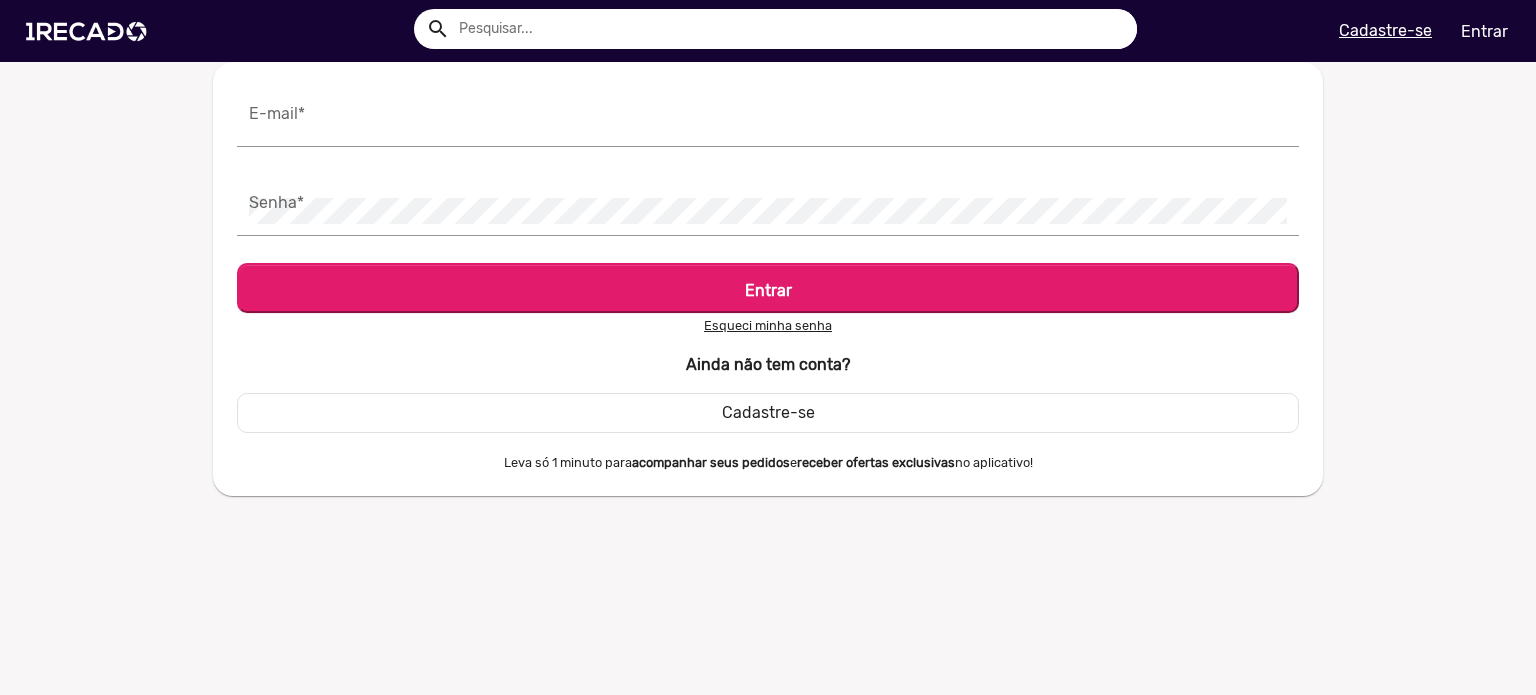 scroll, scrollTop: 0, scrollLeft: 0, axis: both 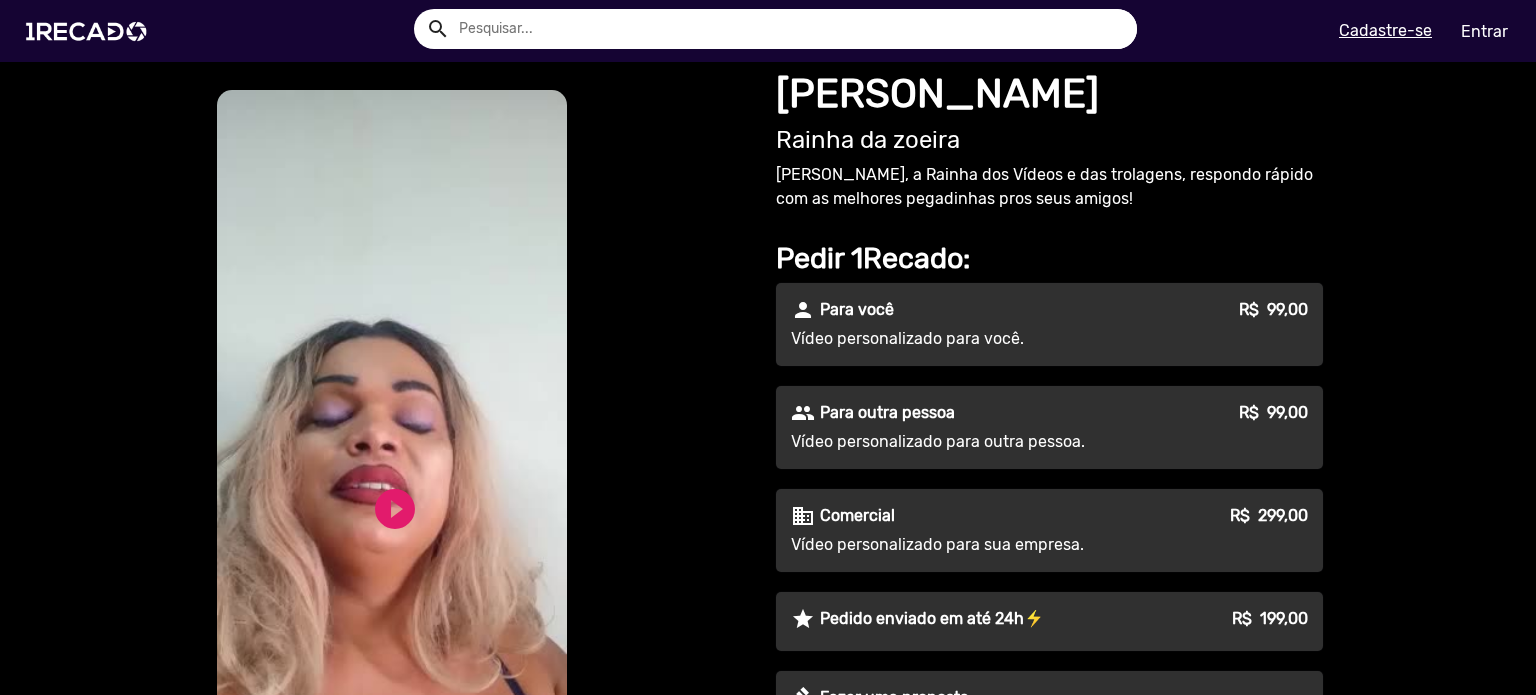 click at bounding box center [790, 29] 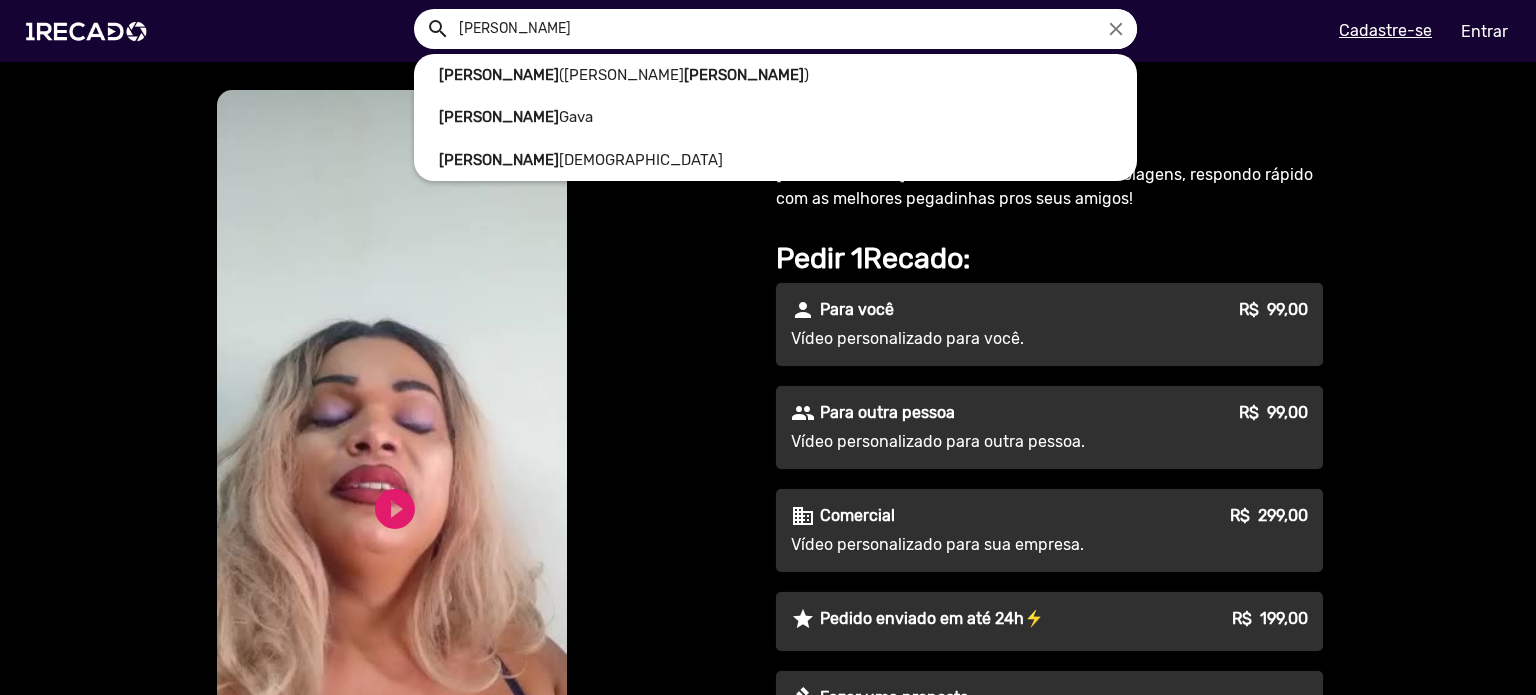 type on "[PERSON_NAME]" 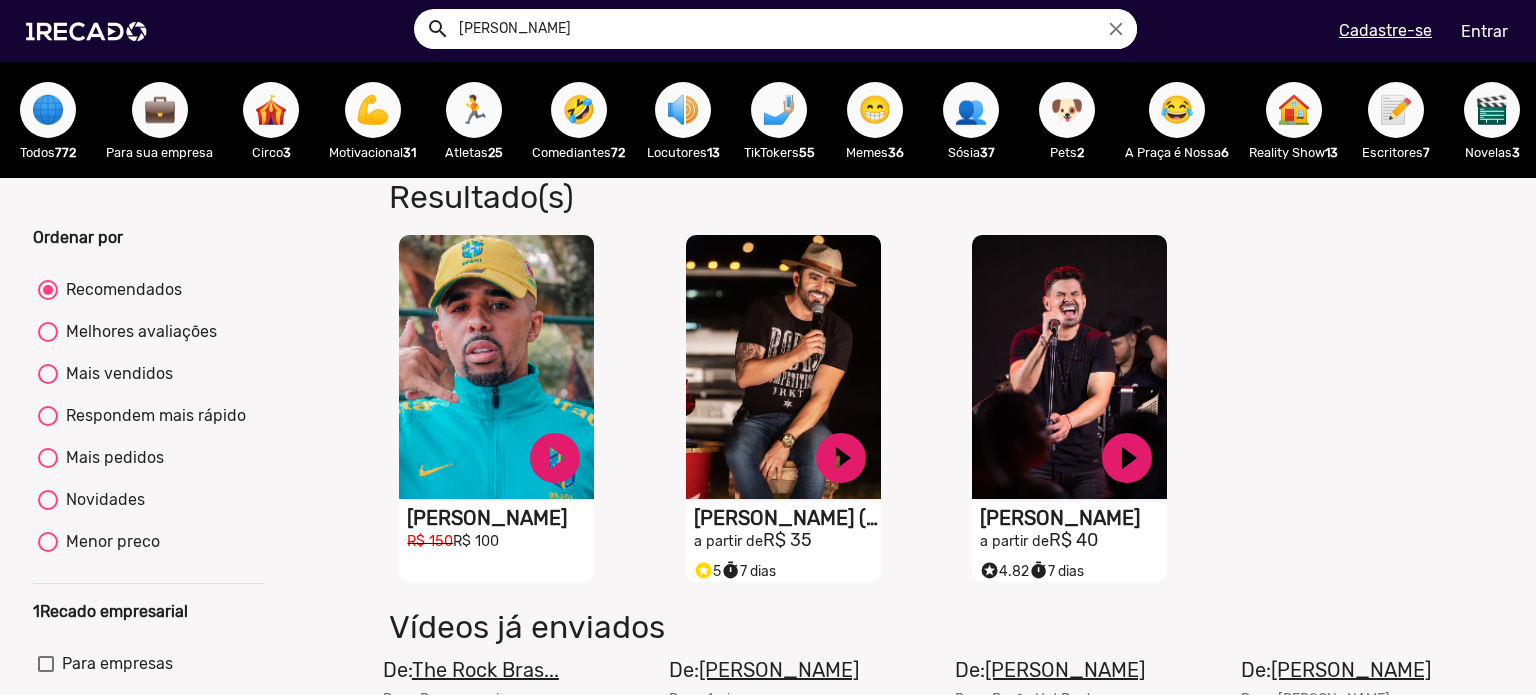 scroll, scrollTop: 274, scrollLeft: 0, axis: vertical 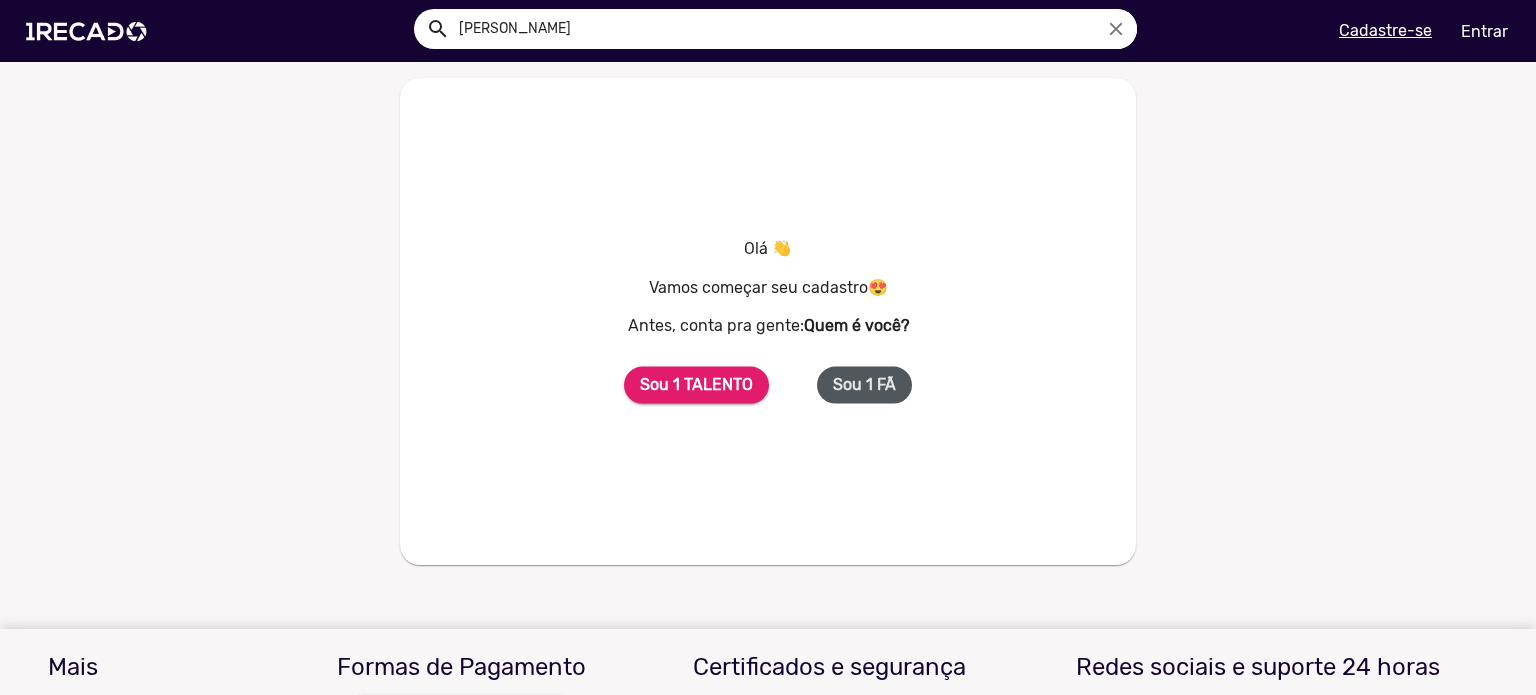 click on "Sou 1 FÃ" 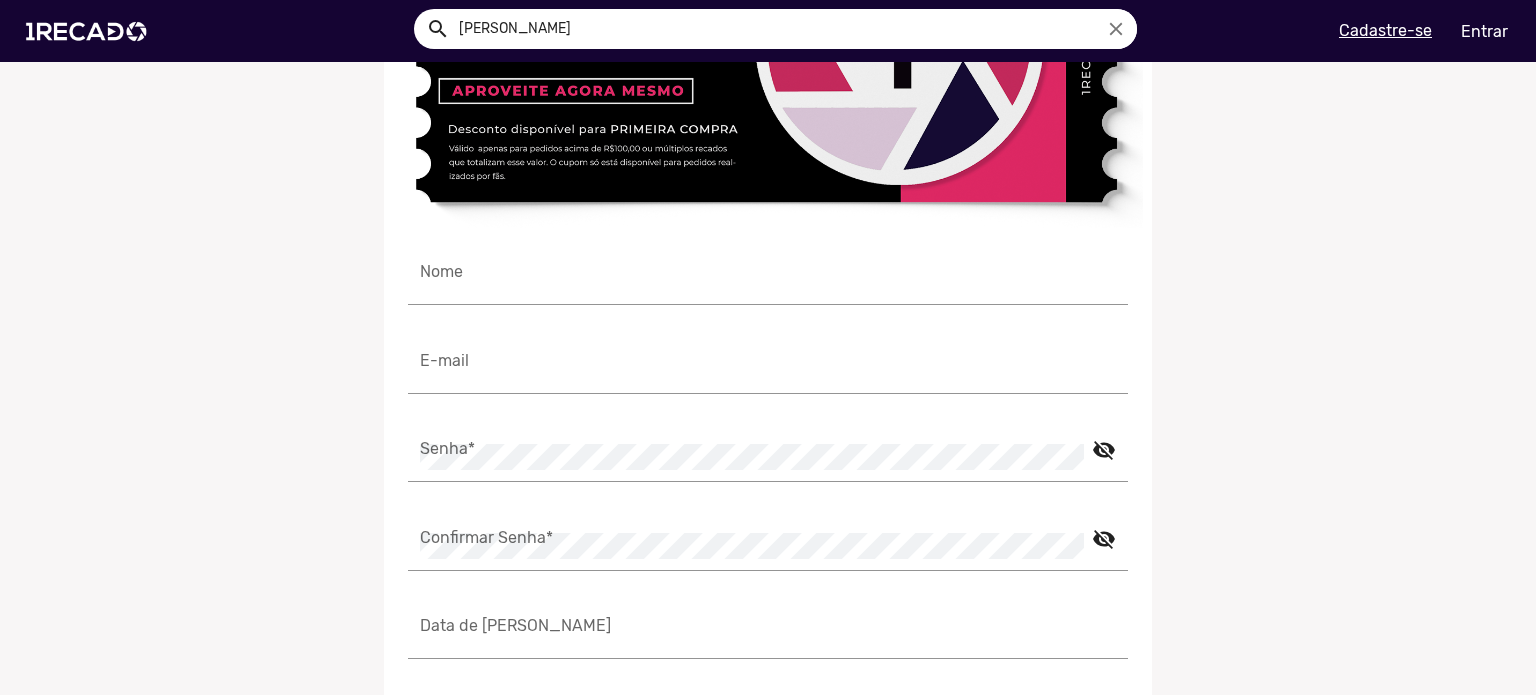 scroll, scrollTop: 341, scrollLeft: 0, axis: vertical 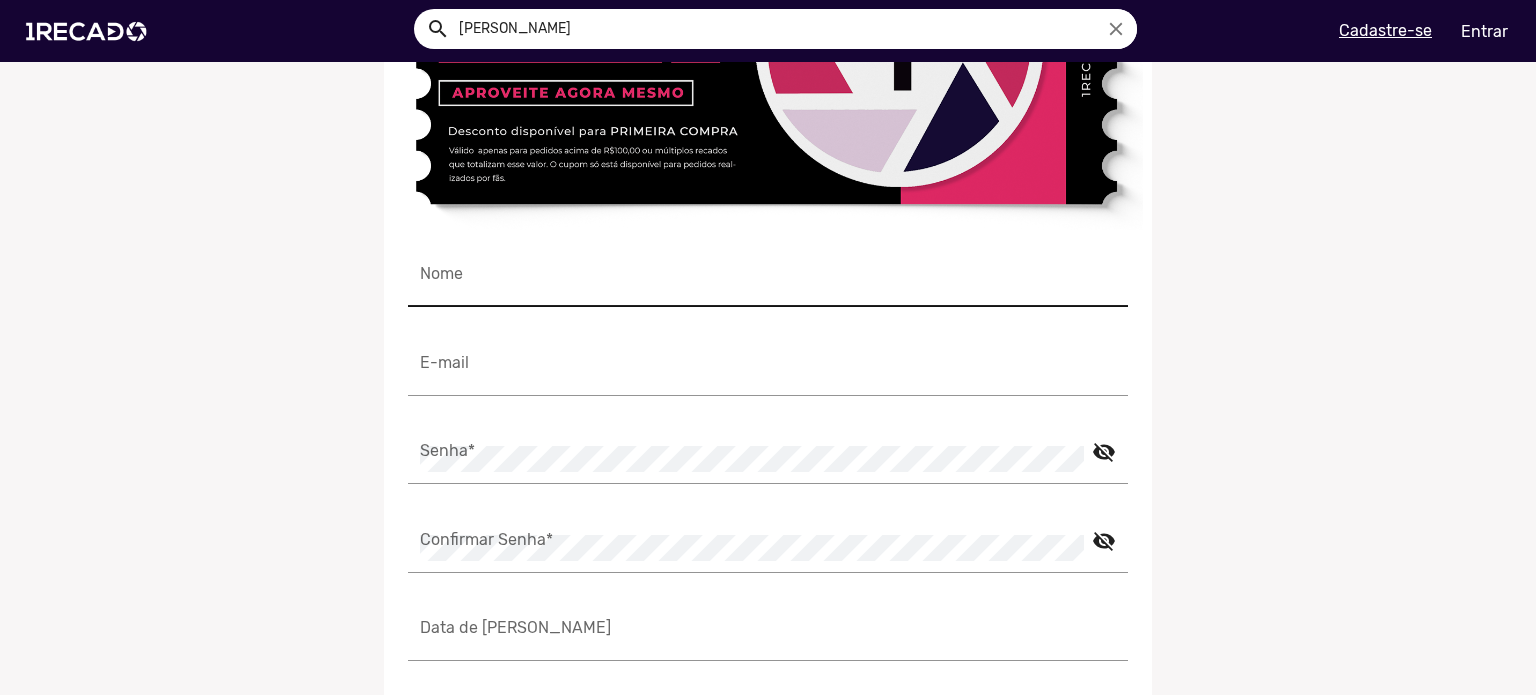 click on "Nome" at bounding box center [768, 282] 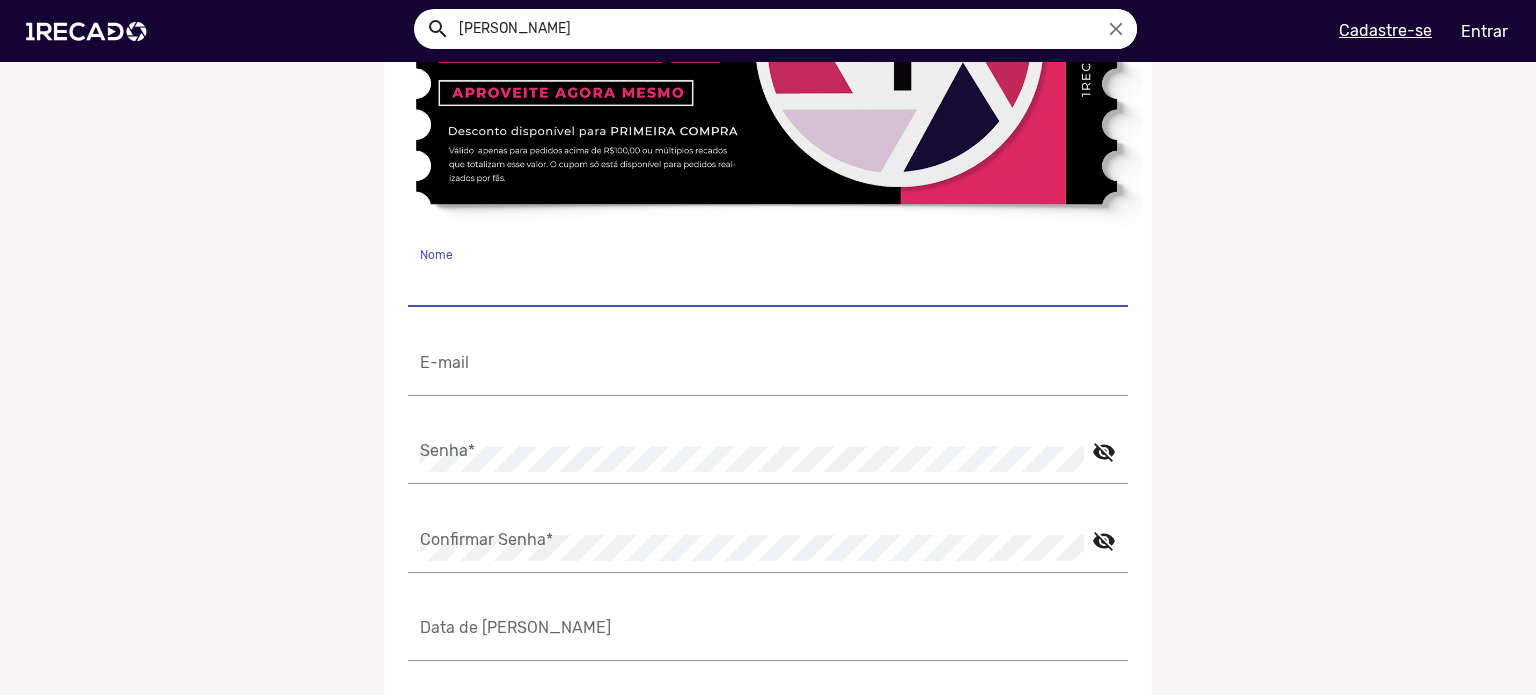 type on "H" 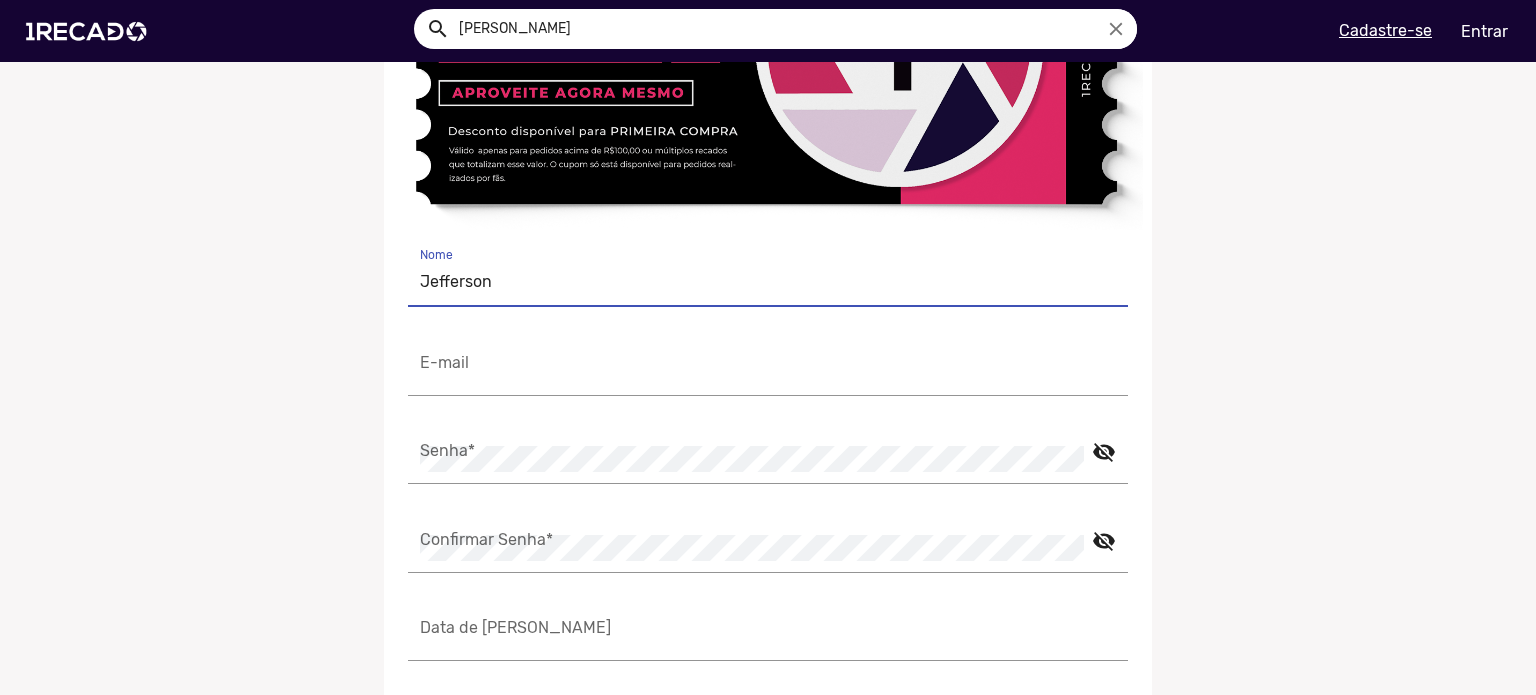 type on "Jefferson" 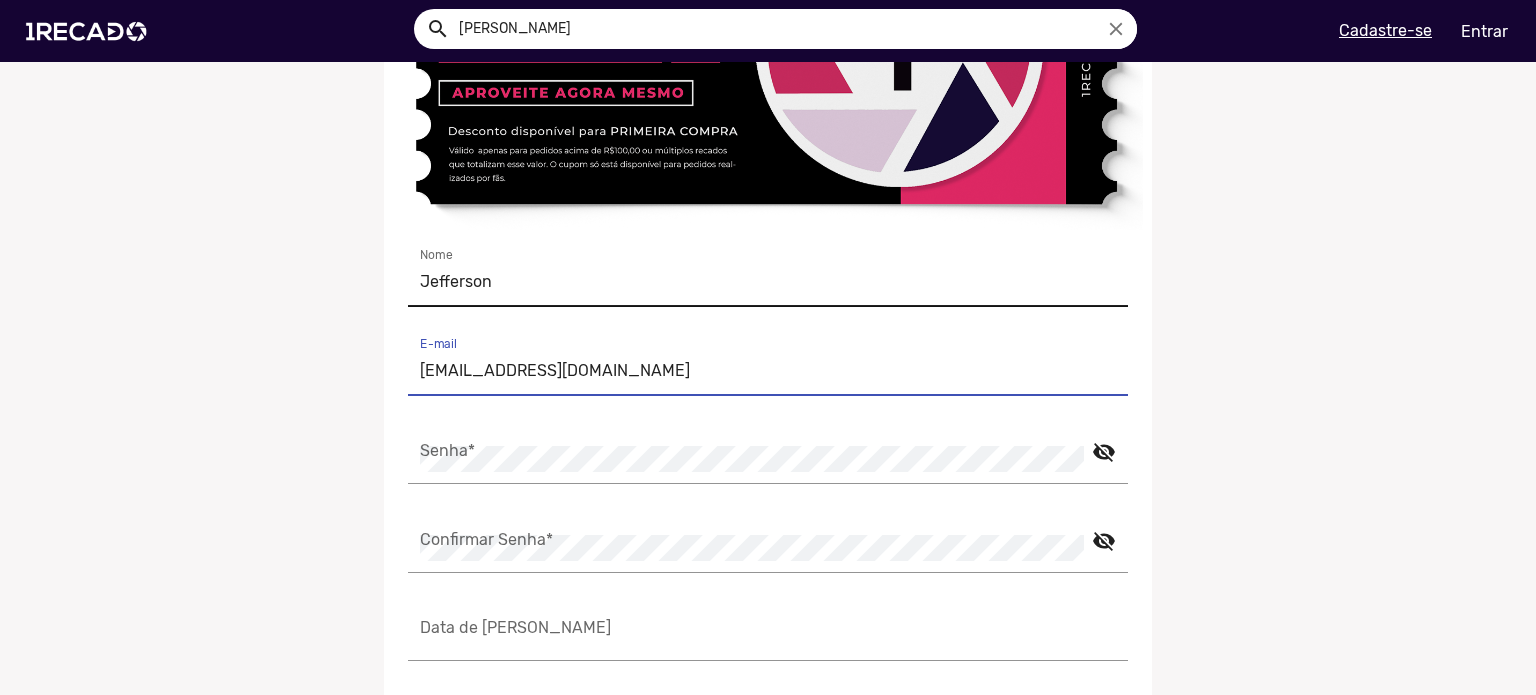 type on "[EMAIL_ADDRESS][DOMAIN_NAME]" 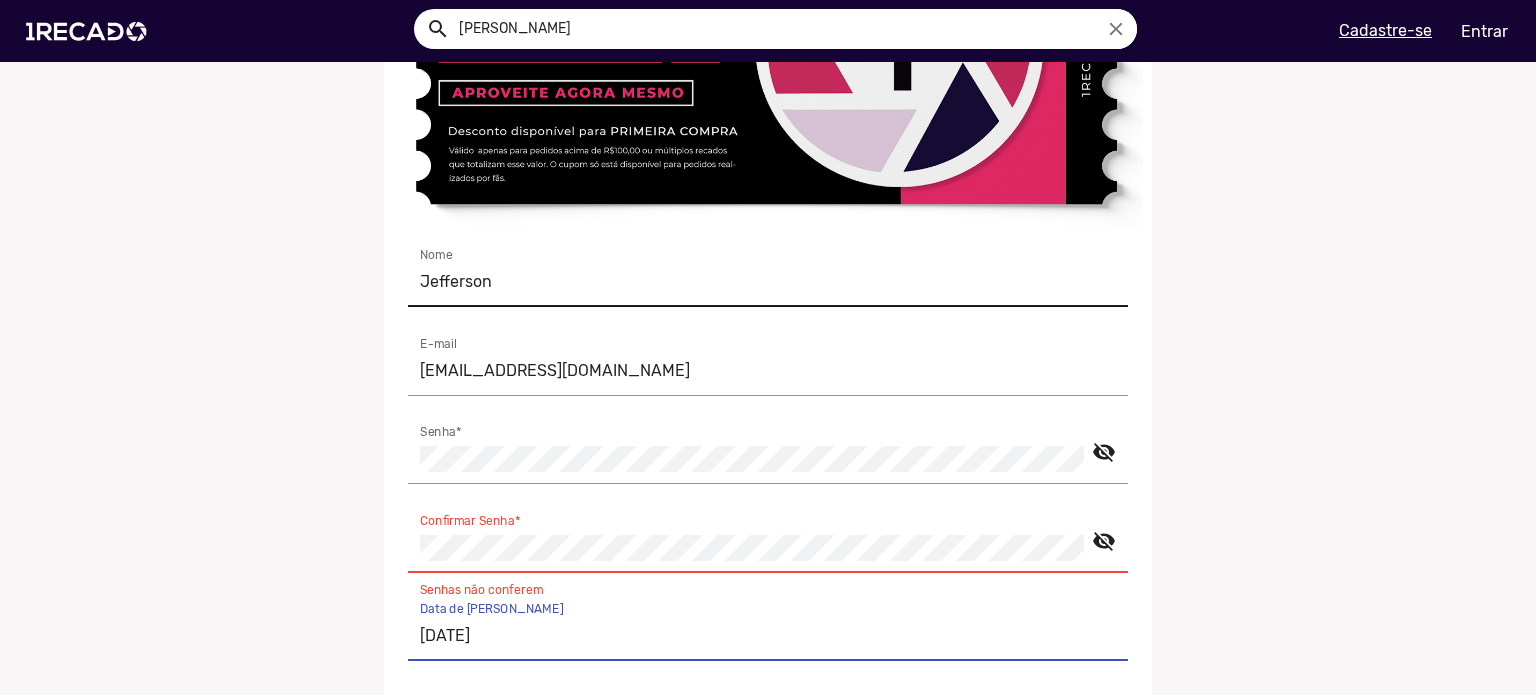 type on "[DATE]" 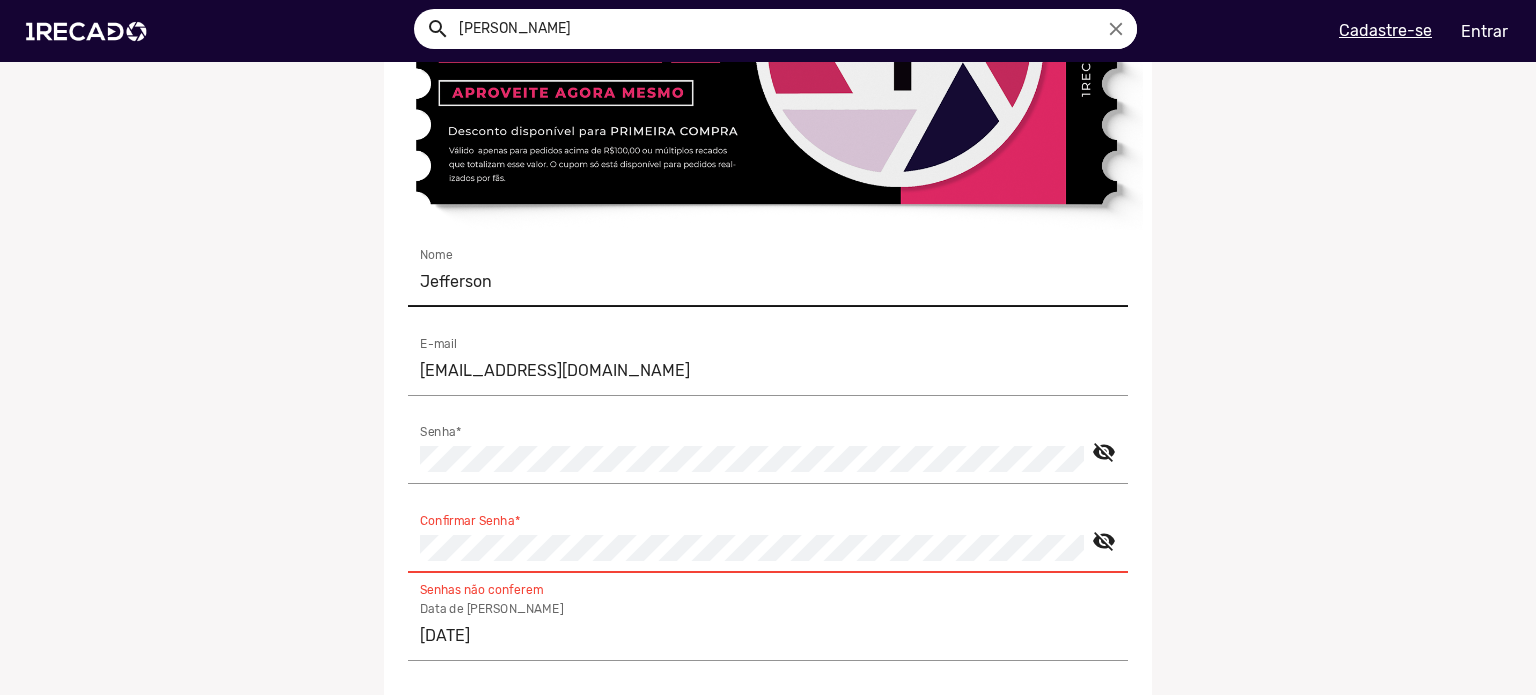 scroll, scrollTop: 721, scrollLeft: 0, axis: vertical 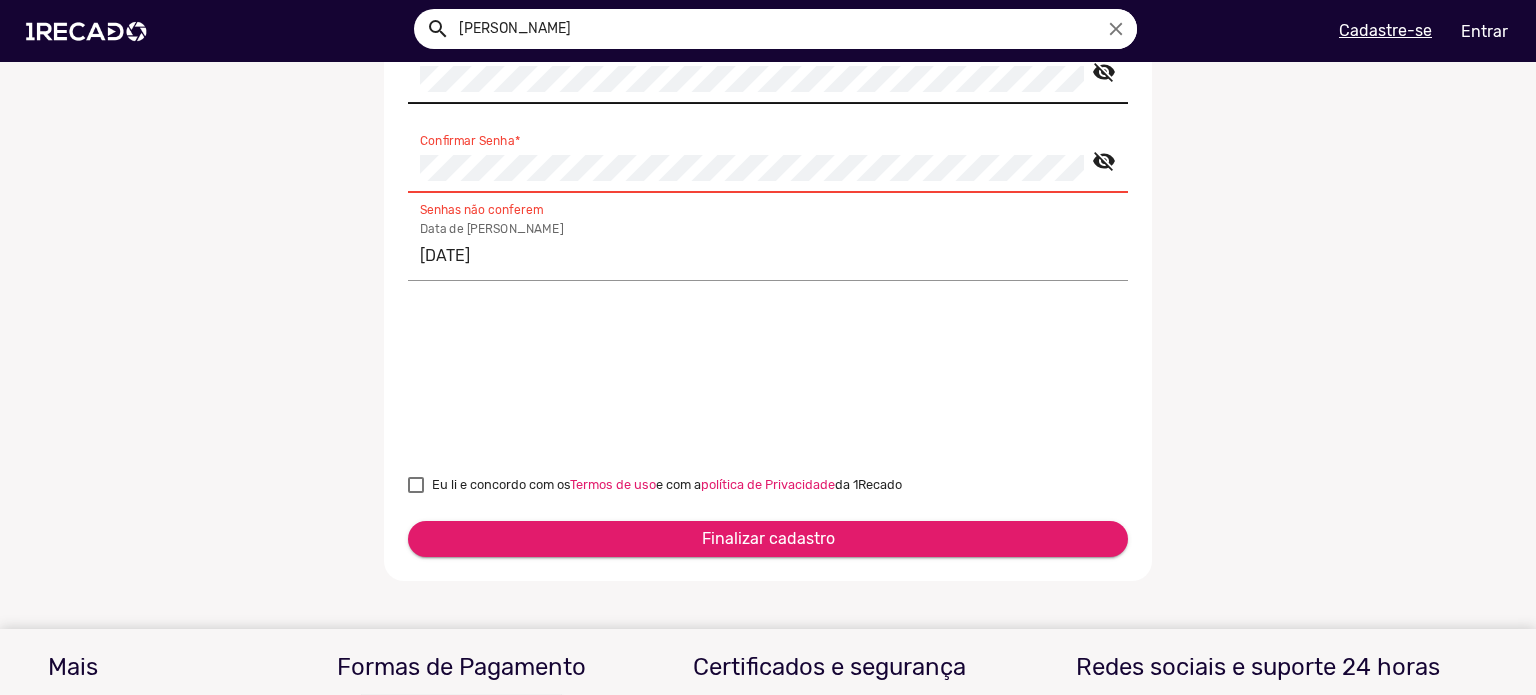 click on "visibility_off" at bounding box center [1104, 65] 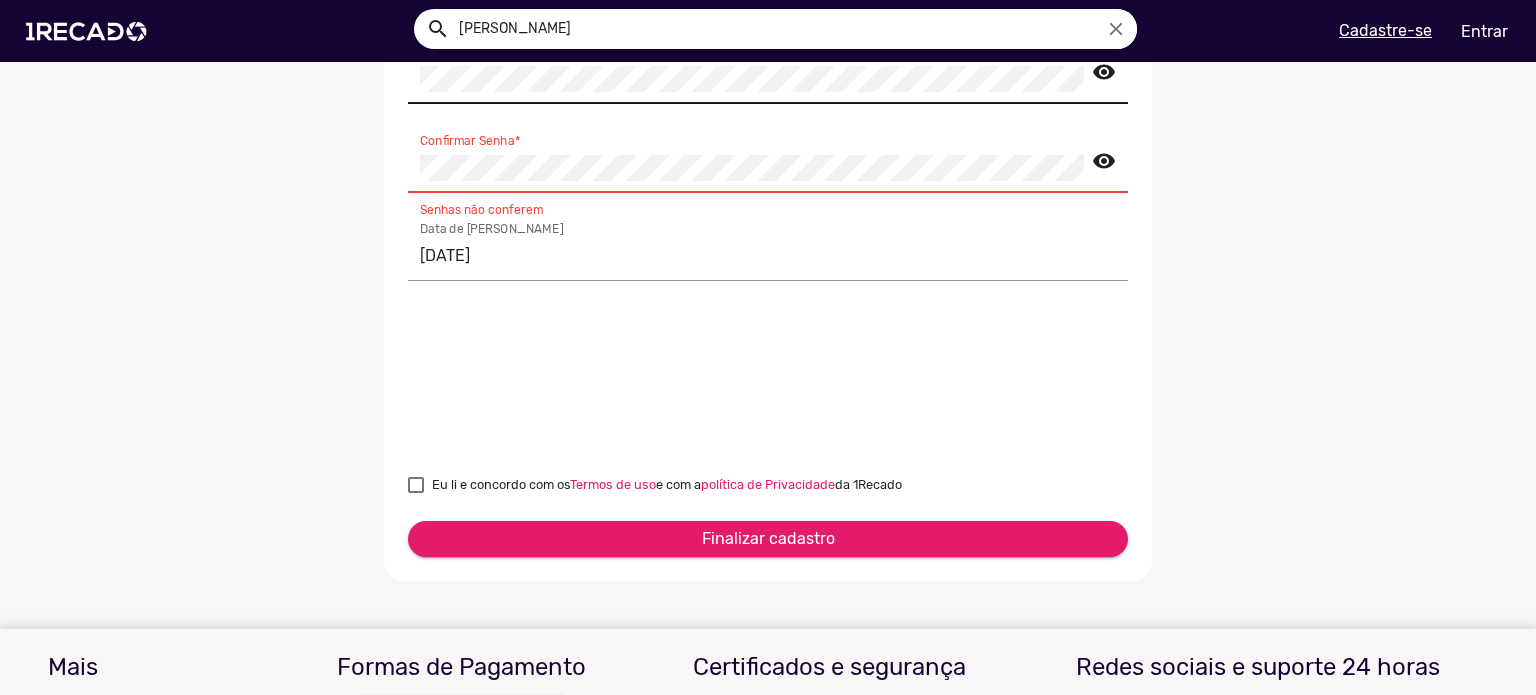 click on "visibility" at bounding box center (1104, 65) 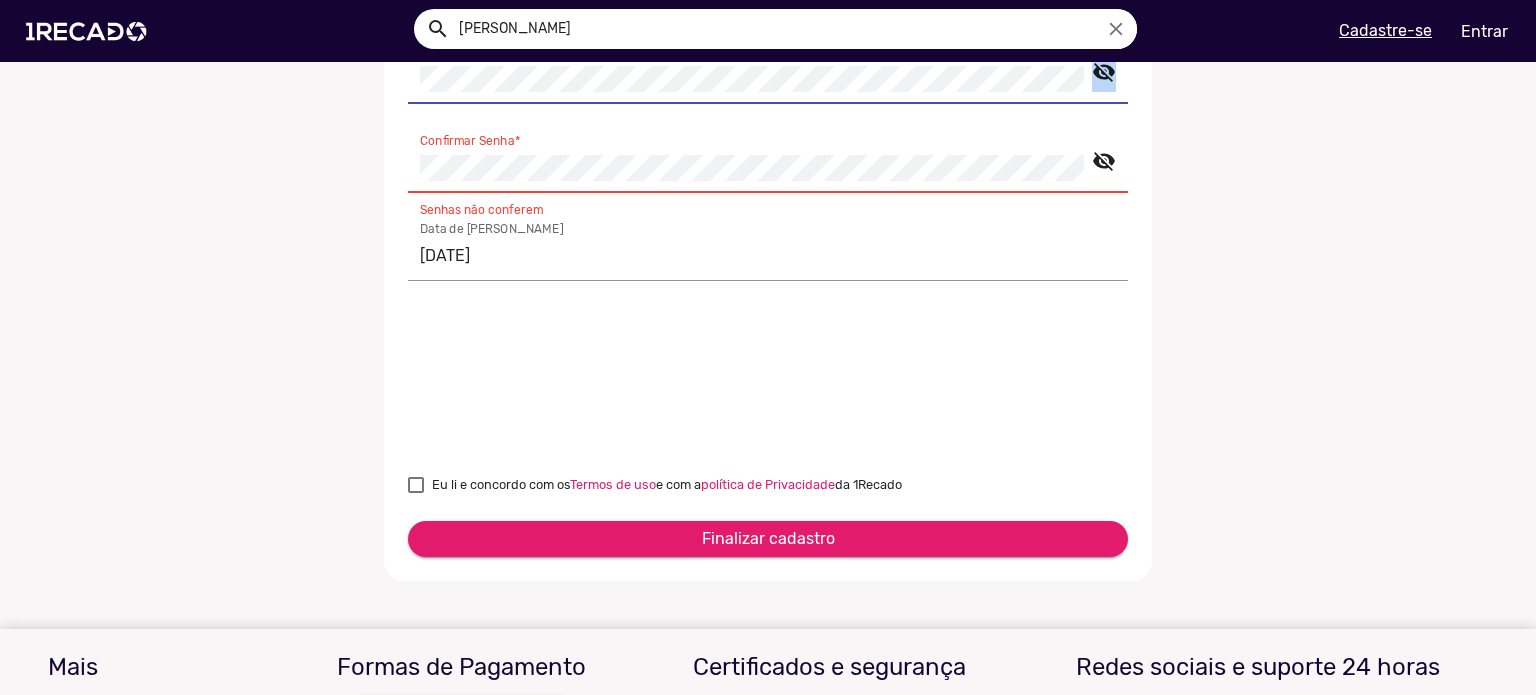 click on "visibility_off" at bounding box center [1104, 65] 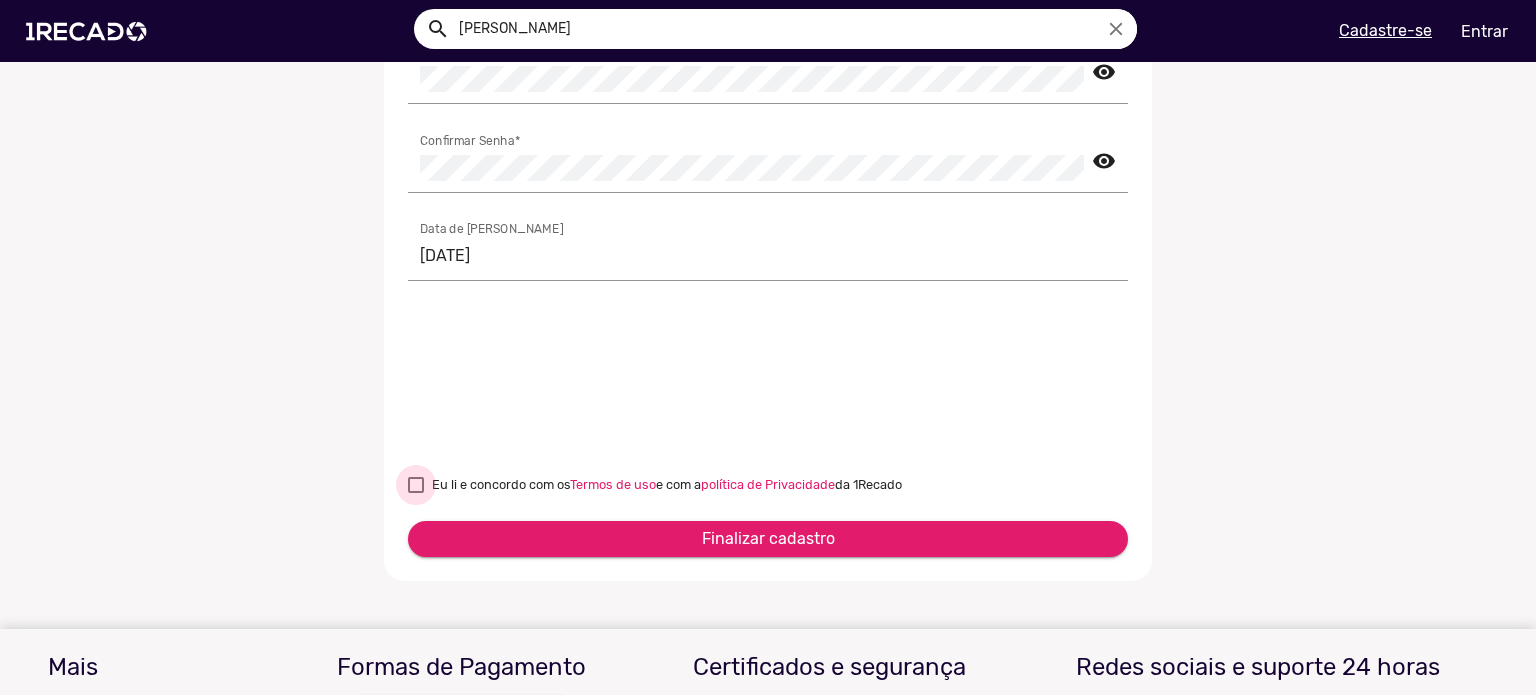 click on "Eu li e concordo com os  Termos de uso  e com a  política de Privacidade  da 1Recado" at bounding box center [655, 485] 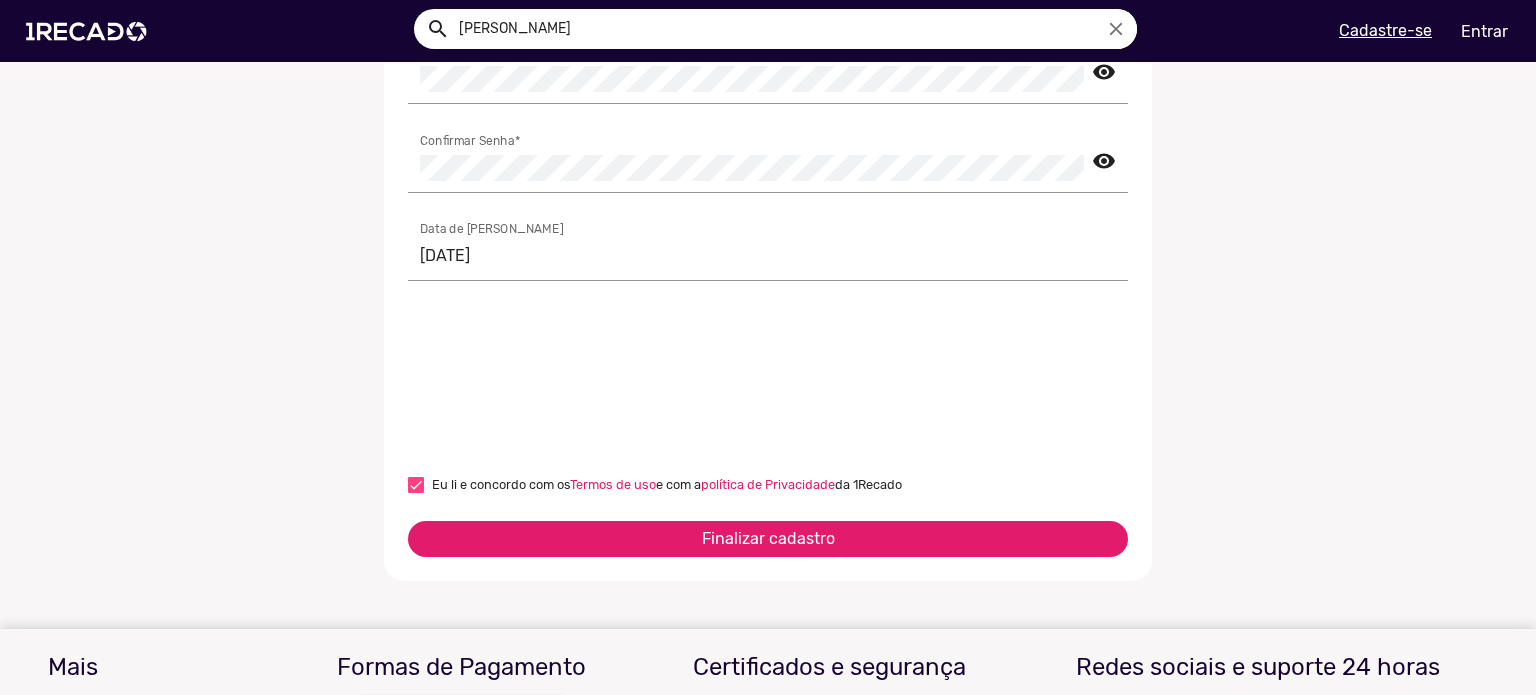 click on "Finalizar cadastro" at bounding box center [768, 538] 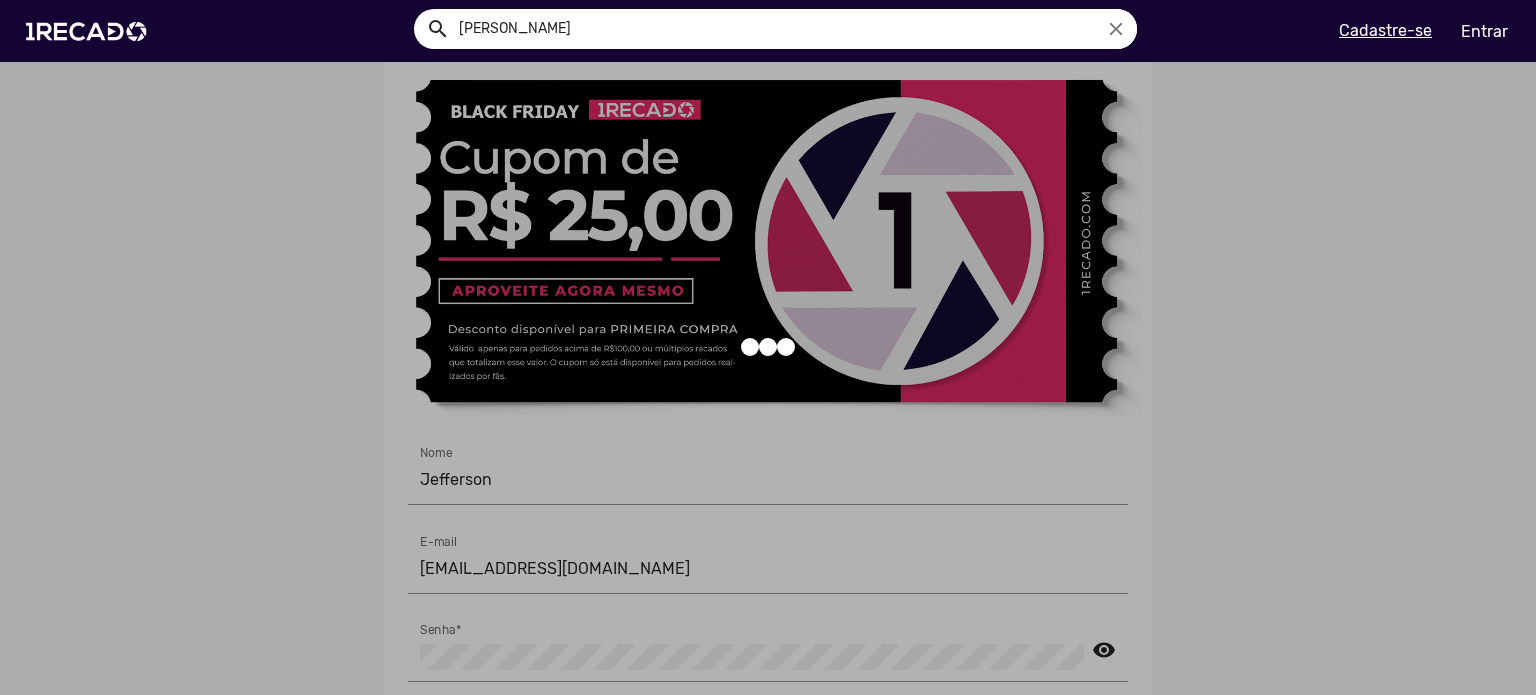 scroll, scrollTop: 144, scrollLeft: 0, axis: vertical 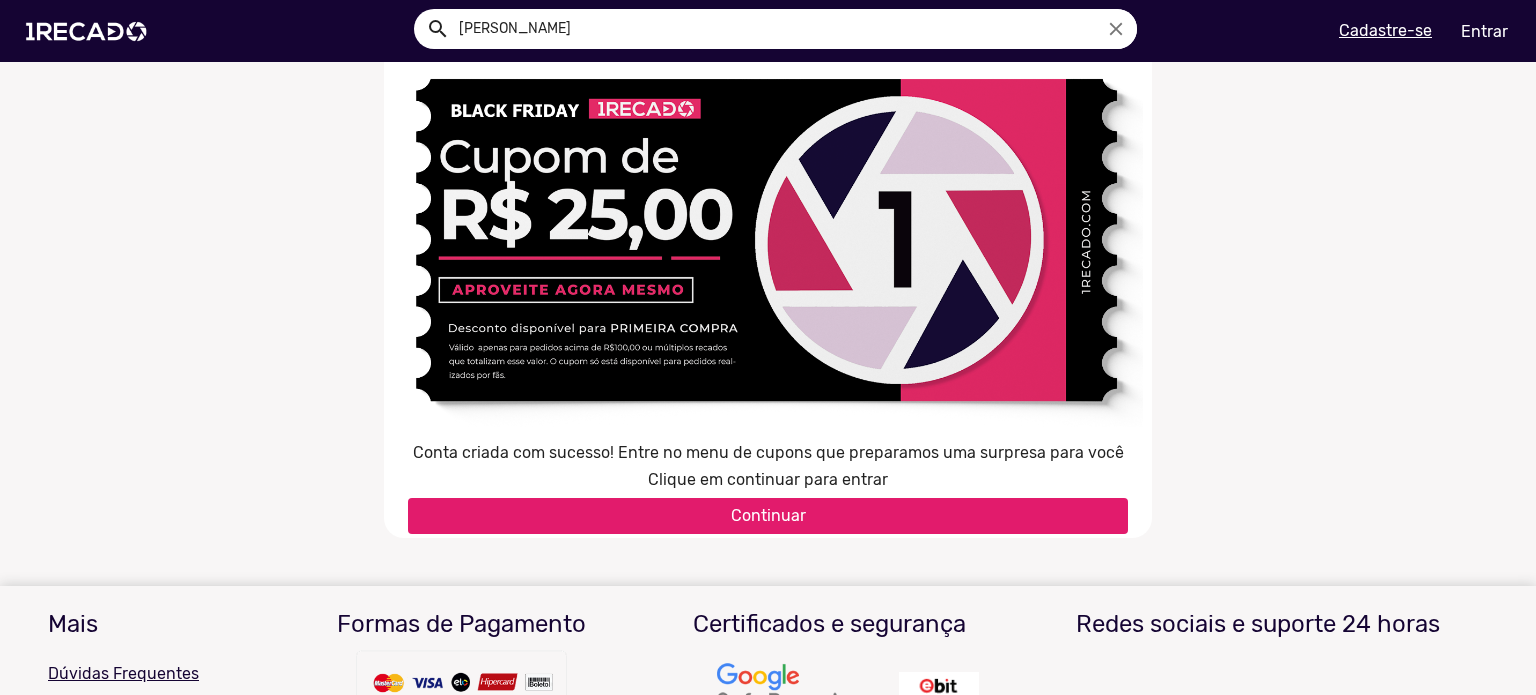 click on "Continuar" at bounding box center [768, 516] 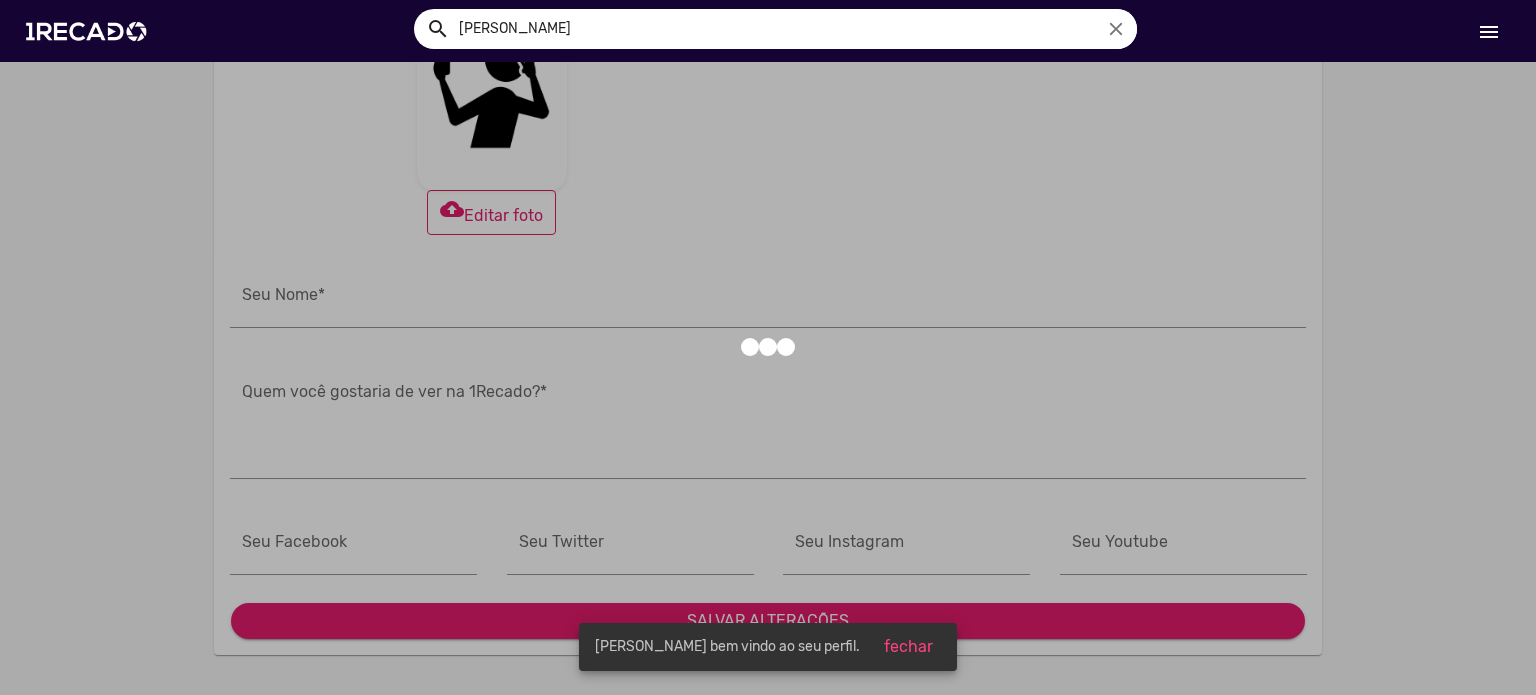 scroll, scrollTop: 0, scrollLeft: 0, axis: both 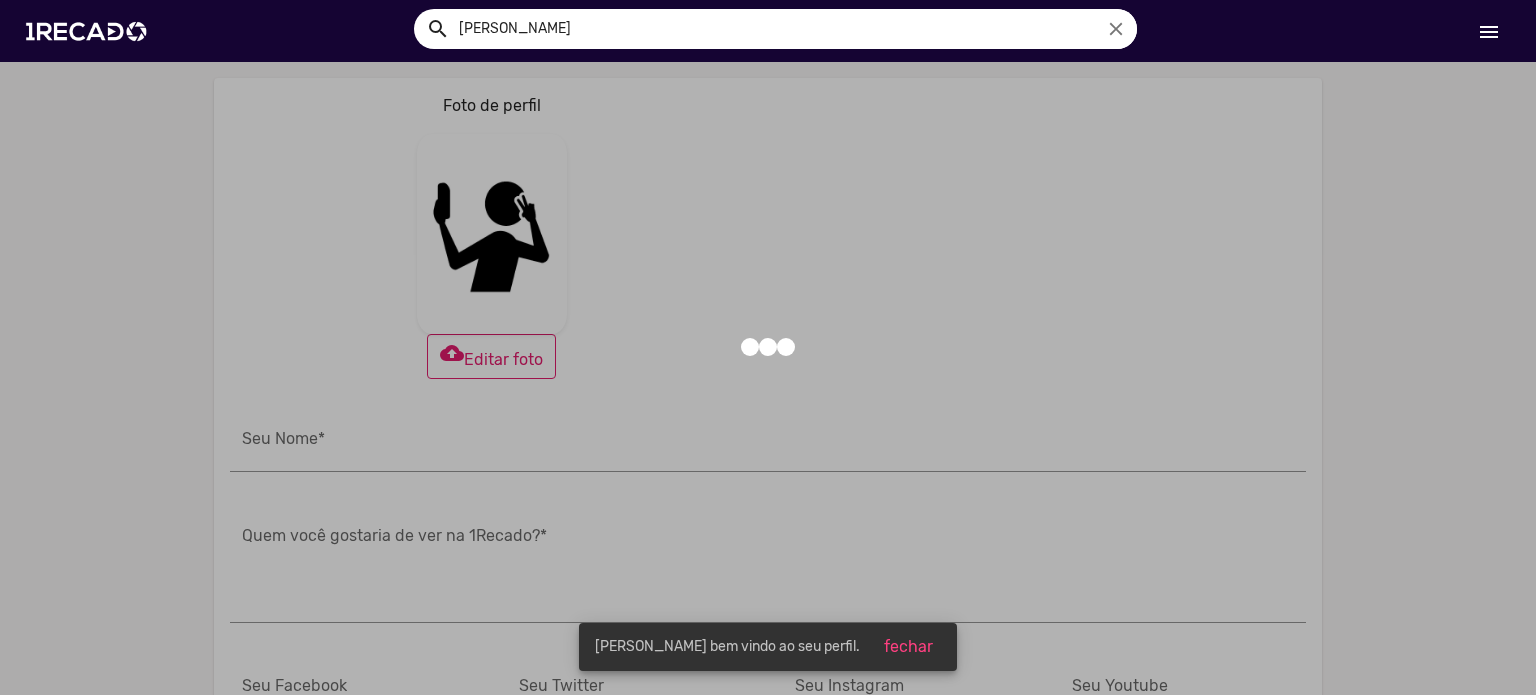 type on "Jefferson" 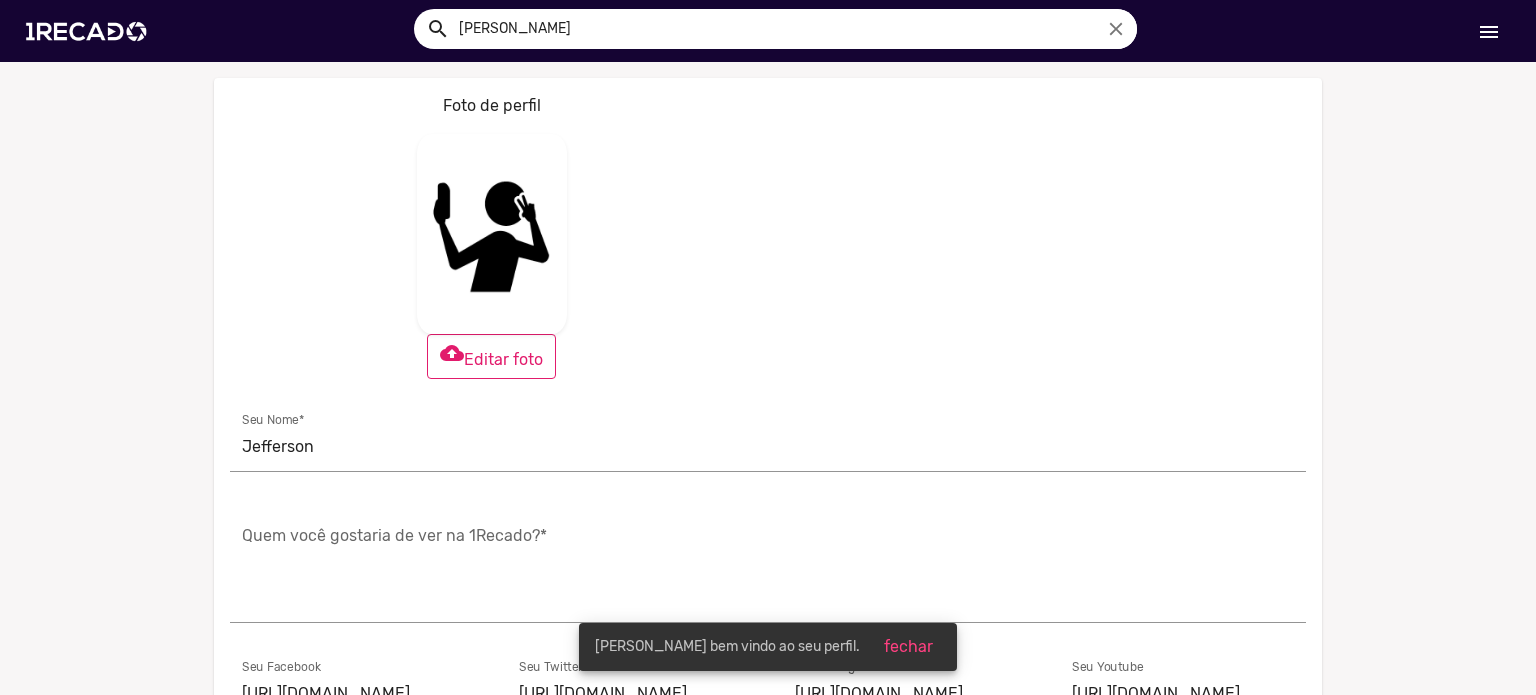scroll, scrollTop: 311, scrollLeft: 0, axis: vertical 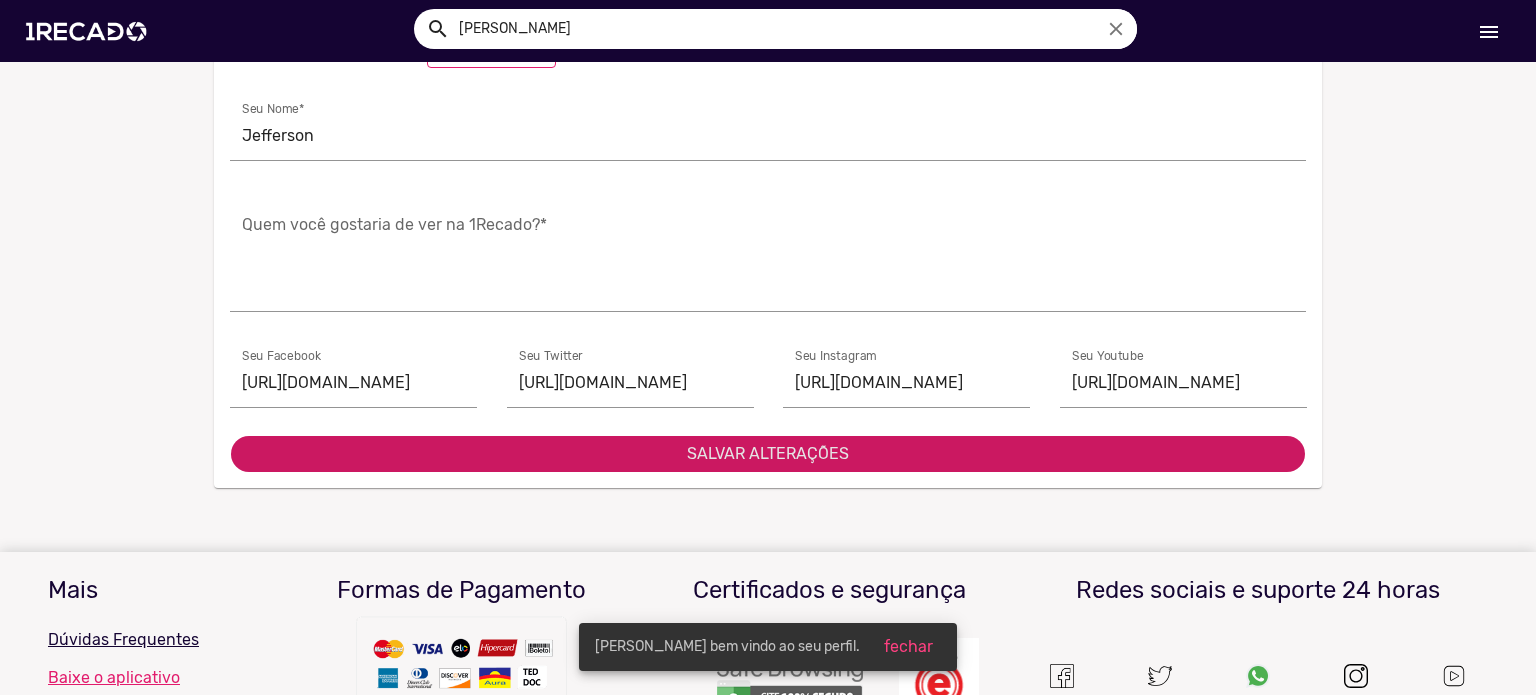 click on "SALVAR ALTERAÇÕES" 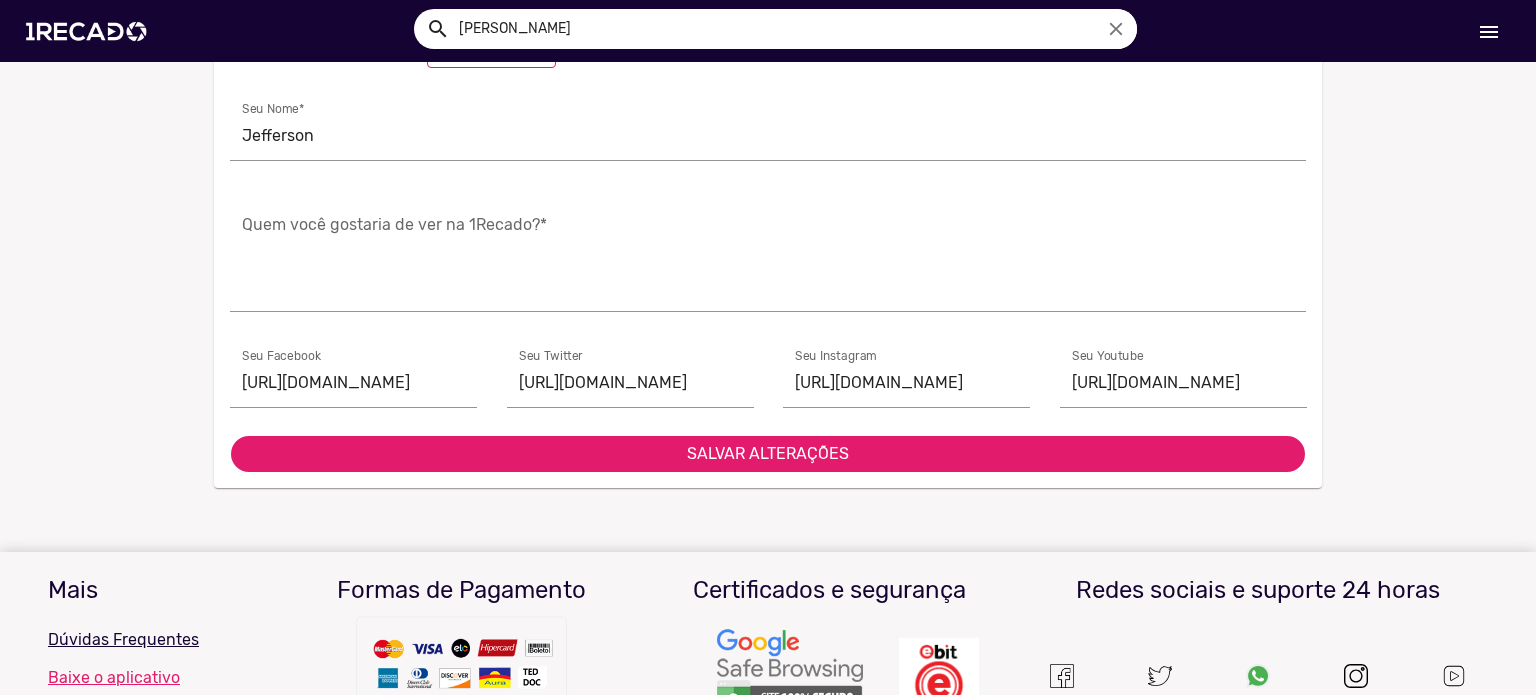 scroll, scrollTop: 0, scrollLeft: 0, axis: both 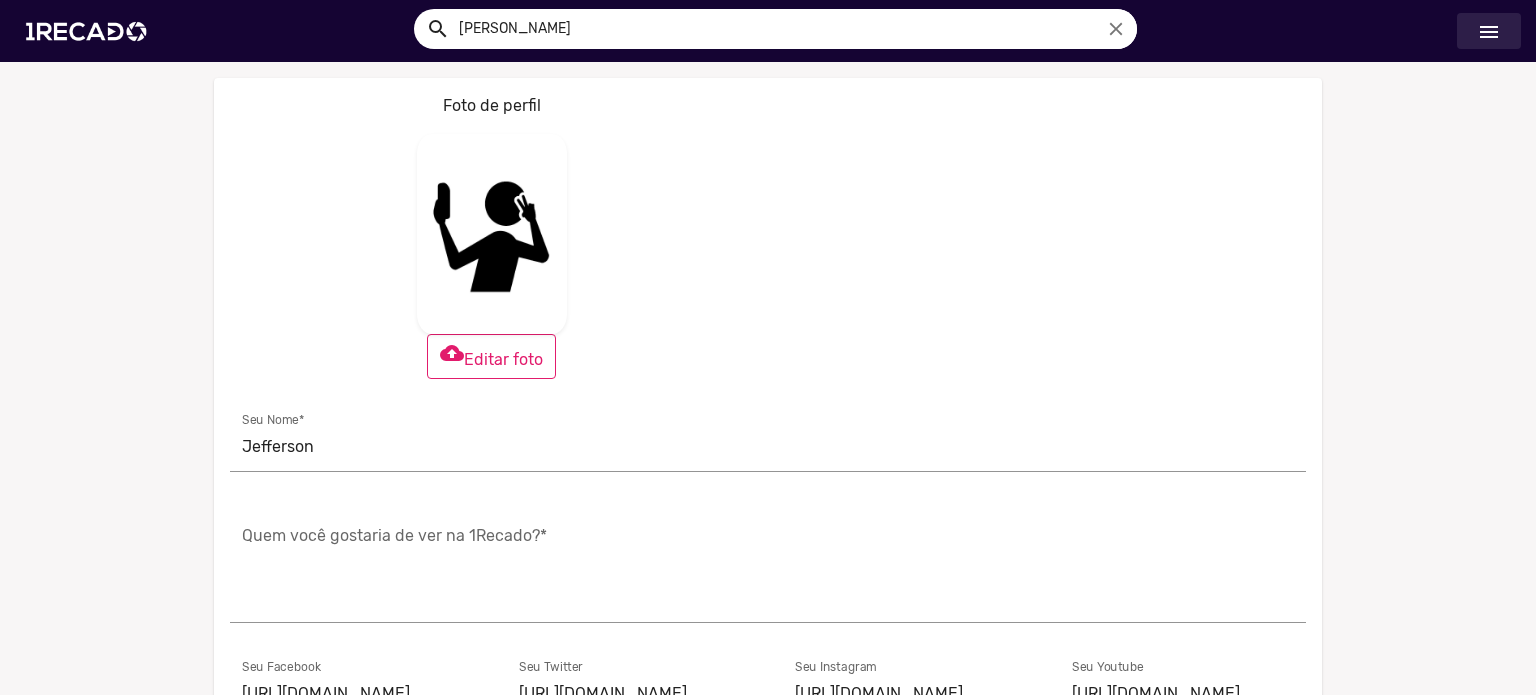 click on "menu" at bounding box center (1489, 32) 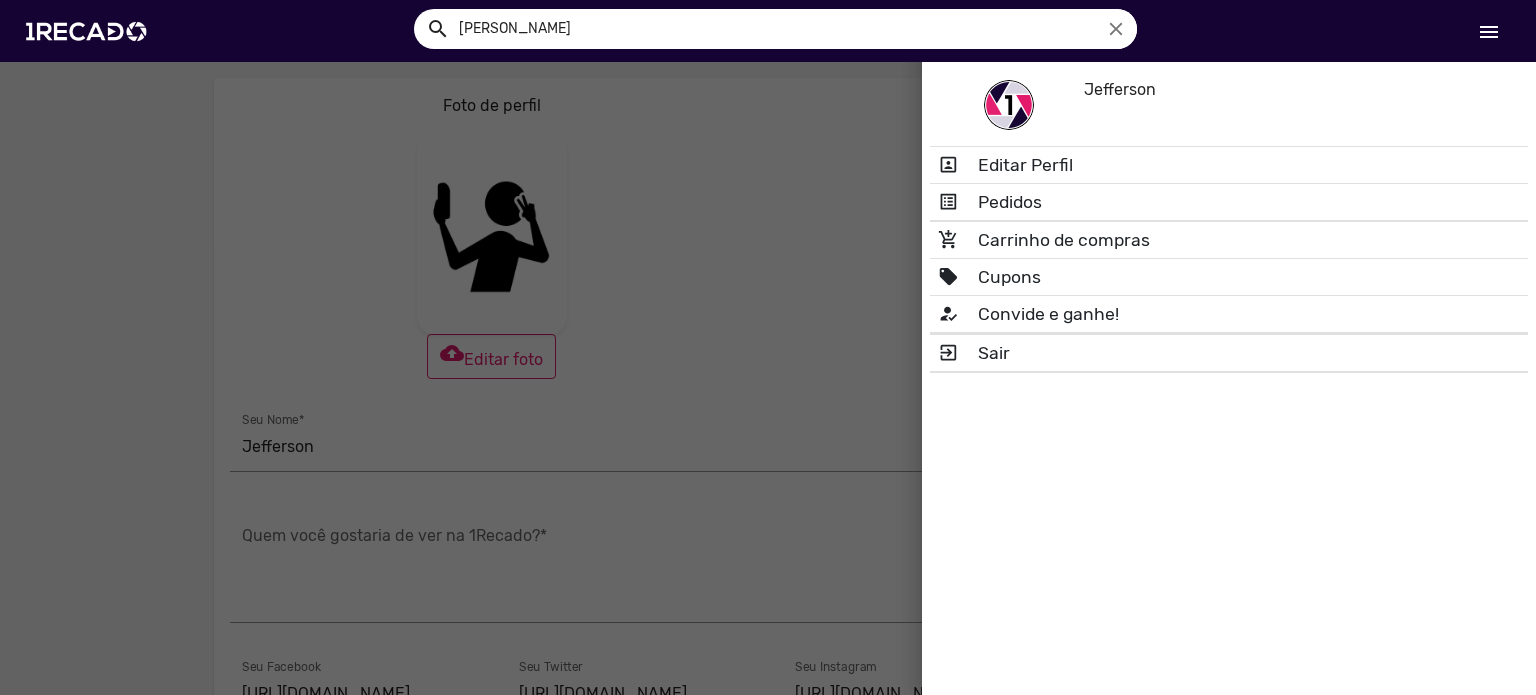 click 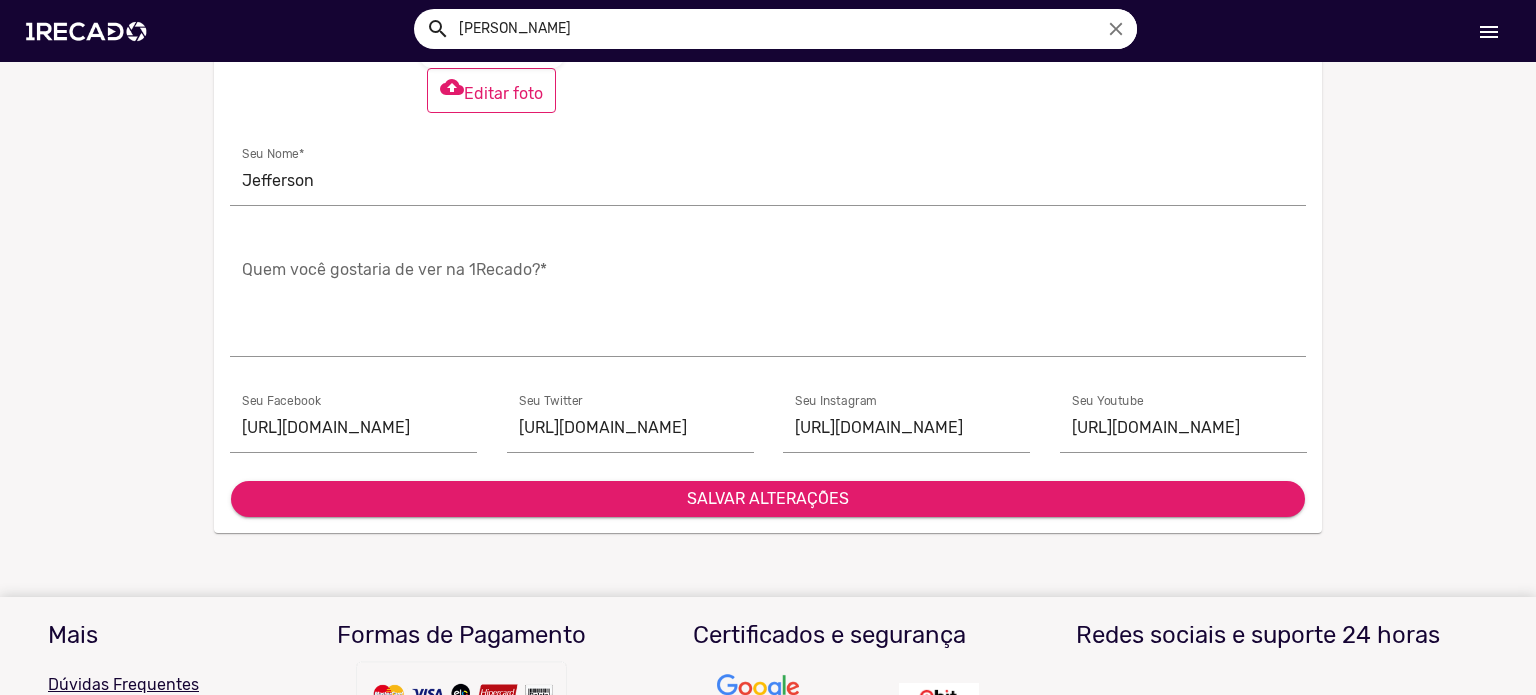 scroll, scrollTop: 271, scrollLeft: 0, axis: vertical 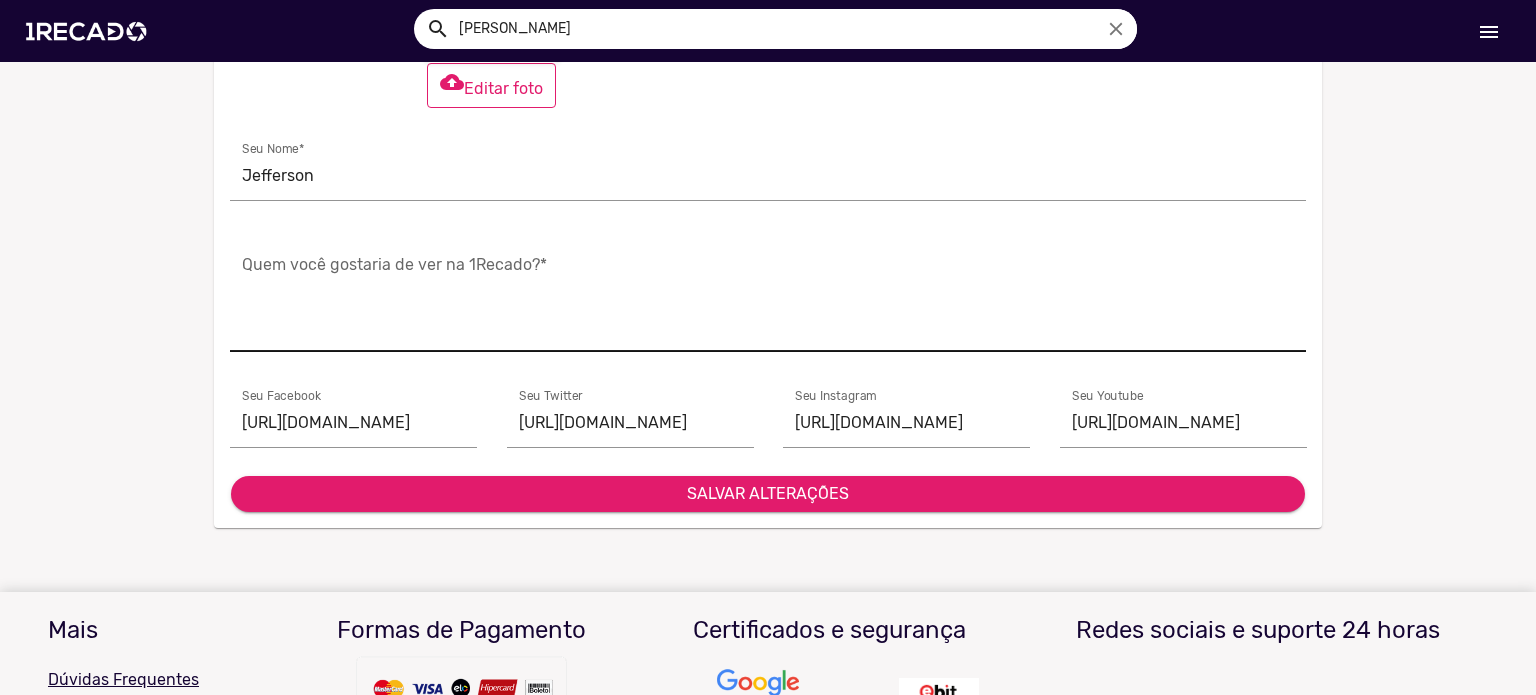 click on "Quem você gostaria de ver na 1Recado?  *" at bounding box center [768, 299] 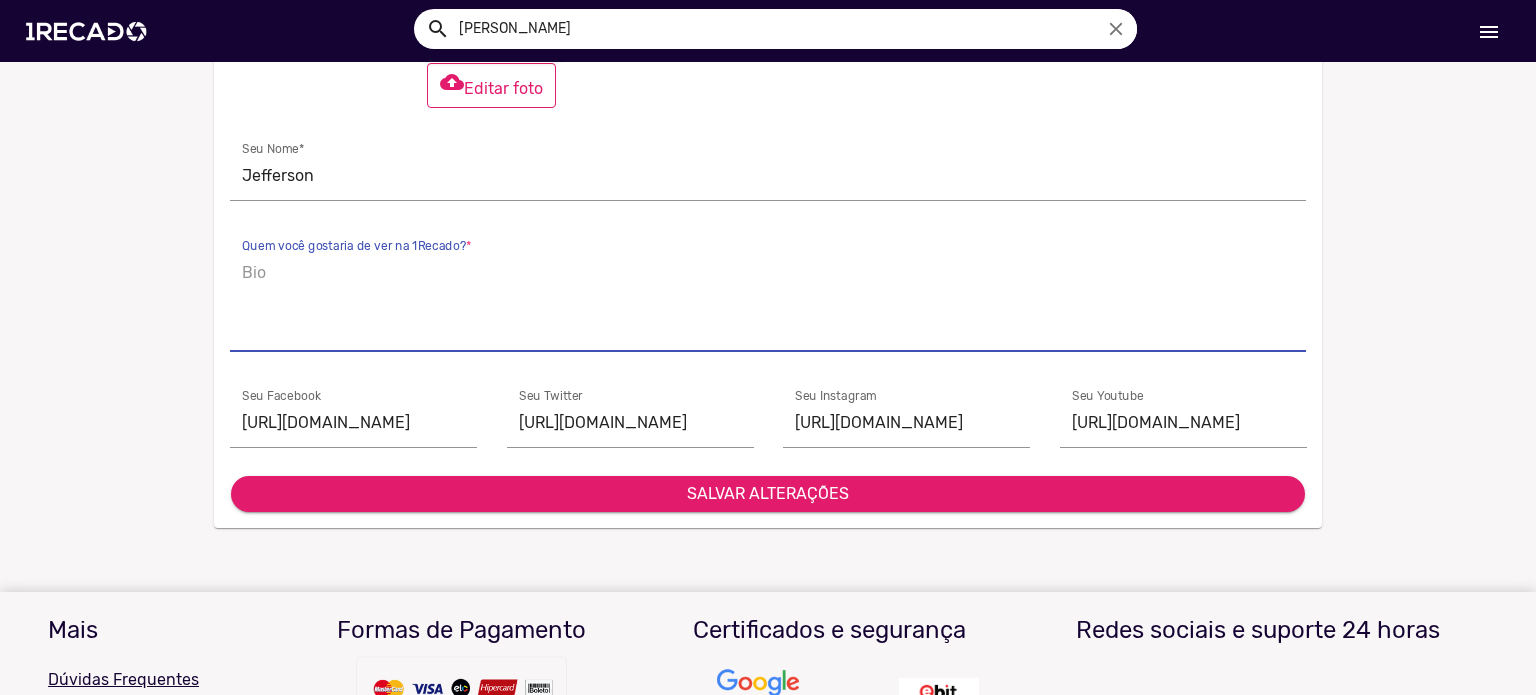 scroll, scrollTop: 0, scrollLeft: 0, axis: both 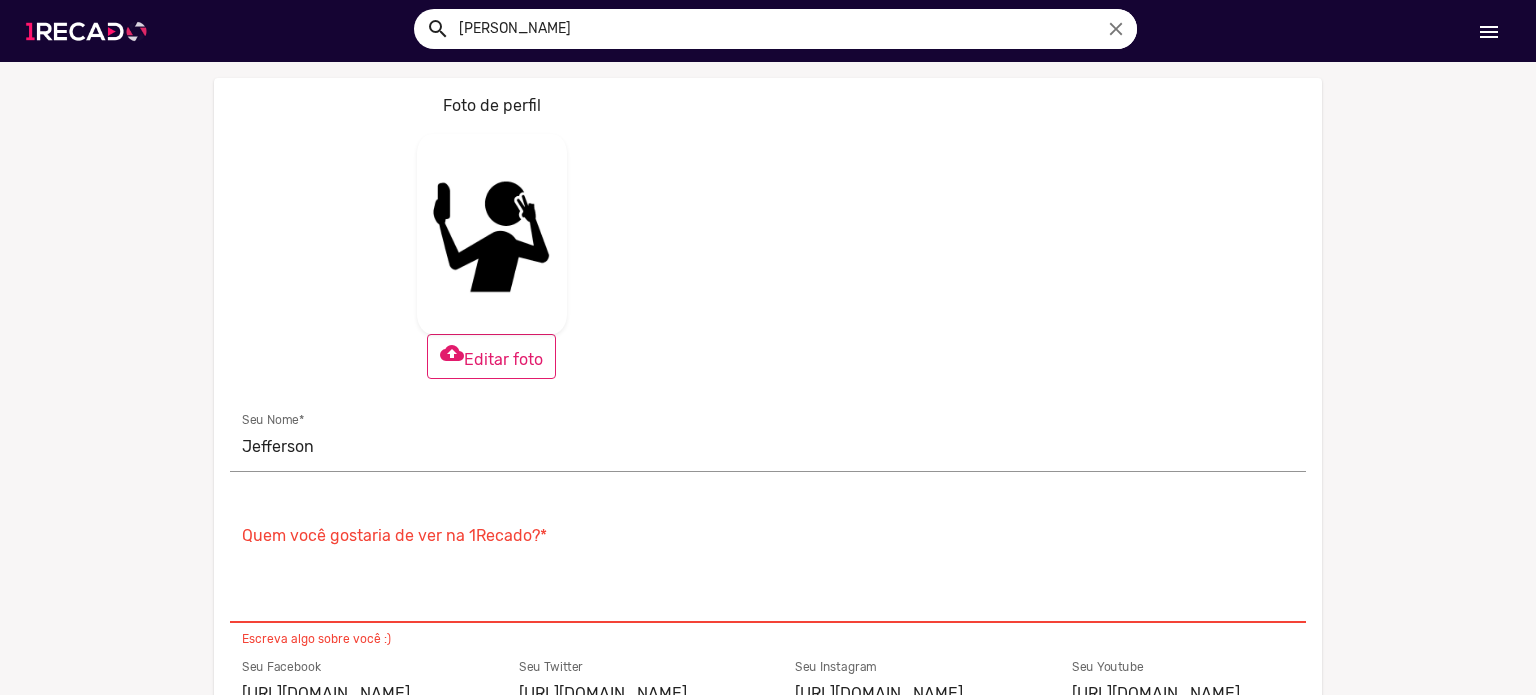 click at bounding box center [90, 31] 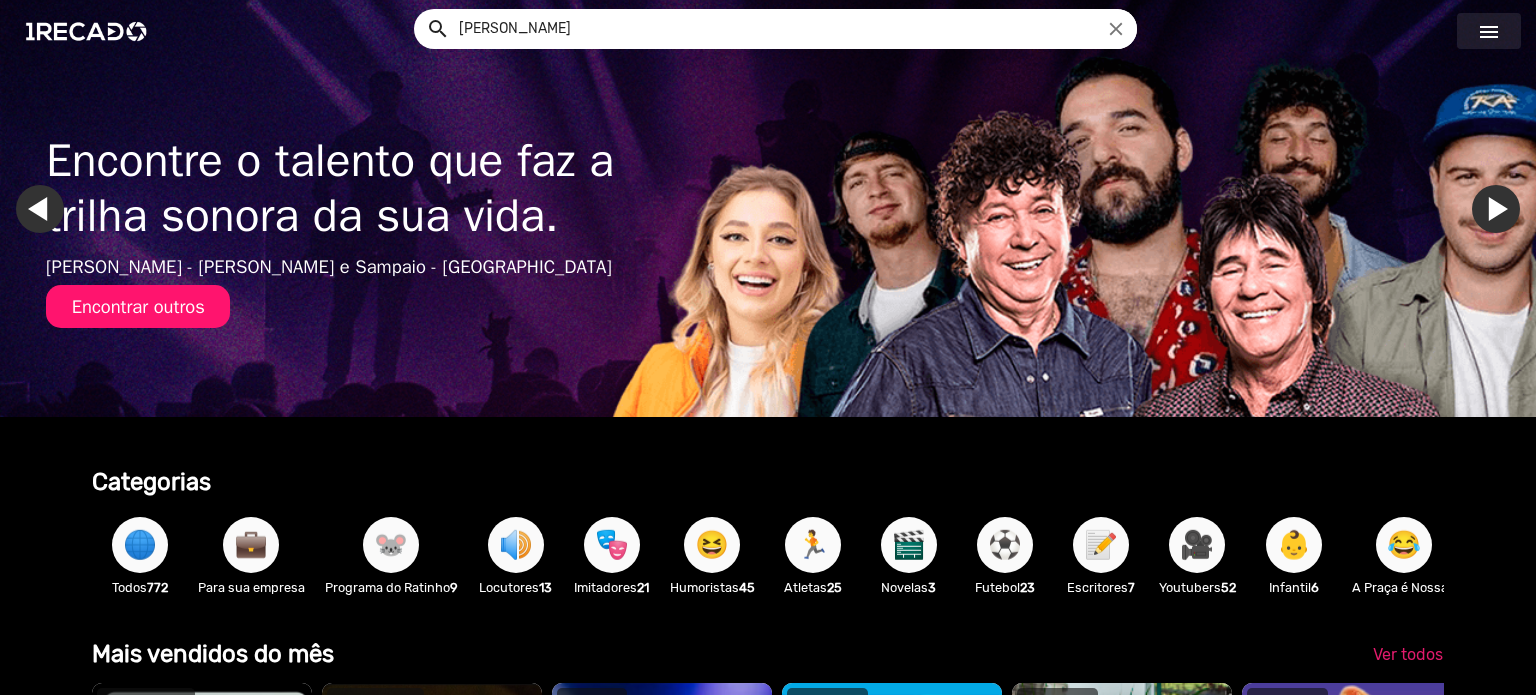 click on "menu" at bounding box center (1489, 31) 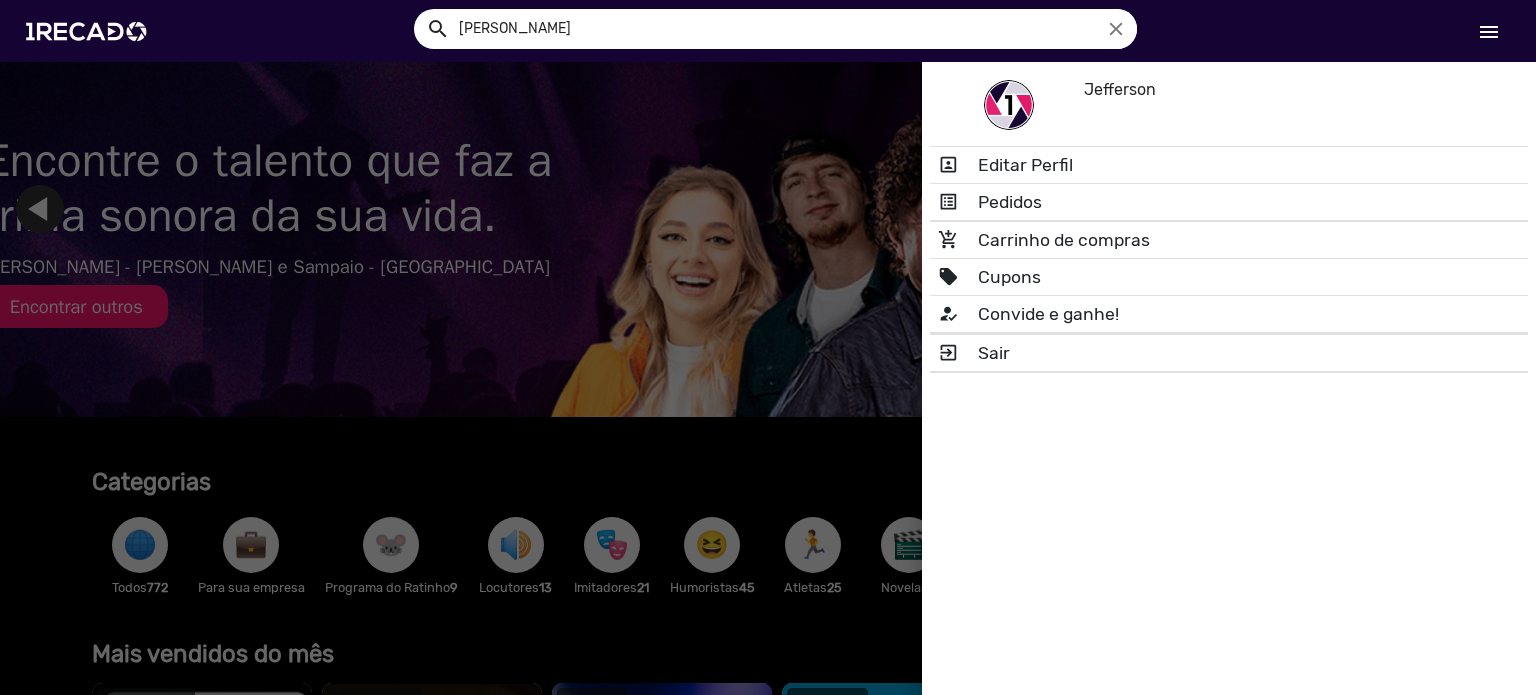 click on "search  [PERSON_NAME] close  help_outline  search  [PERSON_NAME] close menu  menu" at bounding box center [768, 31] 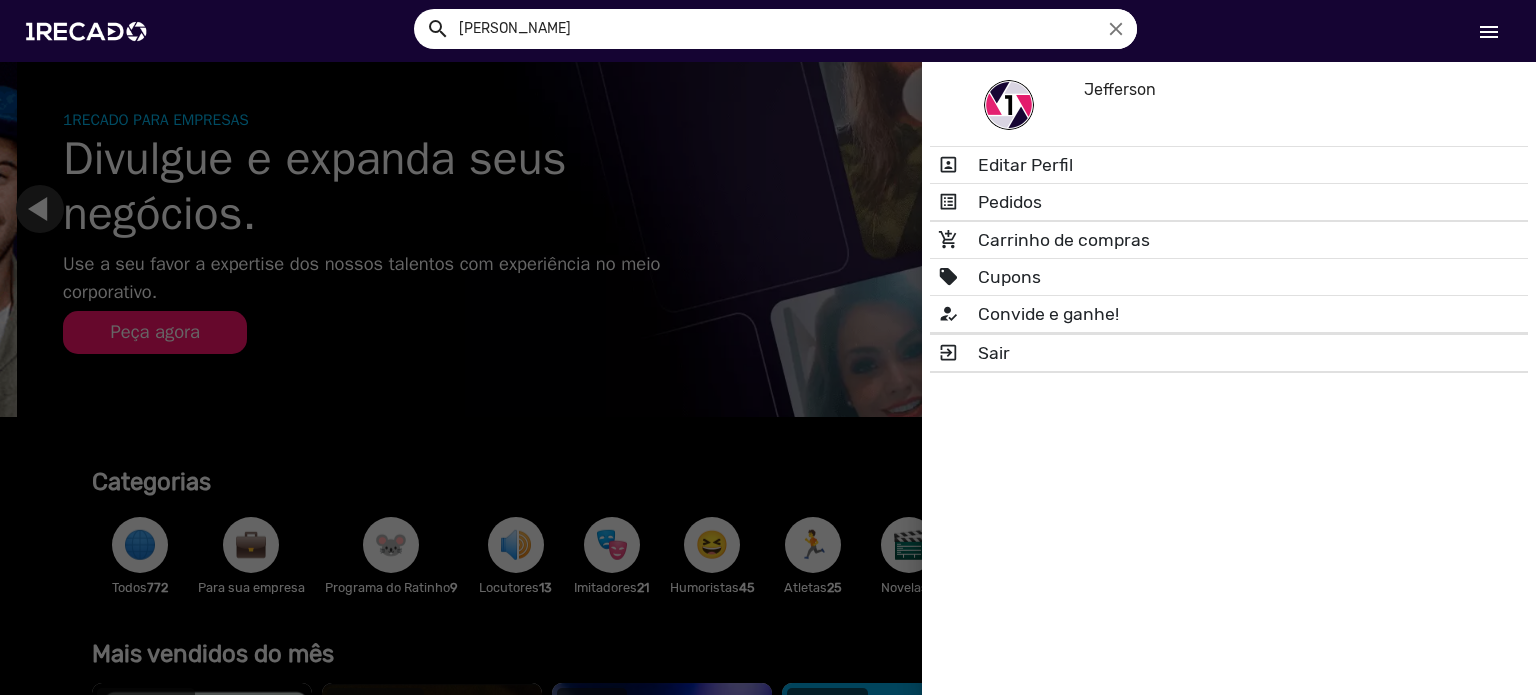 scroll, scrollTop: 0, scrollLeft: 1520, axis: horizontal 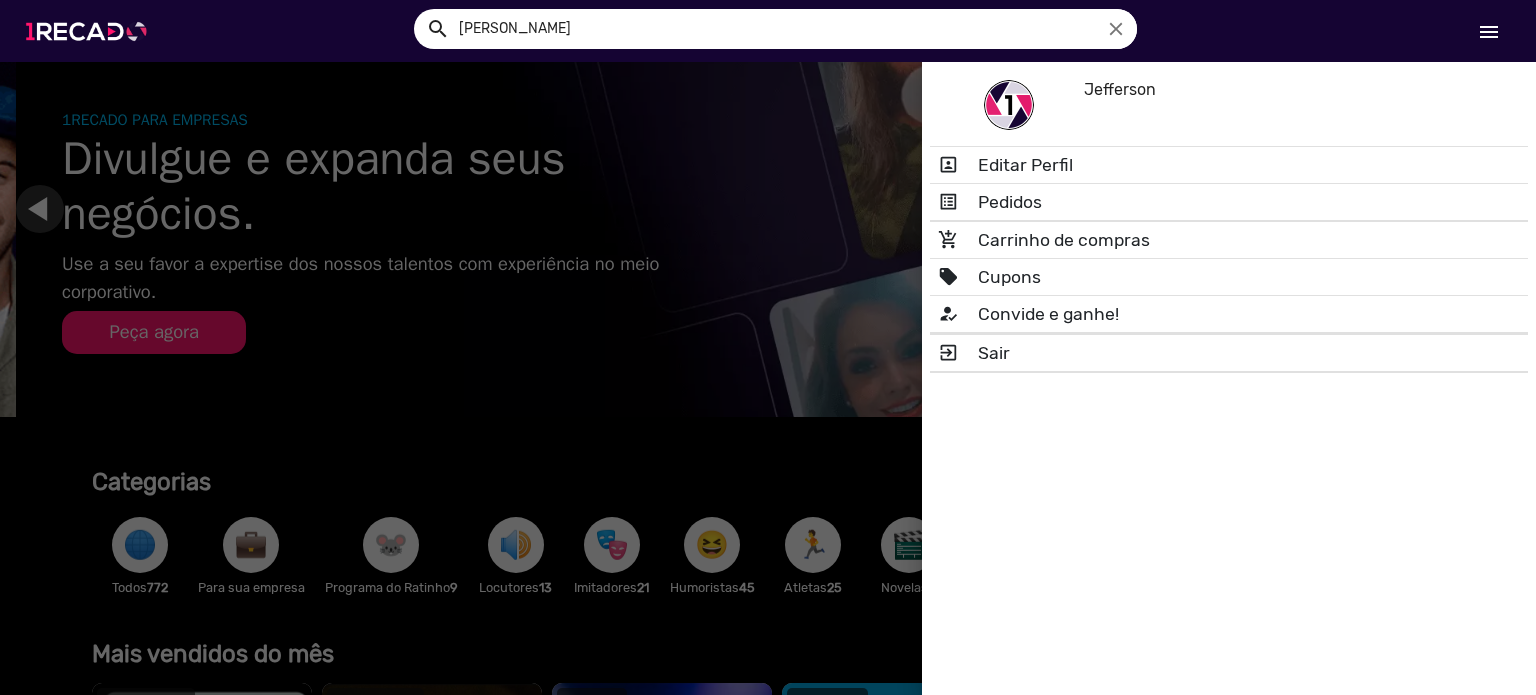 click at bounding box center [90, 31] 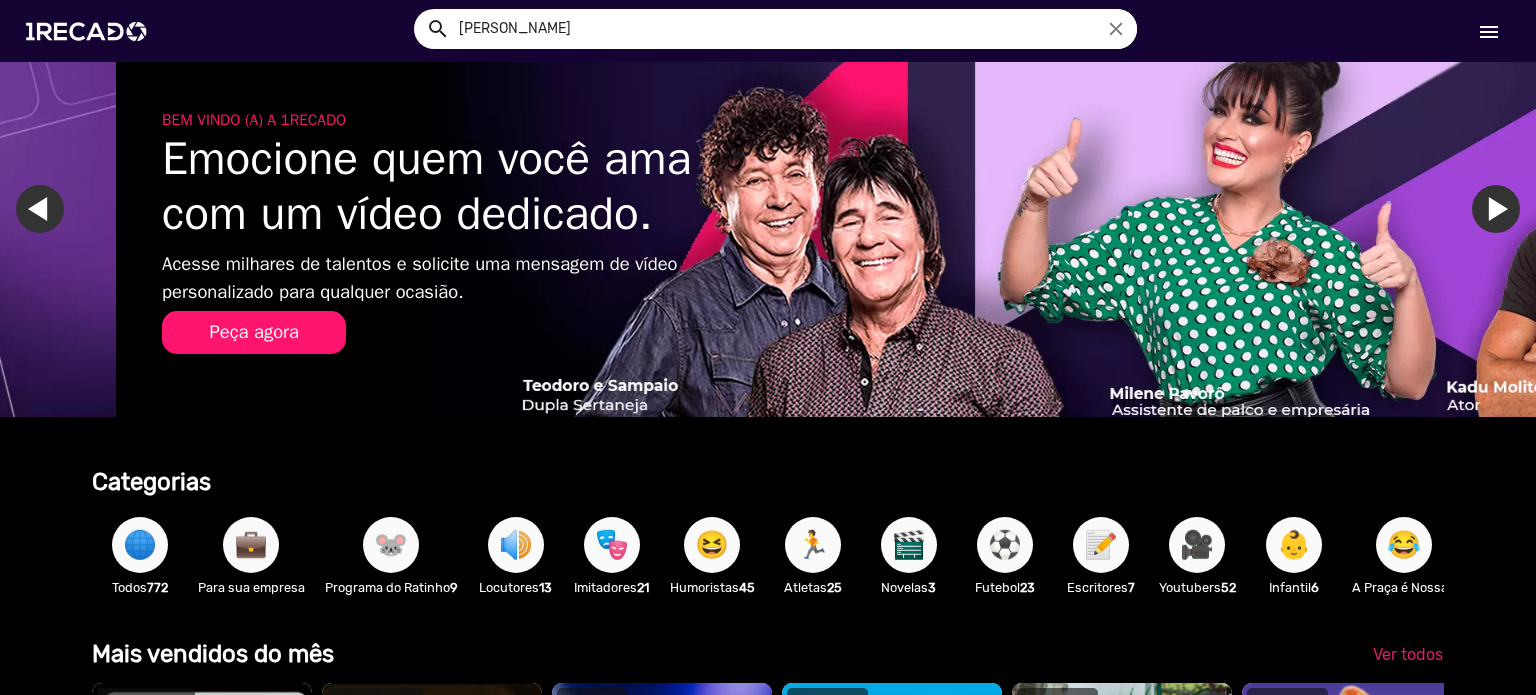 scroll, scrollTop: 0, scrollLeft: 3041, axis: horizontal 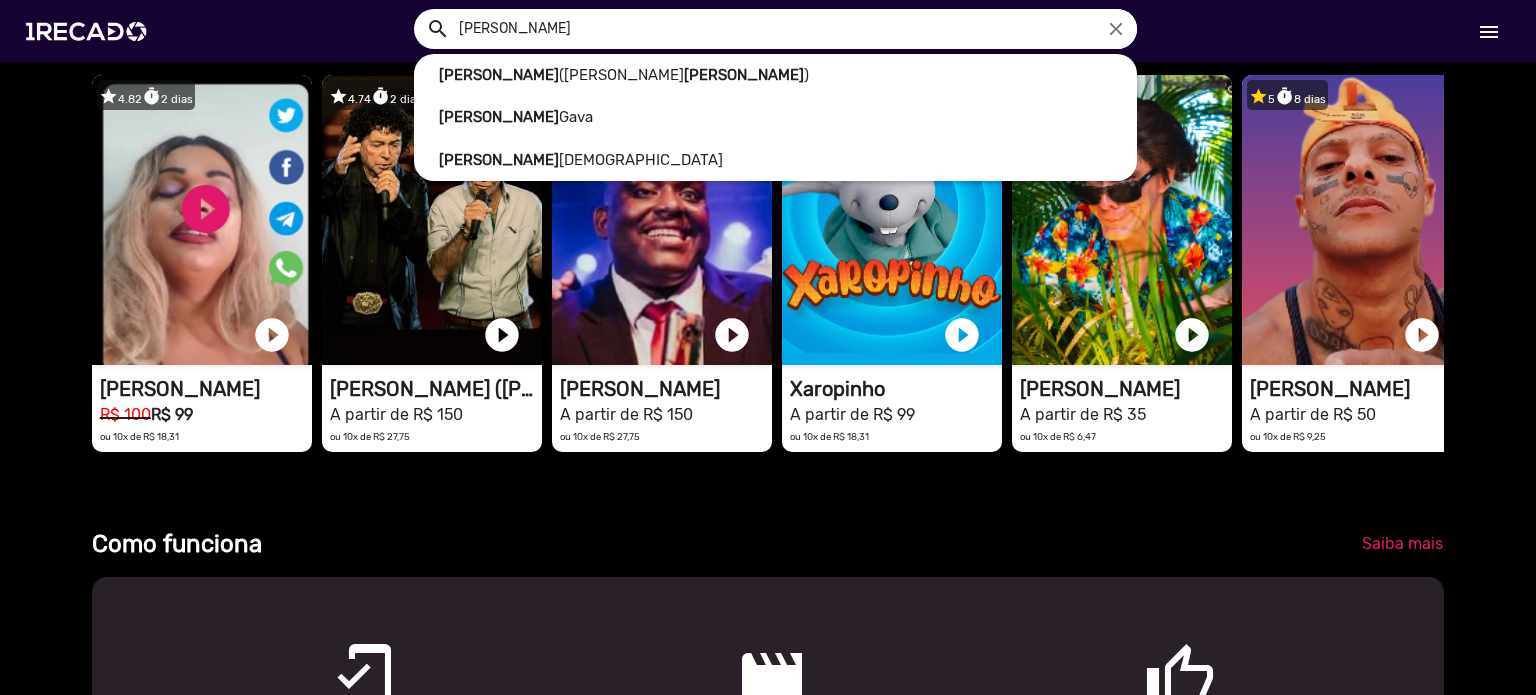 click on "[PERSON_NAME]" at bounding box center [790, 29] 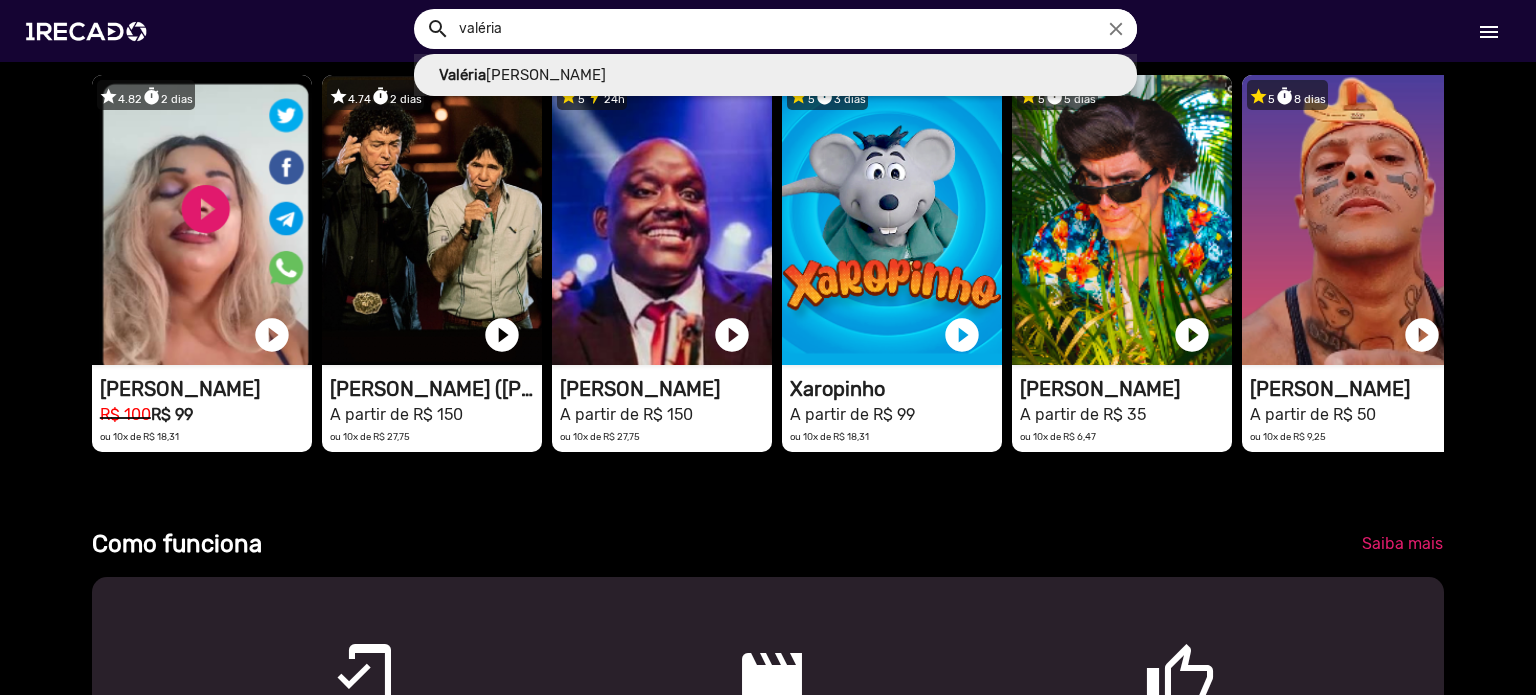 click on "[PERSON_NAME]" at bounding box center (775, 75) 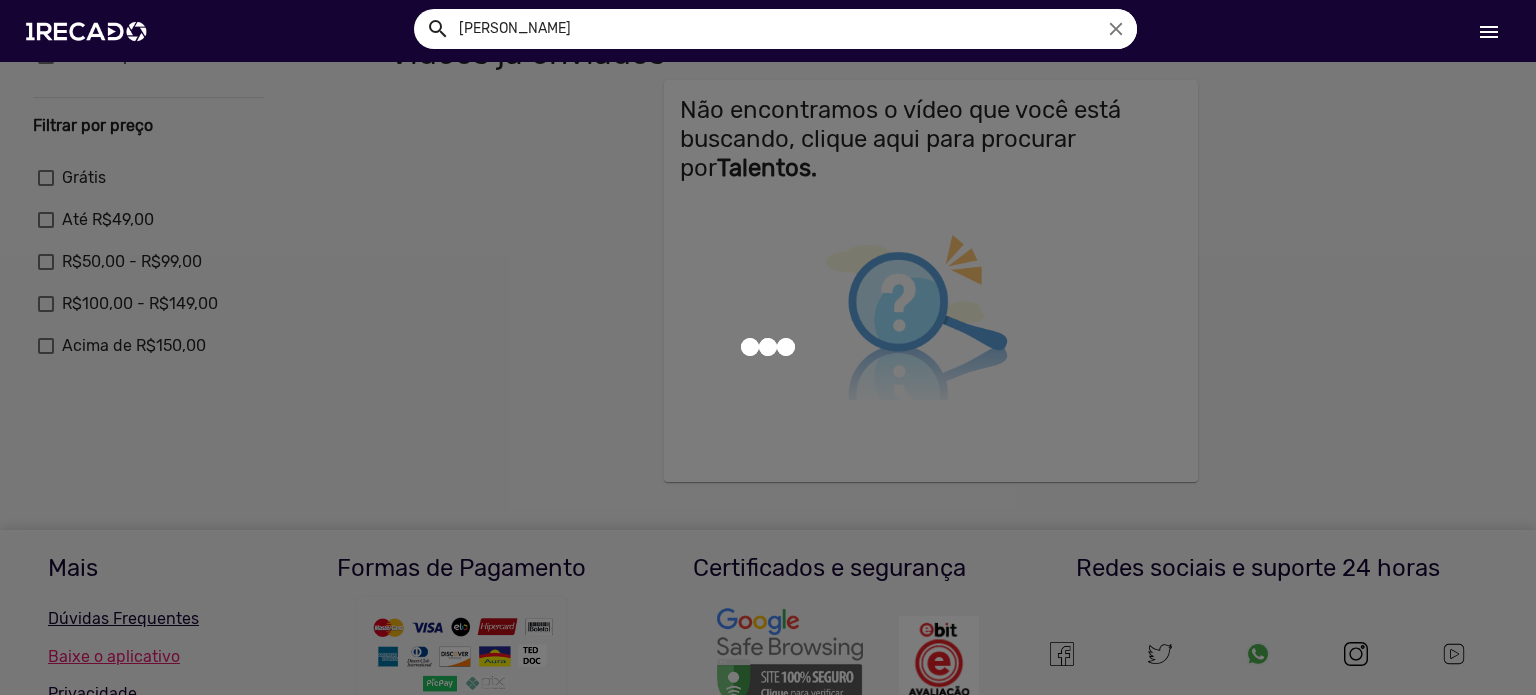 scroll, scrollTop: 0, scrollLeft: 0, axis: both 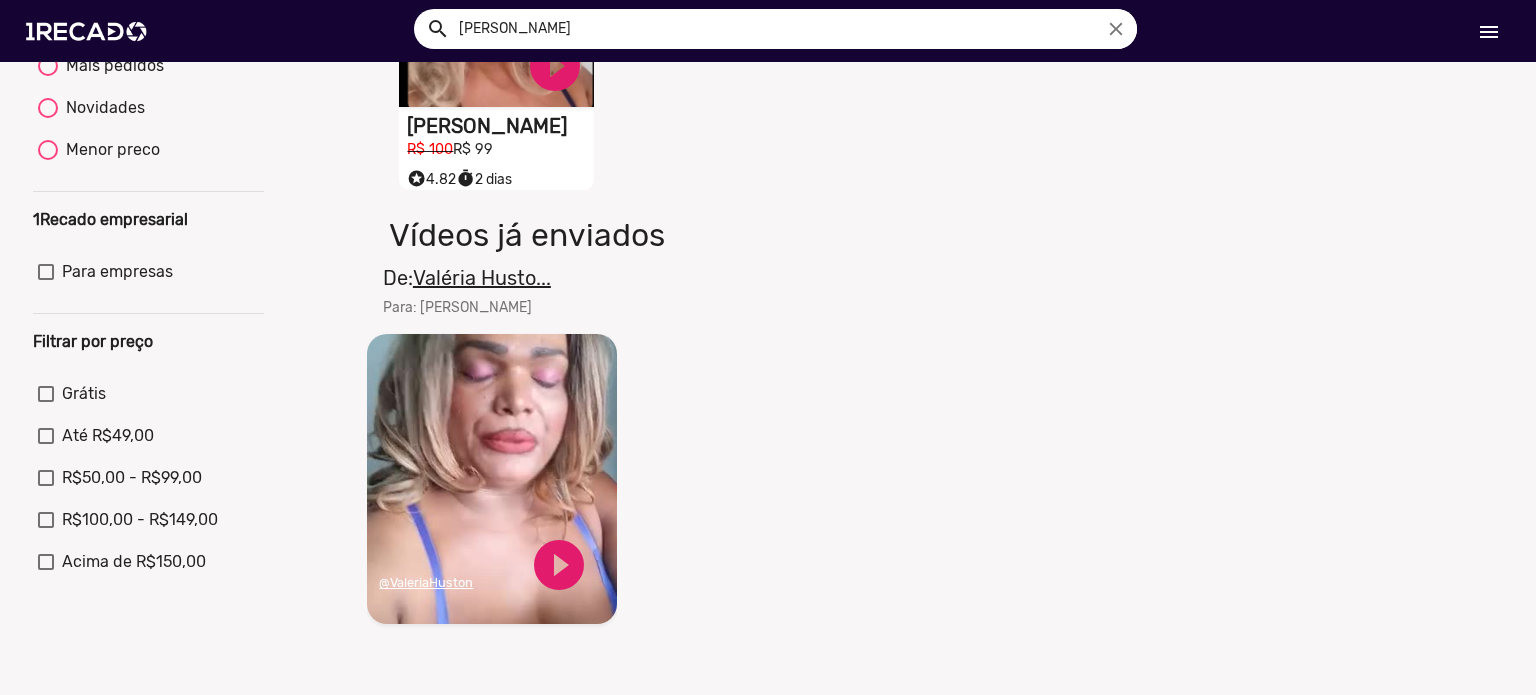 click on "Vídeos já enviados" 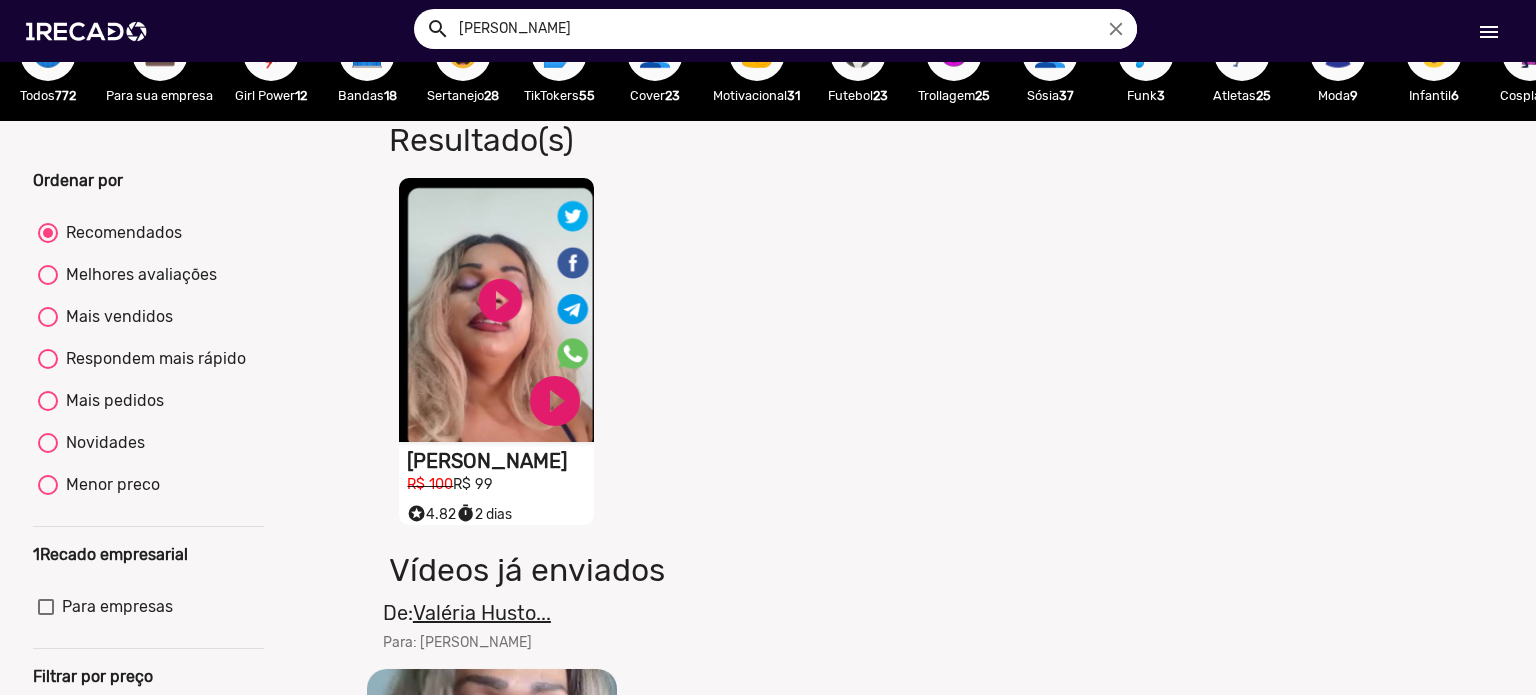 scroll, scrollTop: 59, scrollLeft: 0, axis: vertical 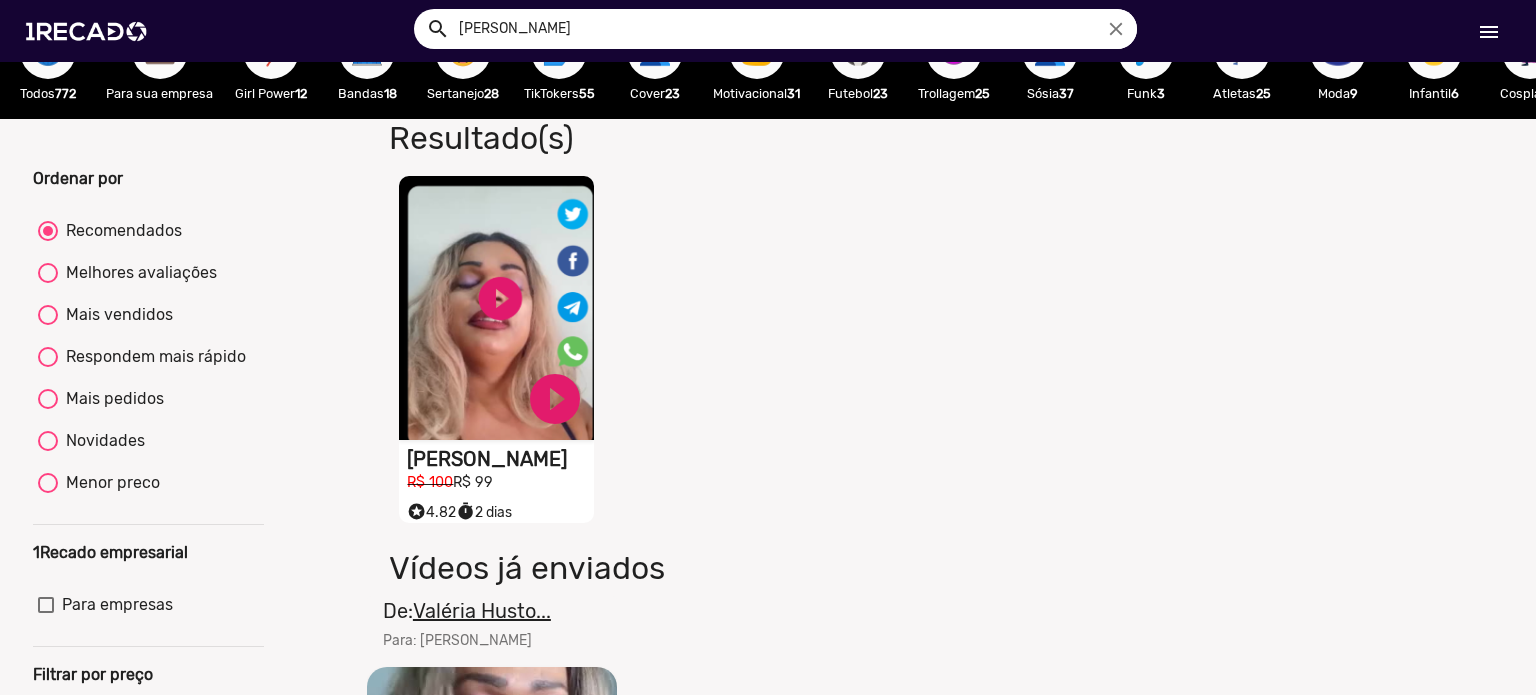 click at bounding box center (48, 441) 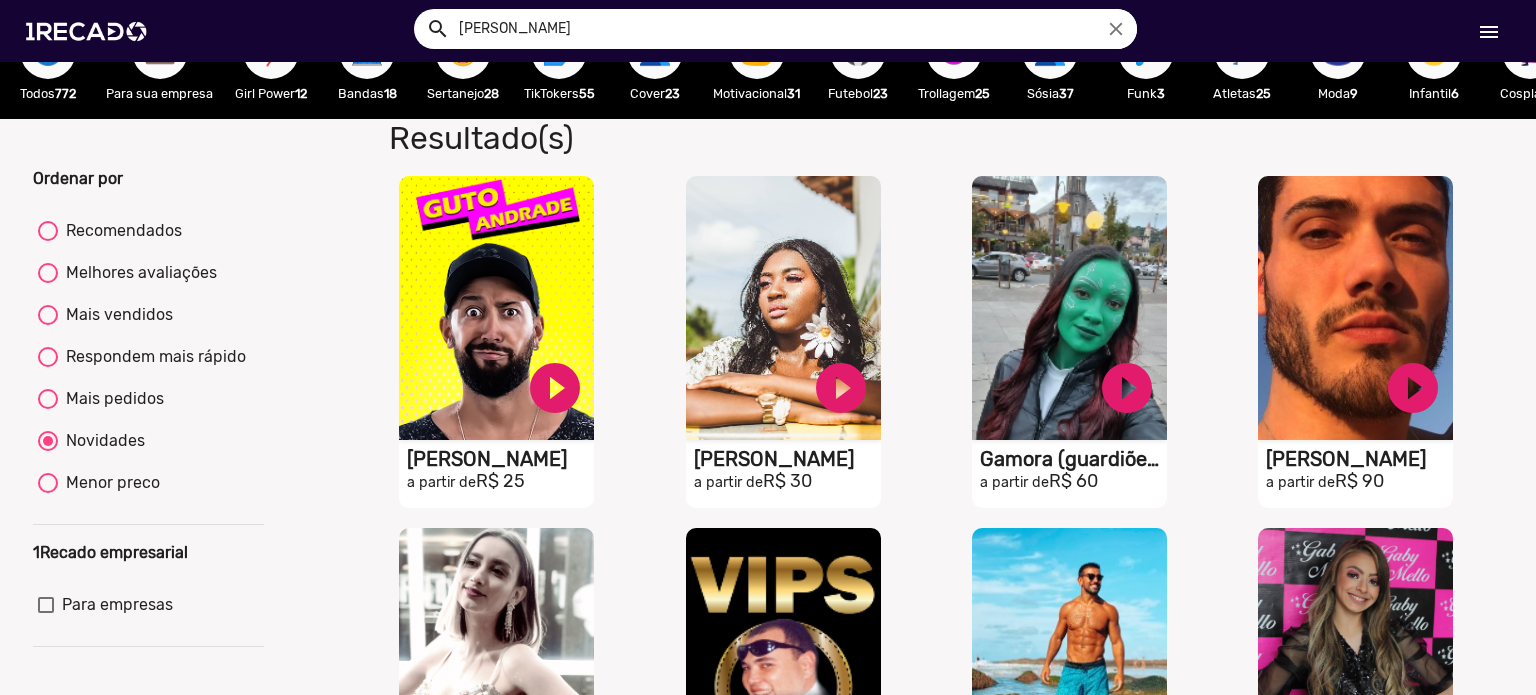 click on "[PERSON_NAME]" at bounding box center (790, 29) 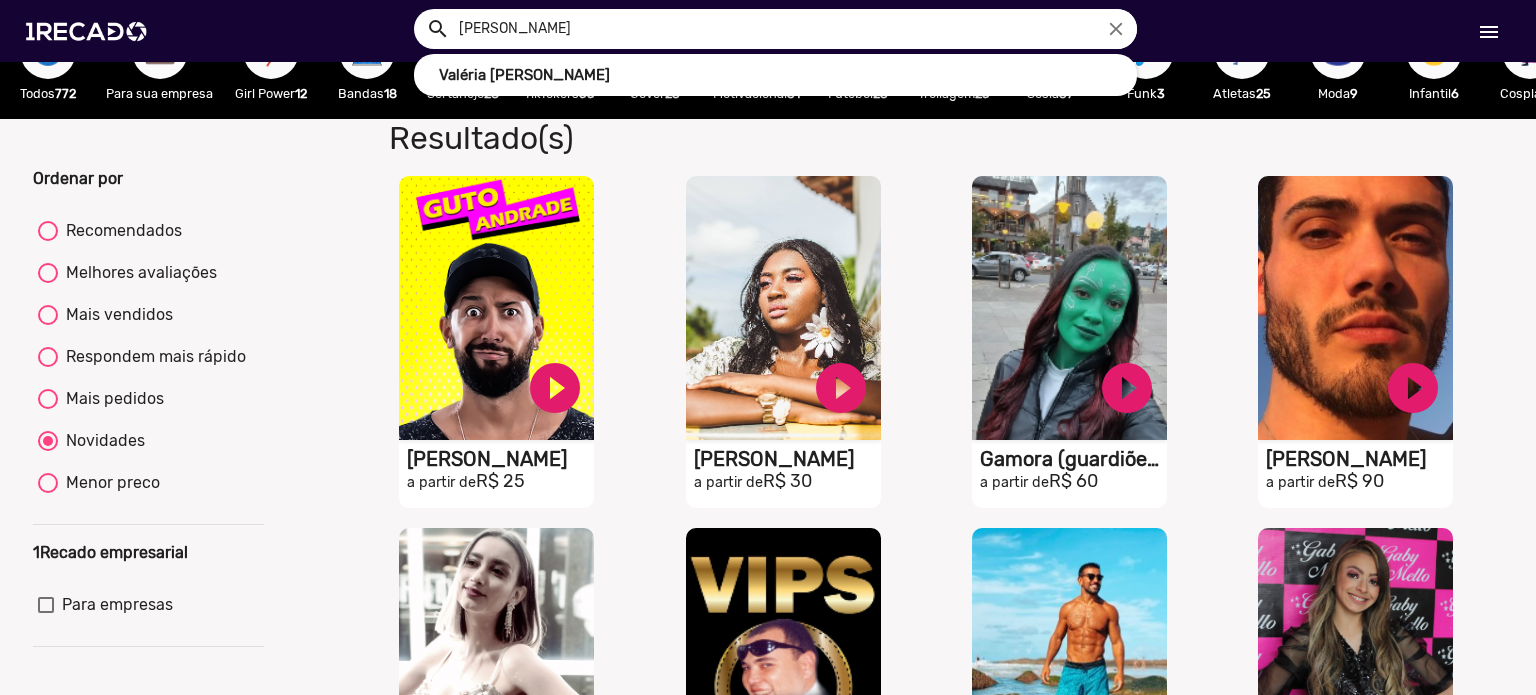 drag, startPoint x: 619, startPoint y: 37, endPoint x: 223, endPoint y: 11, distance: 396.85263 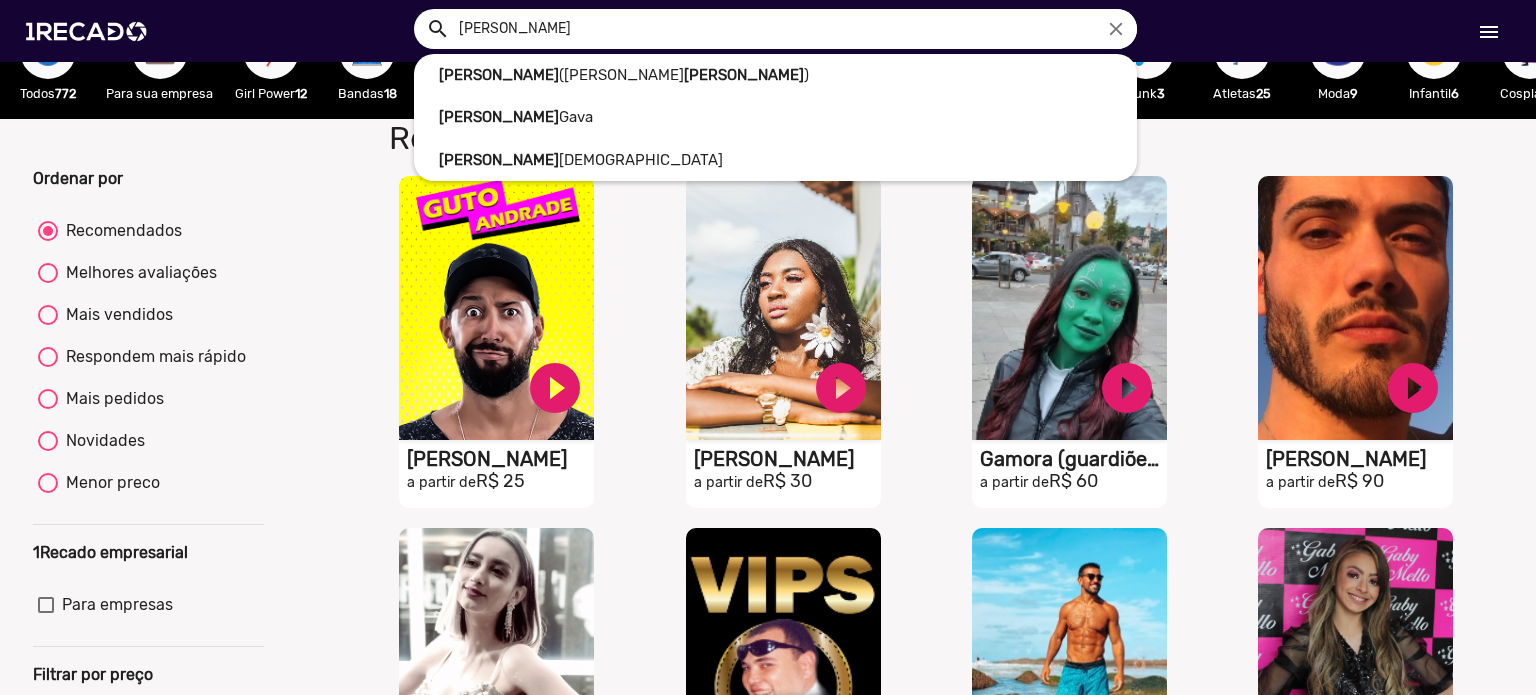 type on "[PERSON_NAME]" 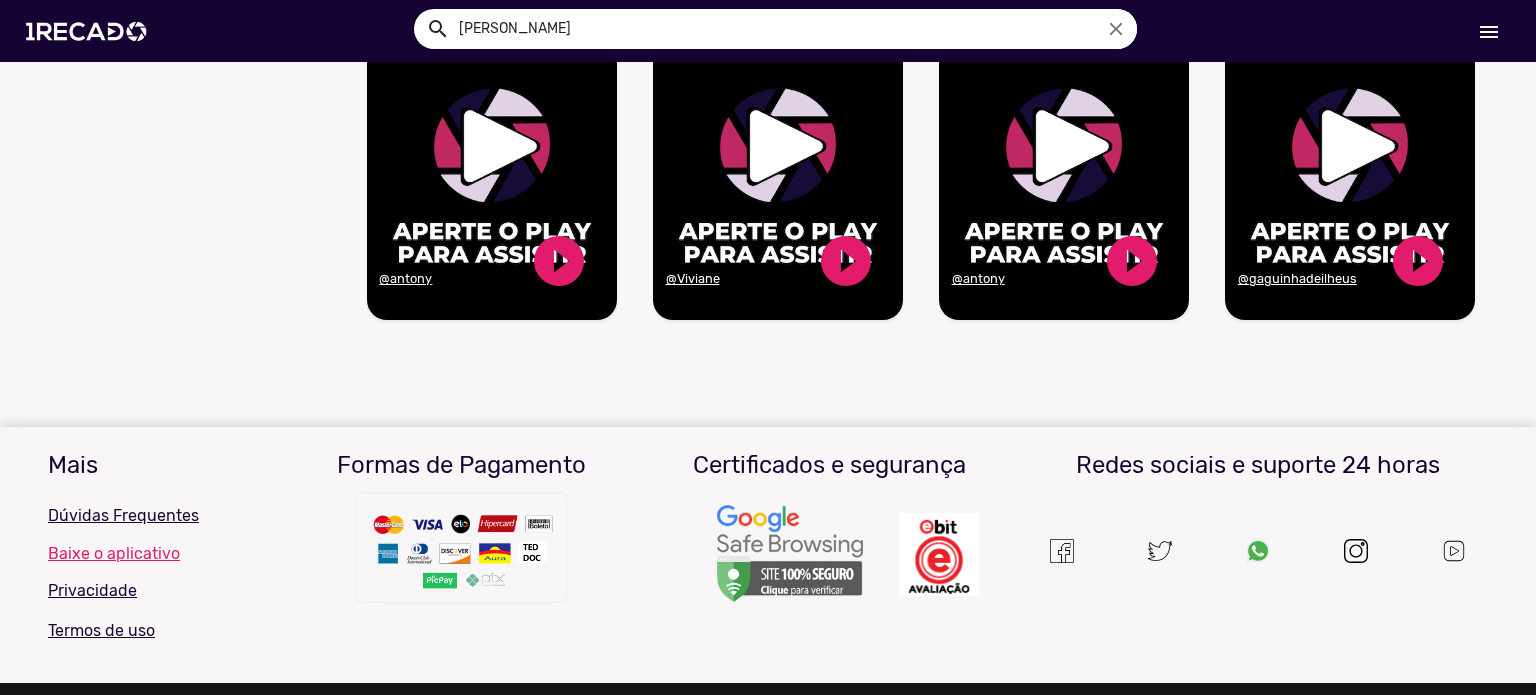 scroll, scrollTop: 0, scrollLeft: 0, axis: both 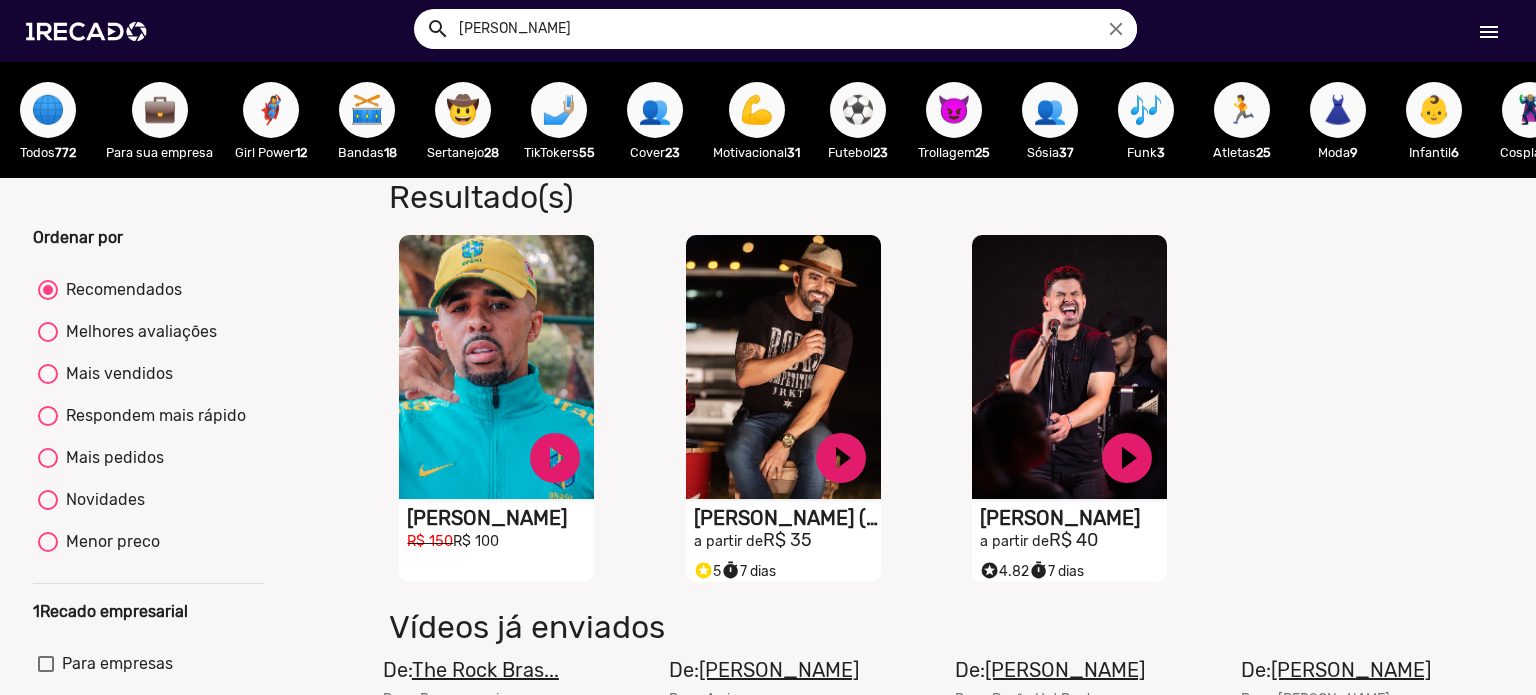 click on "Resultado(s)   S1RECADO vídeos dedicados para fãs e empresas   play_circle_filled  [PERSON_NAME] R$ 150  R$ 100  S1RECADO vídeos dedicados para fãs e empresas   play_circle_filled  [PERSON_NAME] ([PERSON_NAME]) a partir de  R$ 35  stars 5  timer  7 dias   S1RECADO vídeos dedicados para fãs e empresas   play_circle_filled  [PERSON_NAME]  a partir de  R$ 40  stars 4.82  timer  7 dias   Vídeos já enviados  De:  The Rock Bras... Para: Para um amigo  Seu navegador não reproduz vídeo em HTML5  @soufoda24h  play_circle_filled  De:  [PERSON_NAME] Para: Amigos   Seu navegador não reproduz vídeo em HTML5  @robvulcan  play_circle_filled  De:  [PERSON_NAME]: Busão Hot Dog's  Seu navegador não reproduz vídeo em HTML5  @antony  play_circle_filled  De:  [PERSON_NAME]: [PERSON_NAME]   Seu navegador não reproduz vídeo em HTML5  @antony  play_circle_filled  De:  [PERSON_NAME]: [PERSON_NAME]   Seu navegador não reproduz vídeo em HTML5  @antony  play_circle_filled  De:  [PERSON_NAME]... Para: [PERSON_NAME] @Viviane De:" 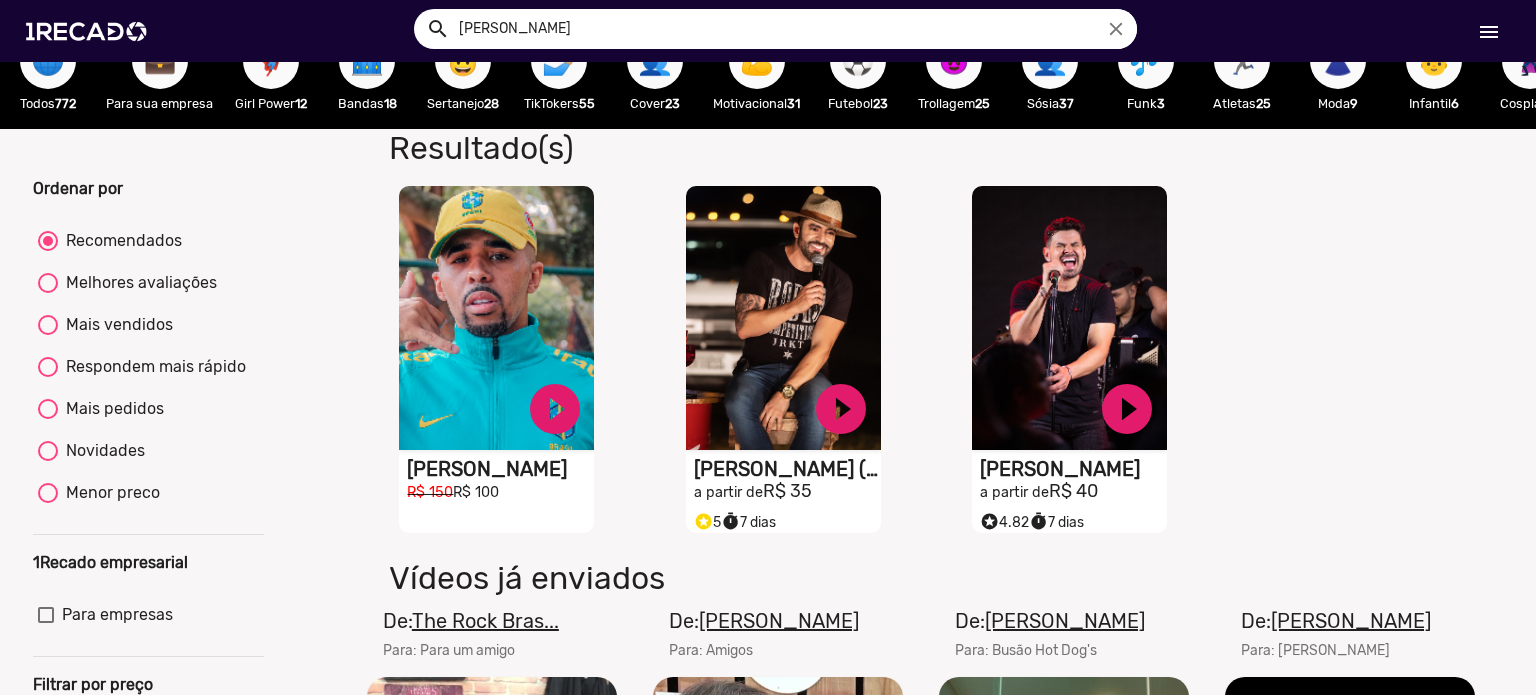 scroll, scrollTop: 0, scrollLeft: 0, axis: both 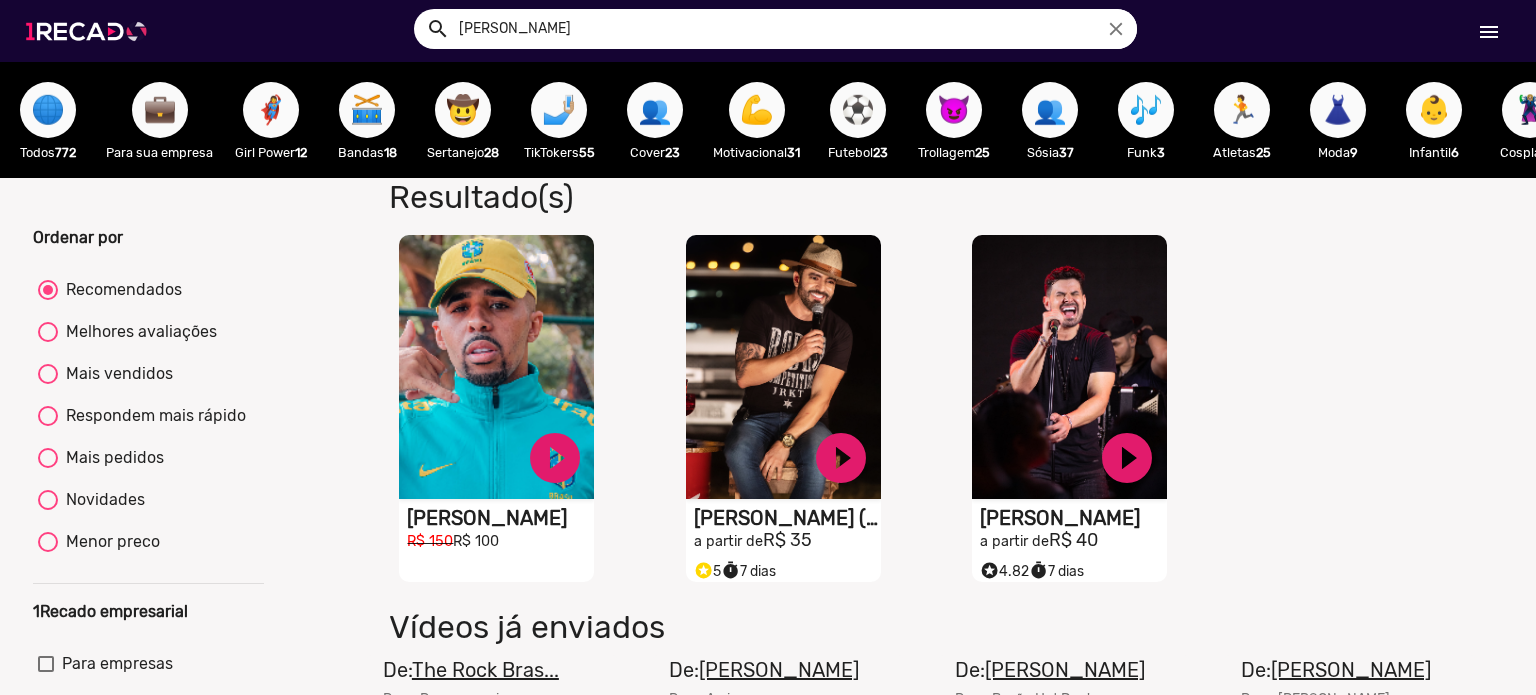 click at bounding box center [90, 31] 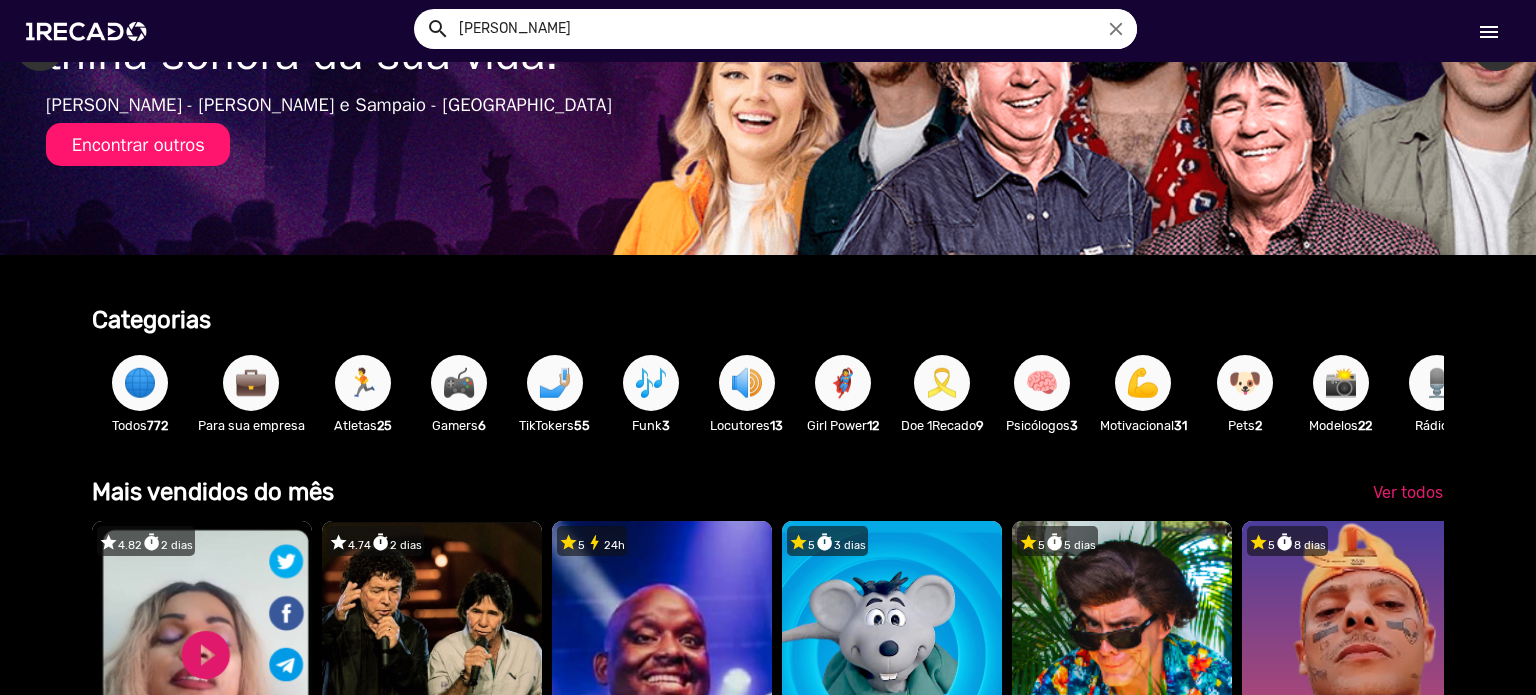 scroll, scrollTop: 183, scrollLeft: 0, axis: vertical 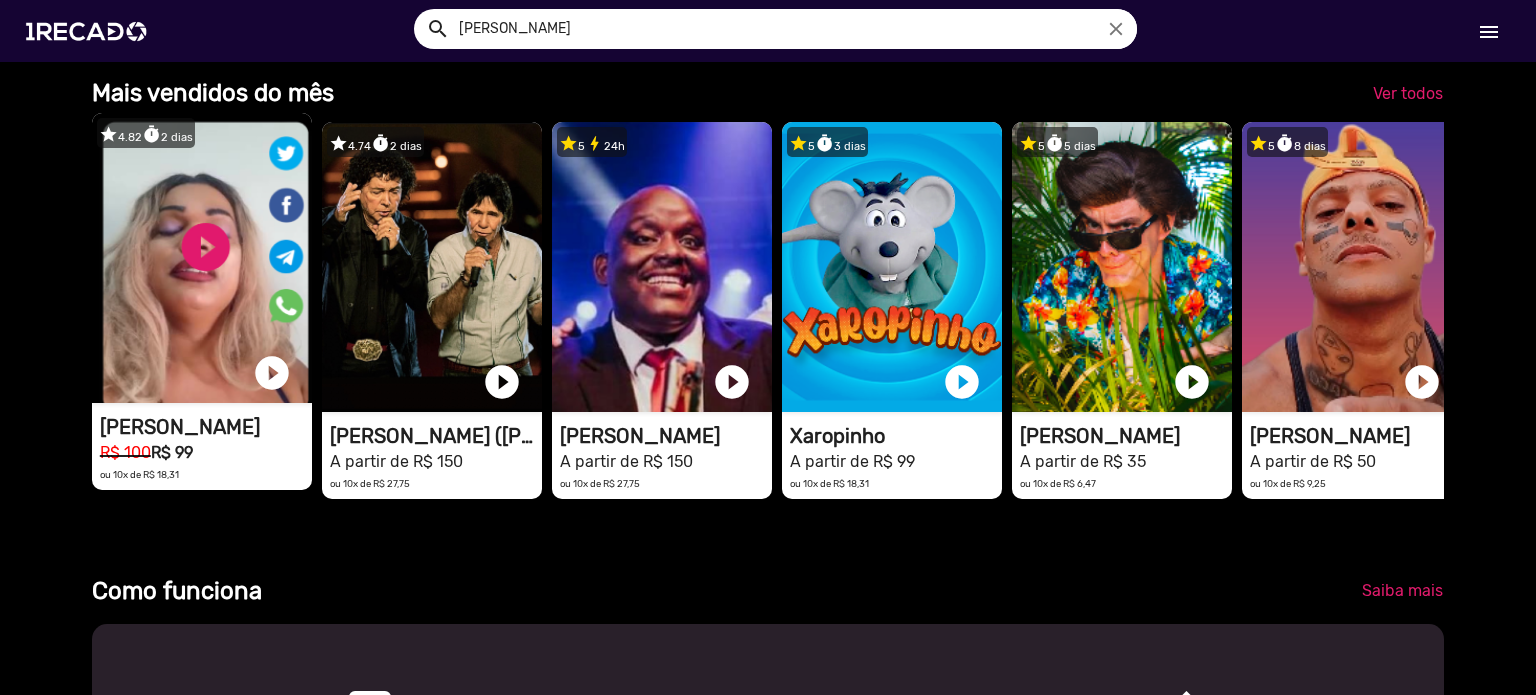 click on "1RECADO vídeos dedicados para fãs e empresas" at bounding box center (202, 258) 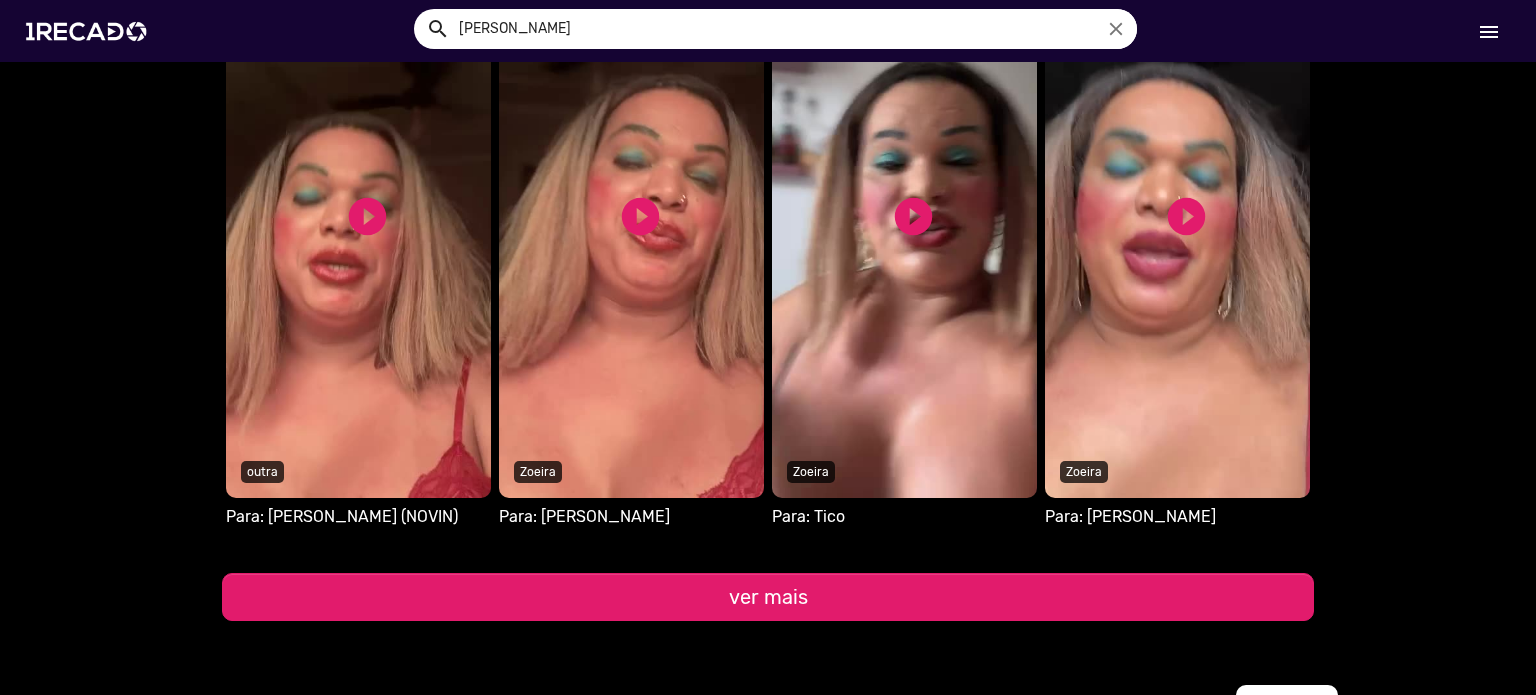 scroll, scrollTop: 2088, scrollLeft: 0, axis: vertical 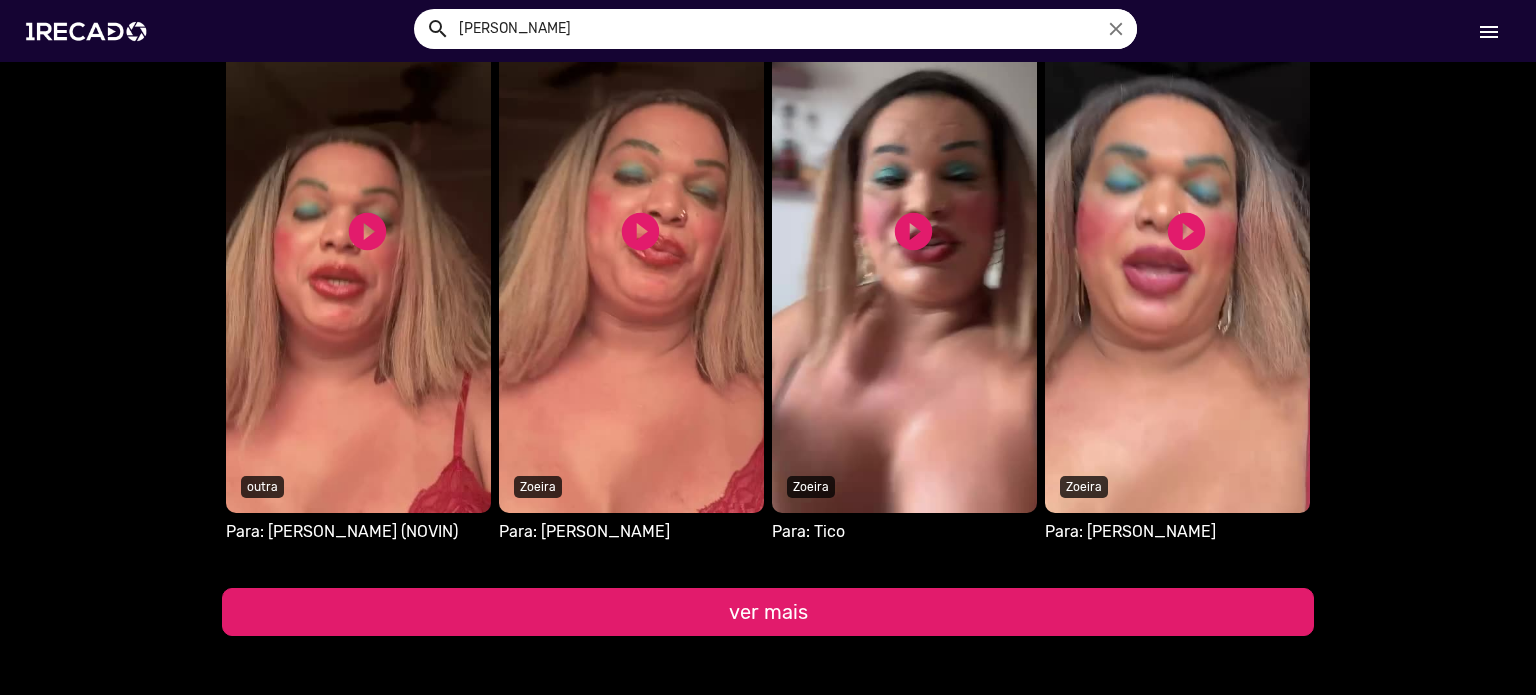 click on "ver mais" 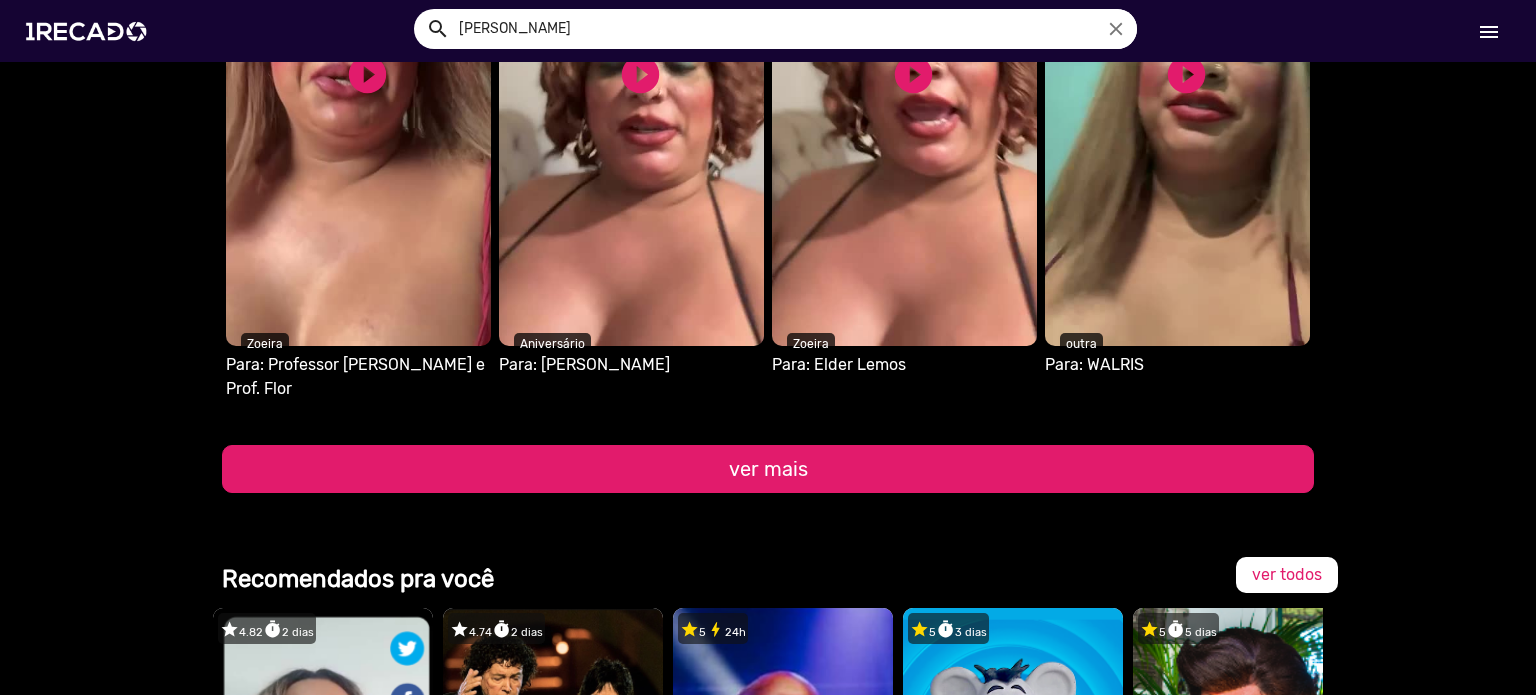 scroll, scrollTop: 2856, scrollLeft: 0, axis: vertical 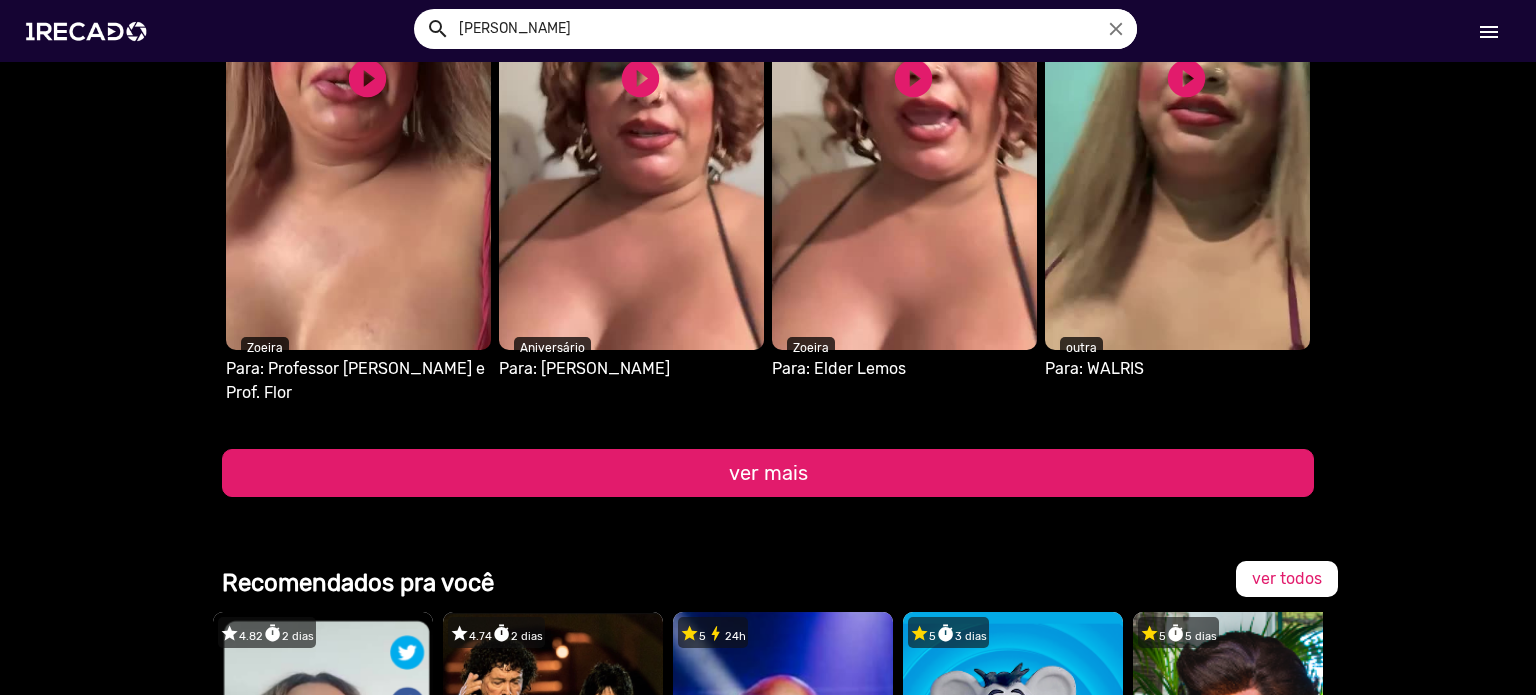 click on "ver mais" 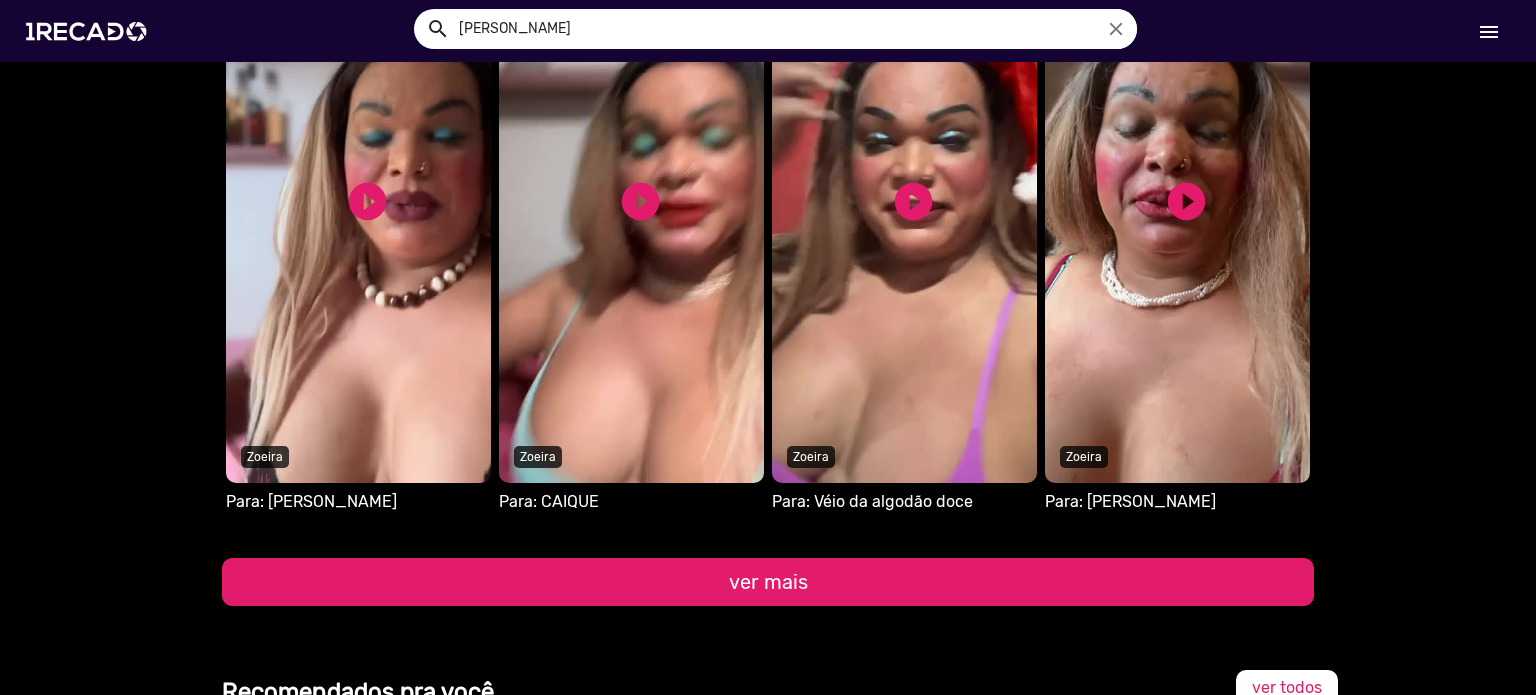 scroll, scrollTop: 3328, scrollLeft: 0, axis: vertical 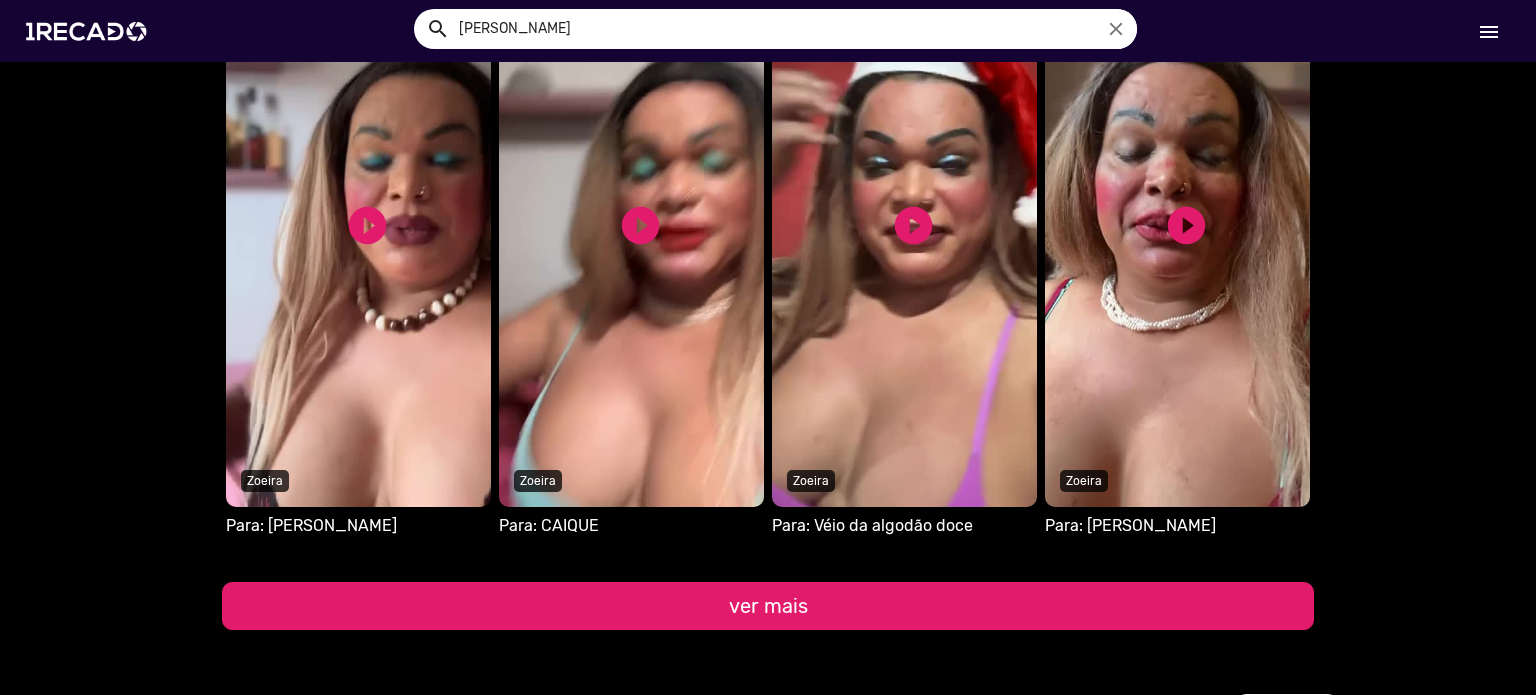 click on "ver mais" 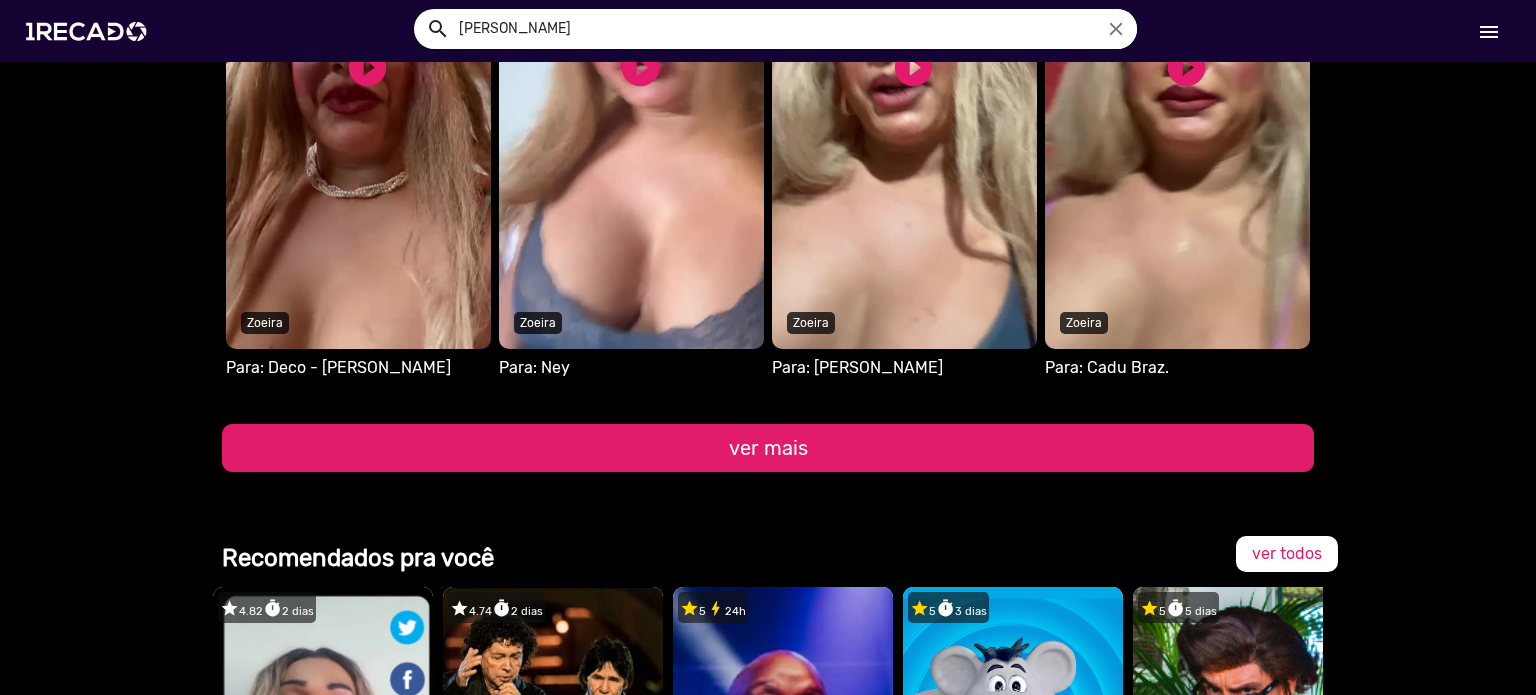scroll, scrollTop: 4077, scrollLeft: 0, axis: vertical 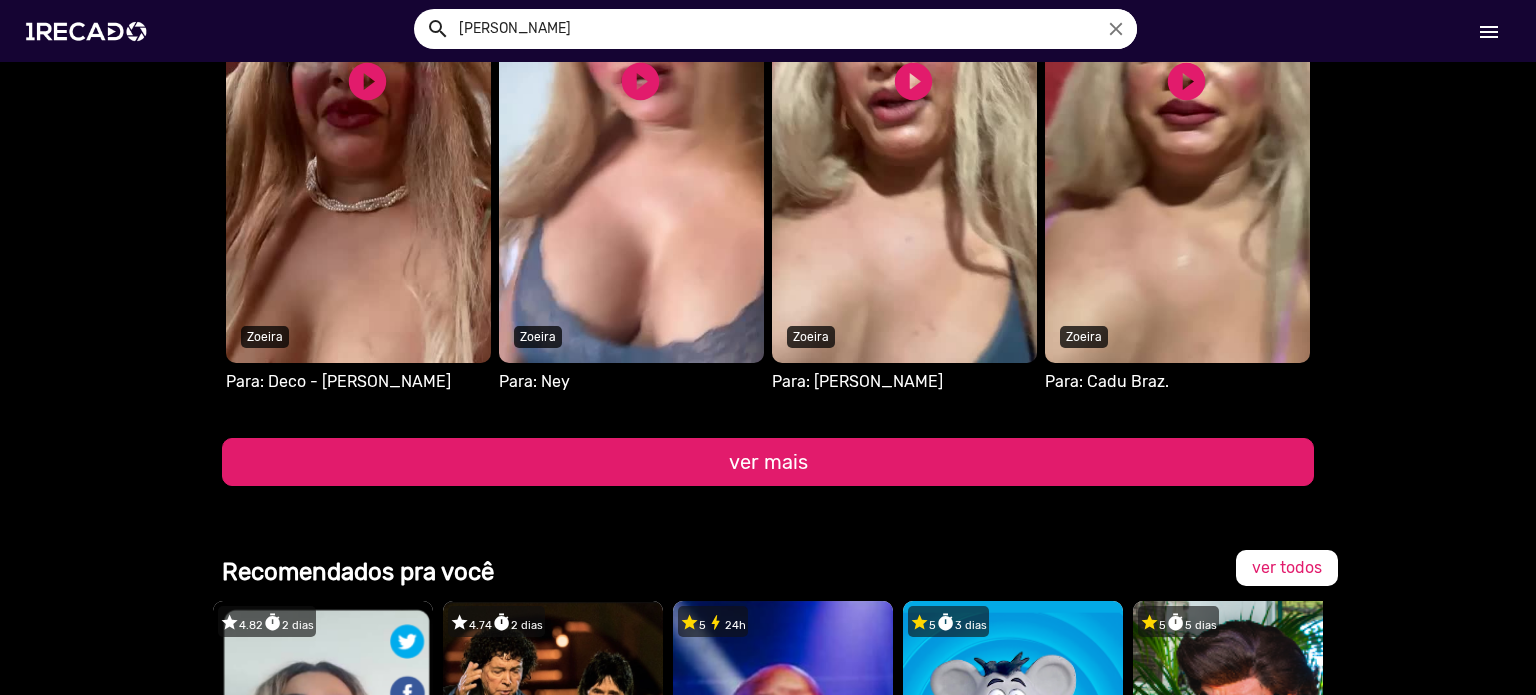 click on "ver mais" 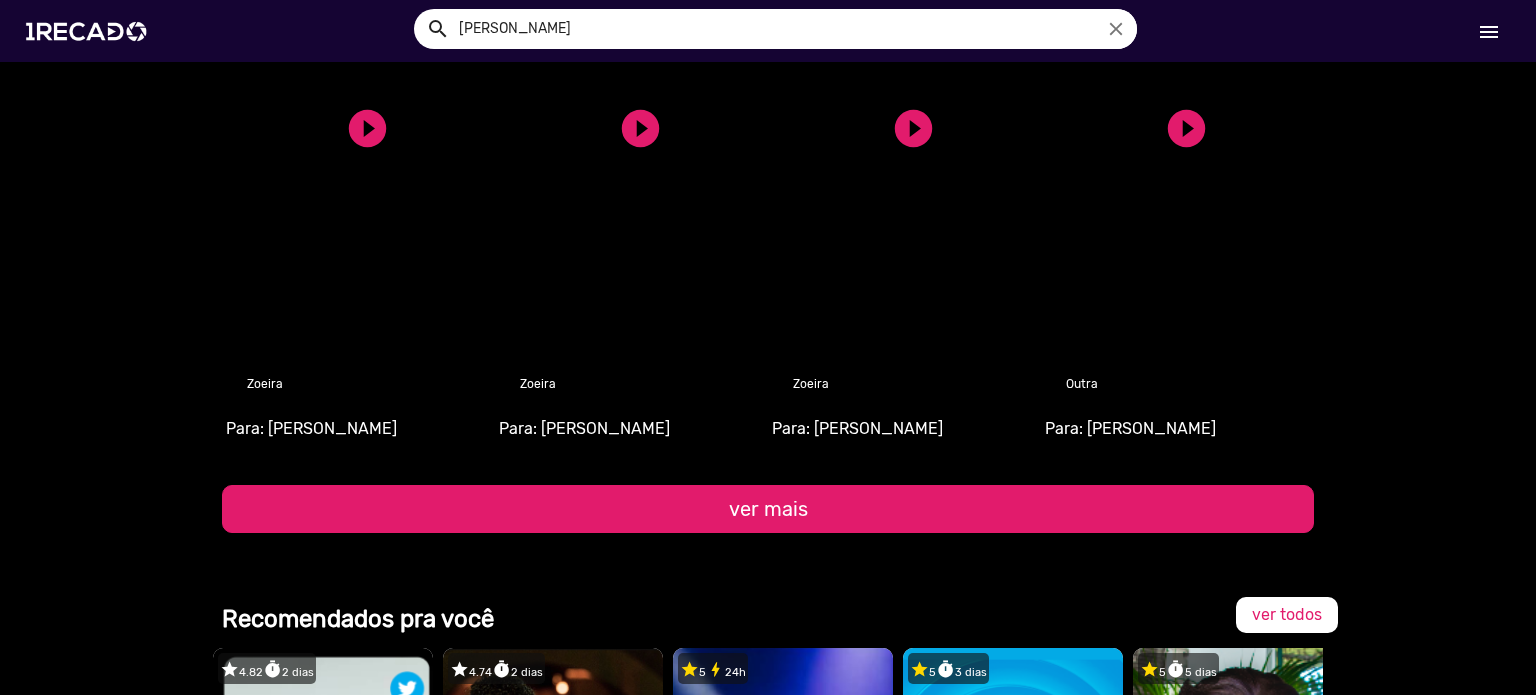 scroll, scrollTop: 4642, scrollLeft: 0, axis: vertical 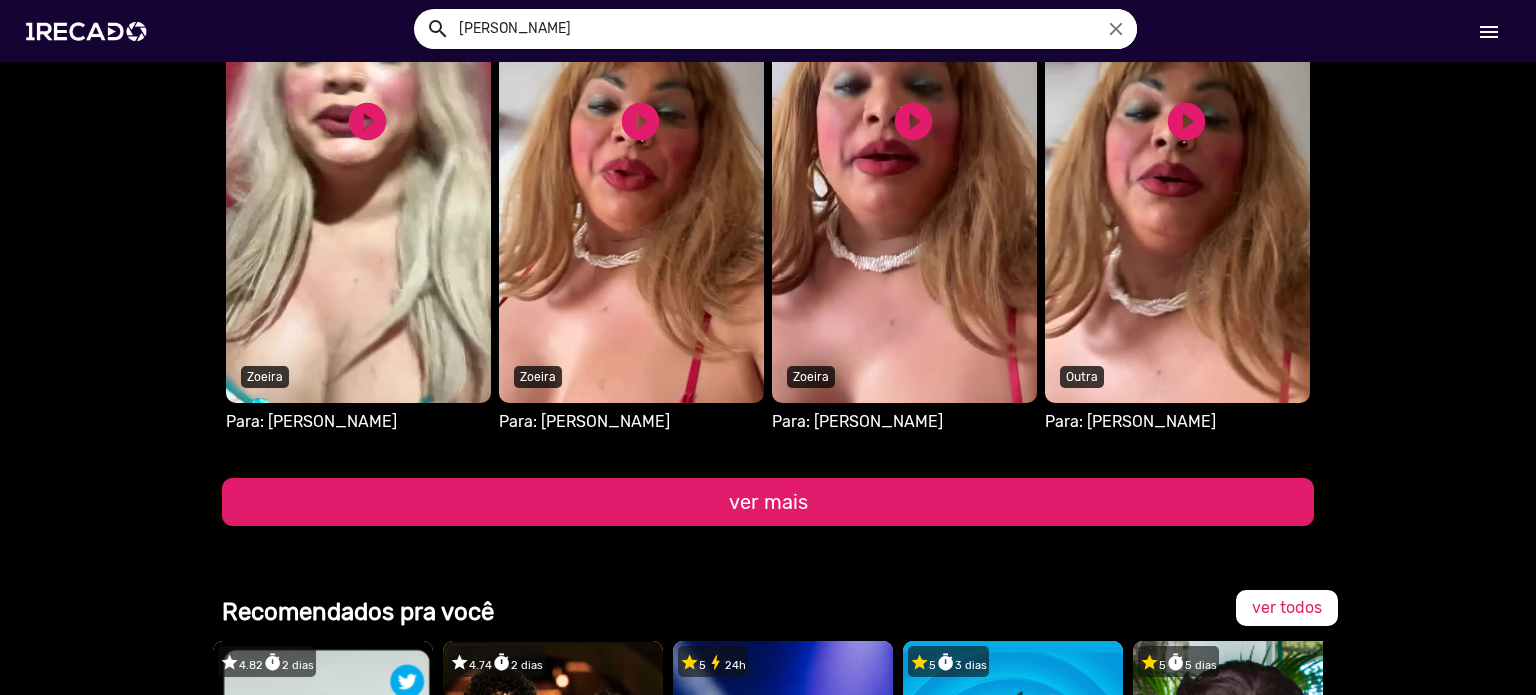 click on "ver mais" 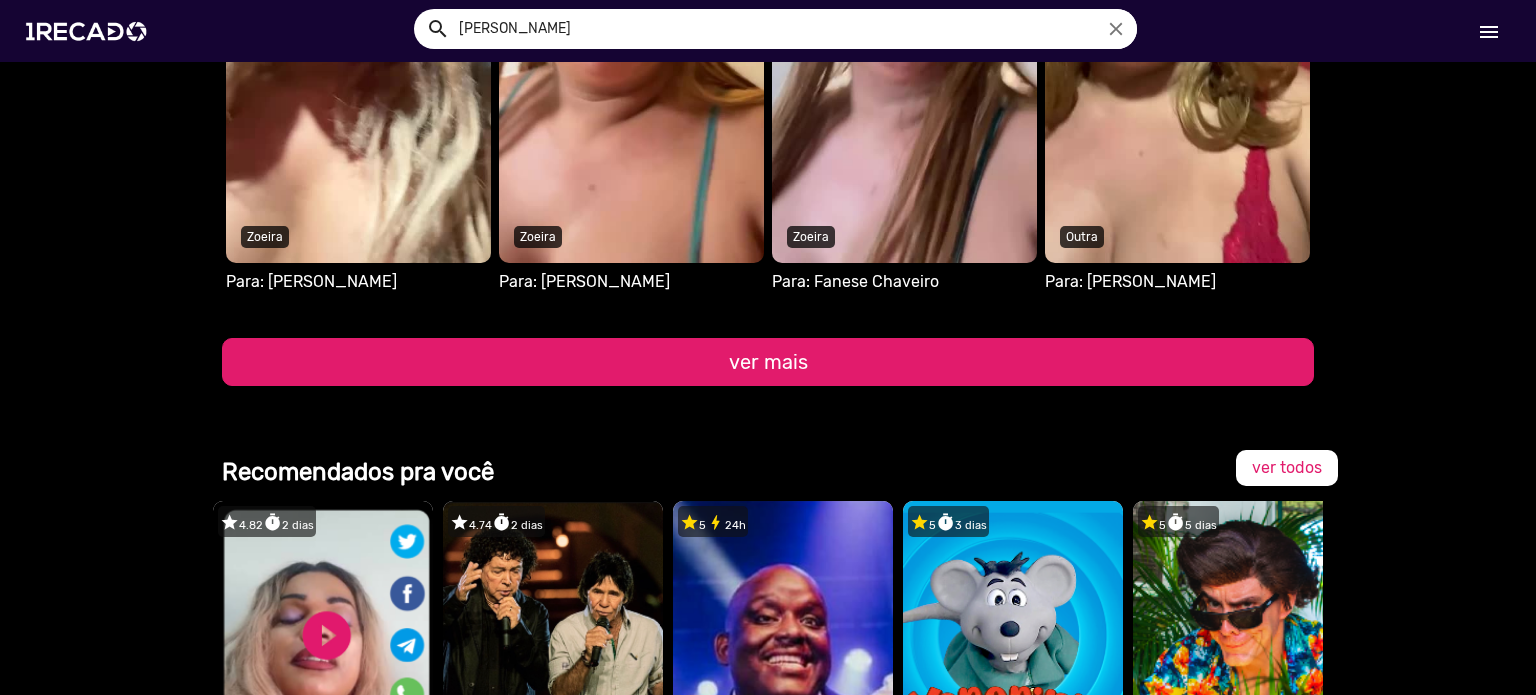 scroll, scrollTop: 5370, scrollLeft: 0, axis: vertical 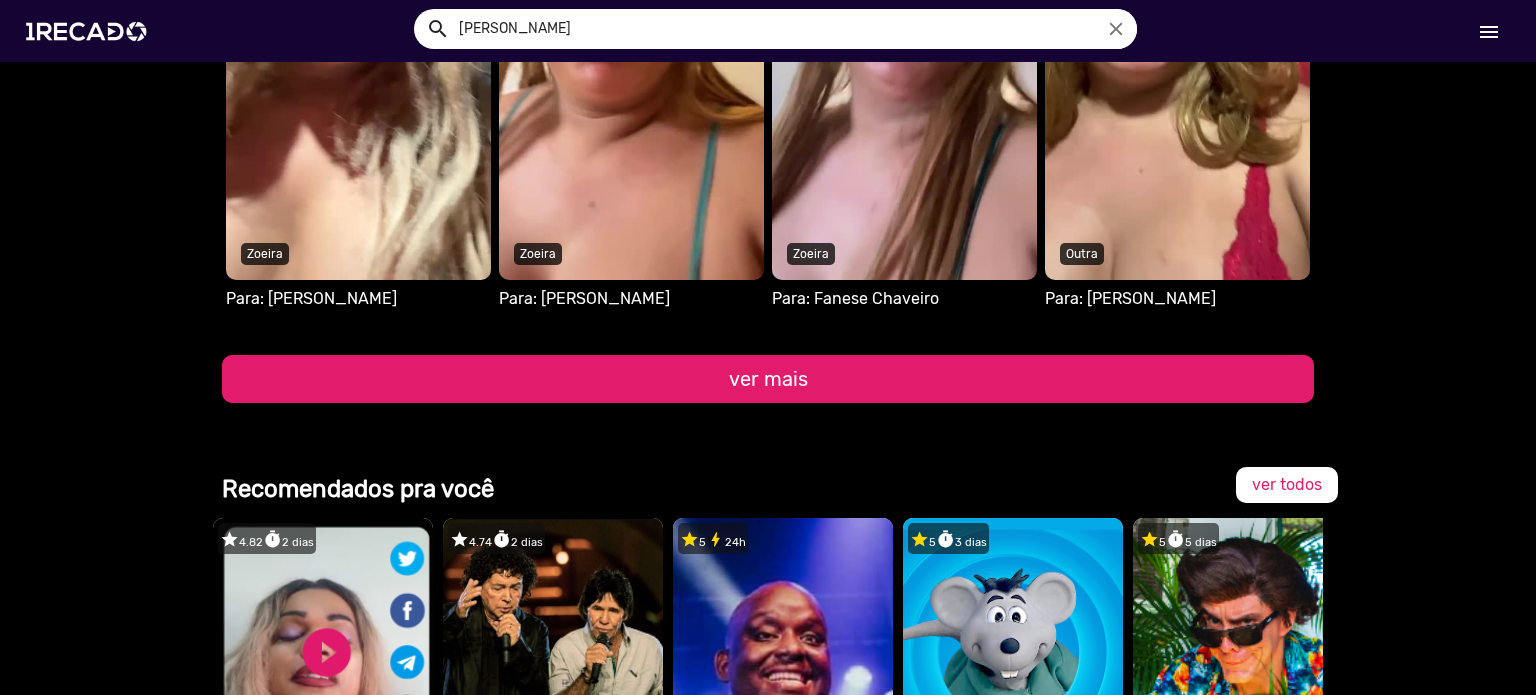 click on "ver mais" 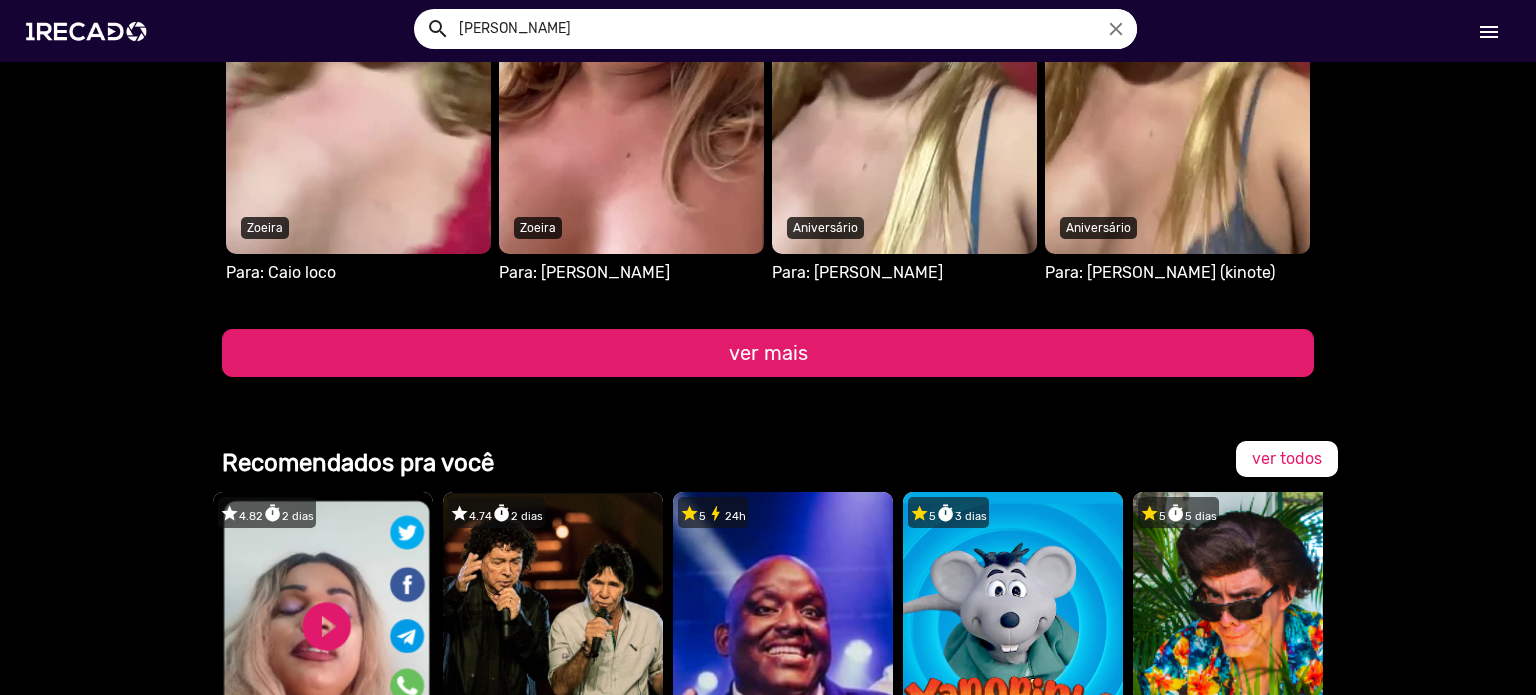 scroll, scrollTop: 5992, scrollLeft: 0, axis: vertical 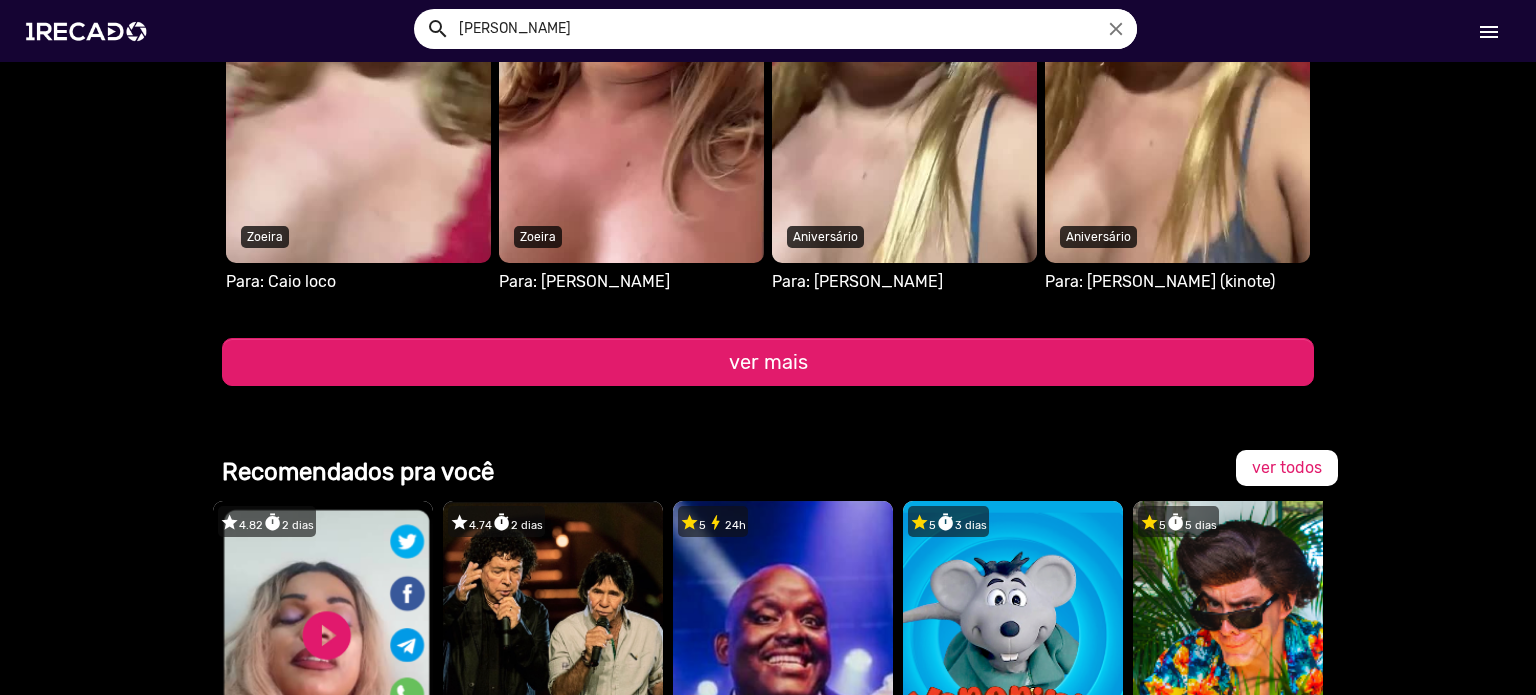 click on "Vídeos públicos recentes   Seu navegador não reproduz vídeo em HTML5   play_circle_filled   play_circle_filled  Para: [PERSON_NAME]  Zoeira  Seu navegador não reproduz vídeo em HTML5   play_circle_filled   play_circle_filled  Para: [PERSON_NAME] outra  Seu navegador não reproduz vídeo em HTML5   play_circle_filled   play_circle_filled  Para: [PERSON_NAME]  Seu navegador não reproduz vídeo em HTML5   play_circle_filled   play_circle_filled  Para: [PERSON_NAME] Zoeira  Seu navegador não reproduz vídeo em HTML5   play_circle_filled   play_circle_filled  Zoeira Para: [PERSON_NAME]   Seu navegador não reproduz vídeo em HTML5   play_circle_filled   play_circle_filled  outra Para: [PERSON_NAME]  Seu navegador não reproduz vídeo em HTML5   play_circle_filled   play_circle_filled  Aniversário Para: [PERSON_NAME]  Seu navegador não reproduz vídeo em HTML5   play_circle_filled   play_circle_filled  Zoeira Para: [PERSON_NAME]  S1RECADO vídeos dedicados para fãs e empresas   play_circle_filled  outra Zoeira" 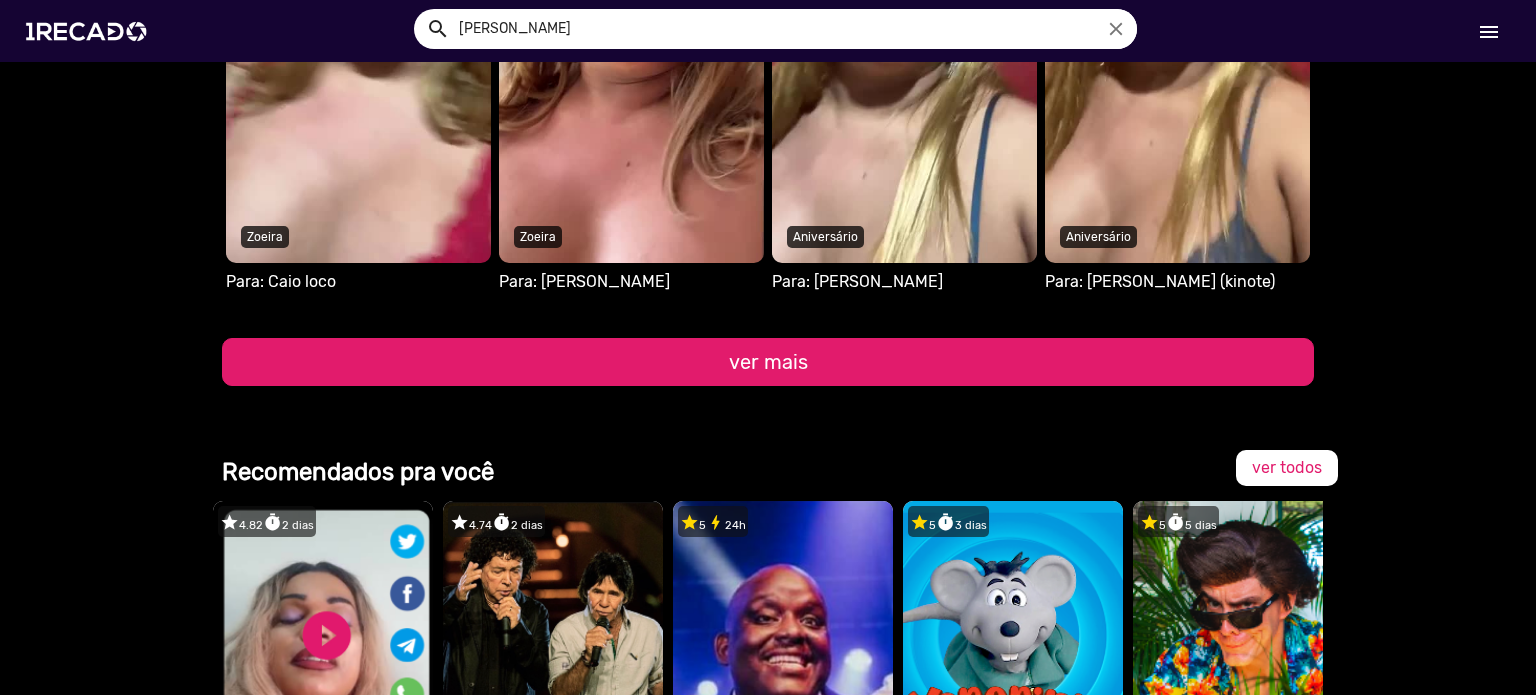 click on "ver mais" 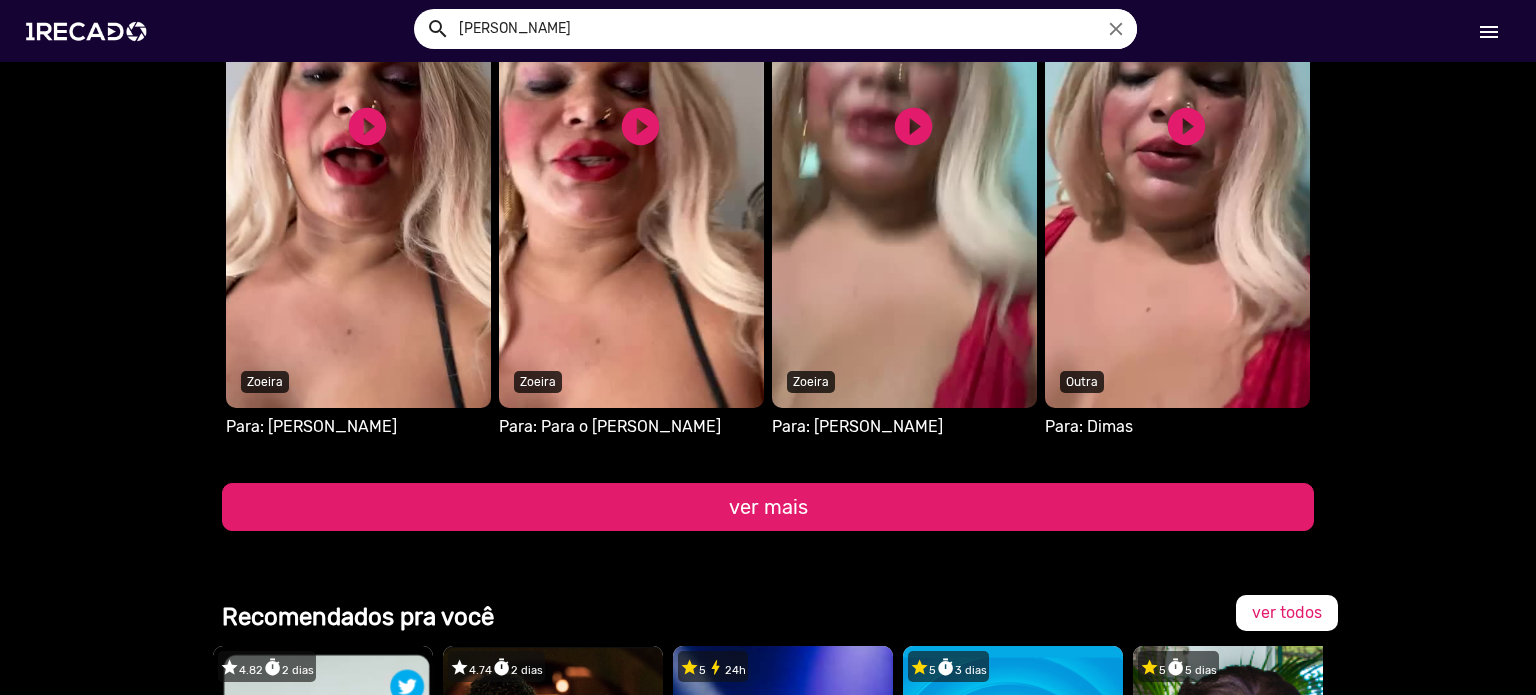 scroll, scrollTop: 6422, scrollLeft: 0, axis: vertical 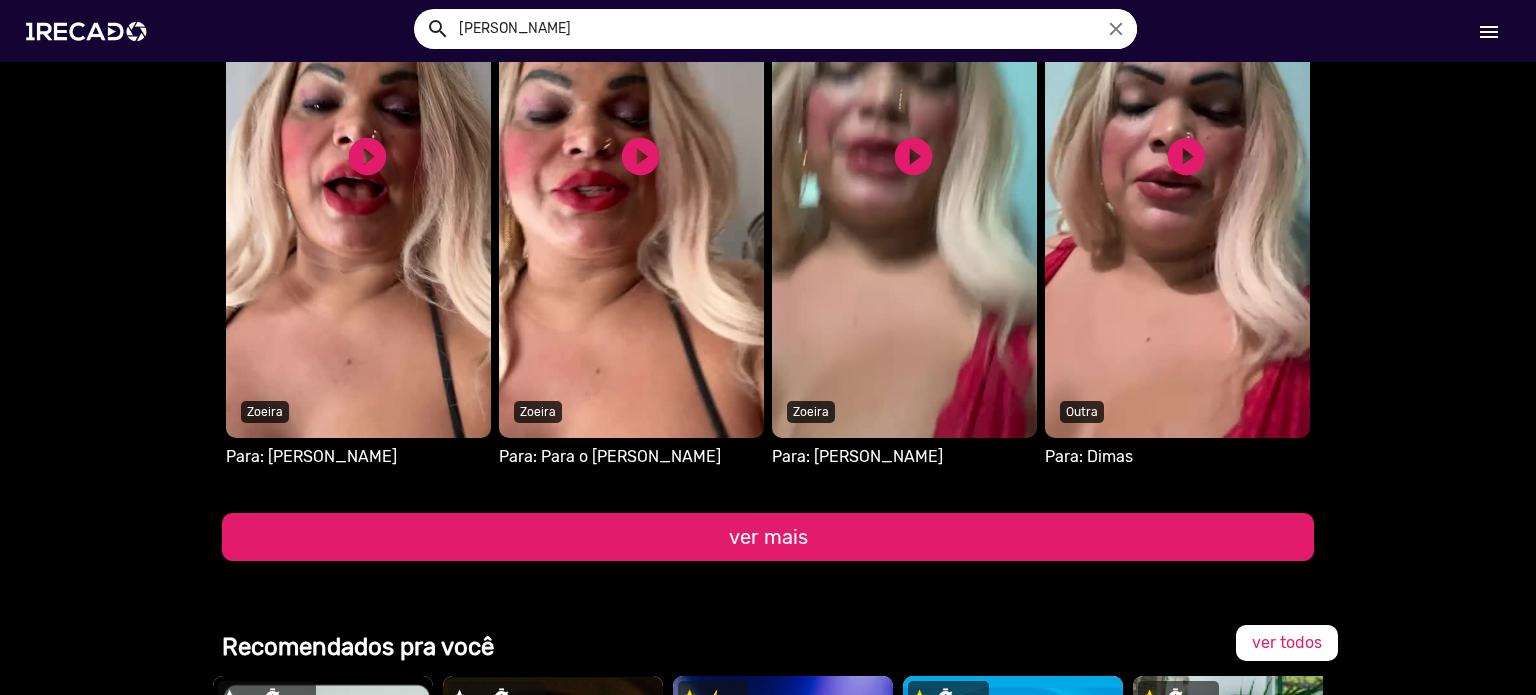 click on "ver mais" 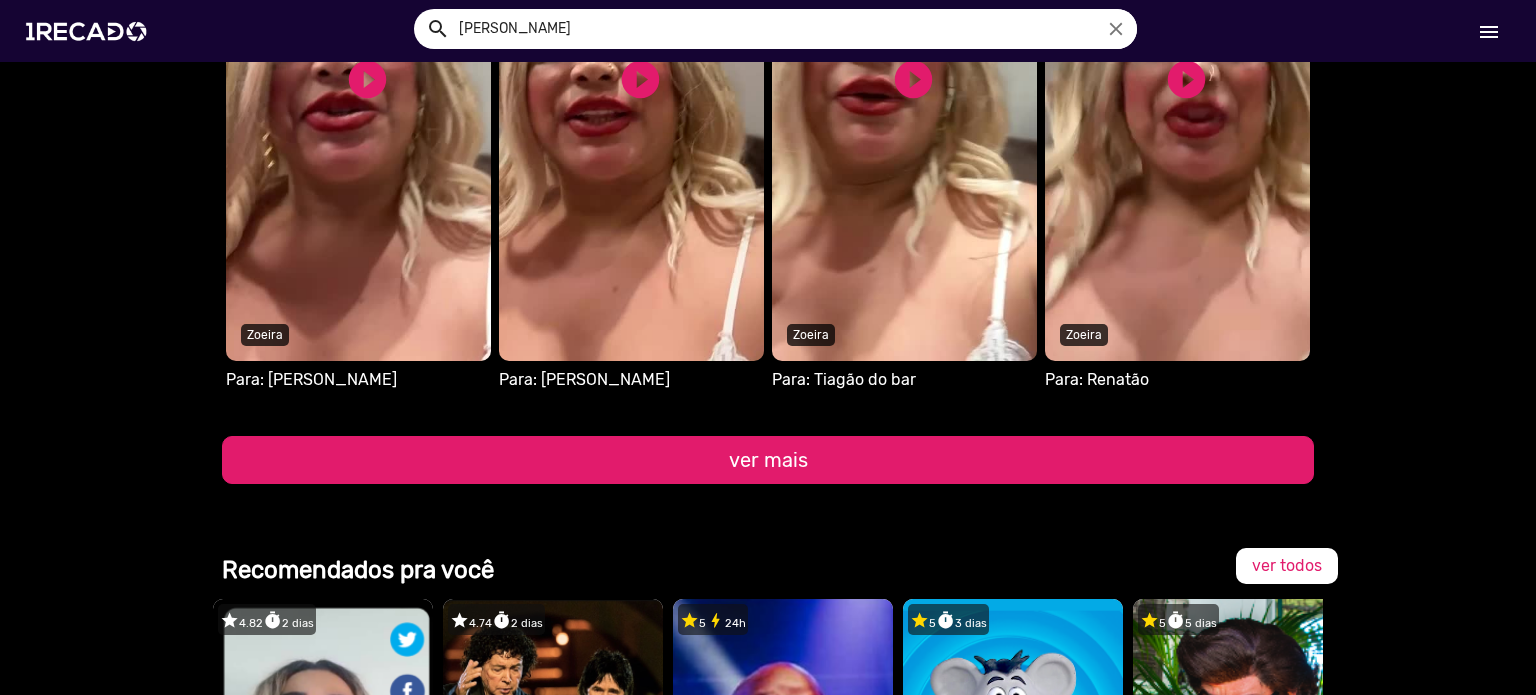 scroll, scrollTop: 7198, scrollLeft: 0, axis: vertical 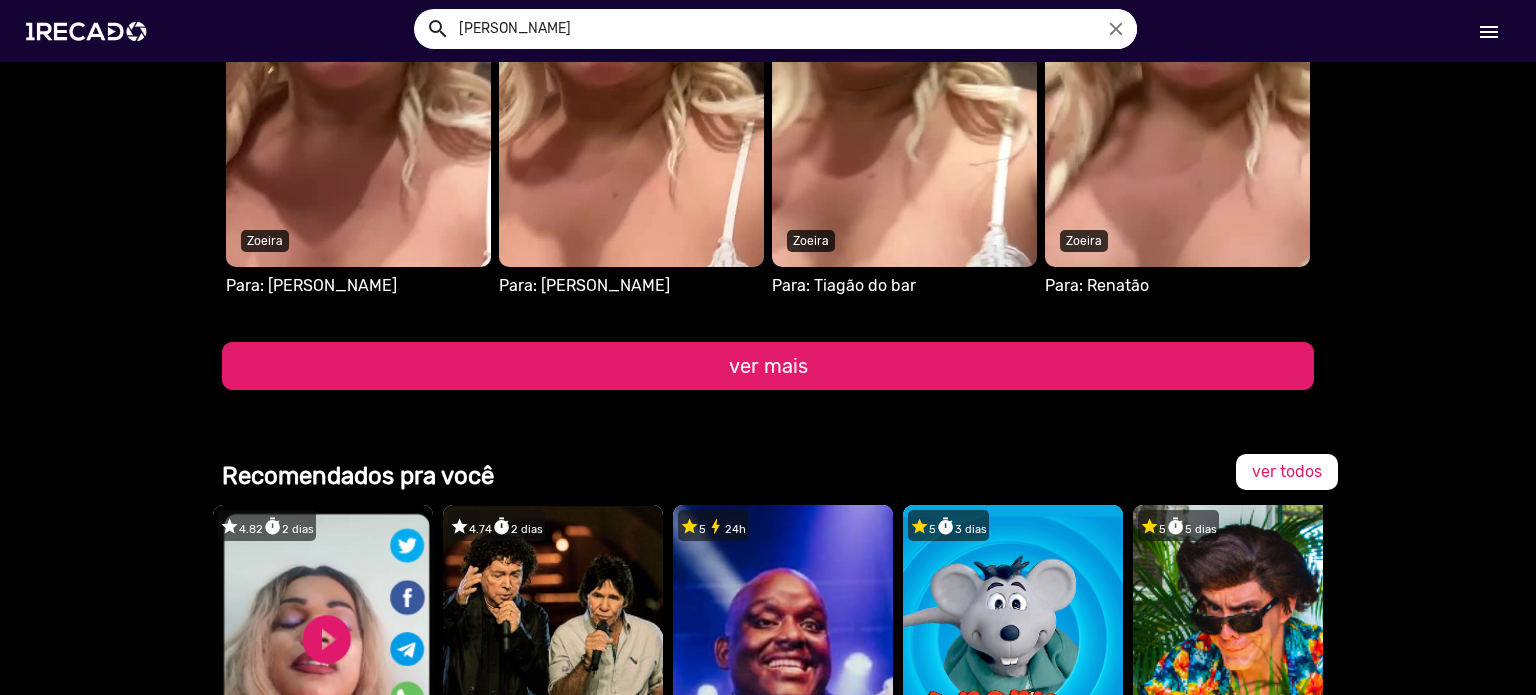 click on "ver mais" 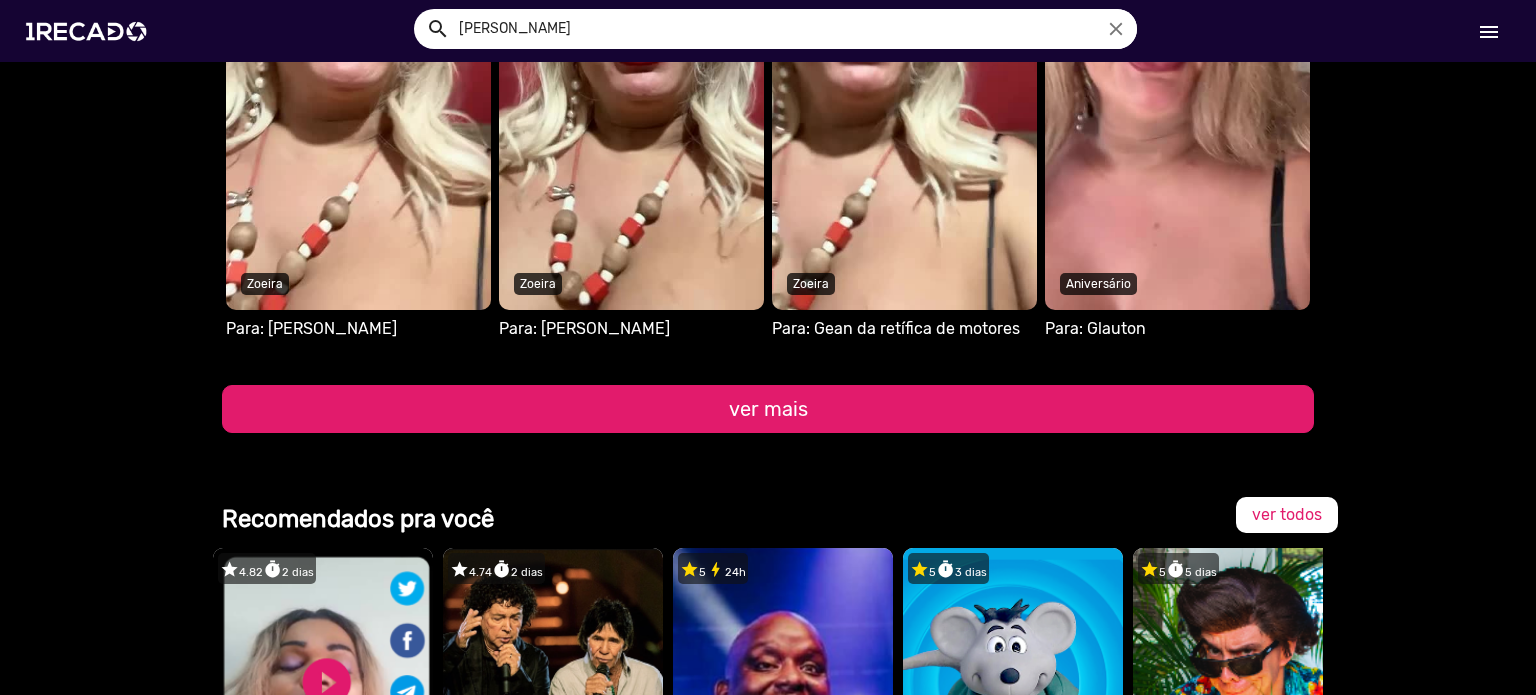 scroll, scrollTop: 7850, scrollLeft: 0, axis: vertical 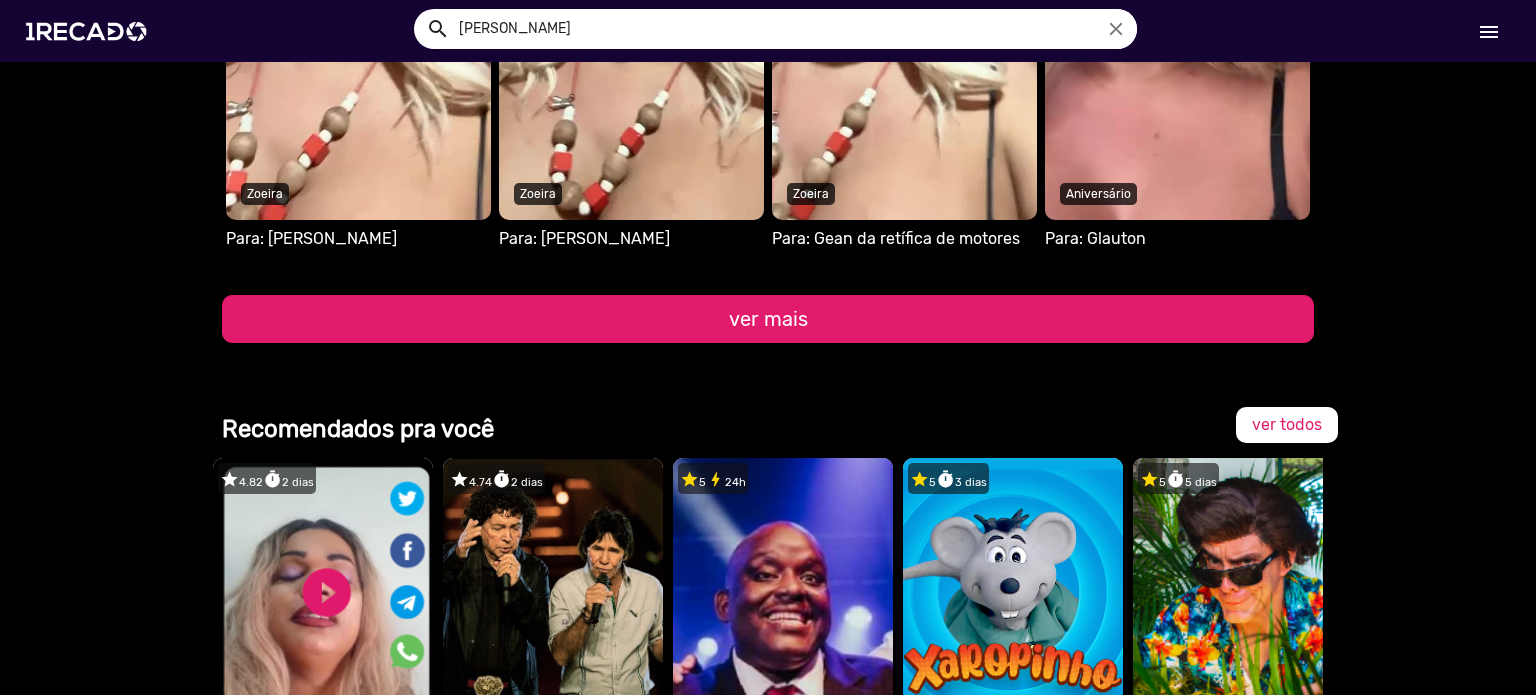 click on "ver mais" 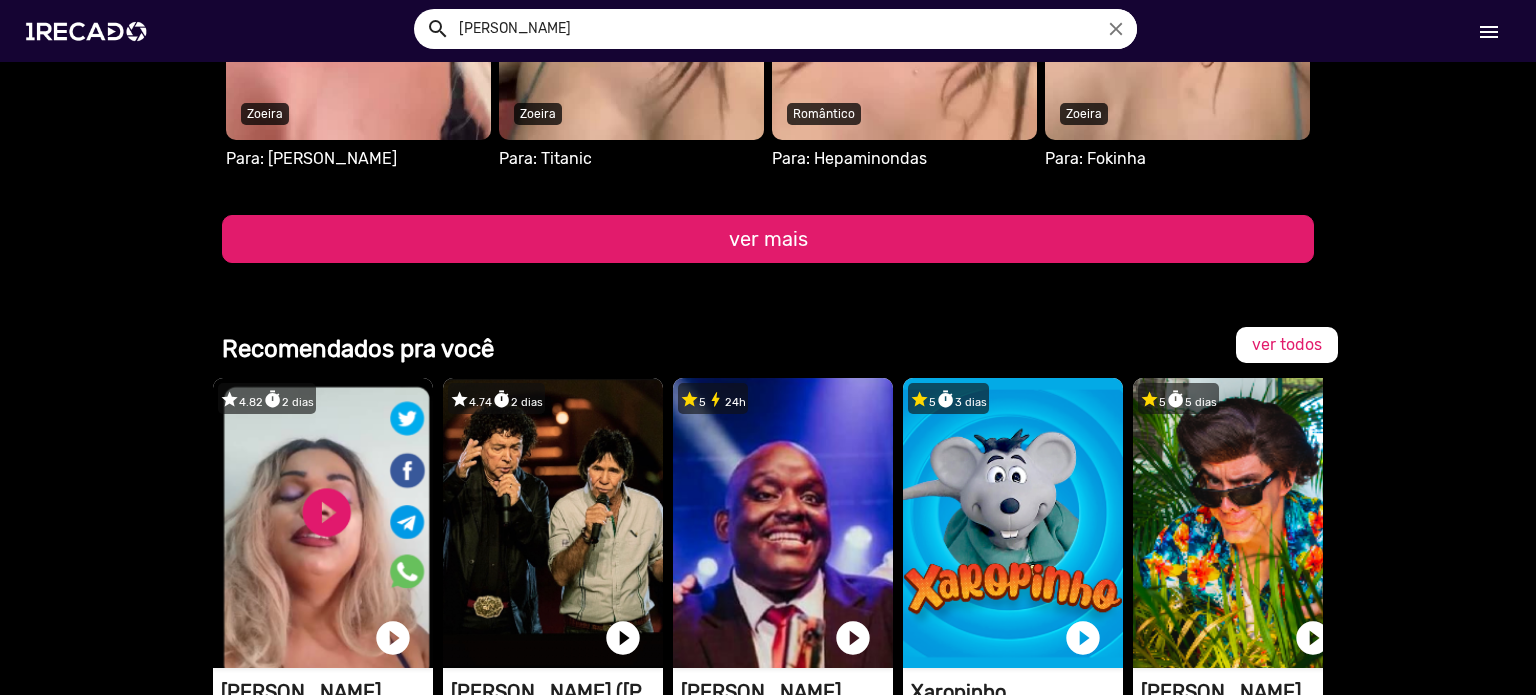 scroll, scrollTop: 8499, scrollLeft: 0, axis: vertical 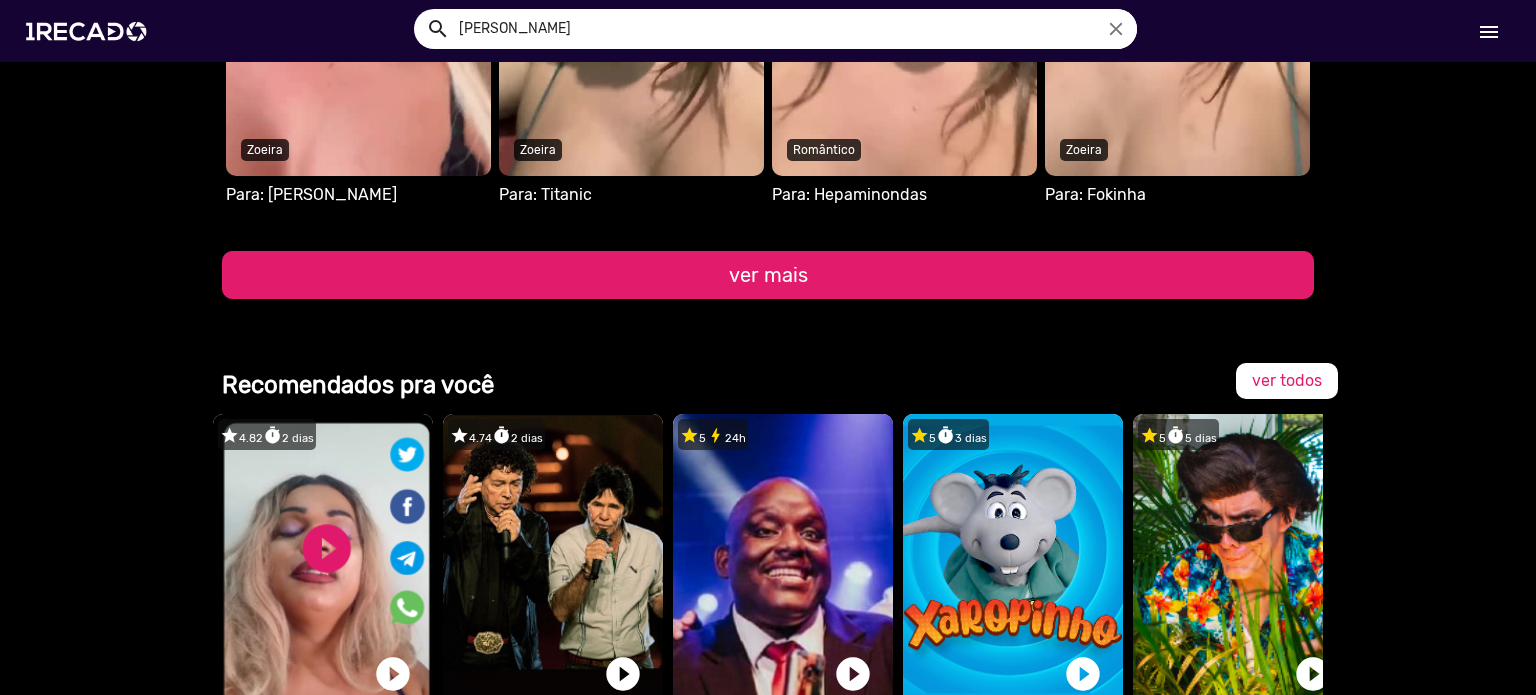 click on "ver mais" 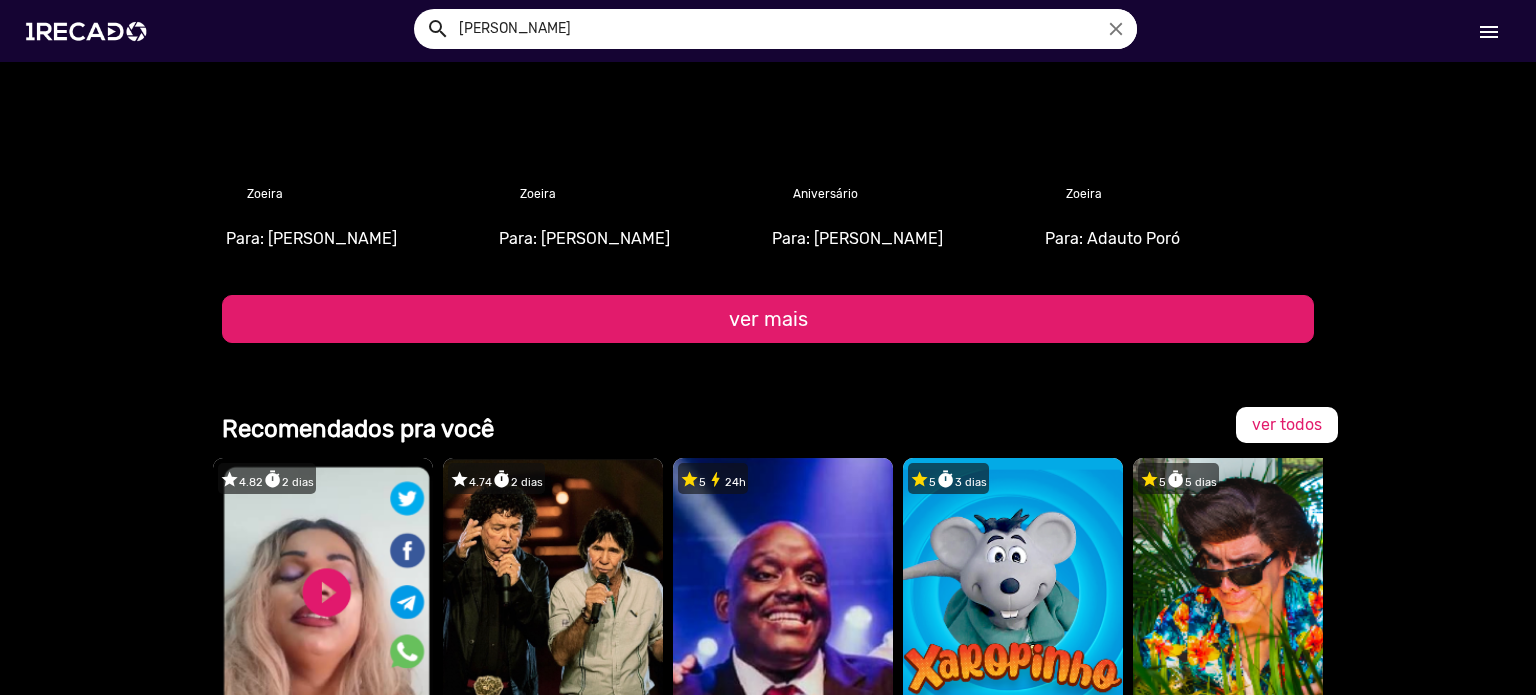 scroll, scrollTop: 9047, scrollLeft: 0, axis: vertical 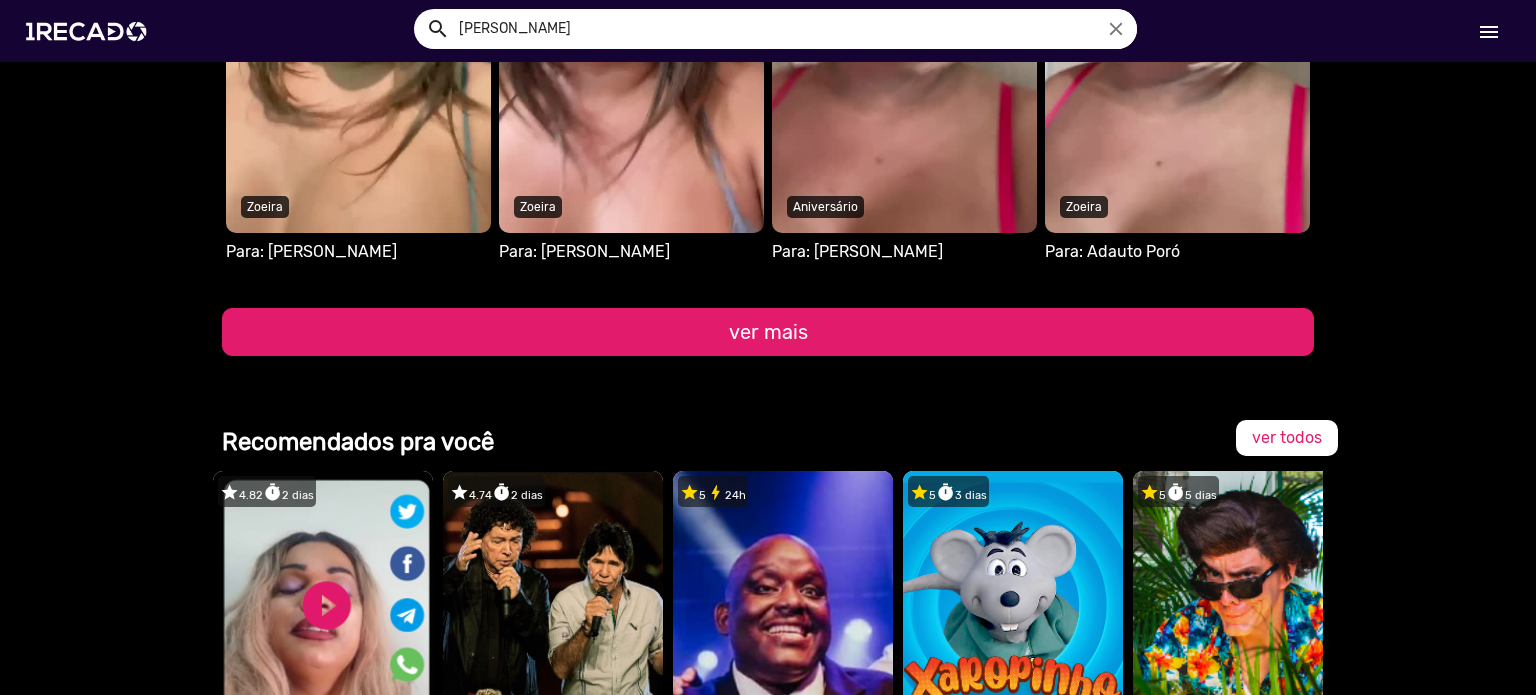 click on "ver mais" 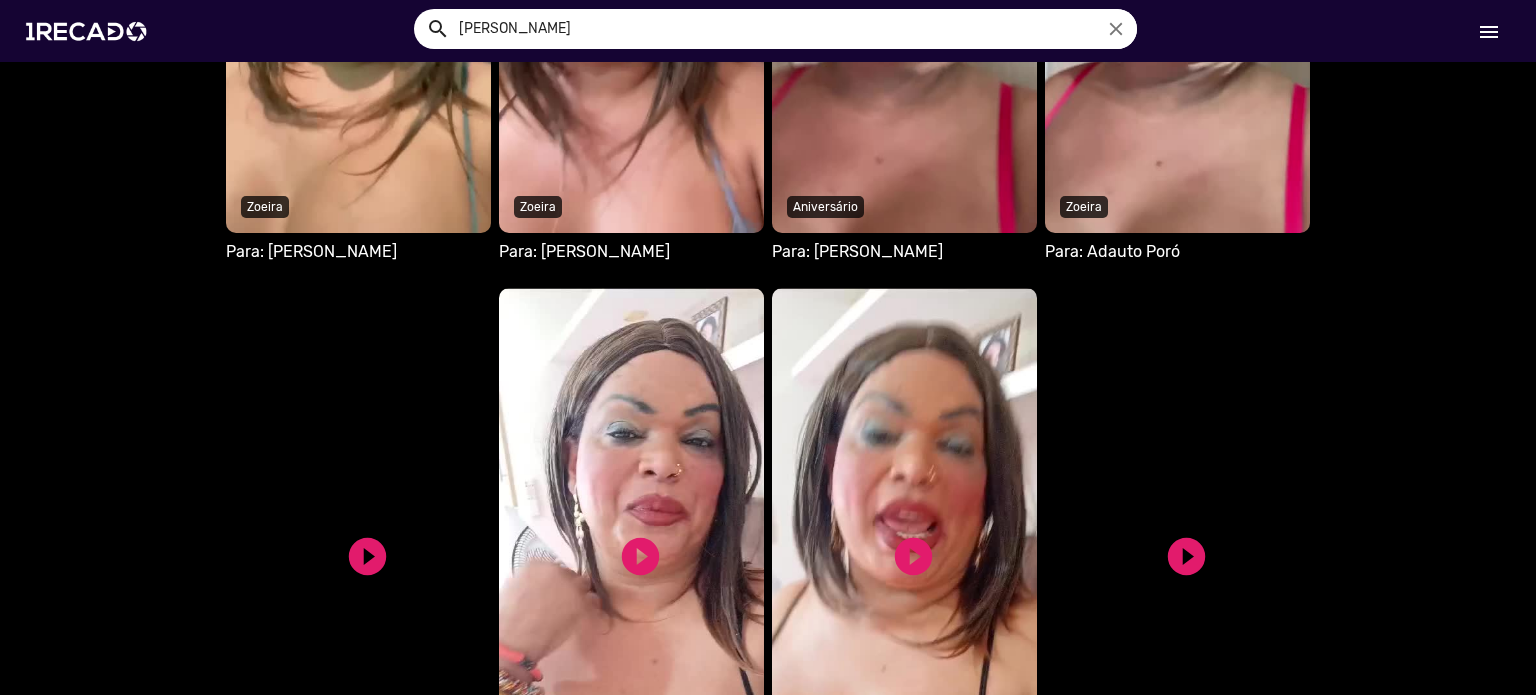 type 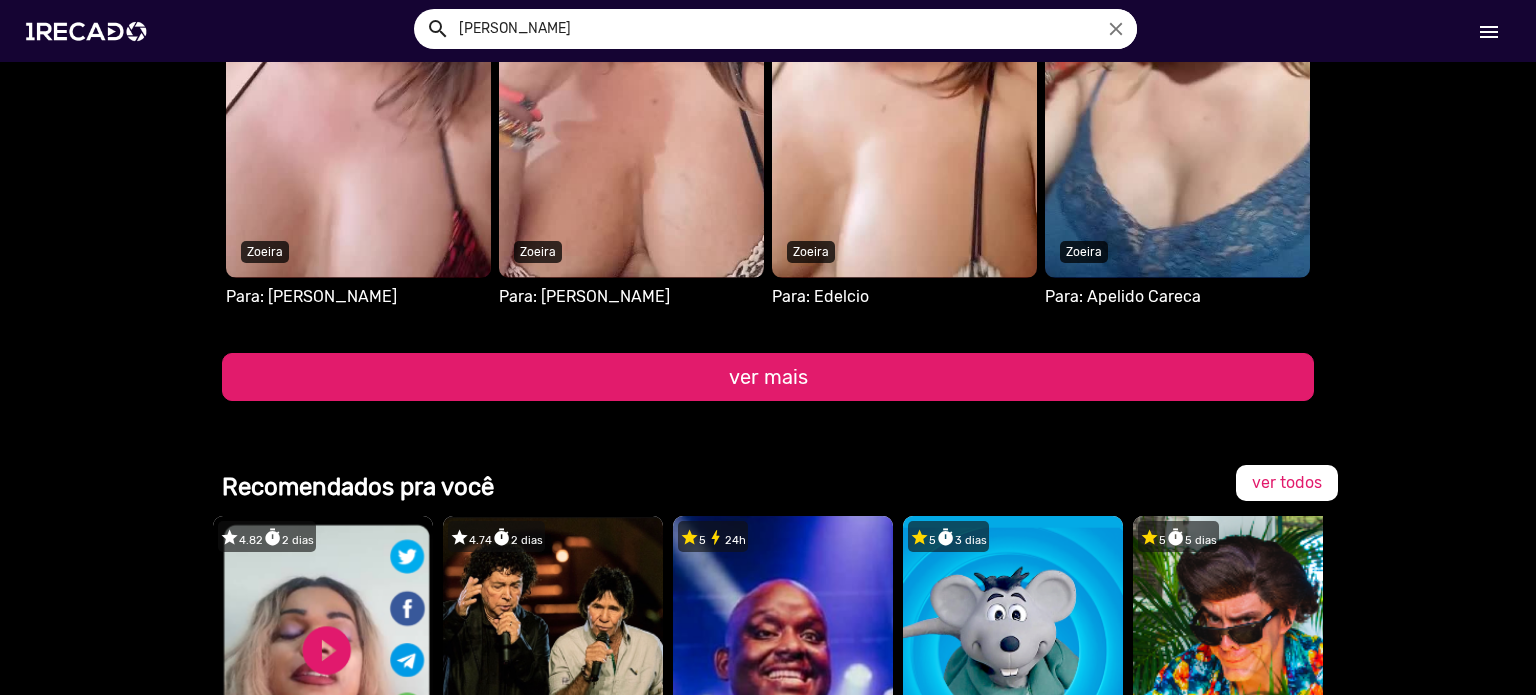 scroll, scrollTop: 9647, scrollLeft: 0, axis: vertical 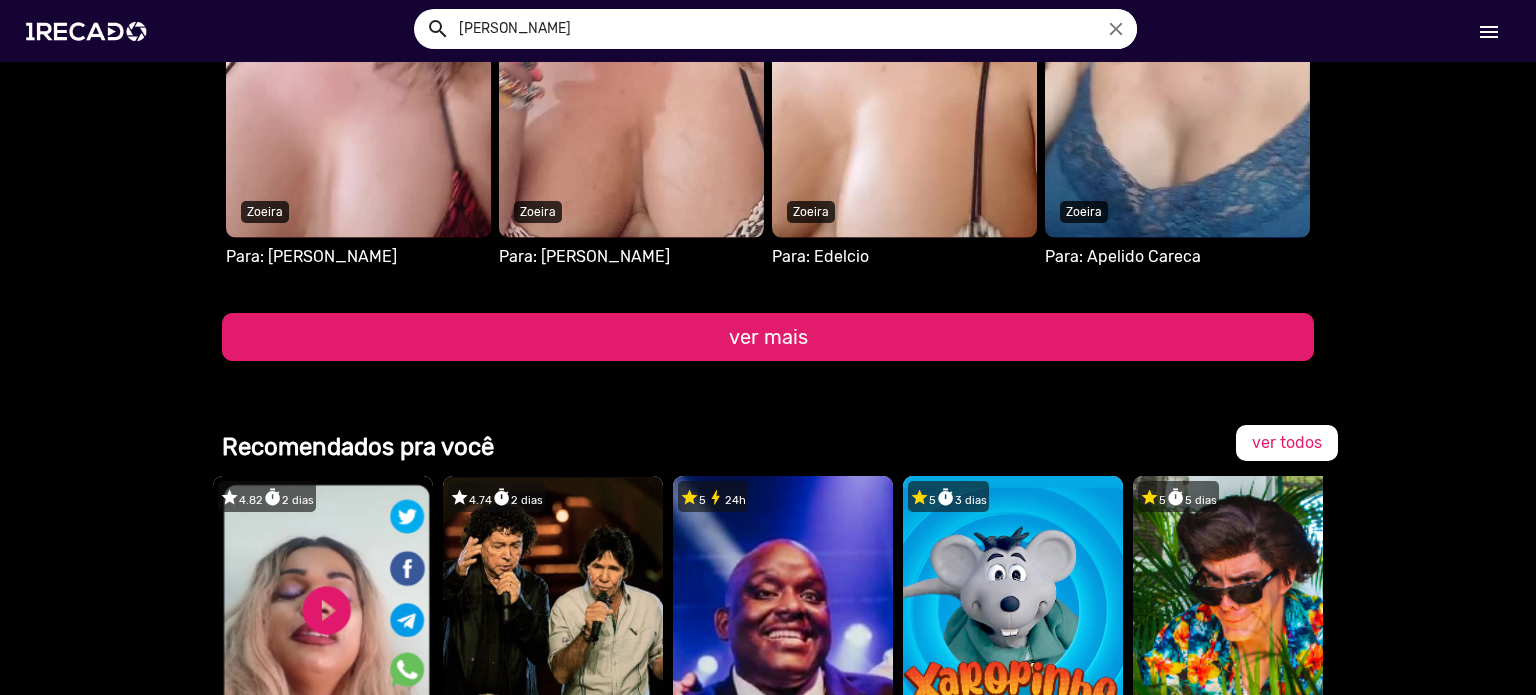 click on "ver mais" 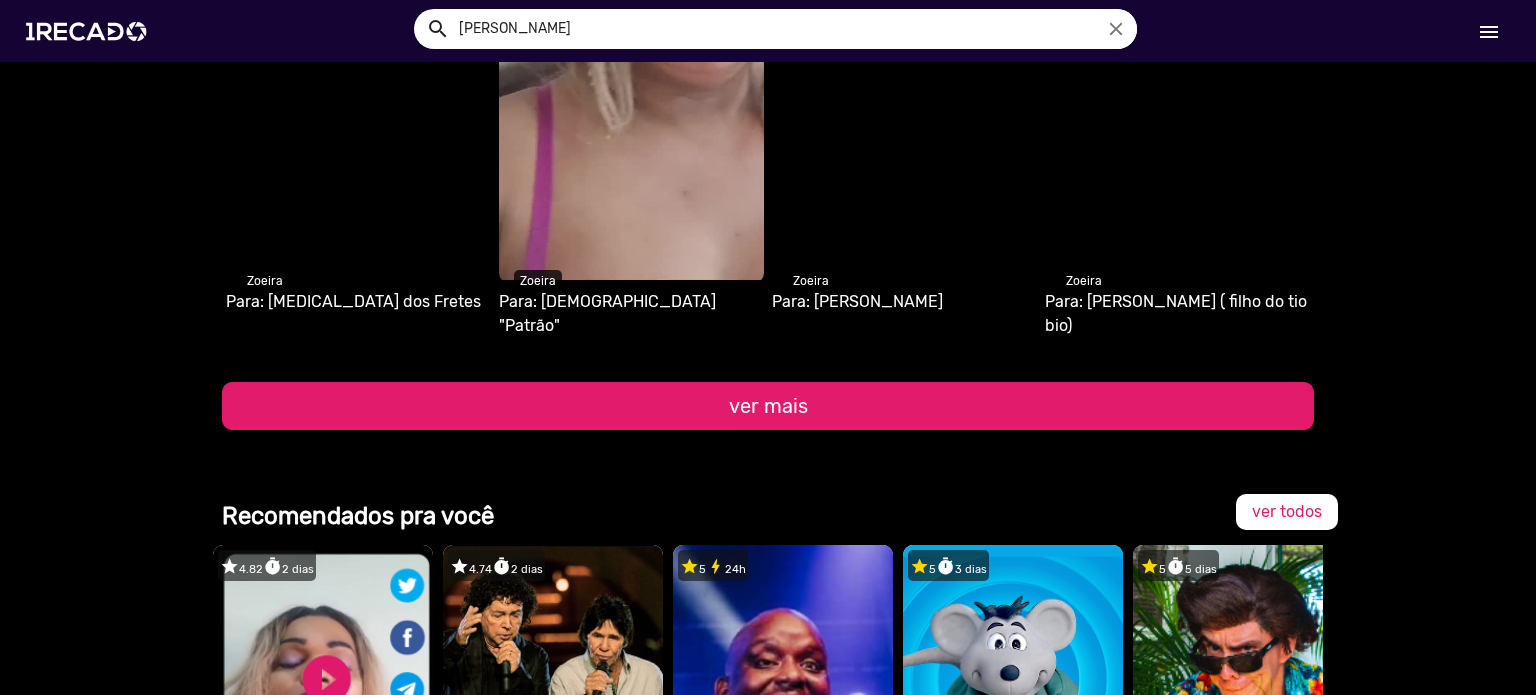 scroll, scrollTop: 10247, scrollLeft: 0, axis: vertical 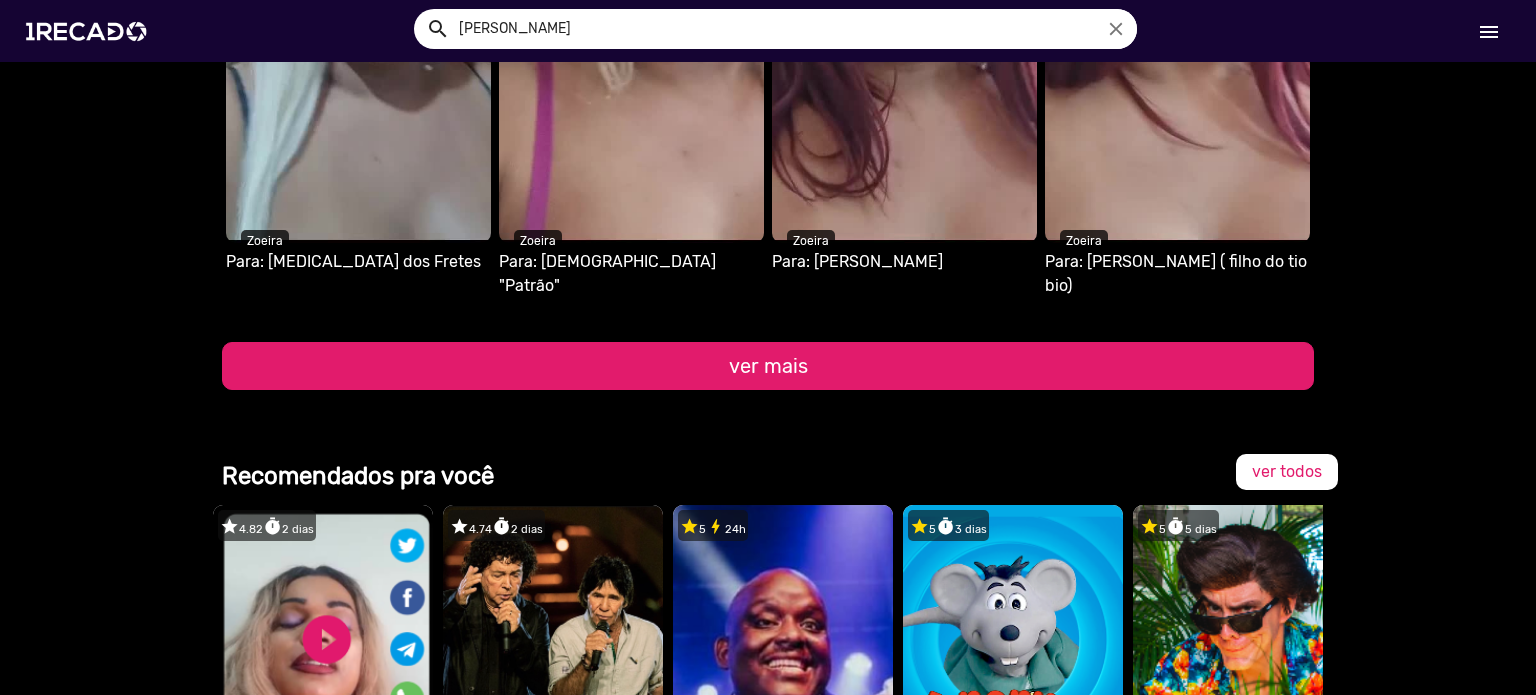 click on "ver mais" 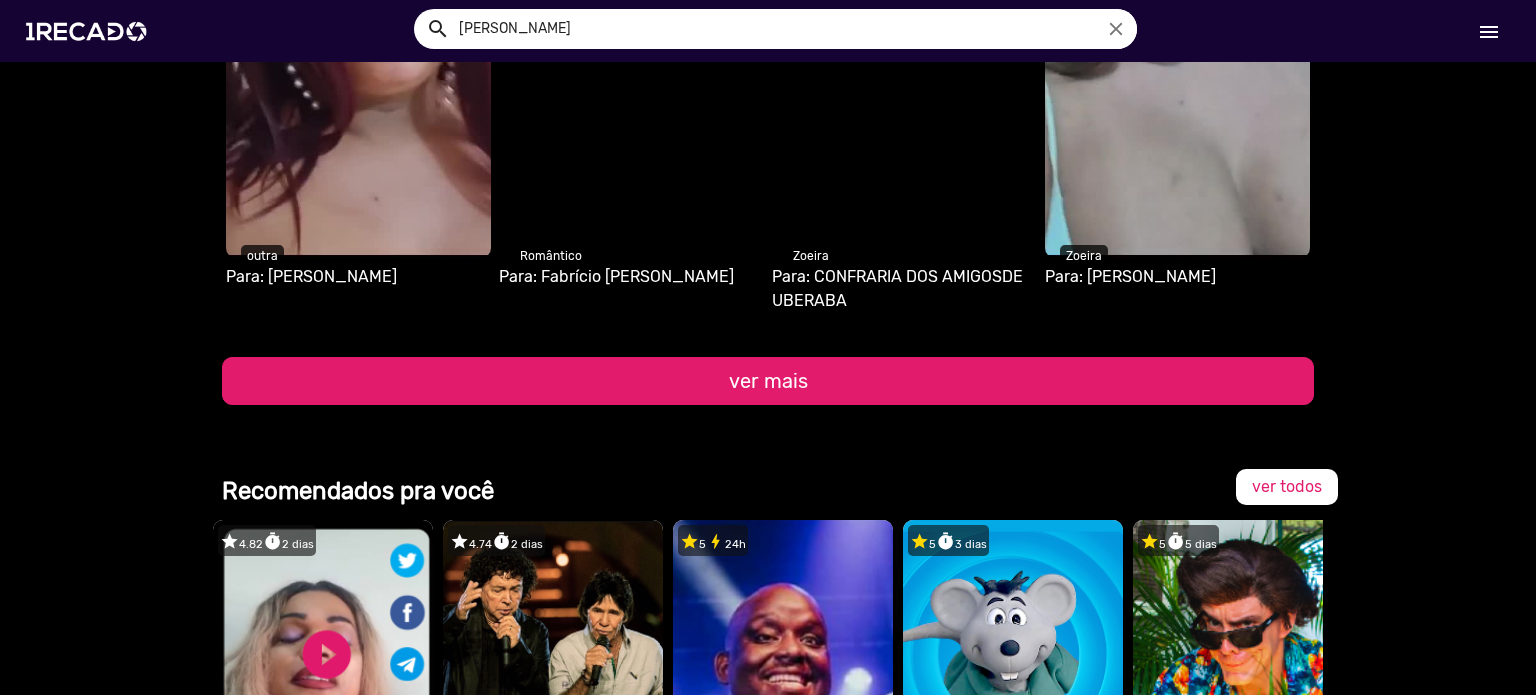 scroll, scrollTop: 10887, scrollLeft: 0, axis: vertical 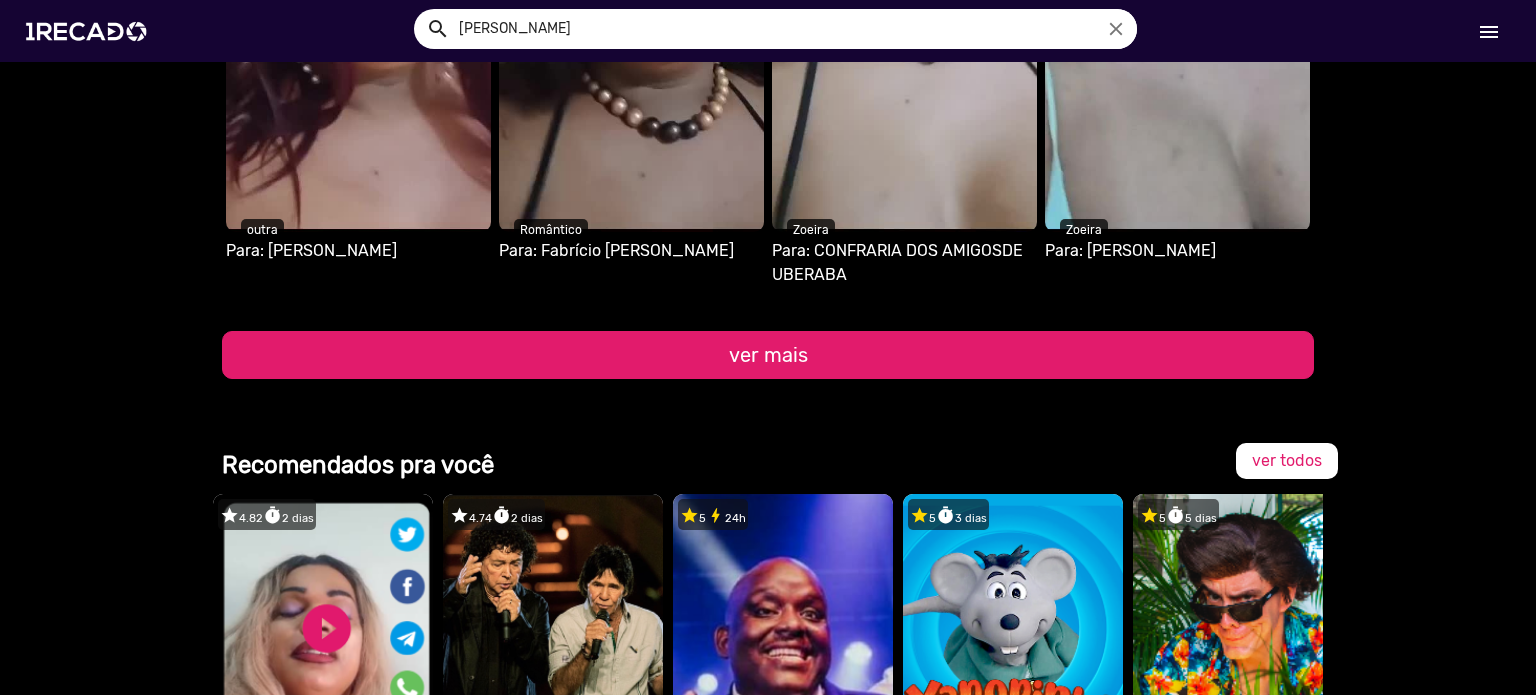 click on "ver mais" 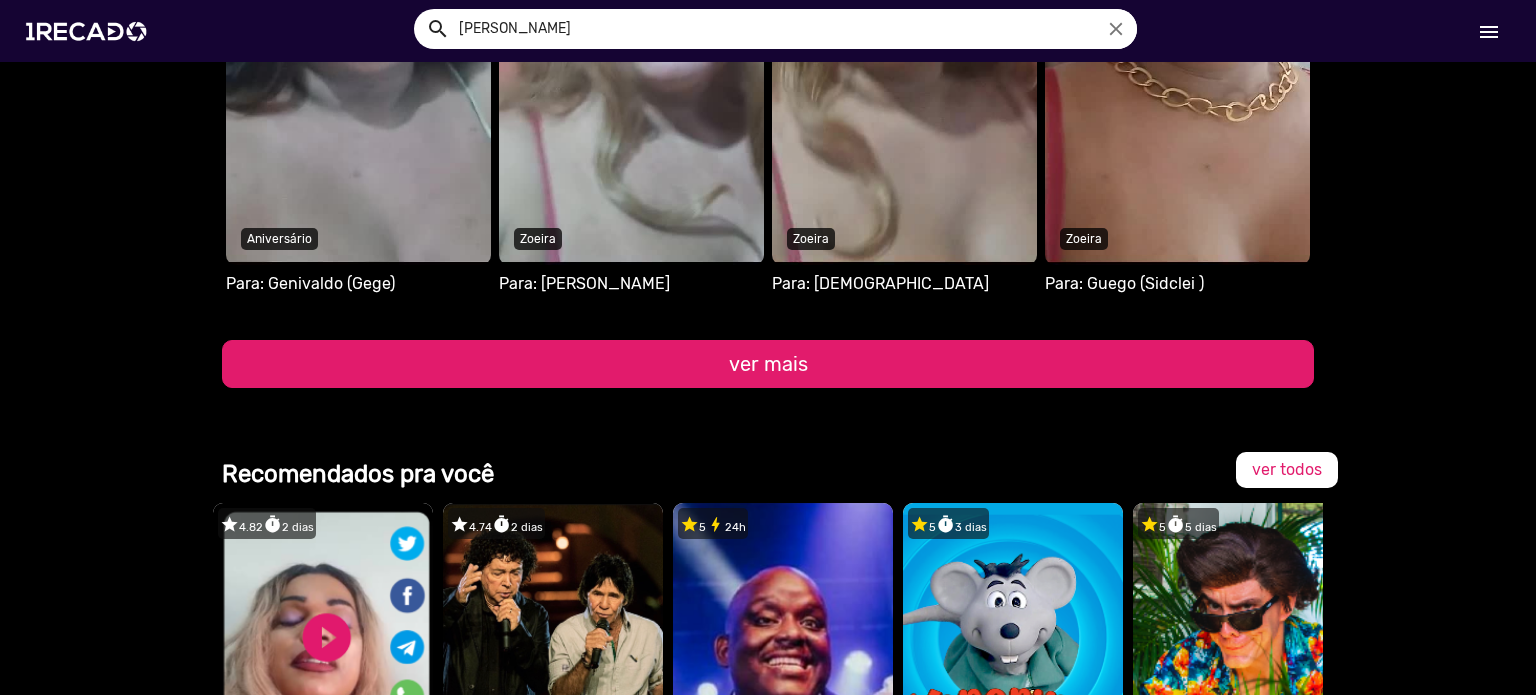 scroll, scrollTop: 11487, scrollLeft: 0, axis: vertical 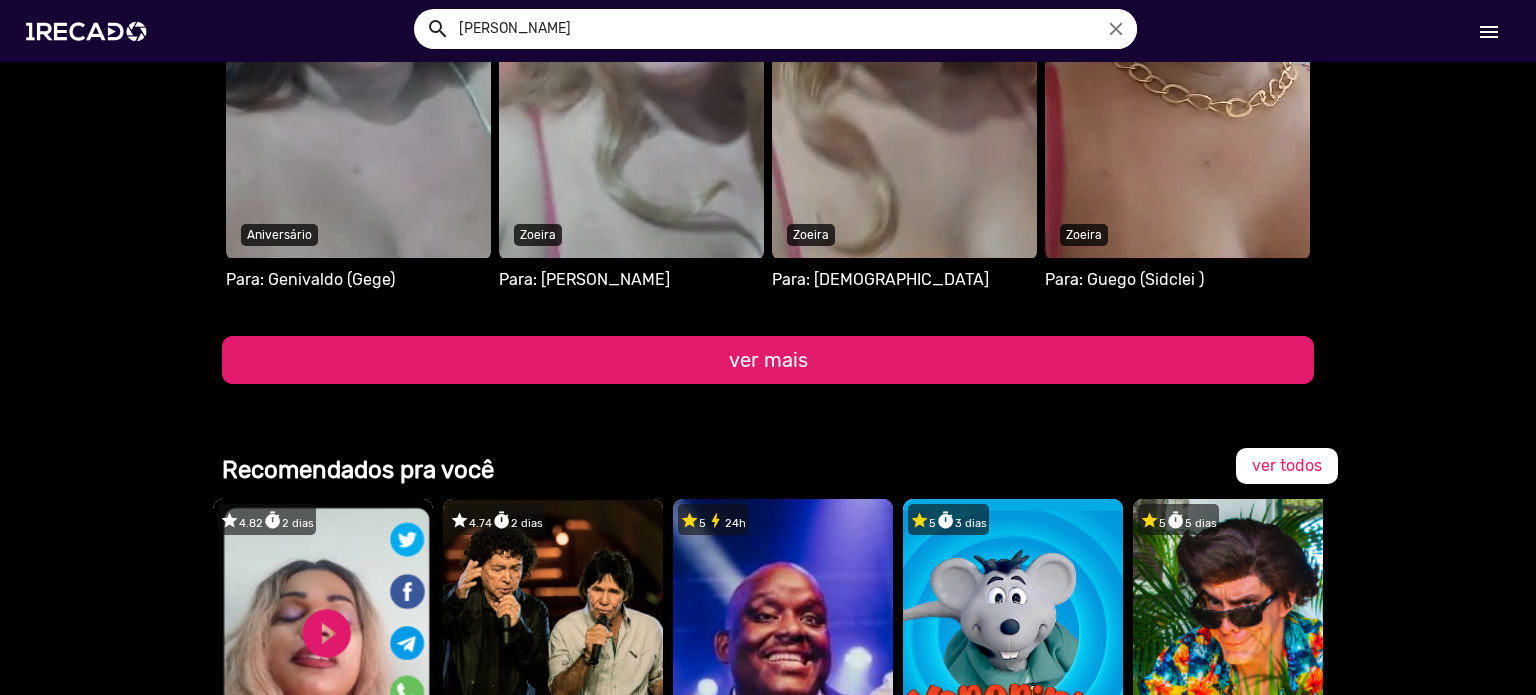 click on "ver mais" 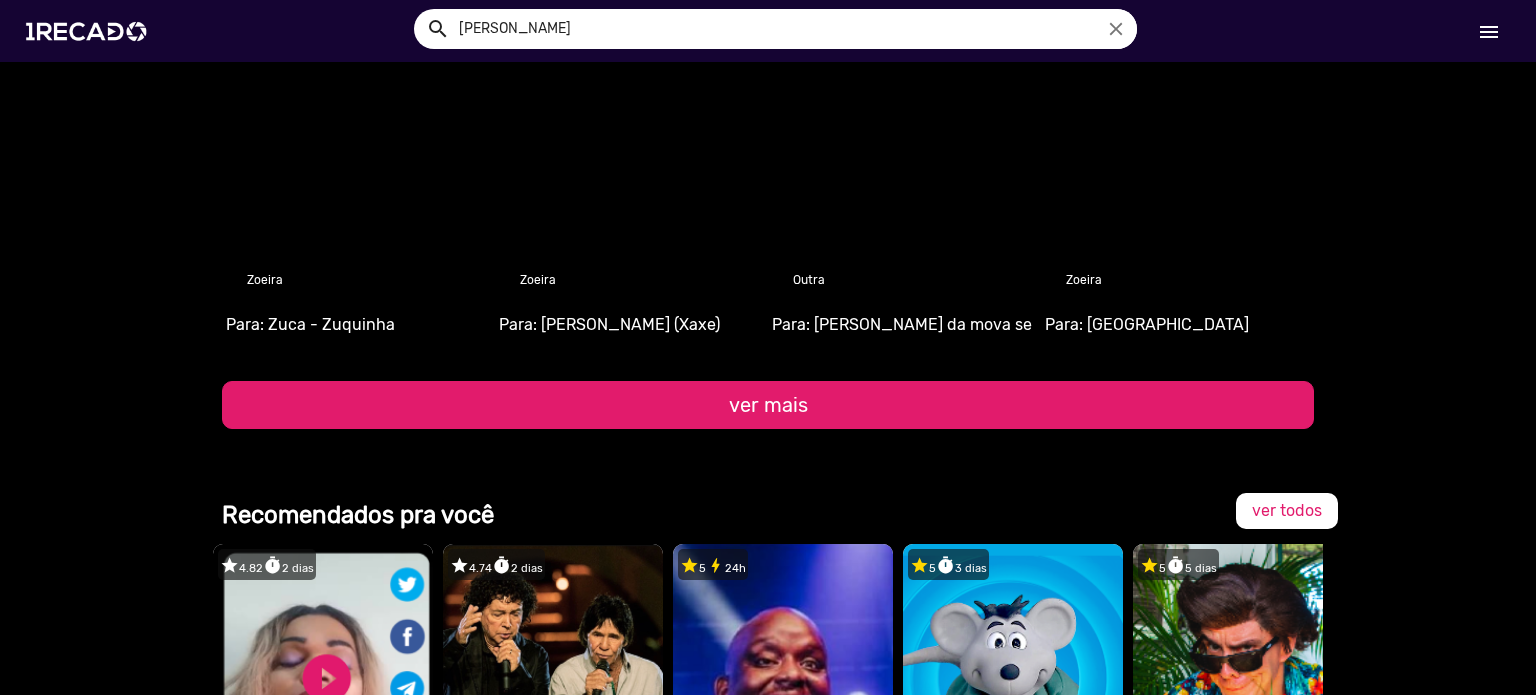 scroll, scrollTop: 12087, scrollLeft: 0, axis: vertical 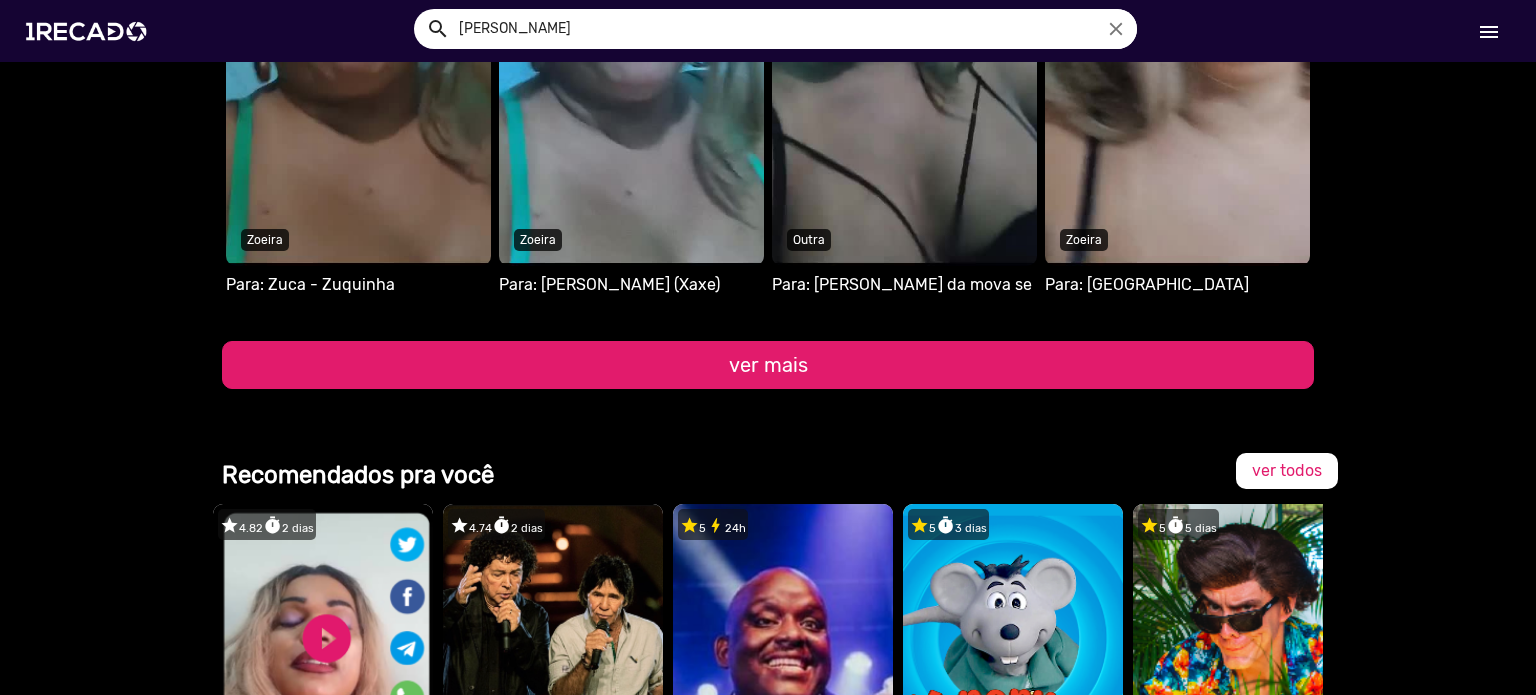 click on "ver mais" 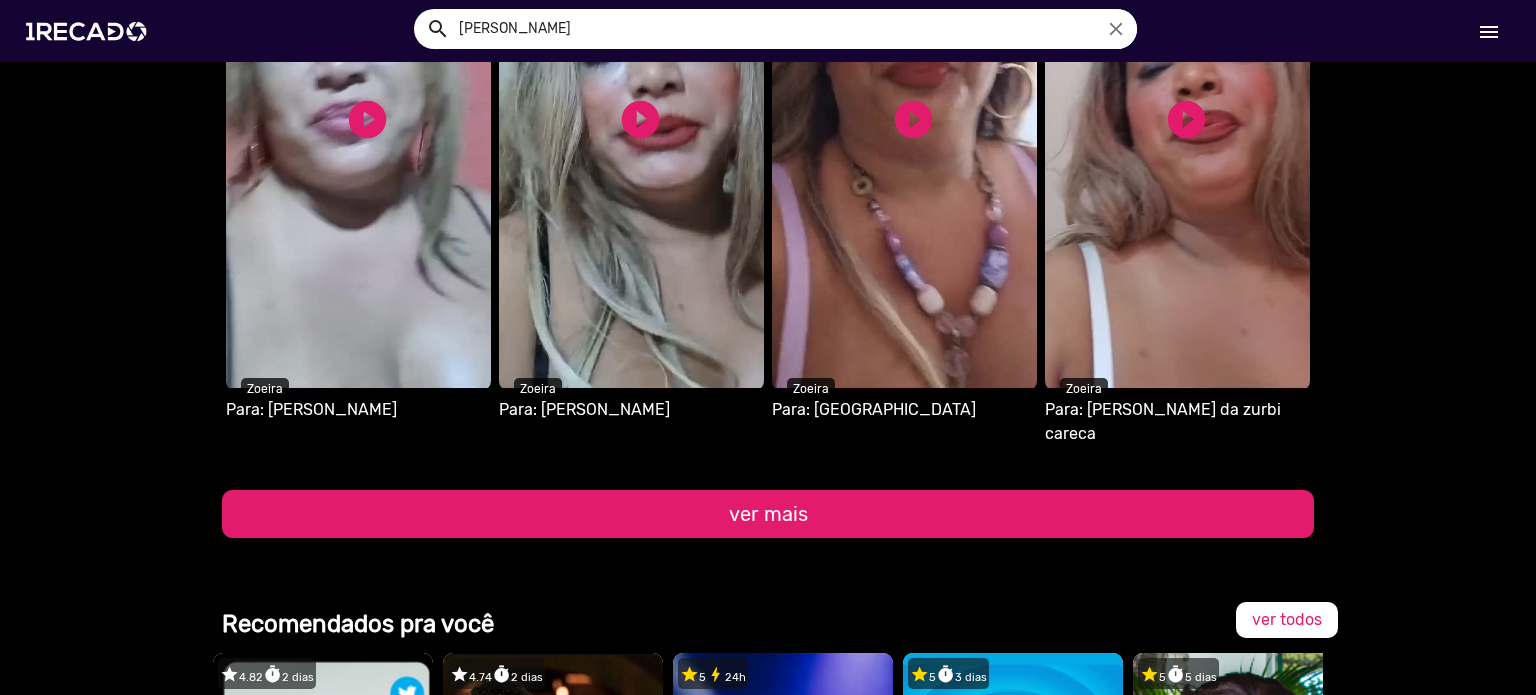 scroll, scrollTop: 12687, scrollLeft: 0, axis: vertical 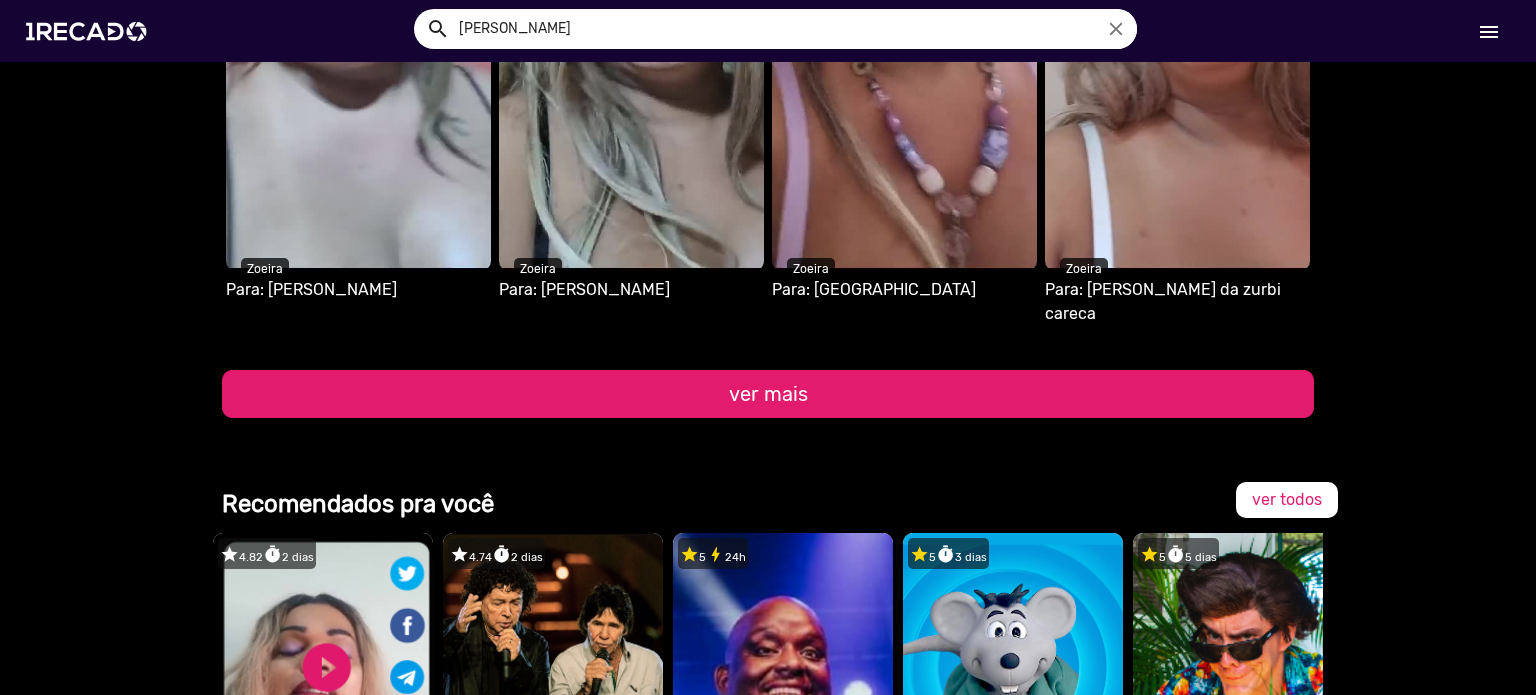 click on "ver mais" 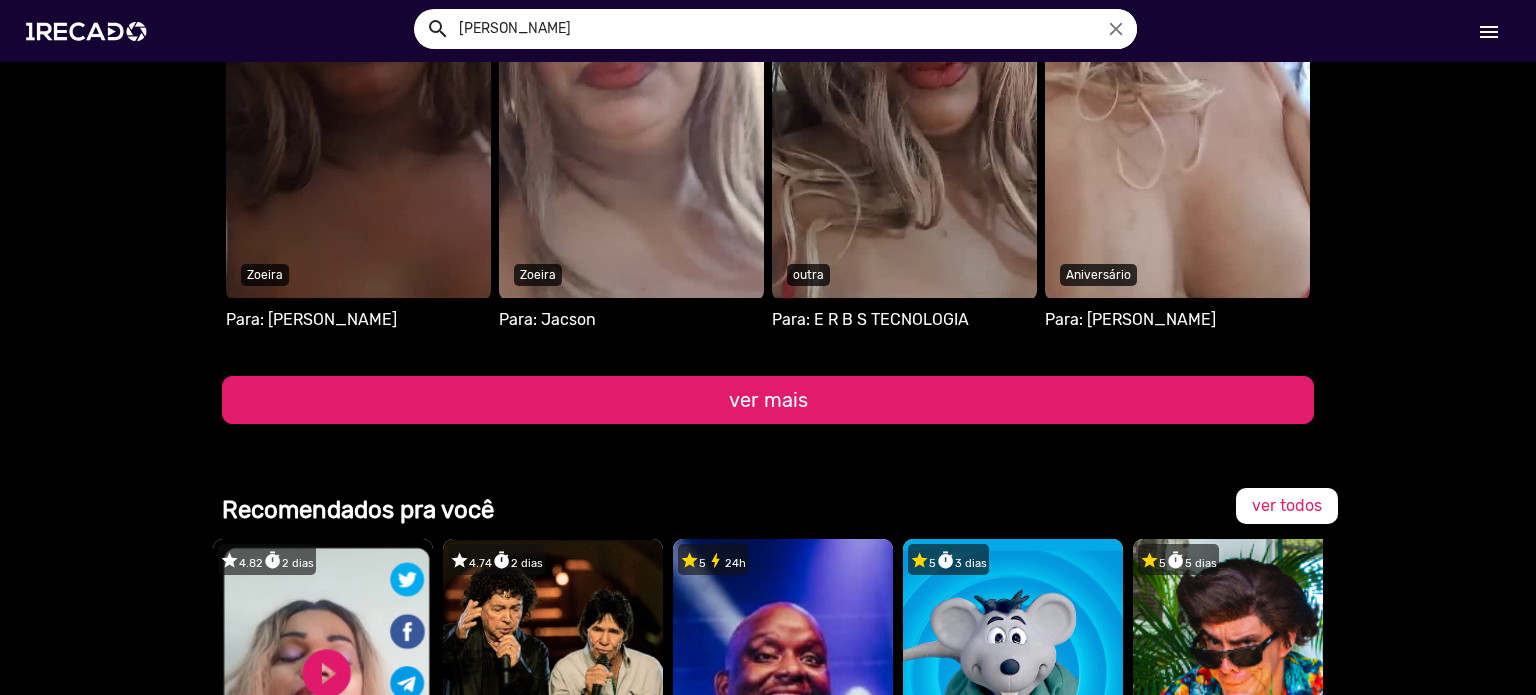 scroll, scrollTop: 13287, scrollLeft: 0, axis: vertical 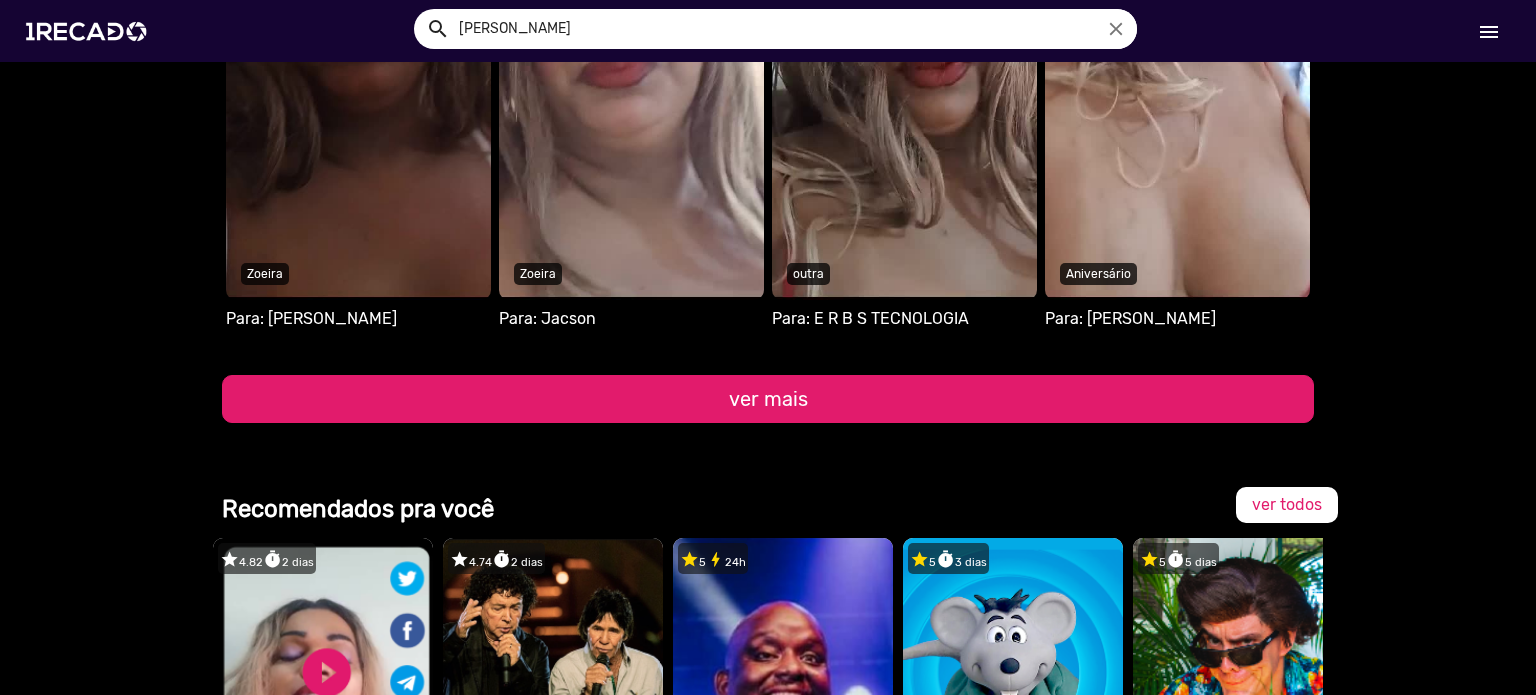 click on "ver mais" 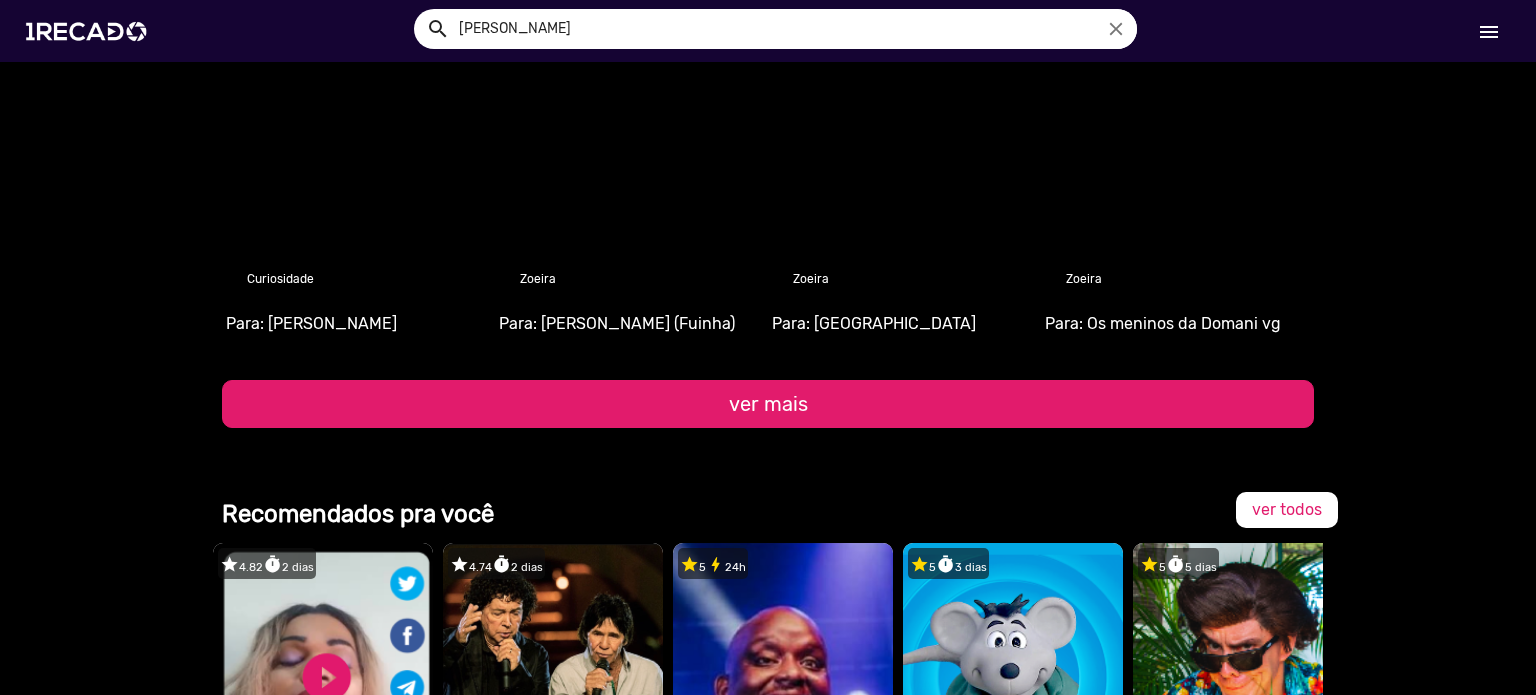 scroll, scrollTop: 13927, scrollLeft: 0, axis: vertical 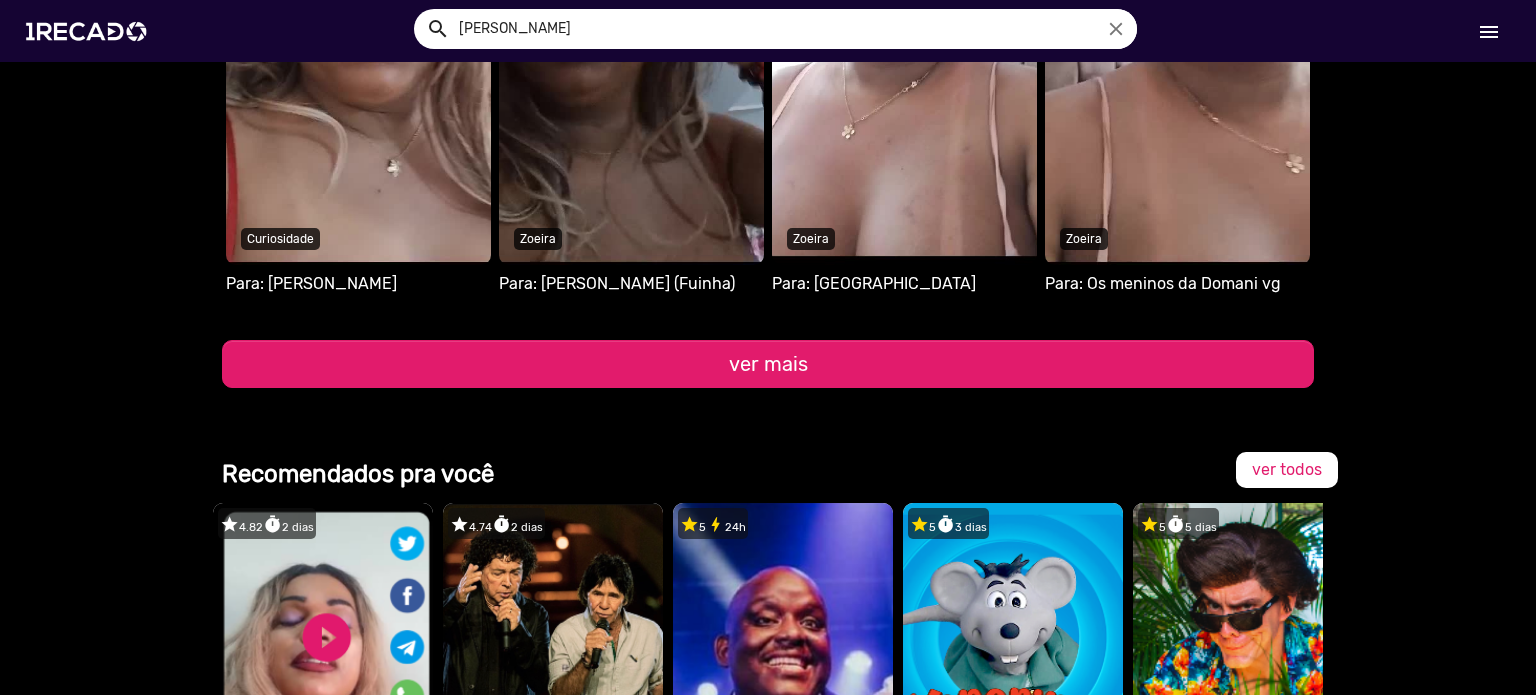 click on "Vídeos públicos recentes   Seu navegador não reproduz vídeo em HTML5   play_circle_filled   play_circle_filled  Para: [PERSON_NAME]  Zoeira  Seu navegador não reproduz vídeo em HTML5   play_circle_filled   play_circle_filled  Para: [PERSON_NAME] outra  Seu navegador não reproduz vídeo em HTML5   play_circle_filled   play_circle_filled  Para: [PERSON_NAME]  Seu navegador não reproduz vídeo em HTML5   play_circle_filled   play_circle_filled  Para: [PERSON_NAME] Zoeira  Seu navegador não reproduz vídeo em HTML5   play_circle_filled   play_circle_filled  Zoeira Para: [PERSON_NAME]   Seu navegador não reproduz vídeo em HTML5   play_circle_filled   play_circle_filled  outra Para: [PERSON_NAME]  Seu navegador não reproduz vídeo em HTML5   play_circle_filled   play_circle_filled  Aniversário Para: [PERSON_NAME]  Seu navegador não reproduz vídeo em HTML5   play_circle_filled   play_circle_filled  Zoeira Para: [PERSON_NAME]  S1RECADO vídeos dedicados para fãs e empresas   play_circle_filled  outra Zoeira" 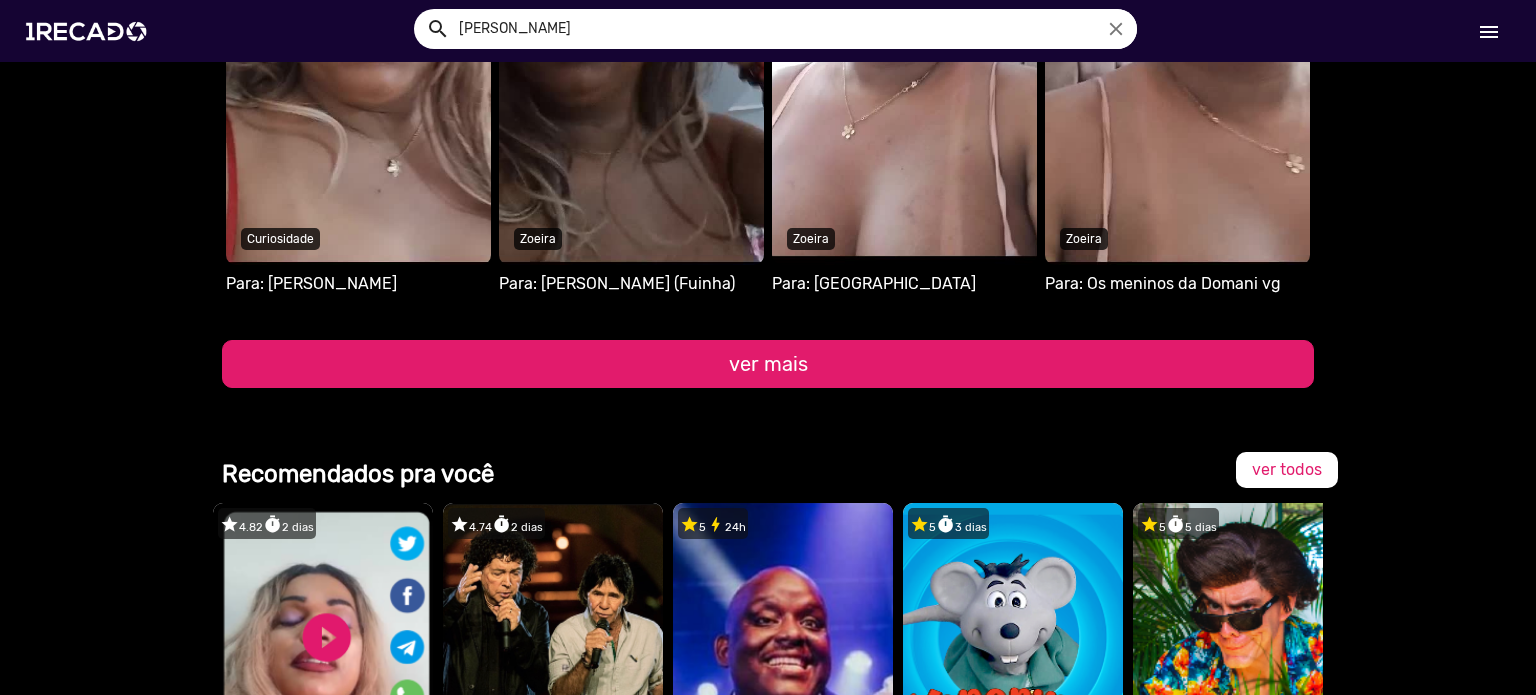 click on "ver mais" 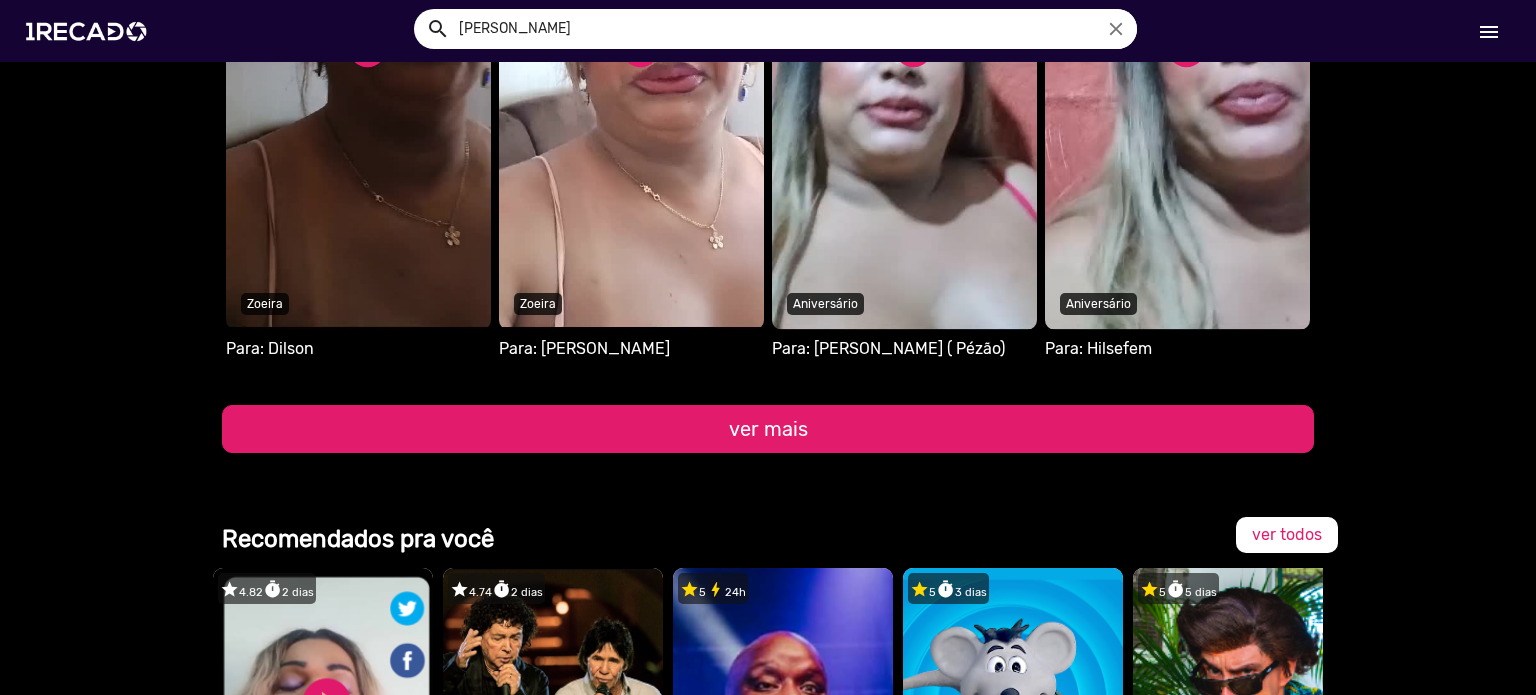 scroll, scrollTop: 14527, scrollLeft: 0, axis: vertical 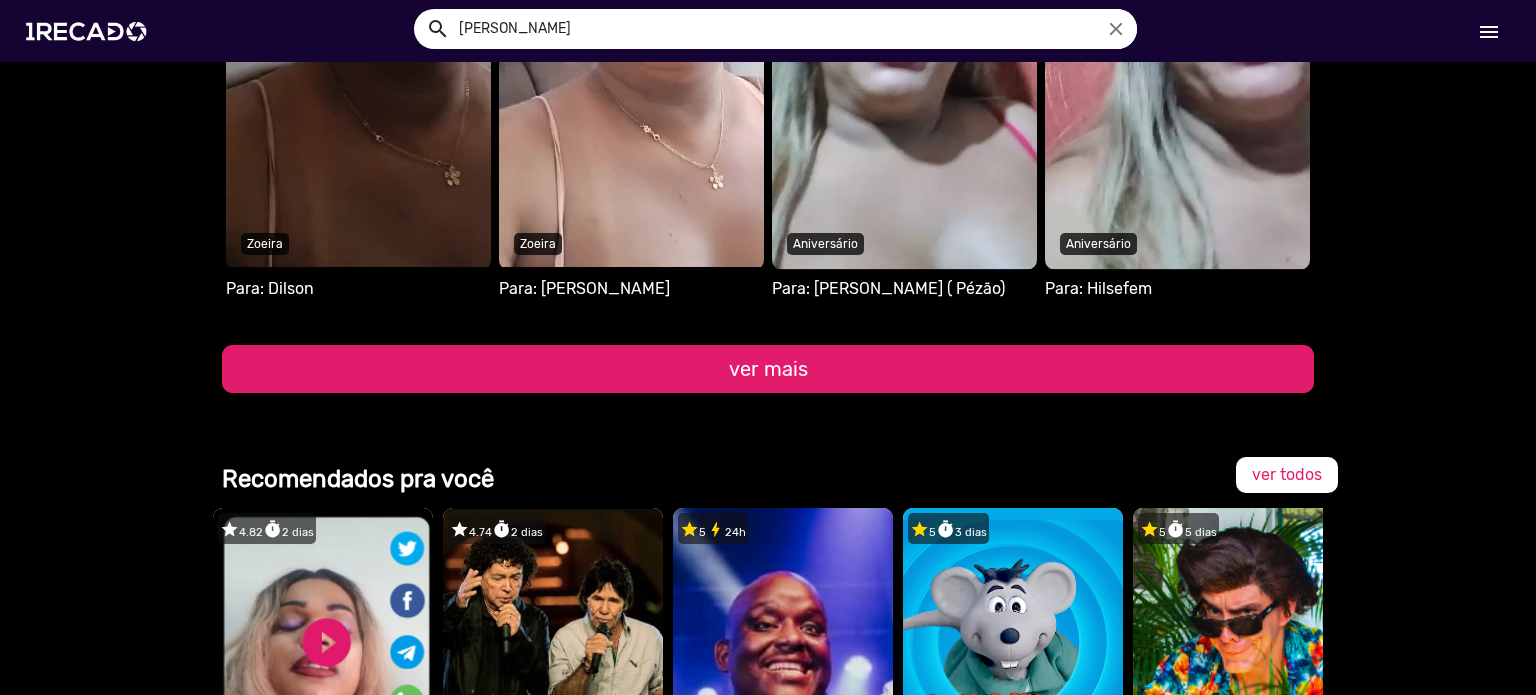click on "ver mais" 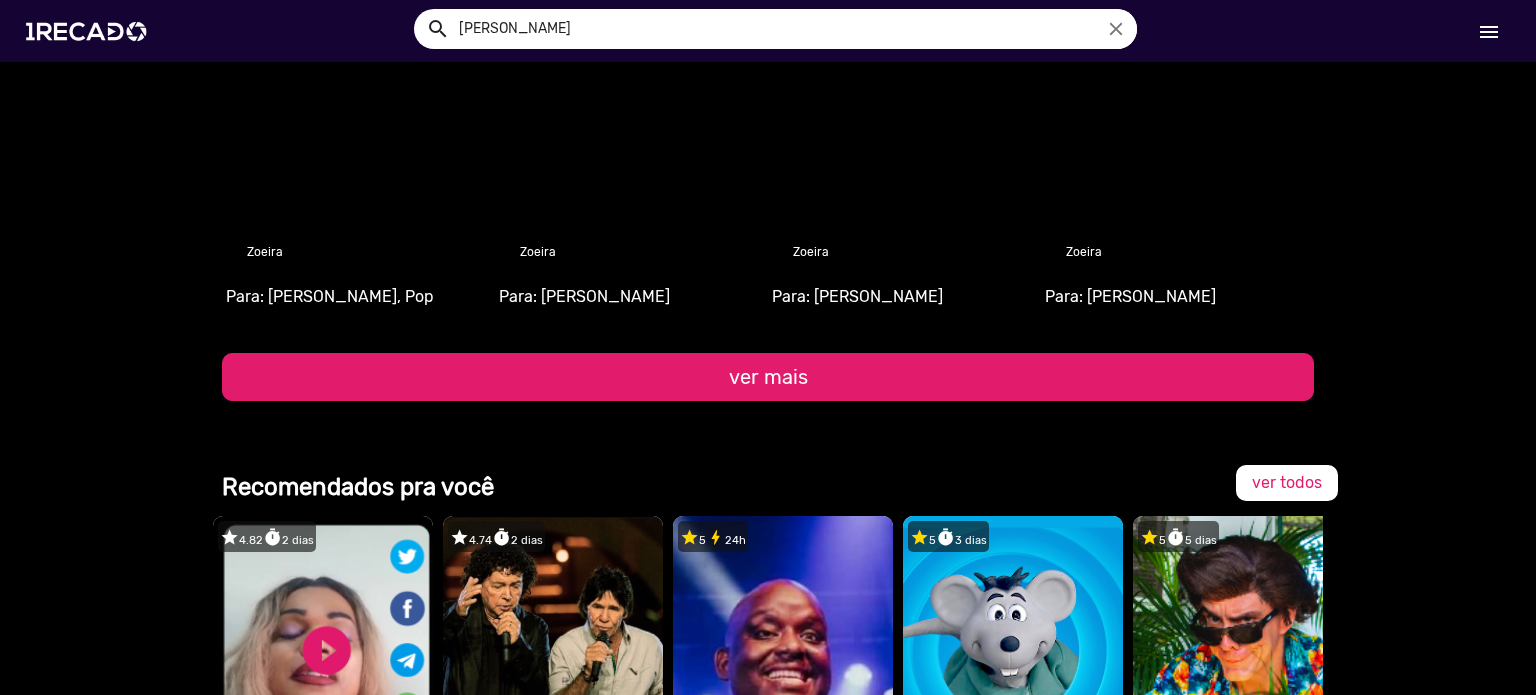 scroll, scrollTop: 15127, scrollLeft: 0, axis: vertical 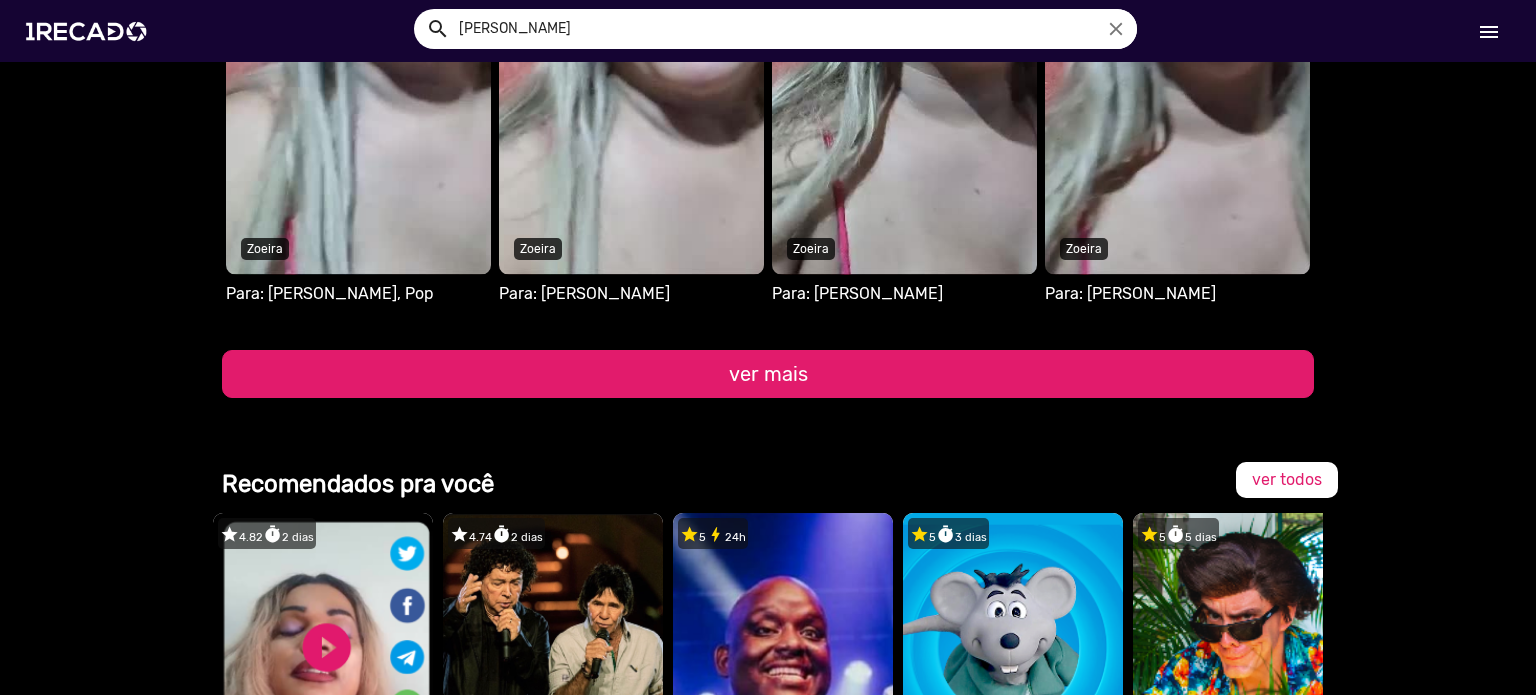click on "ver mais" 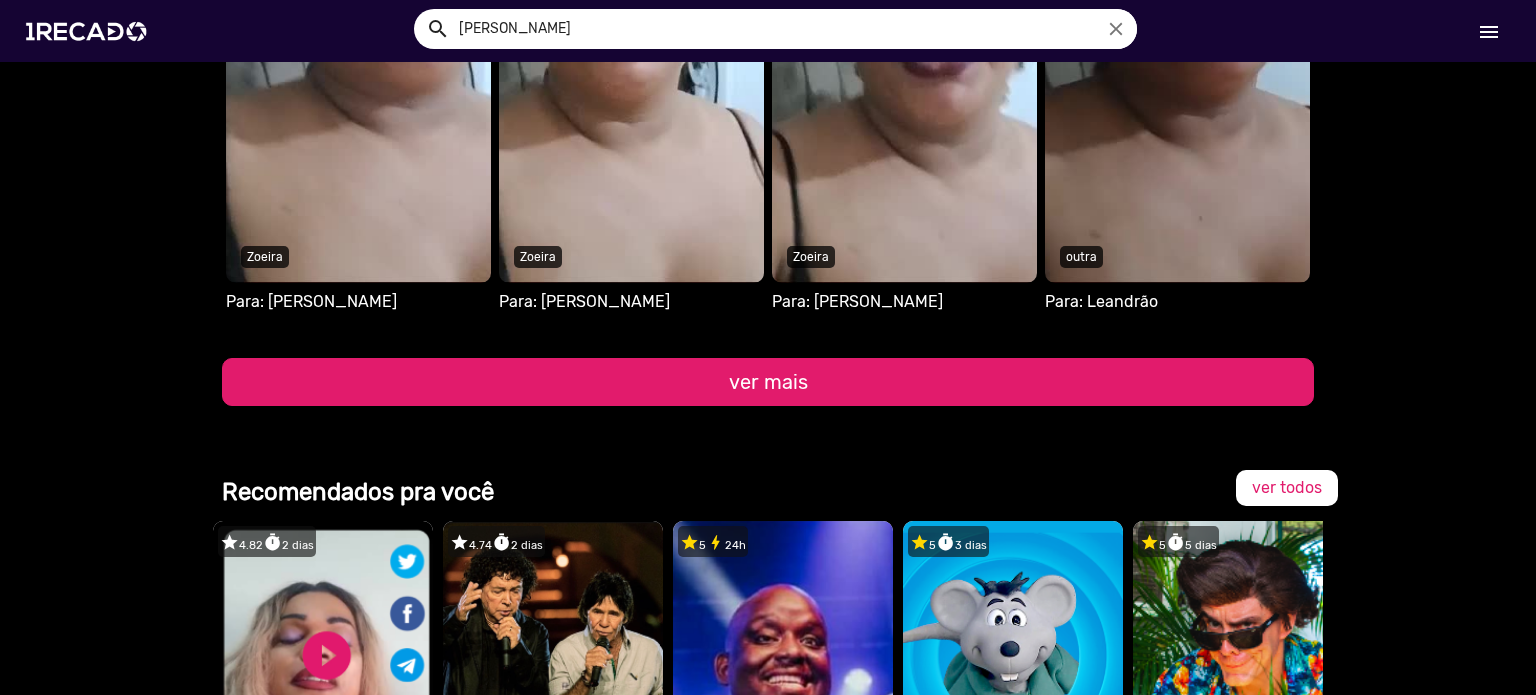 scroll, scrollTop: 15727, scrollLeft: 0, axis: vertical 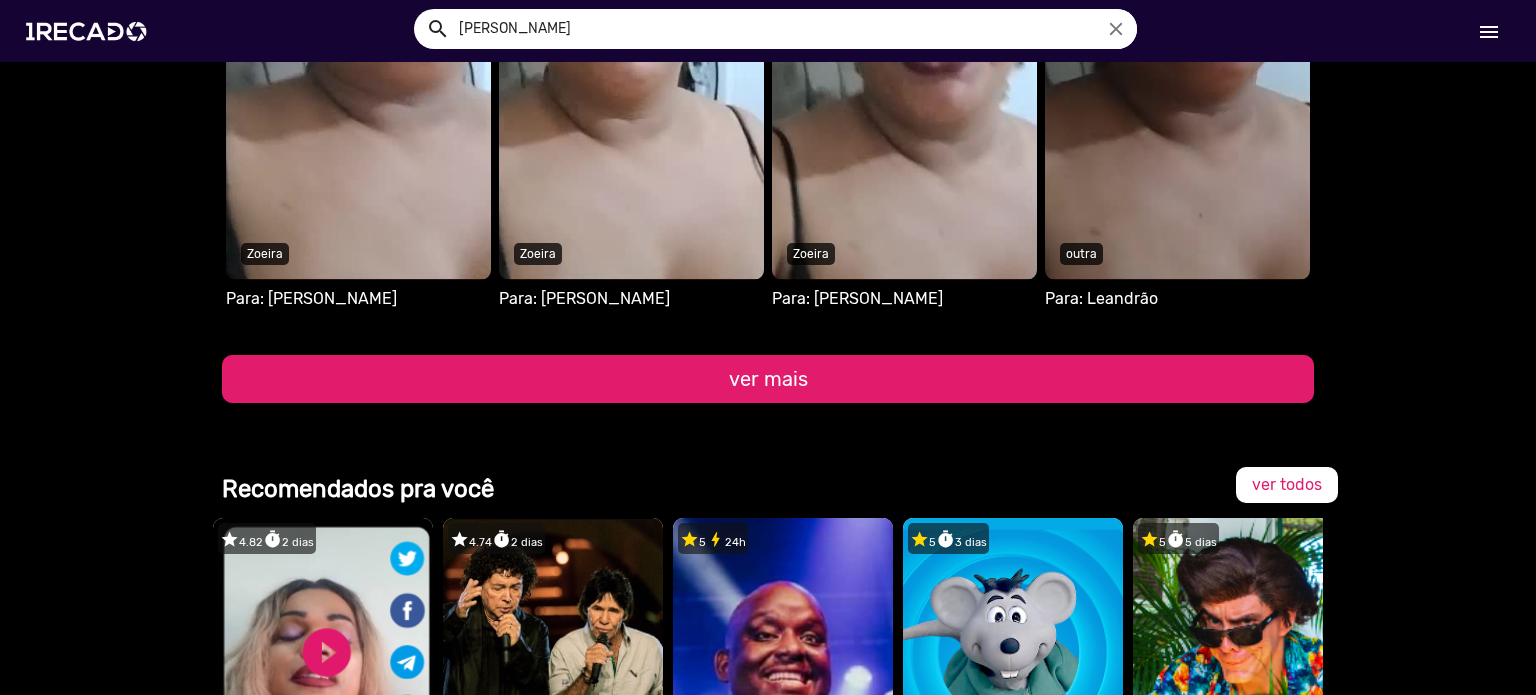 click on "ver mais" 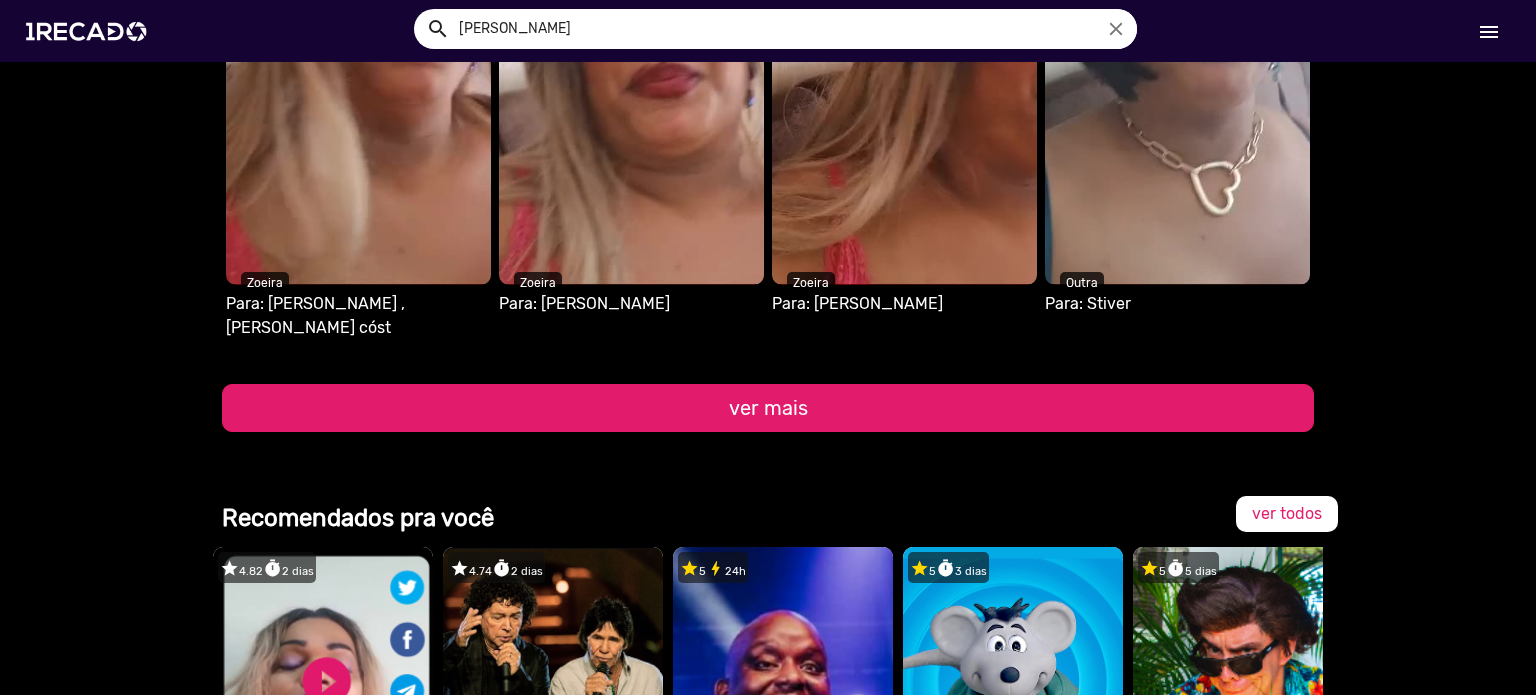 scroll, scrollTop: 16367, scrollLeft: 0, axis: vertical 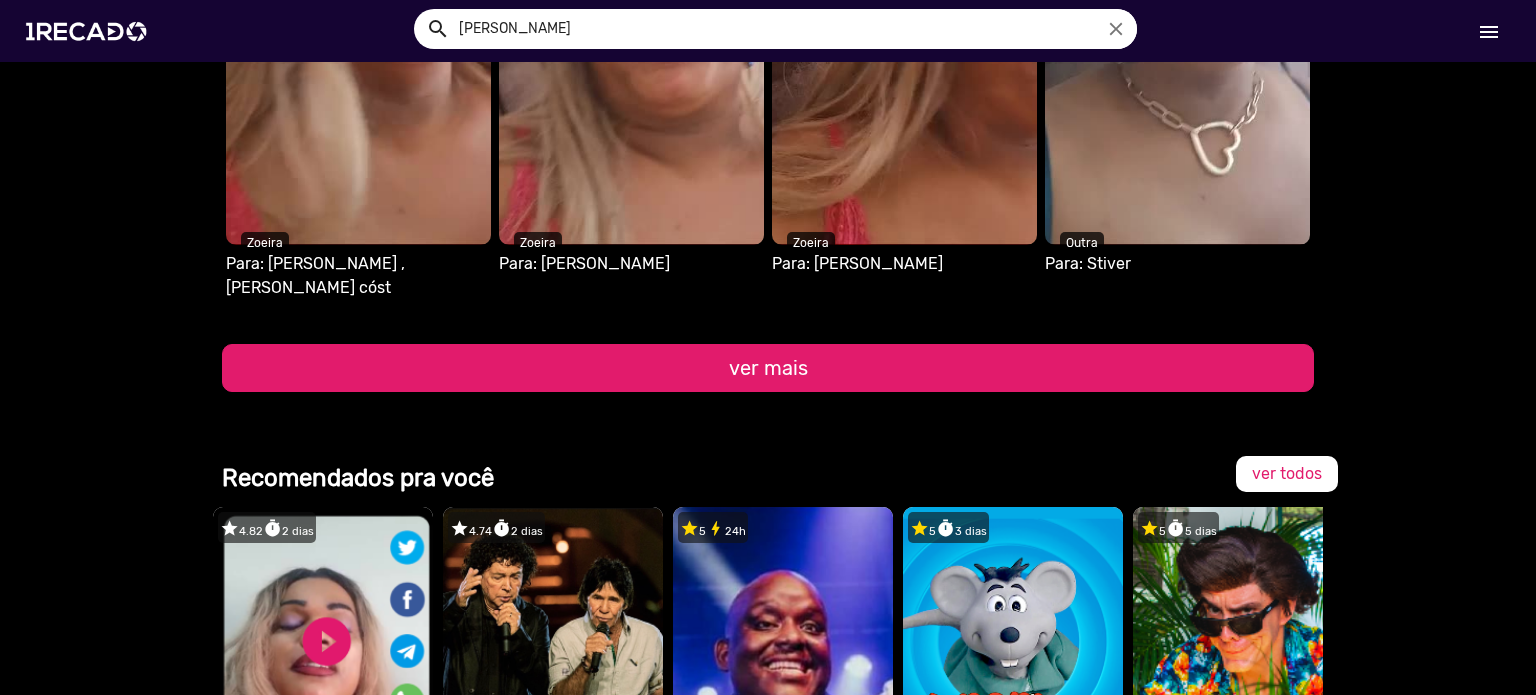 click on "ver mais" 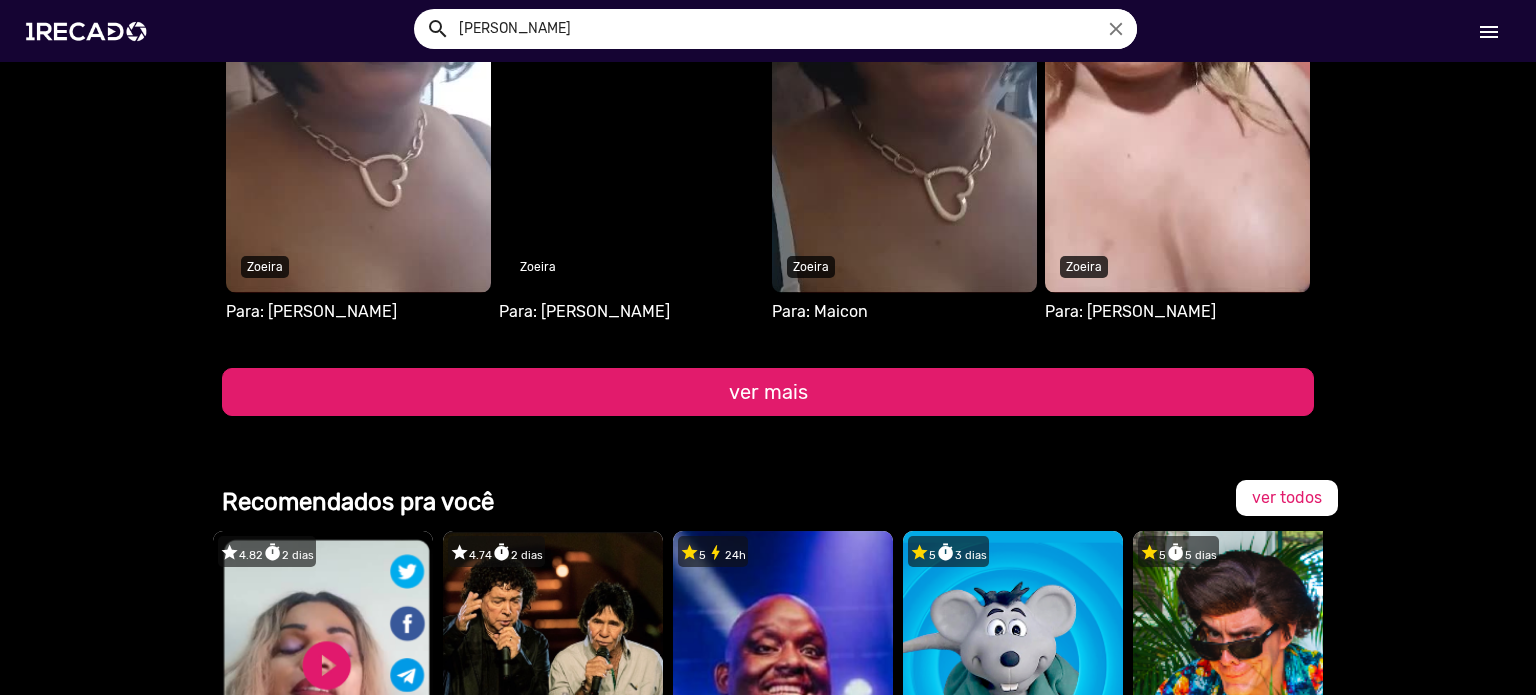 scroll, scrollTop: 16967, scrollLeft: 0, axis: vertical 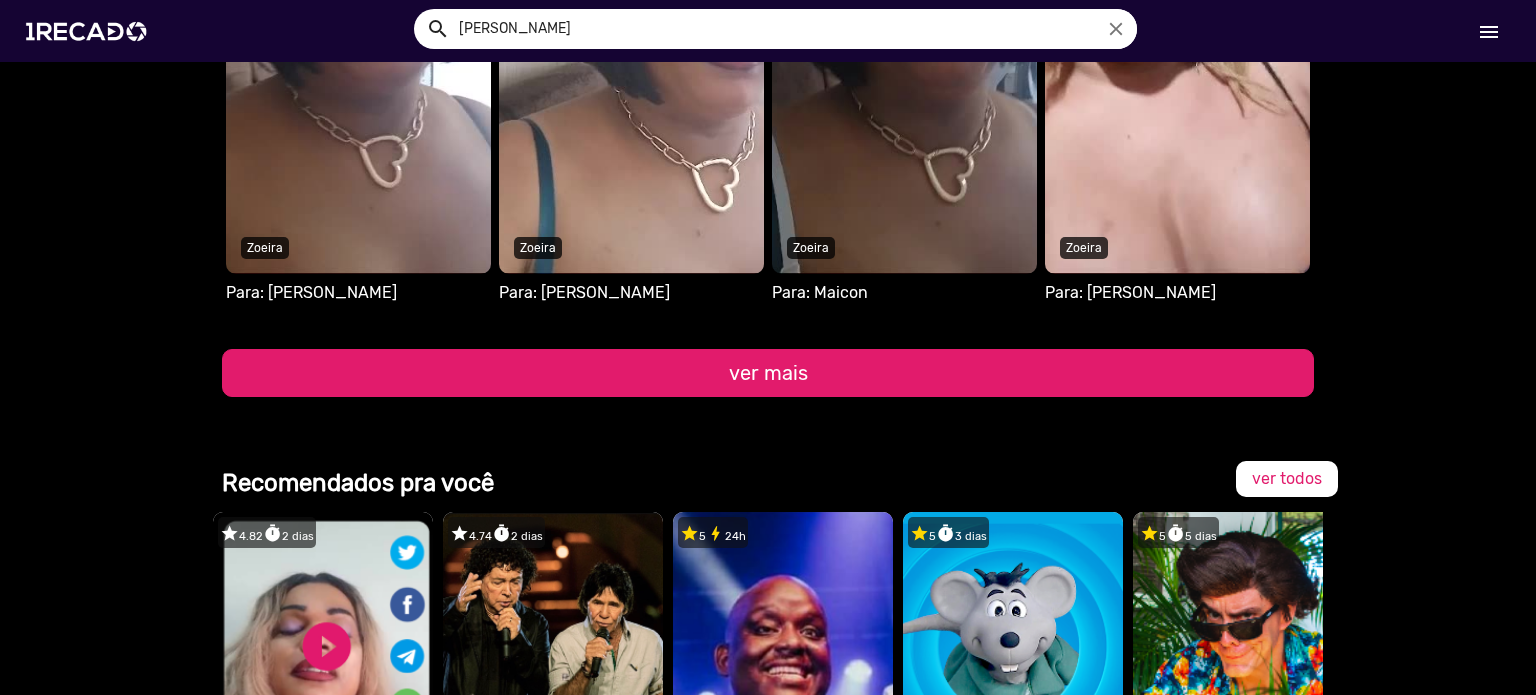 click on "ver mais" 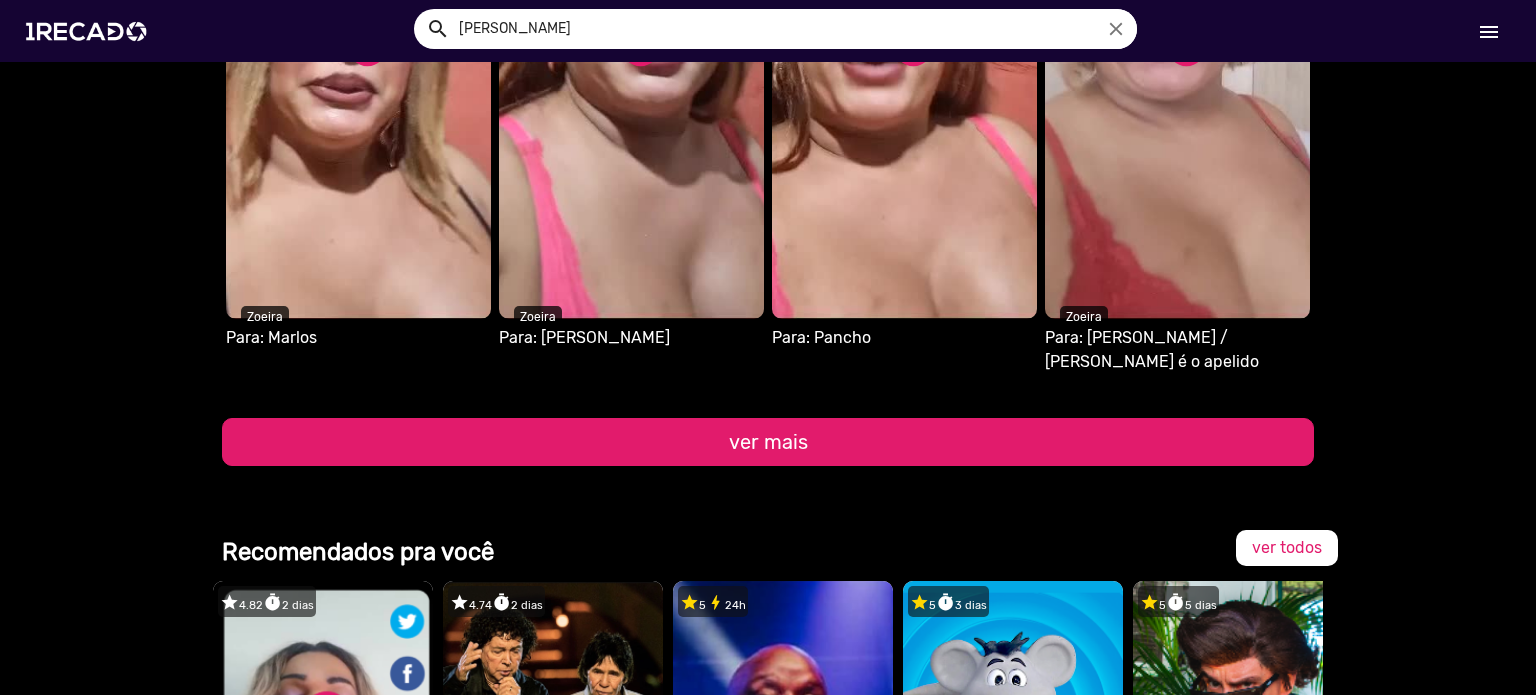 scroll, scrollTop: 17567, scrollLeft: 0, axis: vertical 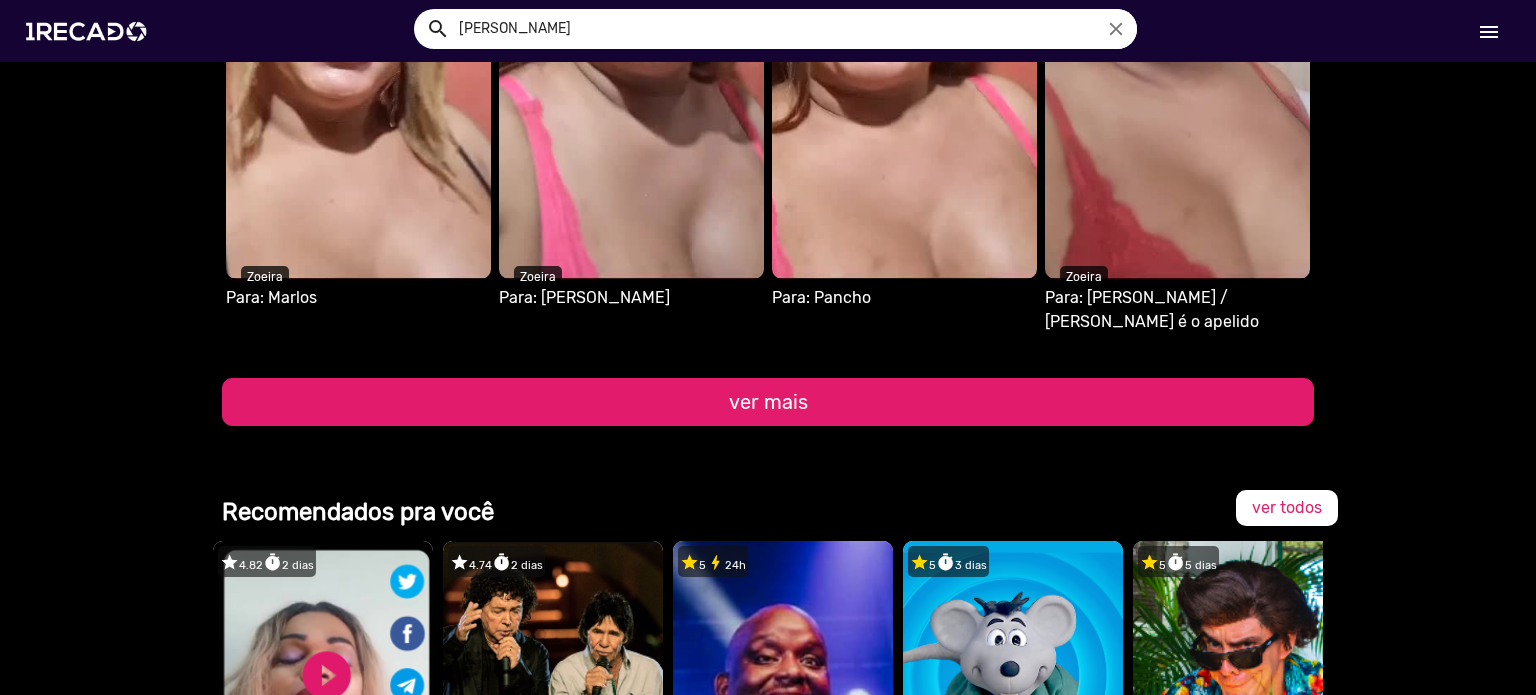 click on "ver mais" 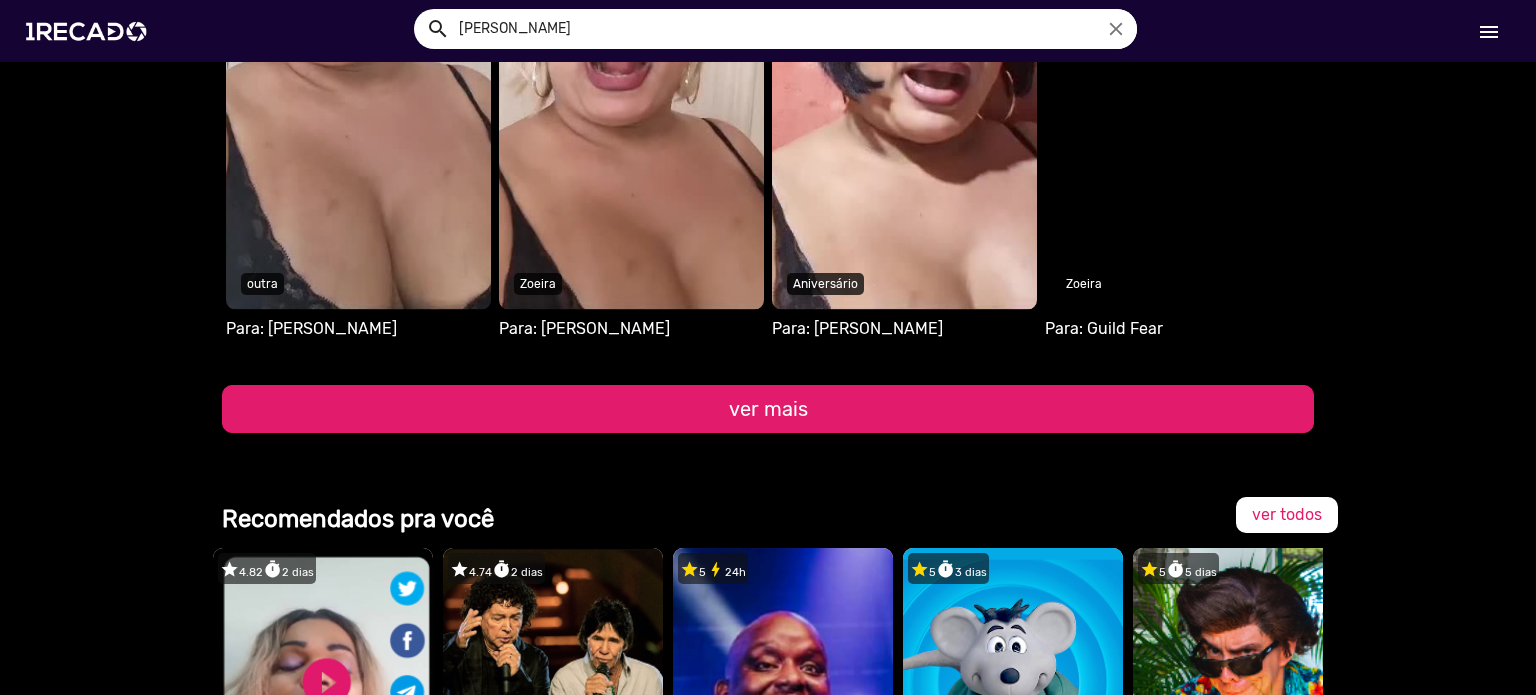 scroll, scrollTop: 18167, scrollLeft: 0, axis: vertical 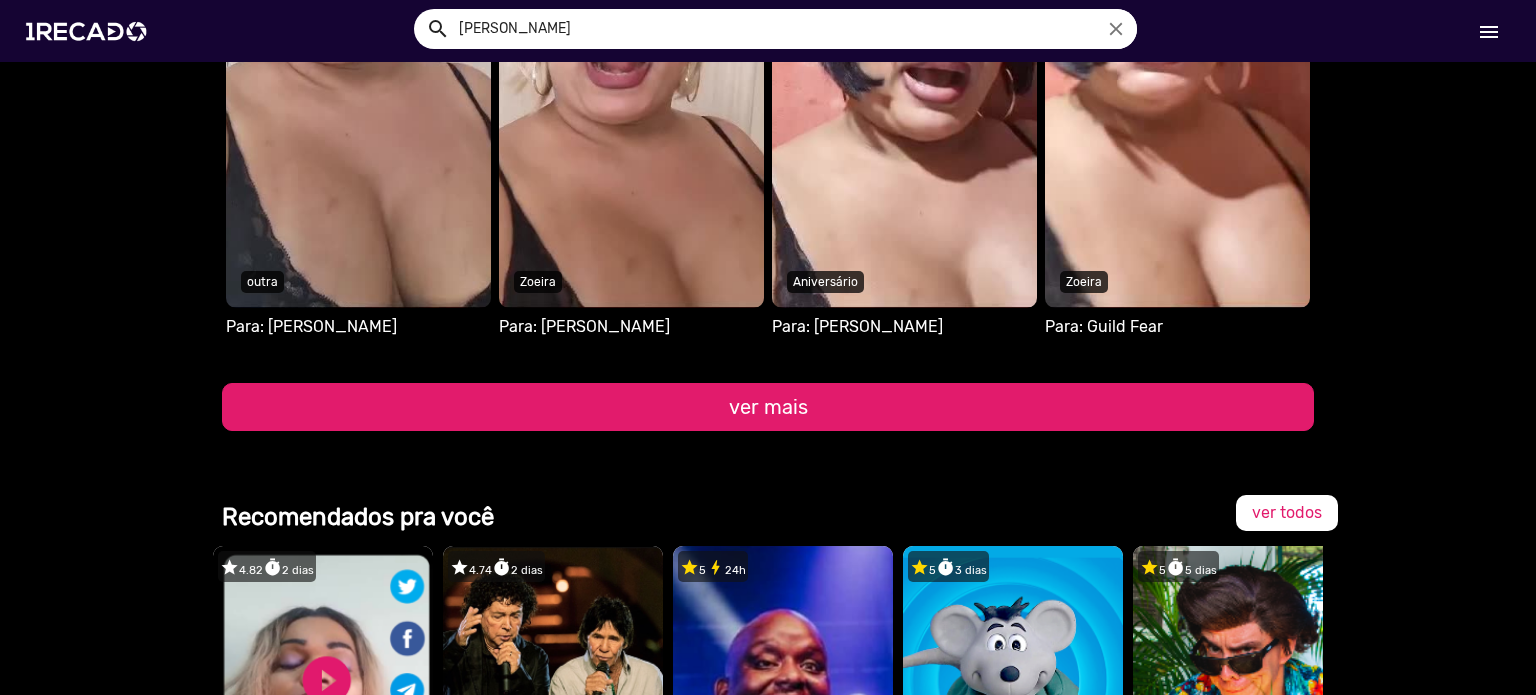 click on "ver mais" 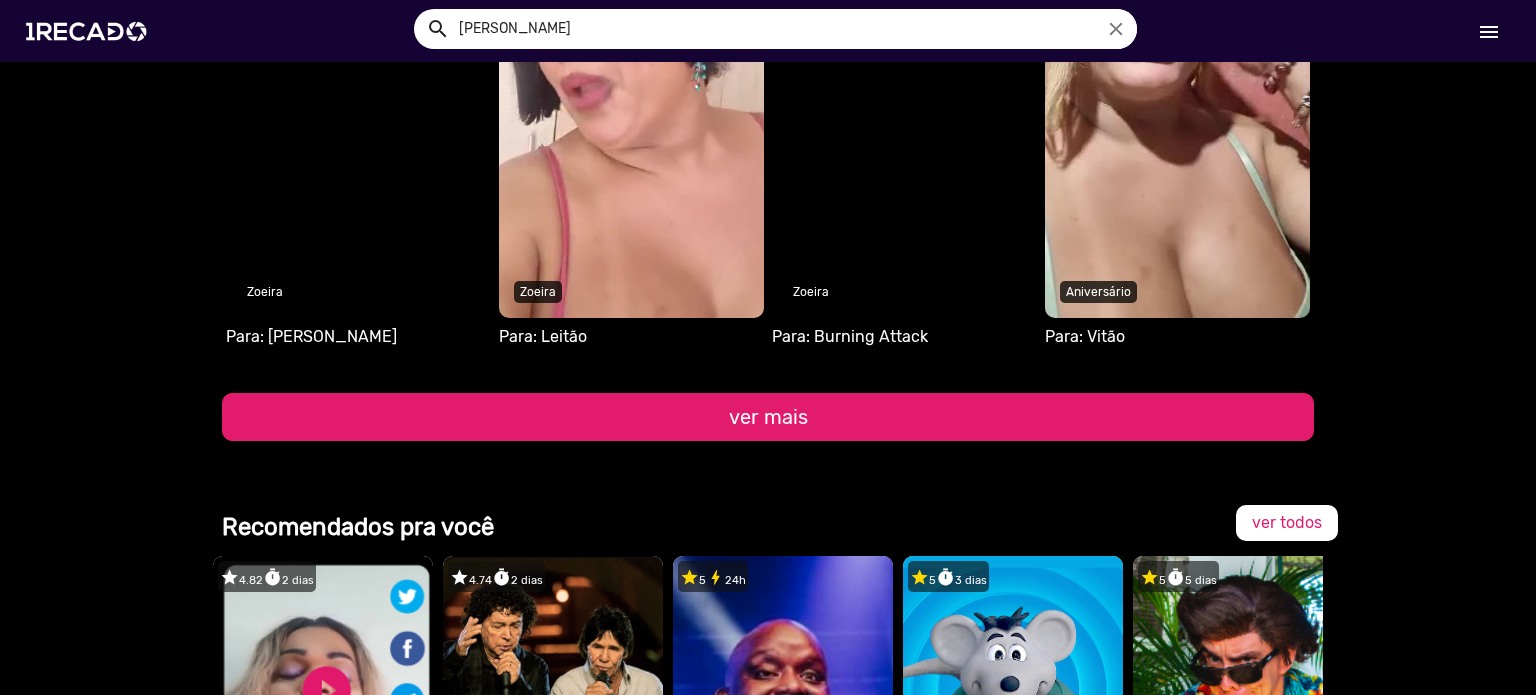 scroll, scrollTop: 18767, scrollLeft: 0, axis: vertical 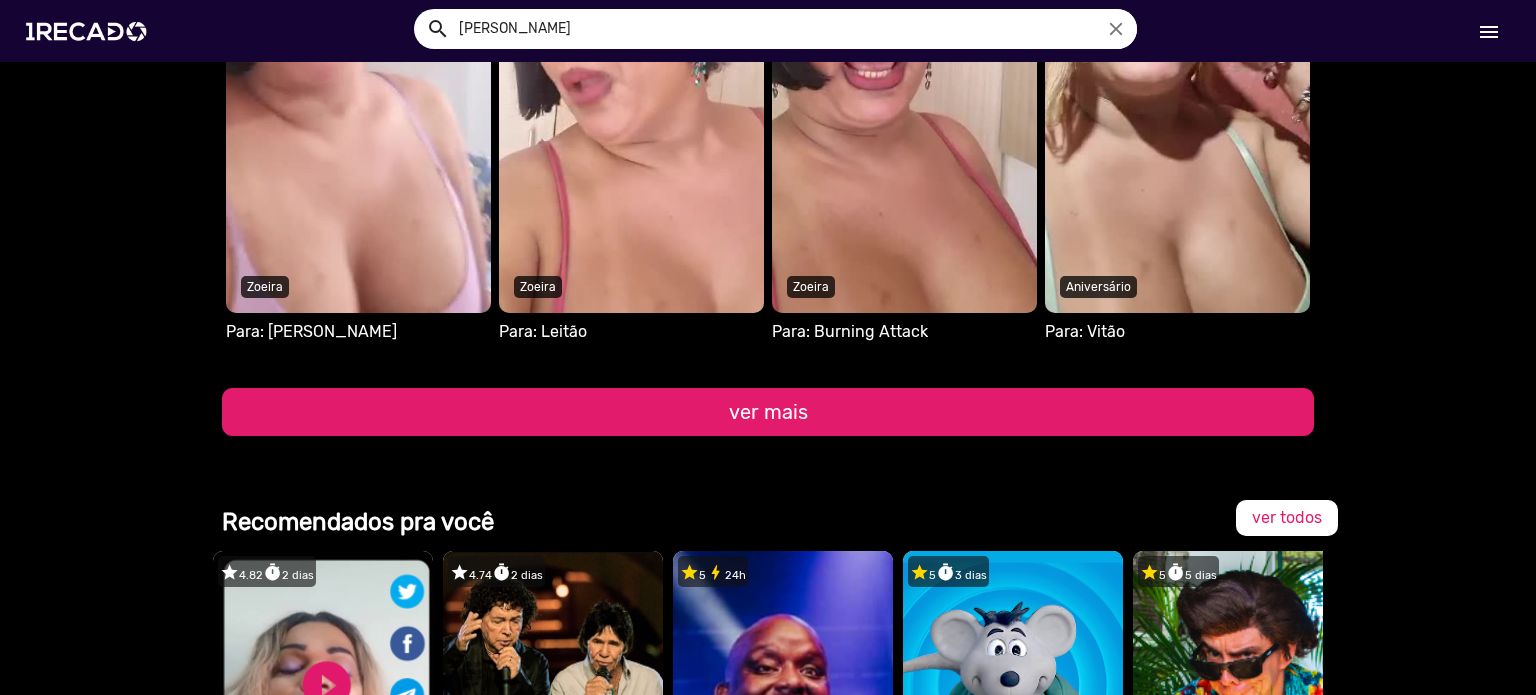click on "ver mais" 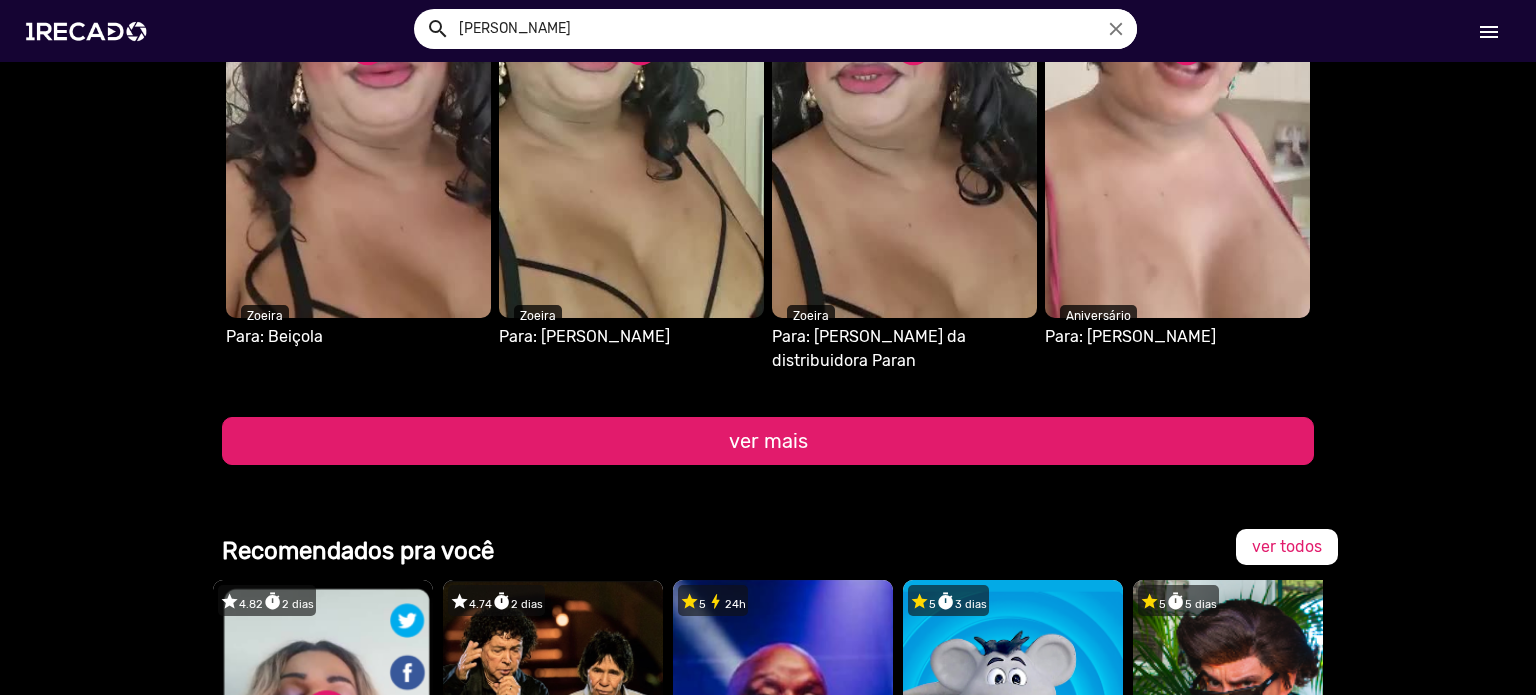 scroll, scrollTop: 19407, scrollLeft: 0, axis: vertical 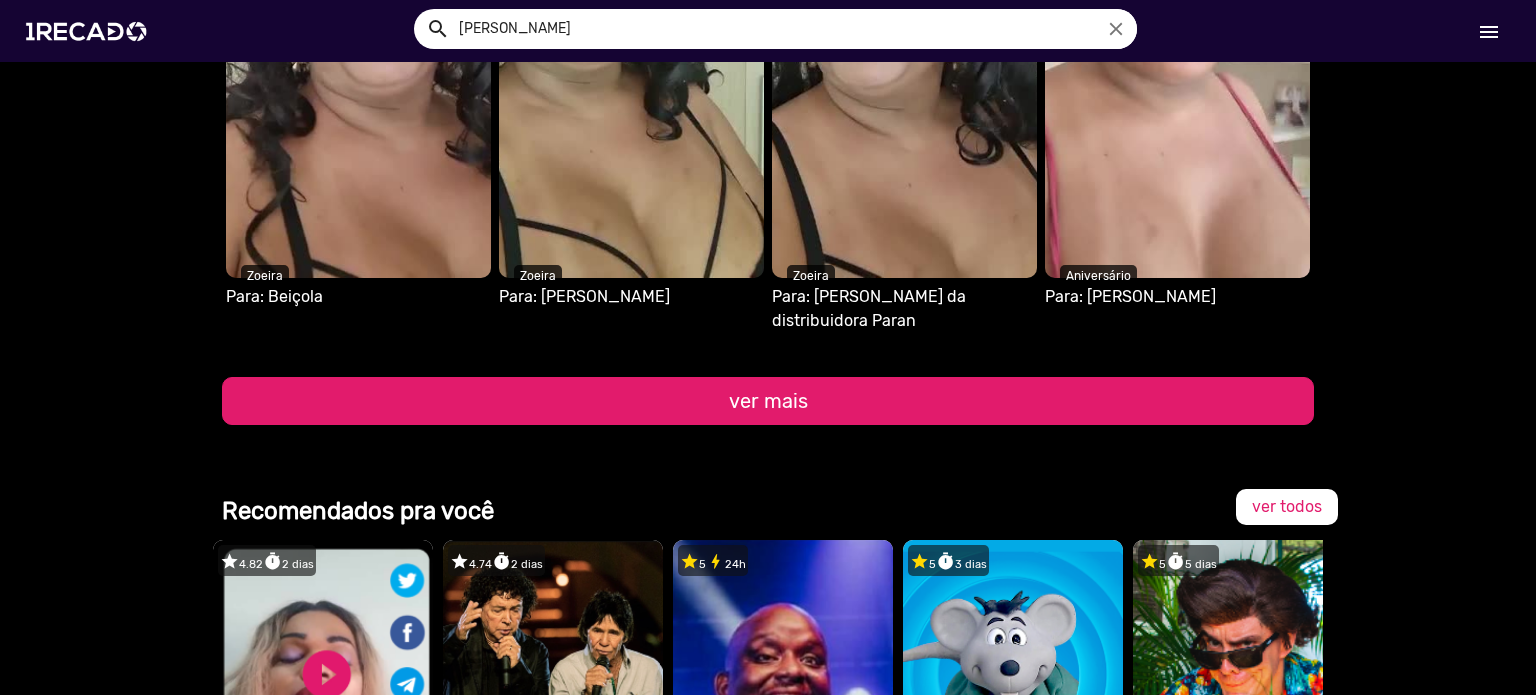 click on "ver mais" 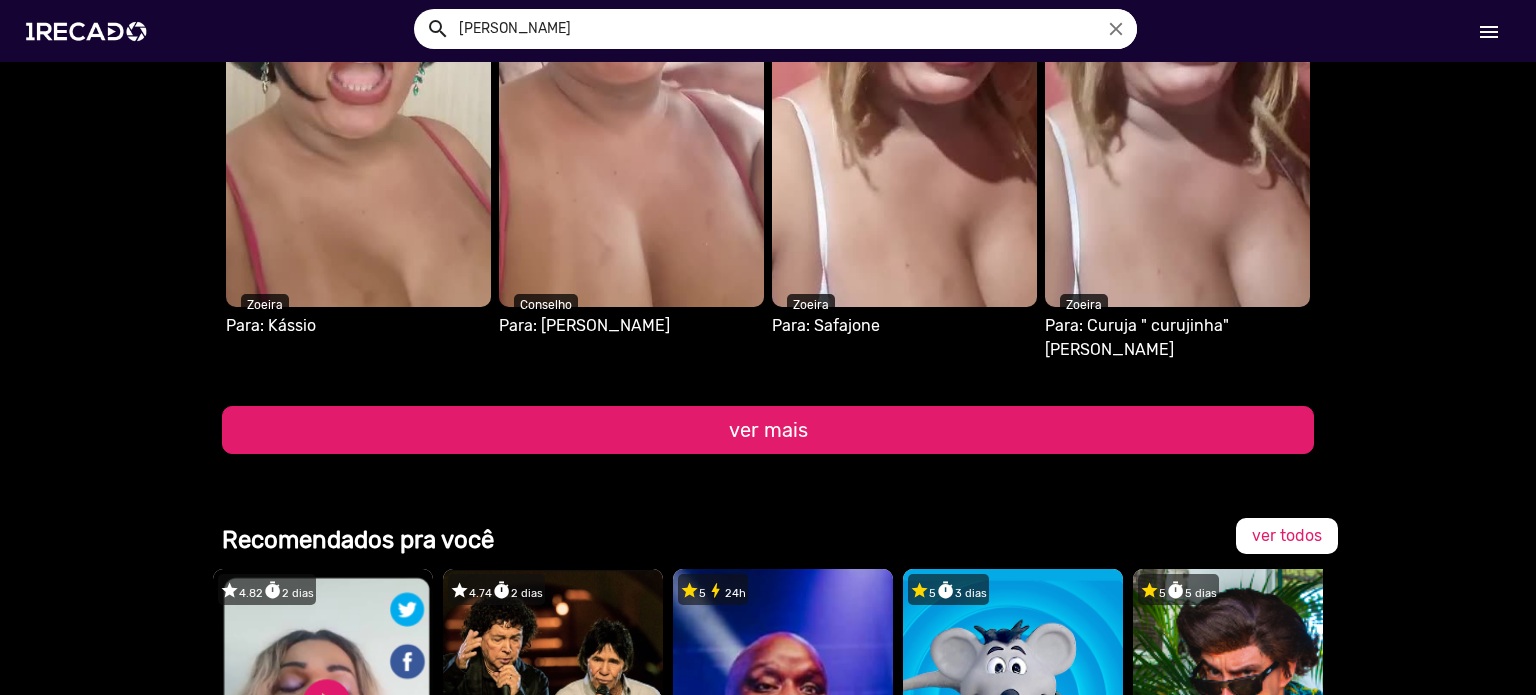 scroll, scrollTop: 20047, scrollLeft: 0, axis: vertical 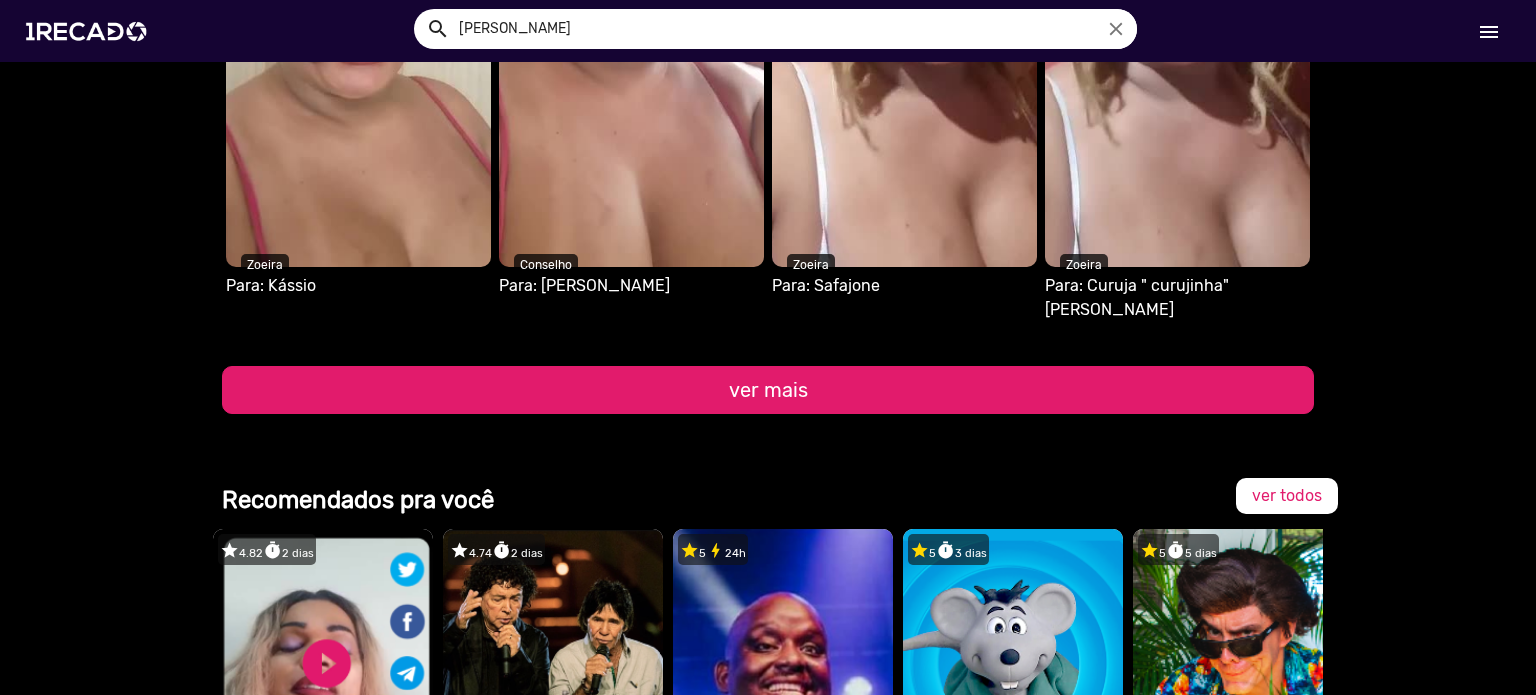 click on "ver mais" 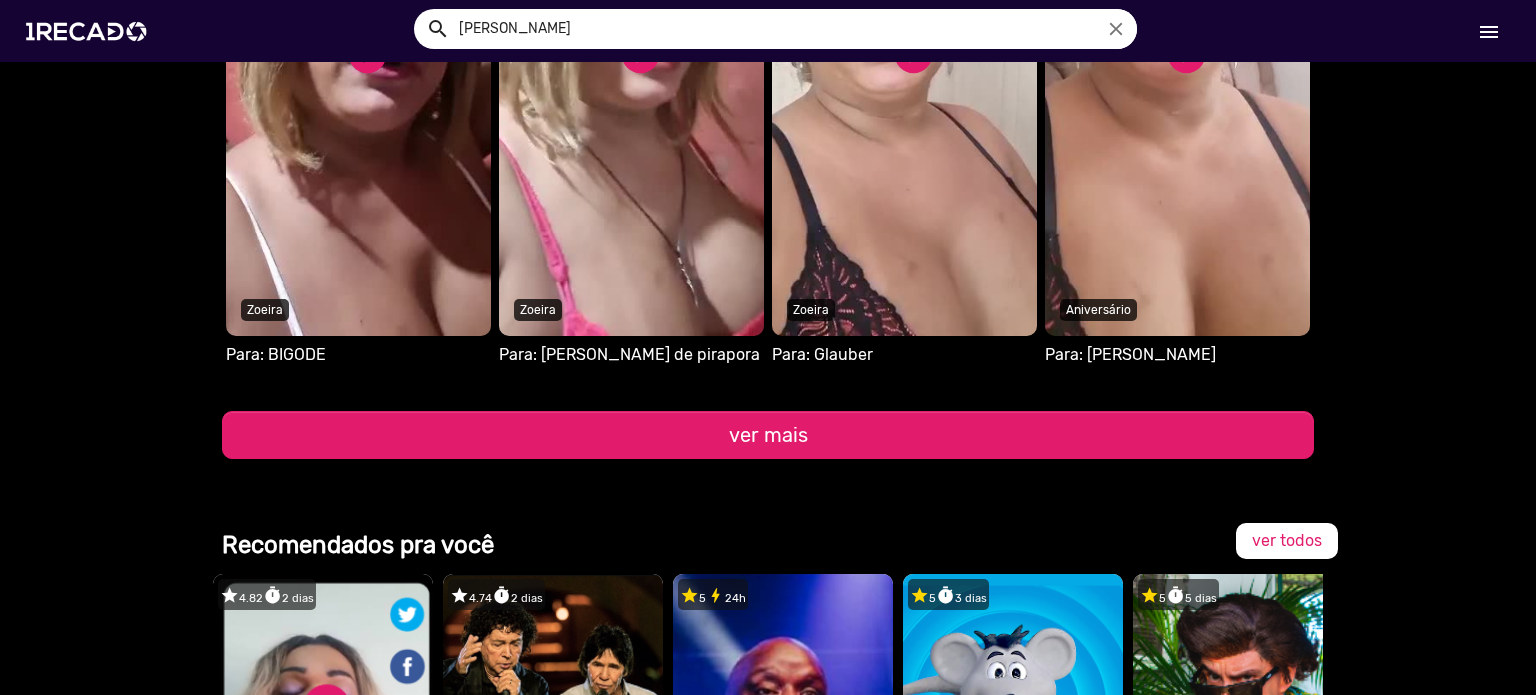 scroll, scrollTop: 20647, scrollLeft: 0, axis: vertical 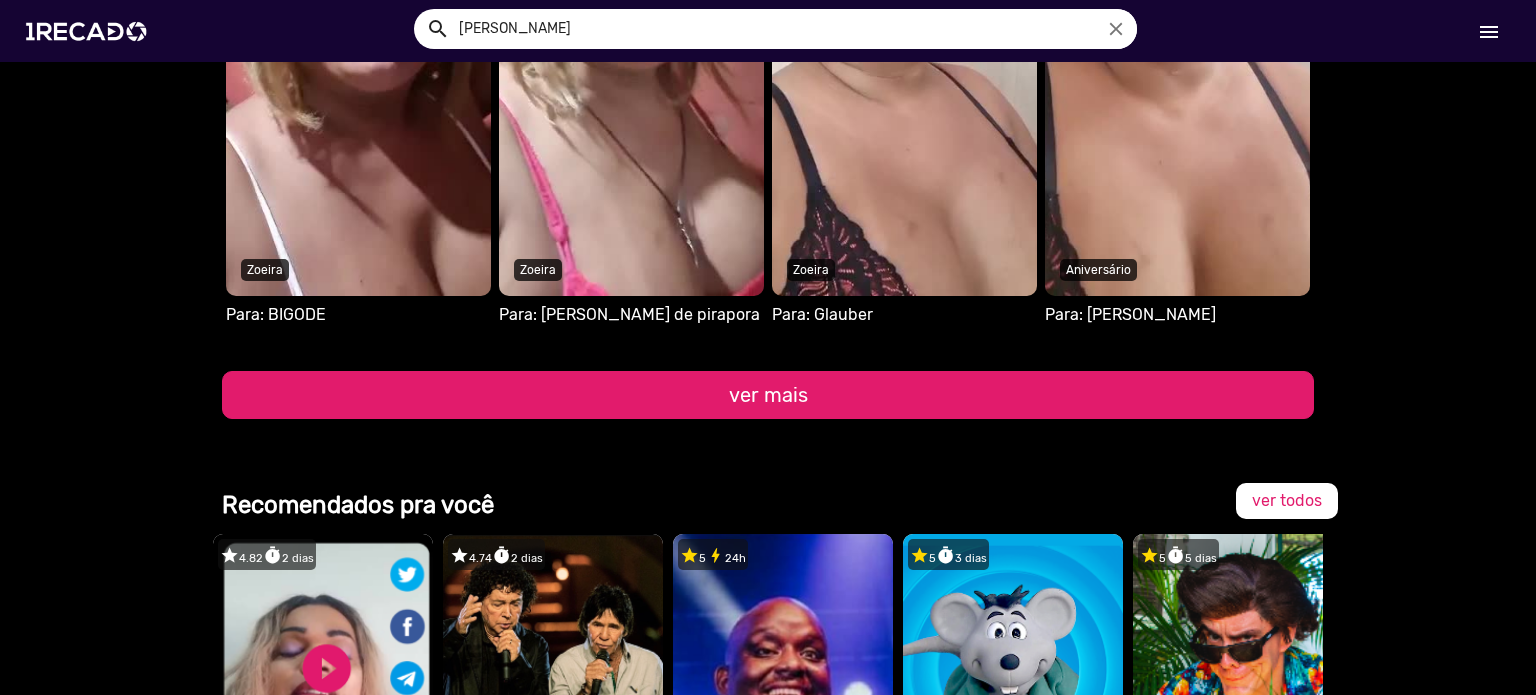 click on "ver mais" 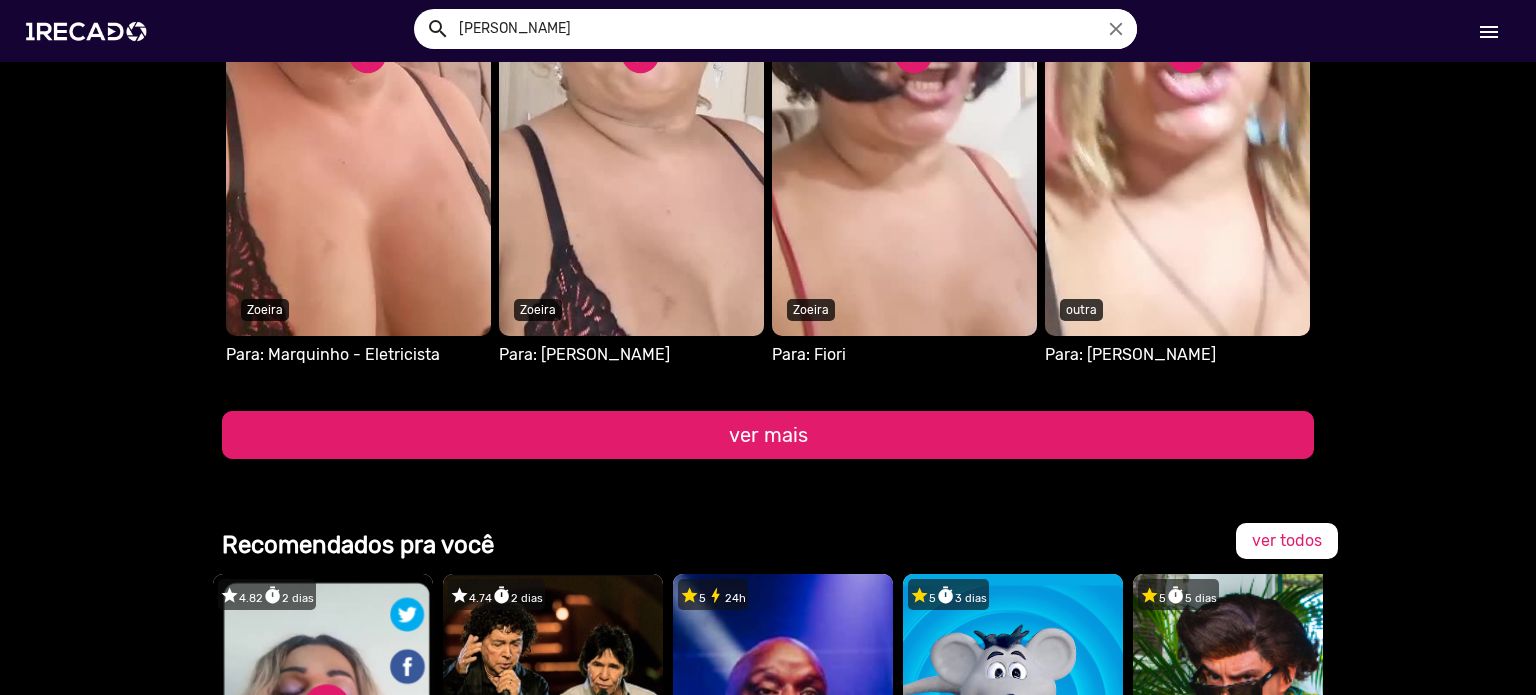 scroll, scrollTop: 21247, scrollLeft: 0, axis: vertical 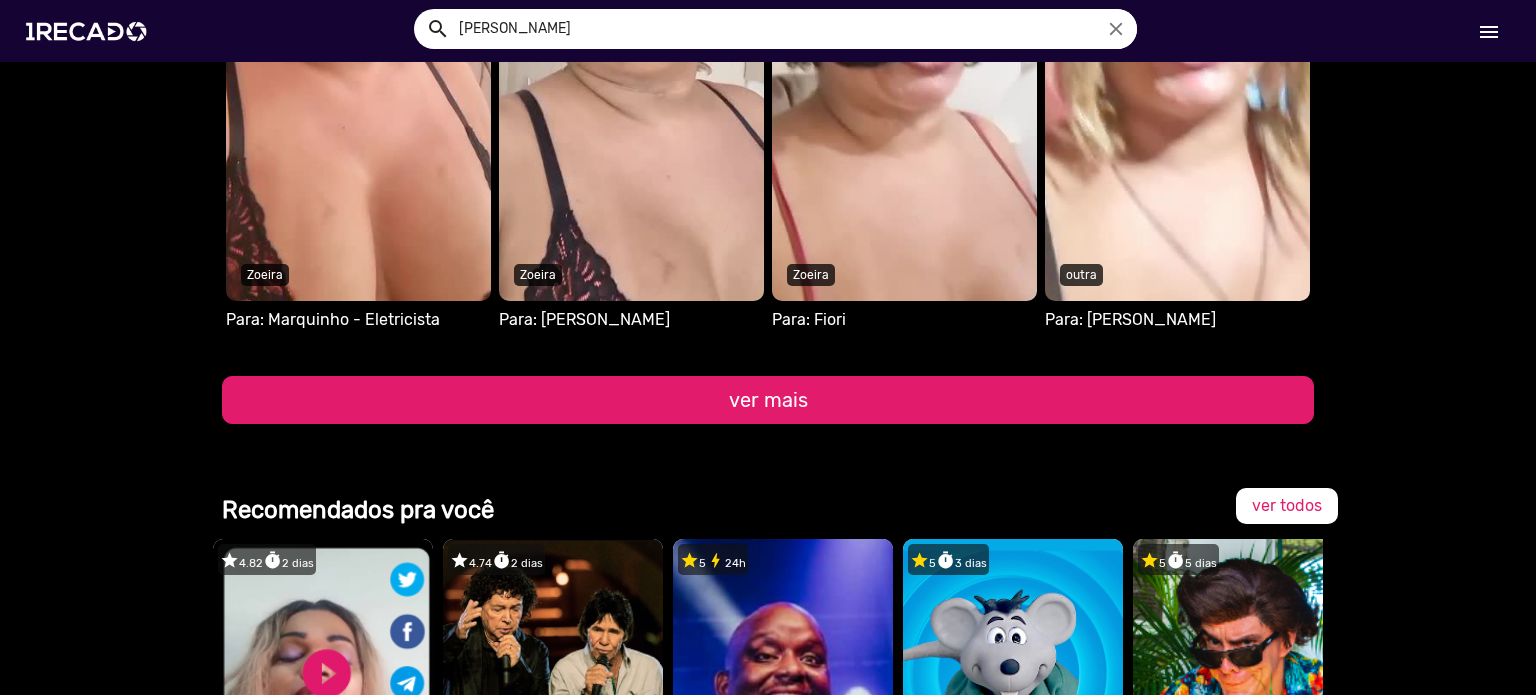 click on "ver mais" 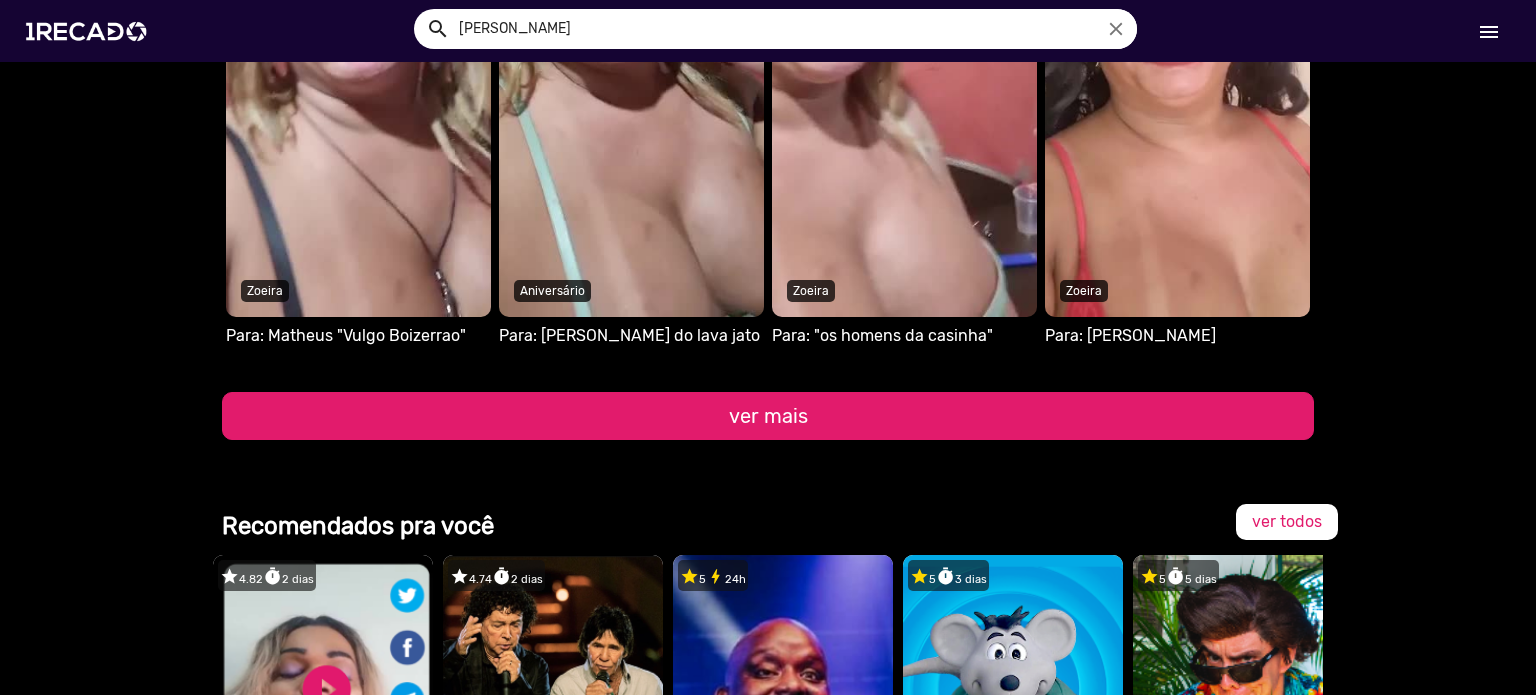 scroll, scrollTop: 21847, scrollLeft: 0, axis: vertical 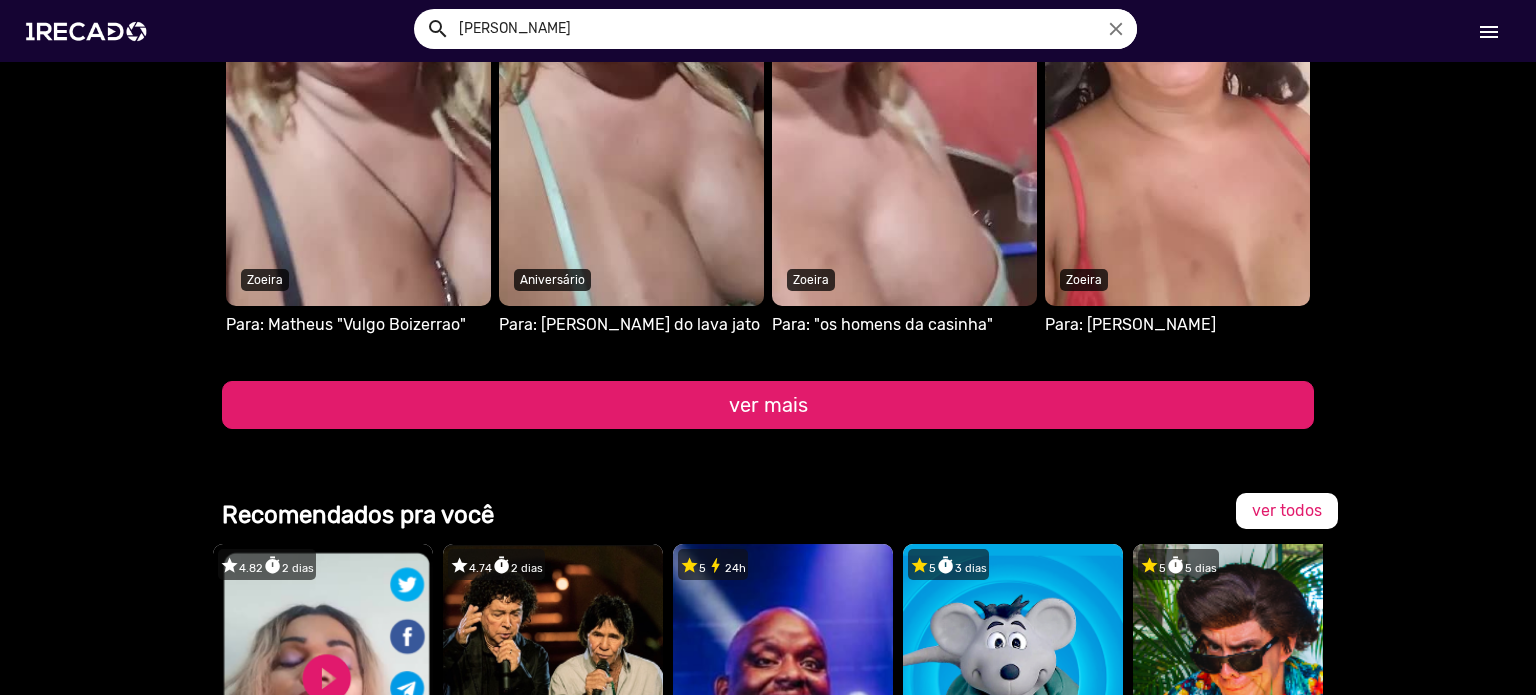click on "ver mais" 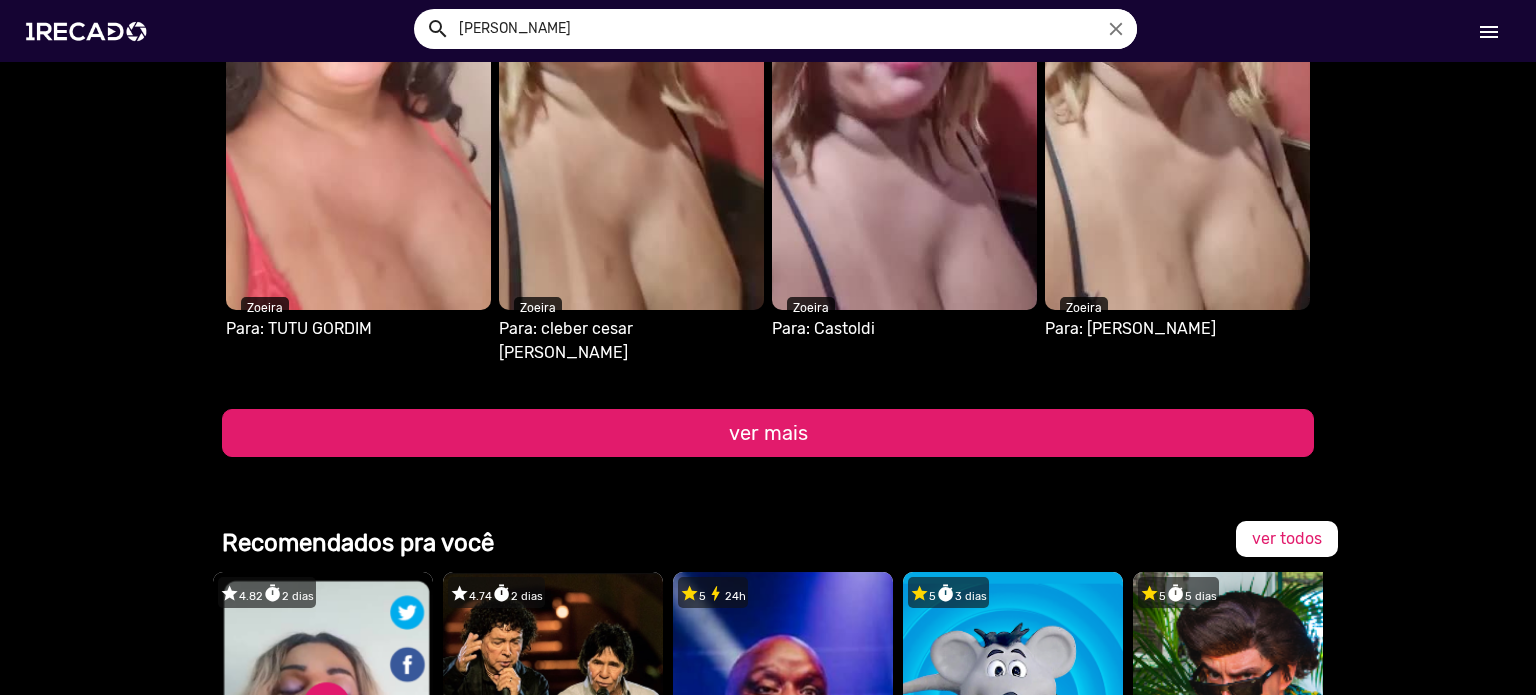 scroll, scrollTop: 22447, scrollLeft: 0, axis: vertical 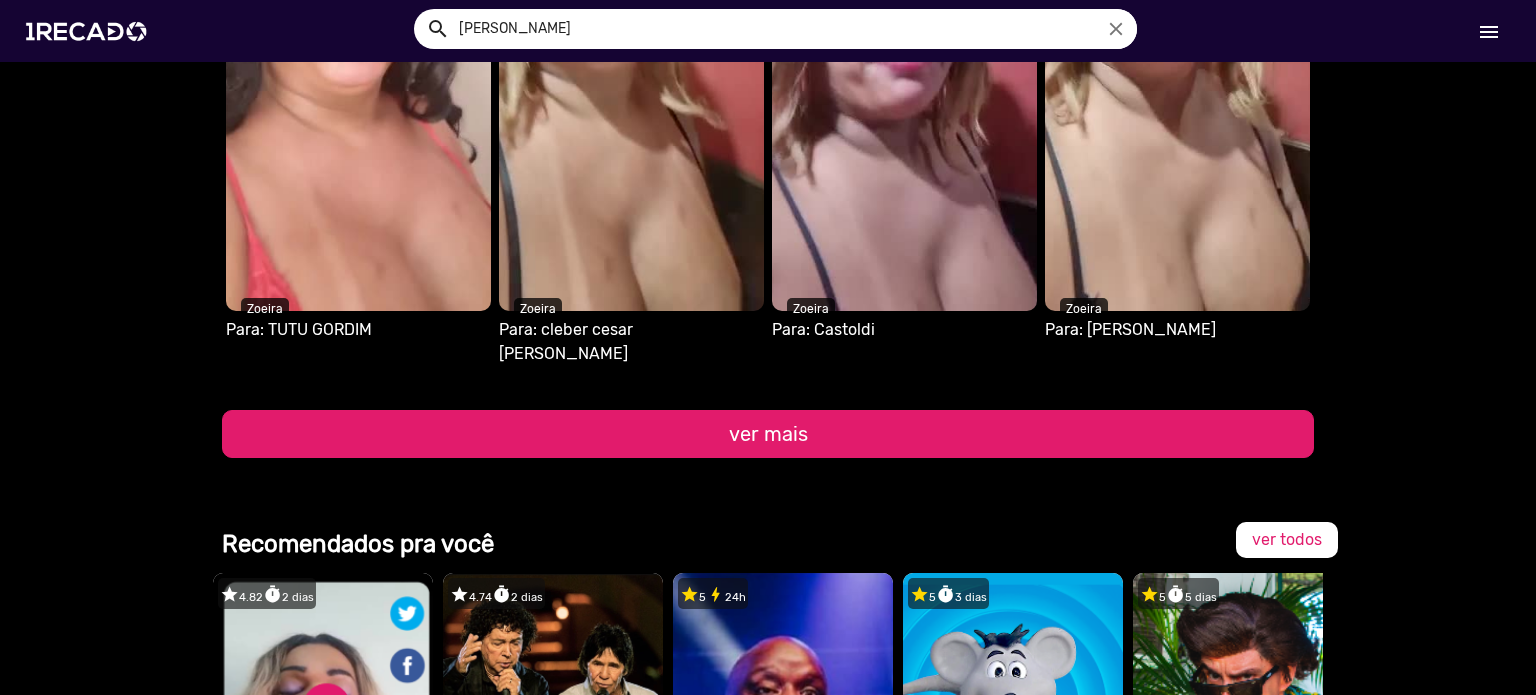 click on "ver mais" 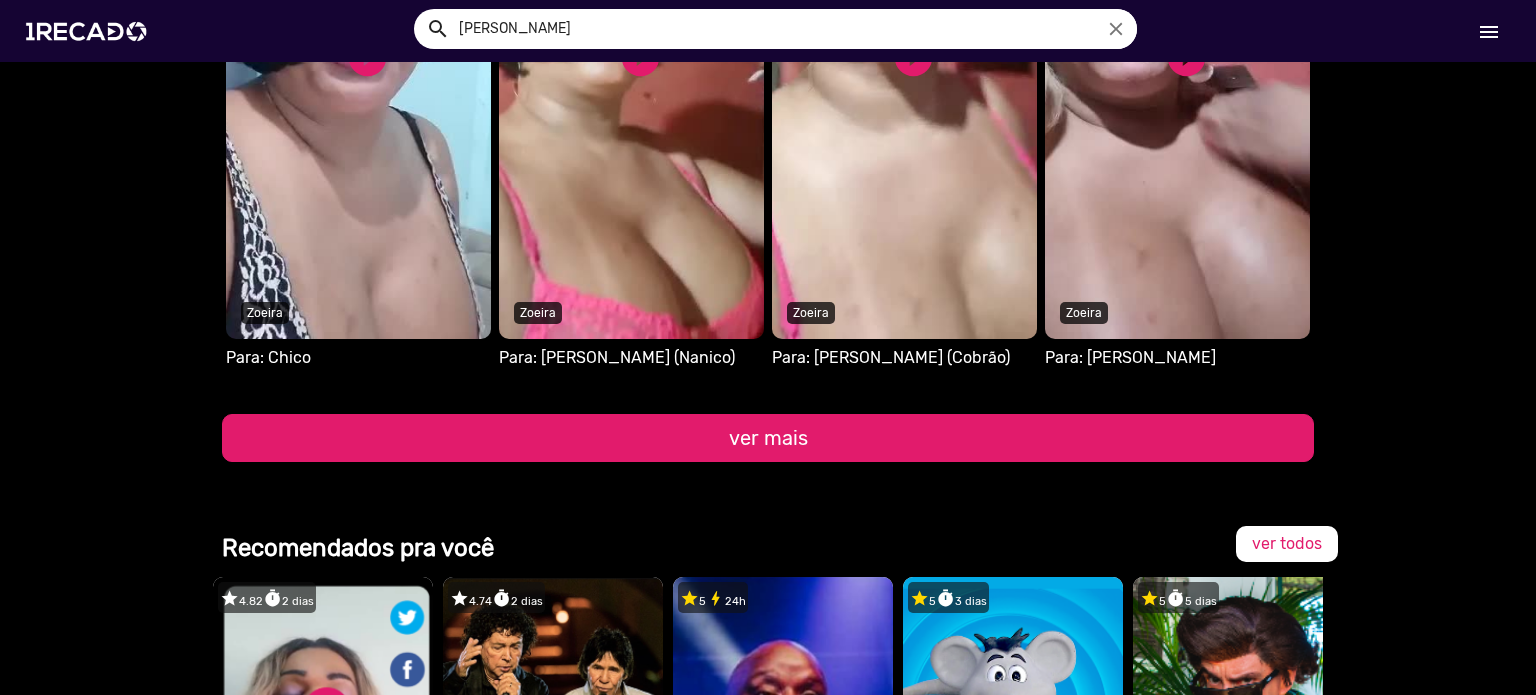 scroll, scrollTop: 23087, scrollLeft: 0, axis: vertical 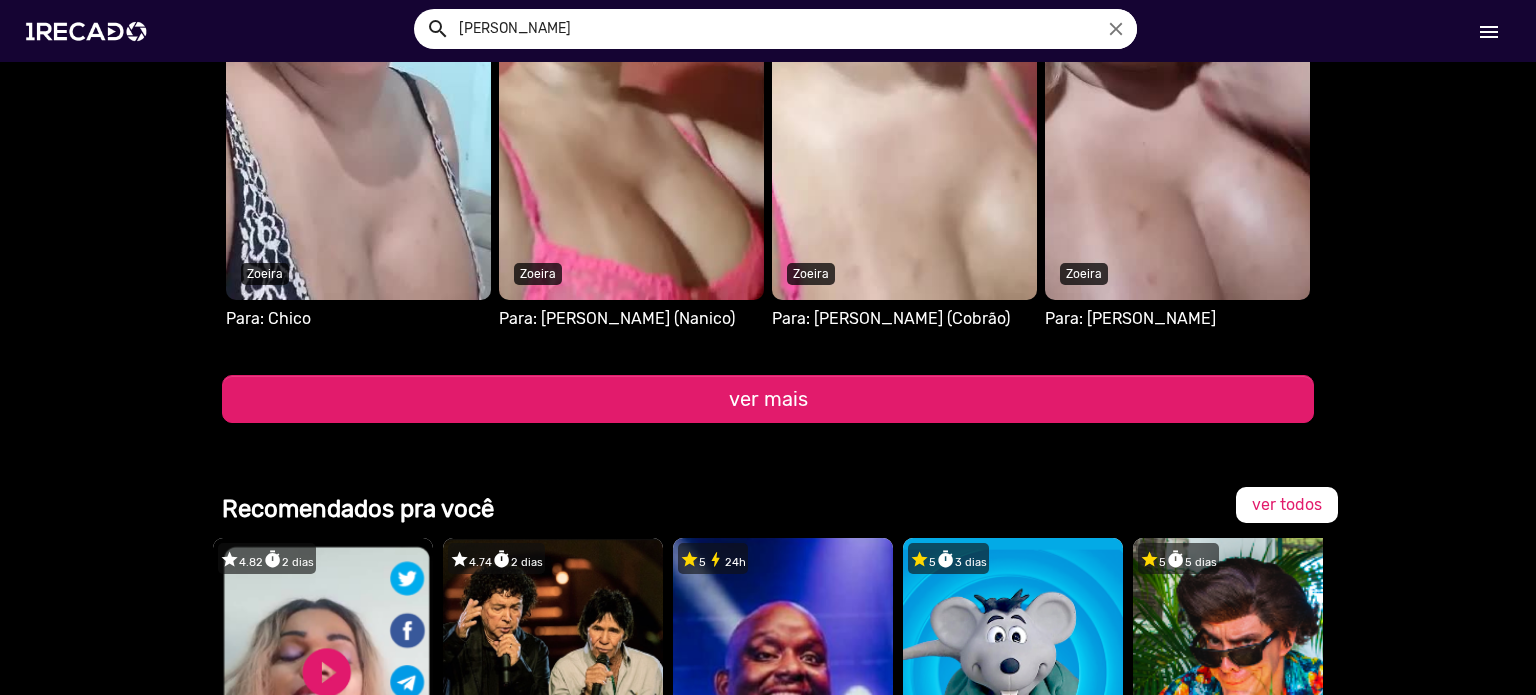 click on "Vídeos públicos recentes   Seu navegador não reproduz vídeo em HTML5   play_circle_filled   play_circle_filled  Para: [PERSON_NAME]  Zoeira  Seu navegador não reproduz vídeo em HTML5   play_circle_filled   play_circle_filled  Para: [PERSON_NAME] outra  Seu navegador não reproduz vídeo em HTML5   play_circle_filled   play_circle_filled  Para: [PERSON_NAME]  Seu navegador não reproduz vídeo em HTML5   play_circle_filled   play_circle_filled  Para: [PERSON_NAME] Zoeira  Seu navegador não reproduz vídeo em HTML5   play_circle_filled   play_circle_filled  Zoeira Para: [PERSON_NAME]   Seu navegador não reproduz vídeo em HTML5   play_circle_filled   play_circle_filled  outra Para: [PERSON_NAME]  Seu navegador não reproduz vídeo em HTML5   play_circle_filled   play_circle_filled  Aniversário Para: [PERSON_NAME]  Seu navegador não reproduz vídeo em HTML5   play_circle_filled   play_circle_filled  Zoeira Para: [PERSON_NAME]  S1RECADO vídeos dedicados para fãs e empresas   play_circle_filled  outra Zoeira" 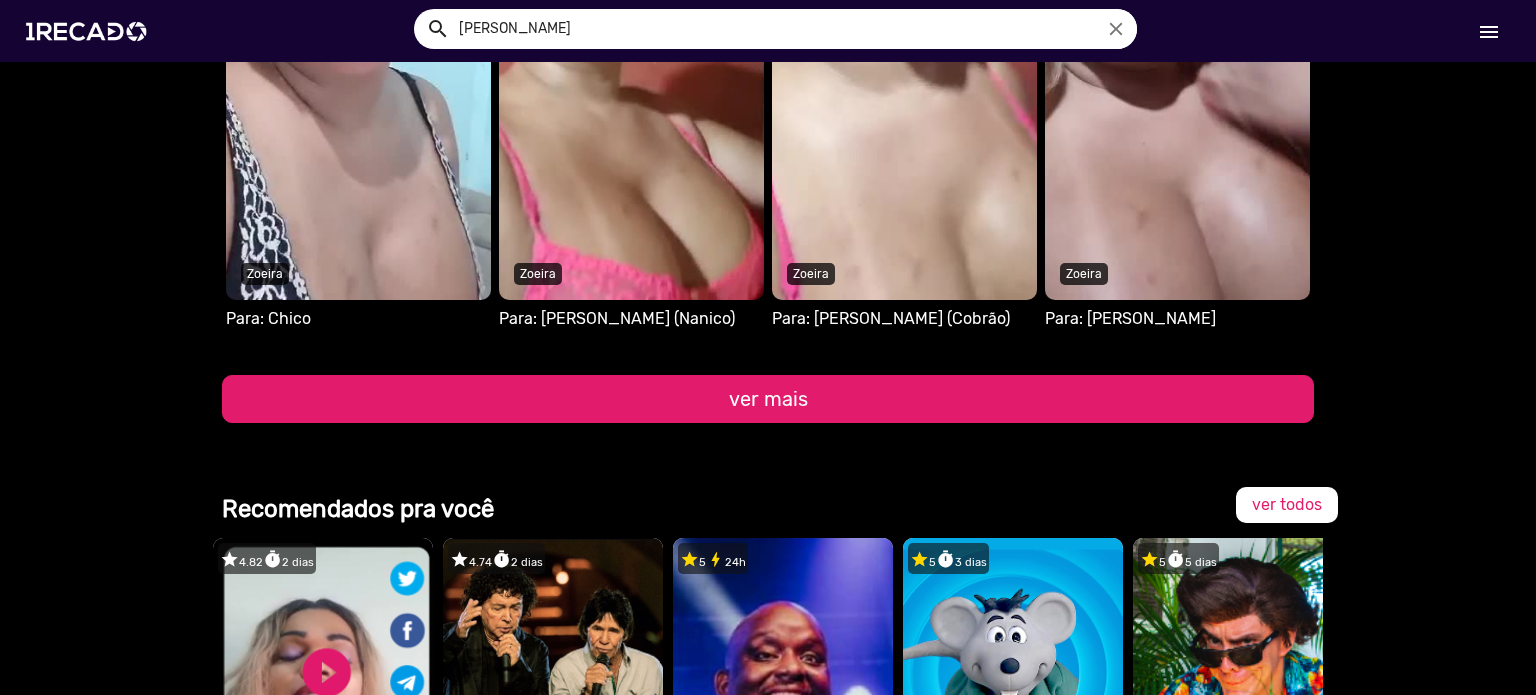 click on "ver mais" 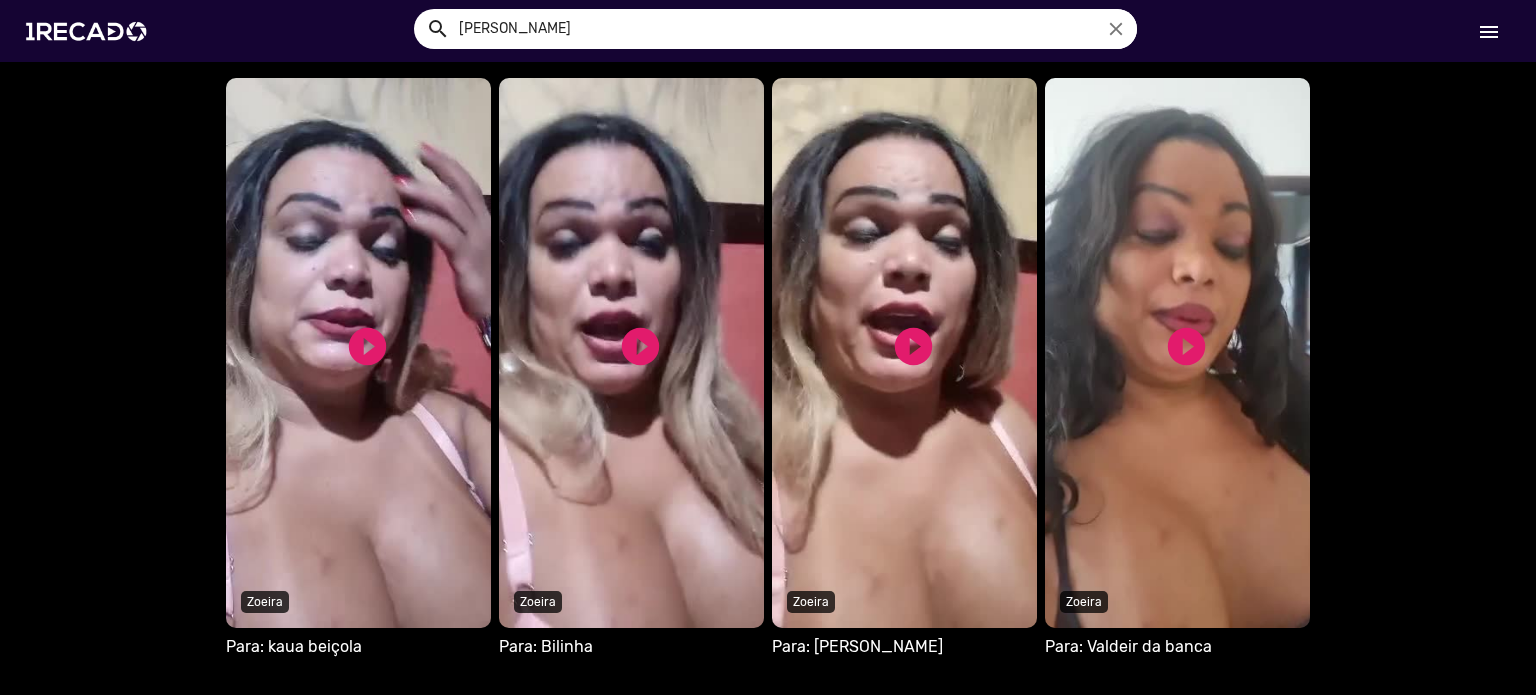 scroll, scrollTop: 23607, scrollLeft: 0, axis: vertical 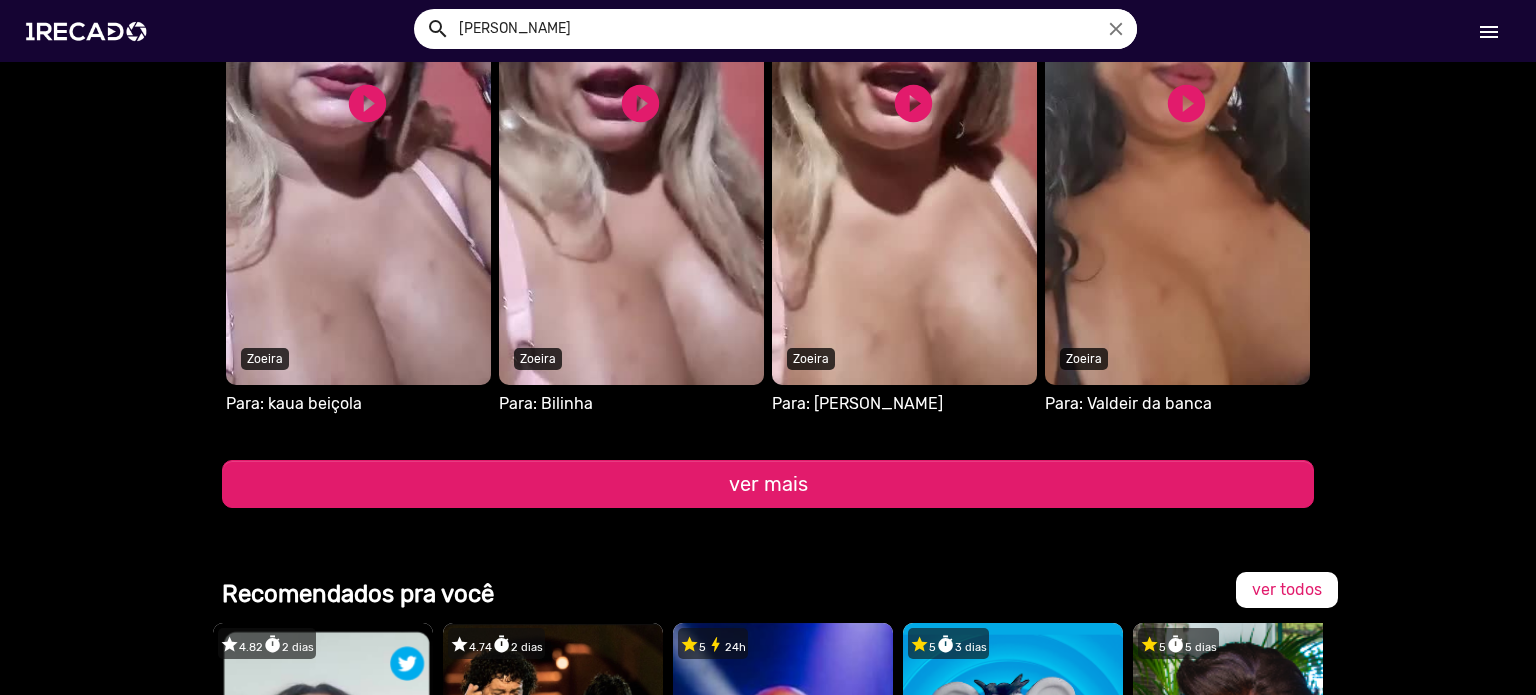 click on "S1RECADO vídeos dedicados para fãs e empresas   play_circle_filled  Zoeira Para: Bilinha" 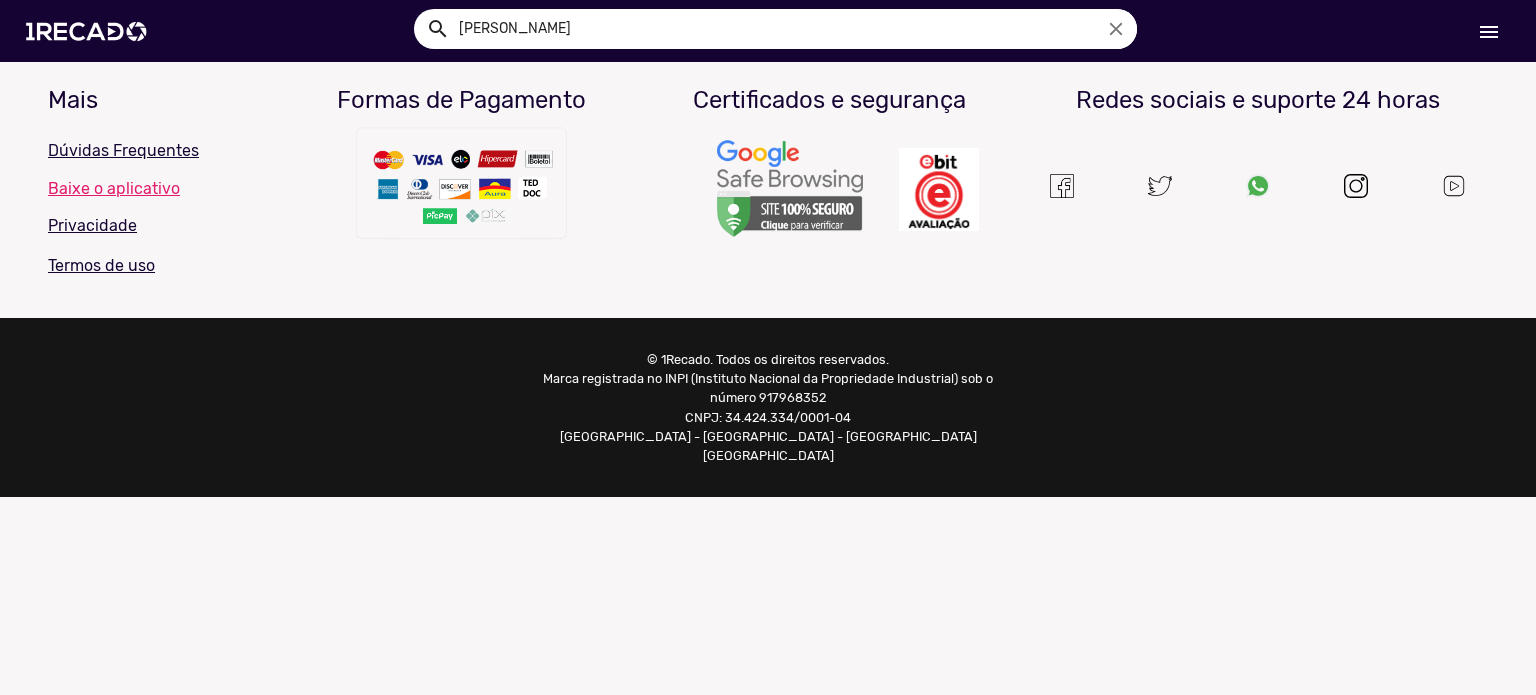 scroll, scrollTop: 0, scrollLeft: 0, axis: both 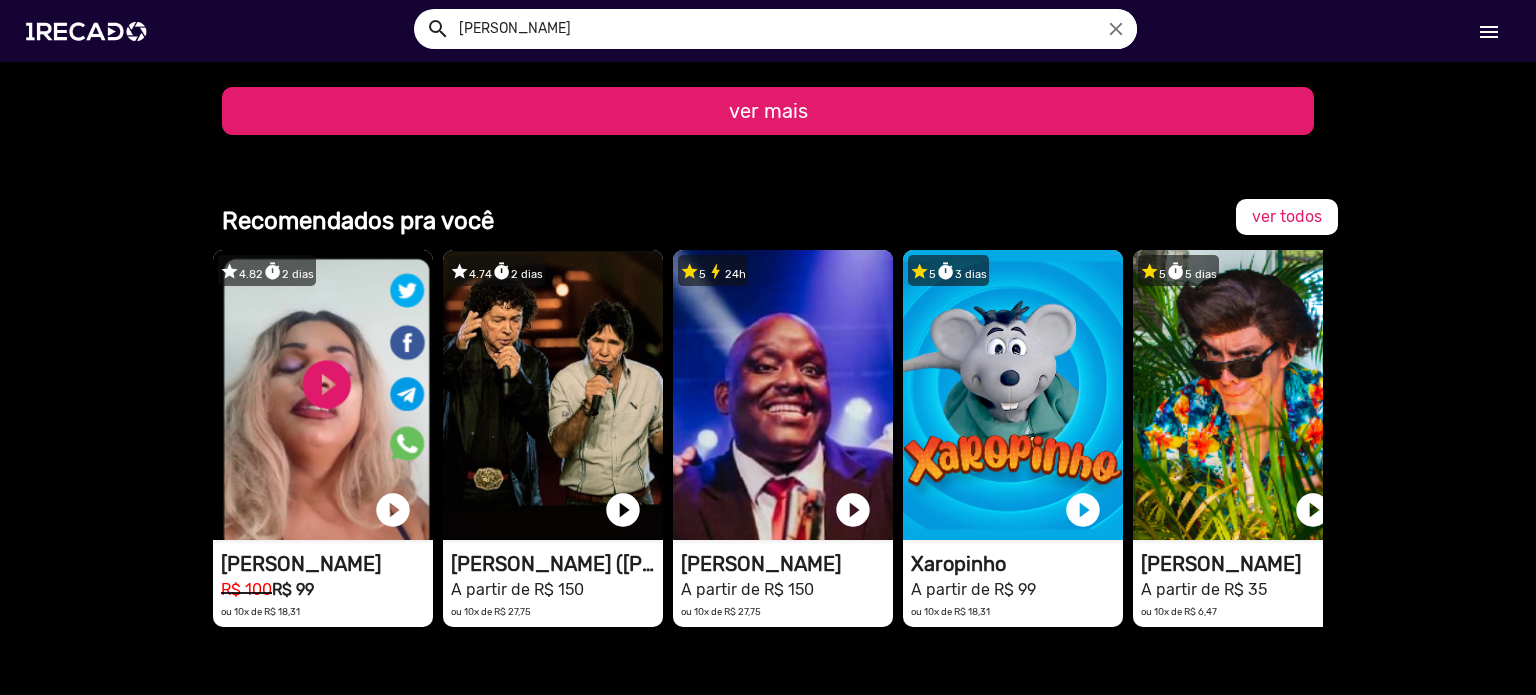 click on "ver mais" 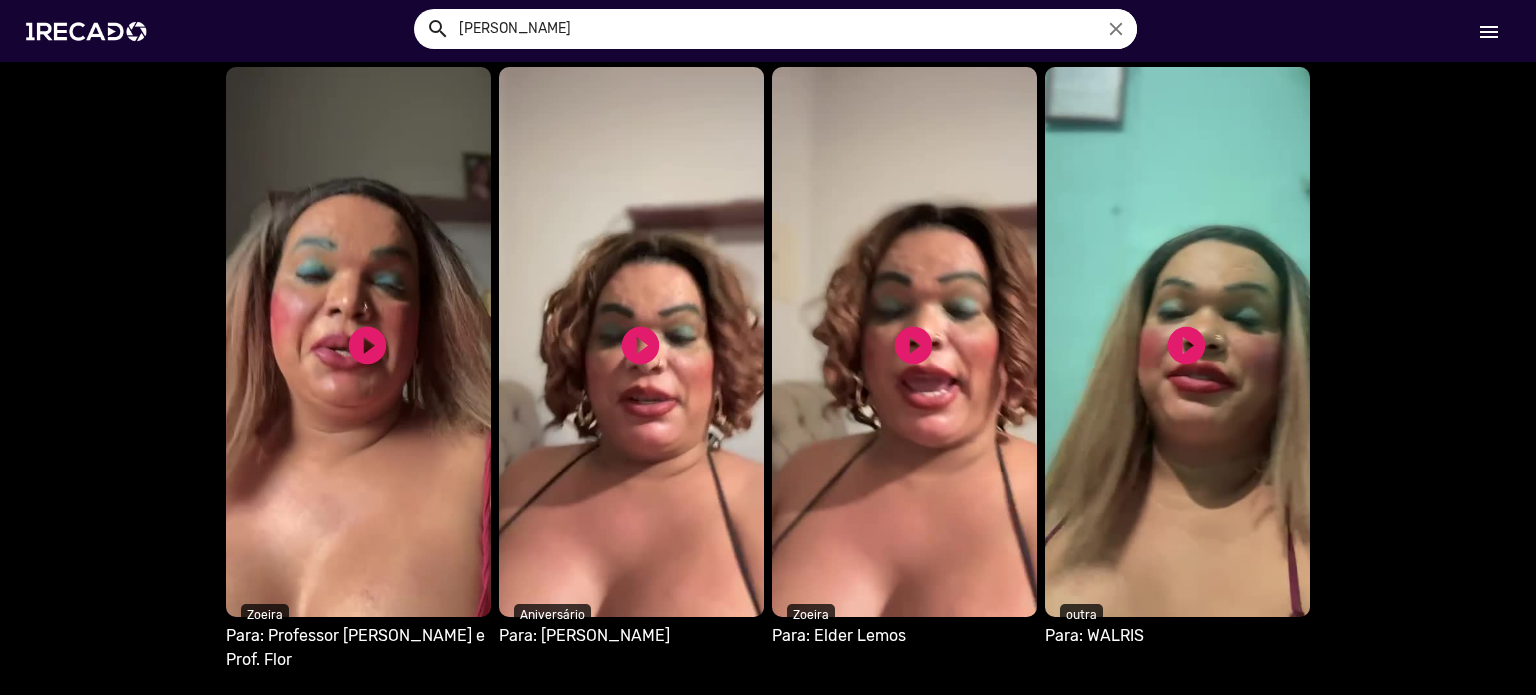 type 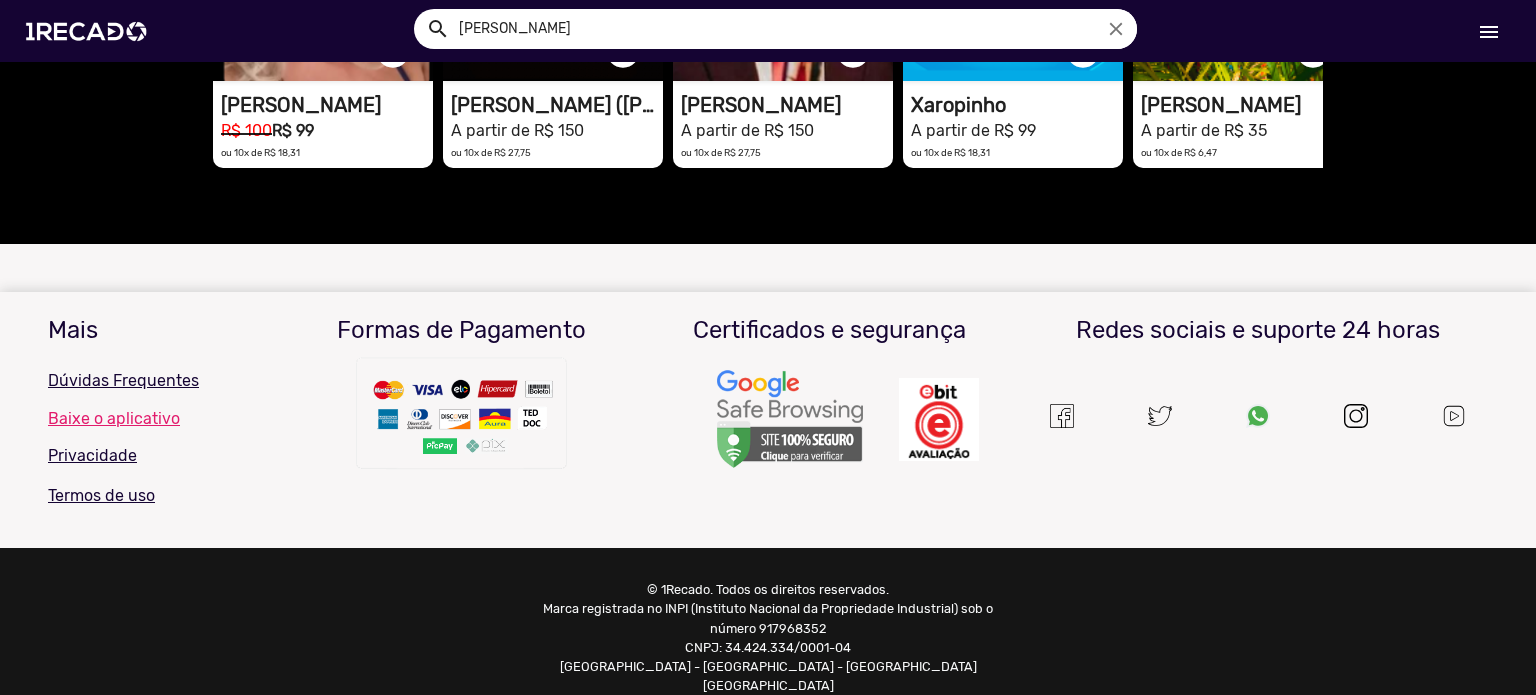 scroll, scrollTop: 3069, scrollLeft: 0, axis: vertical 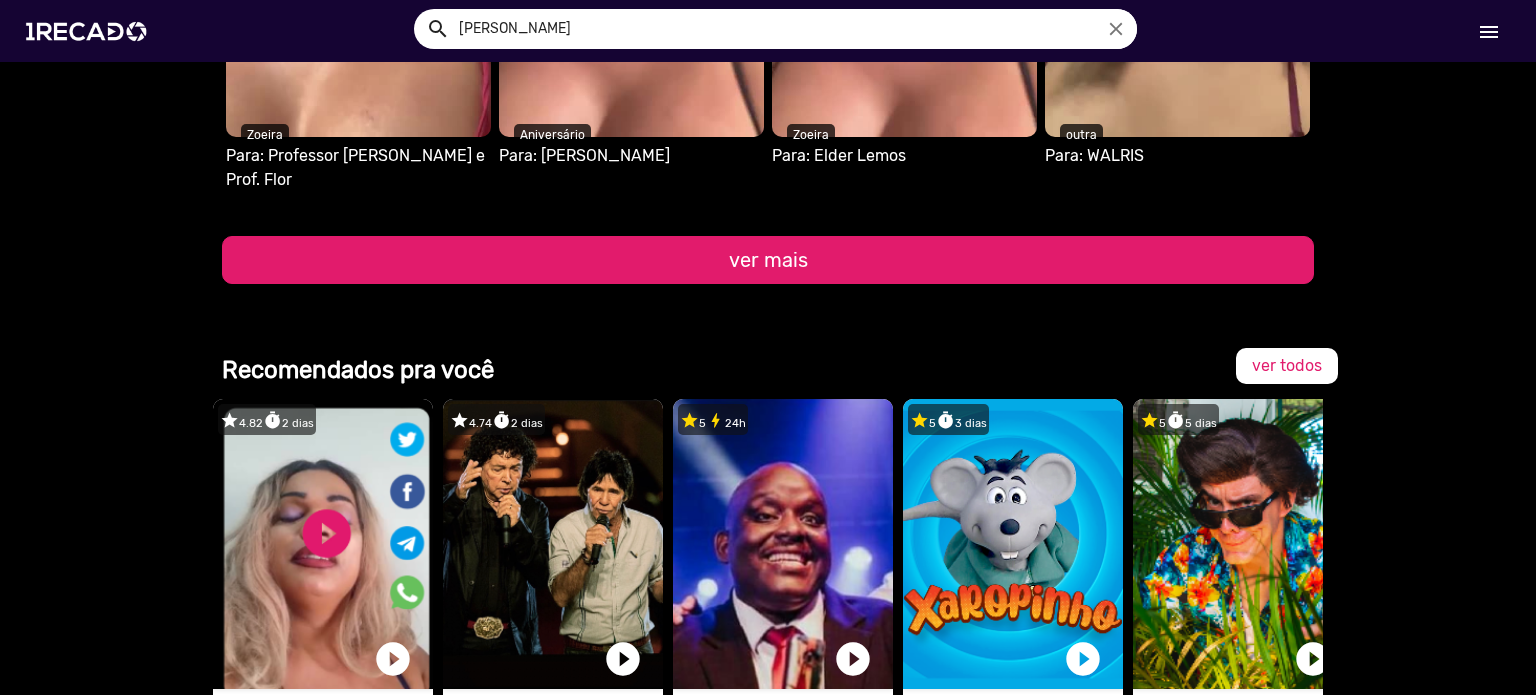 click on "ver mais" 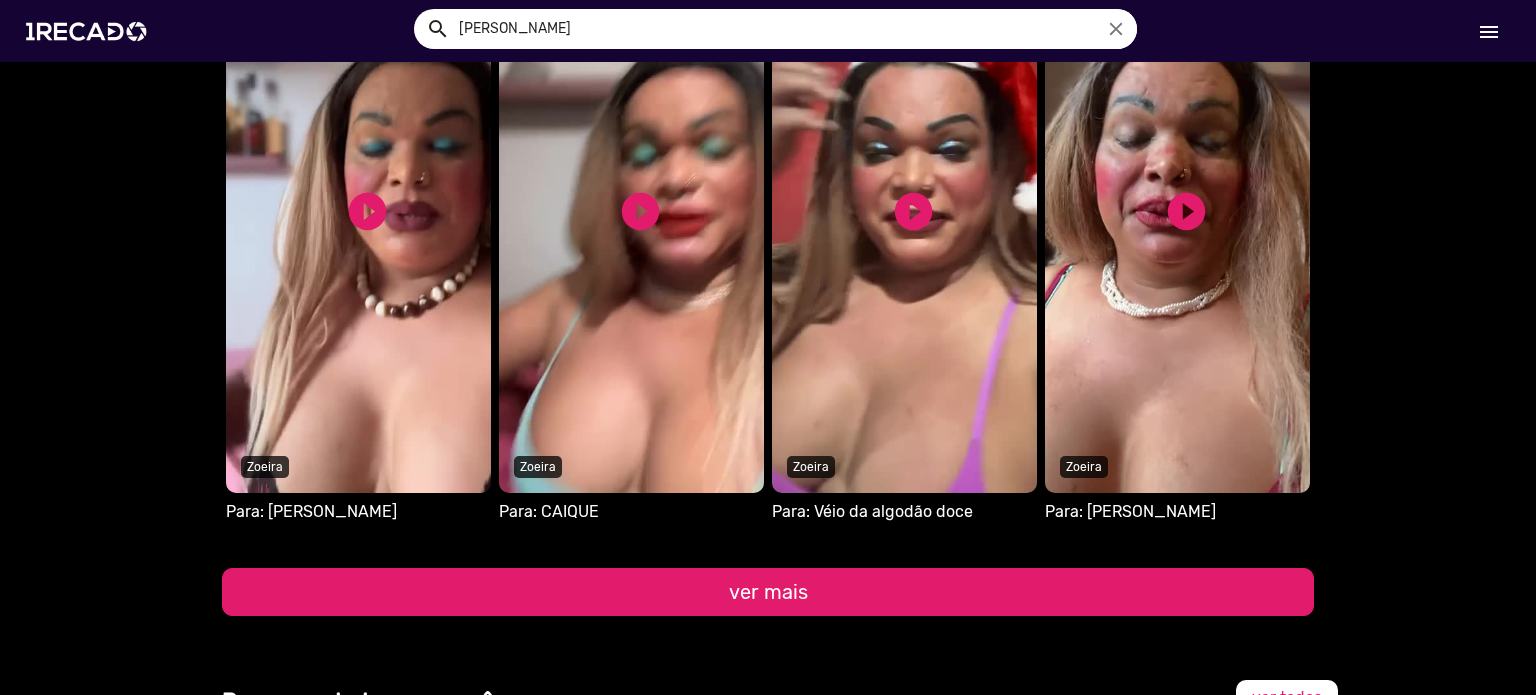 scroll, scrollTop: 3549, scrollLeft: 0, axis: vertical 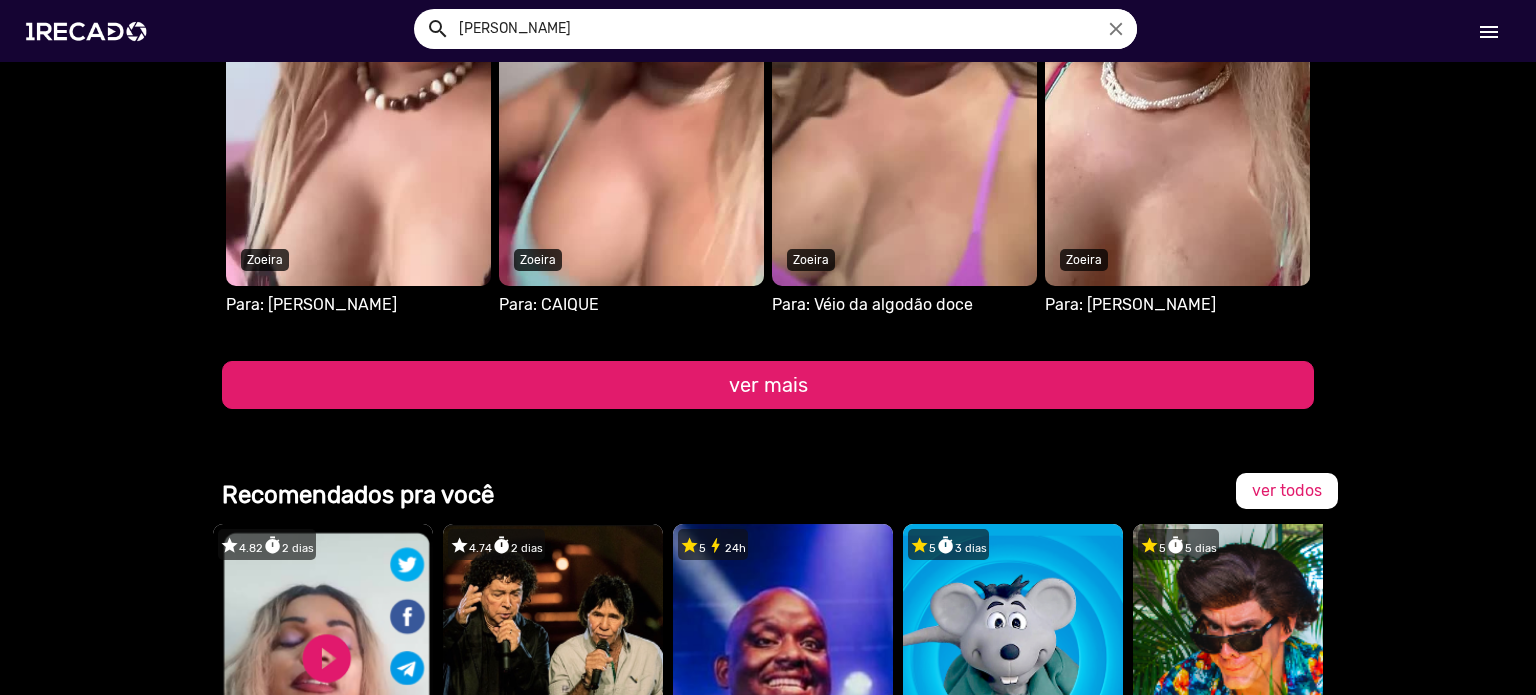 click on "ver mais" 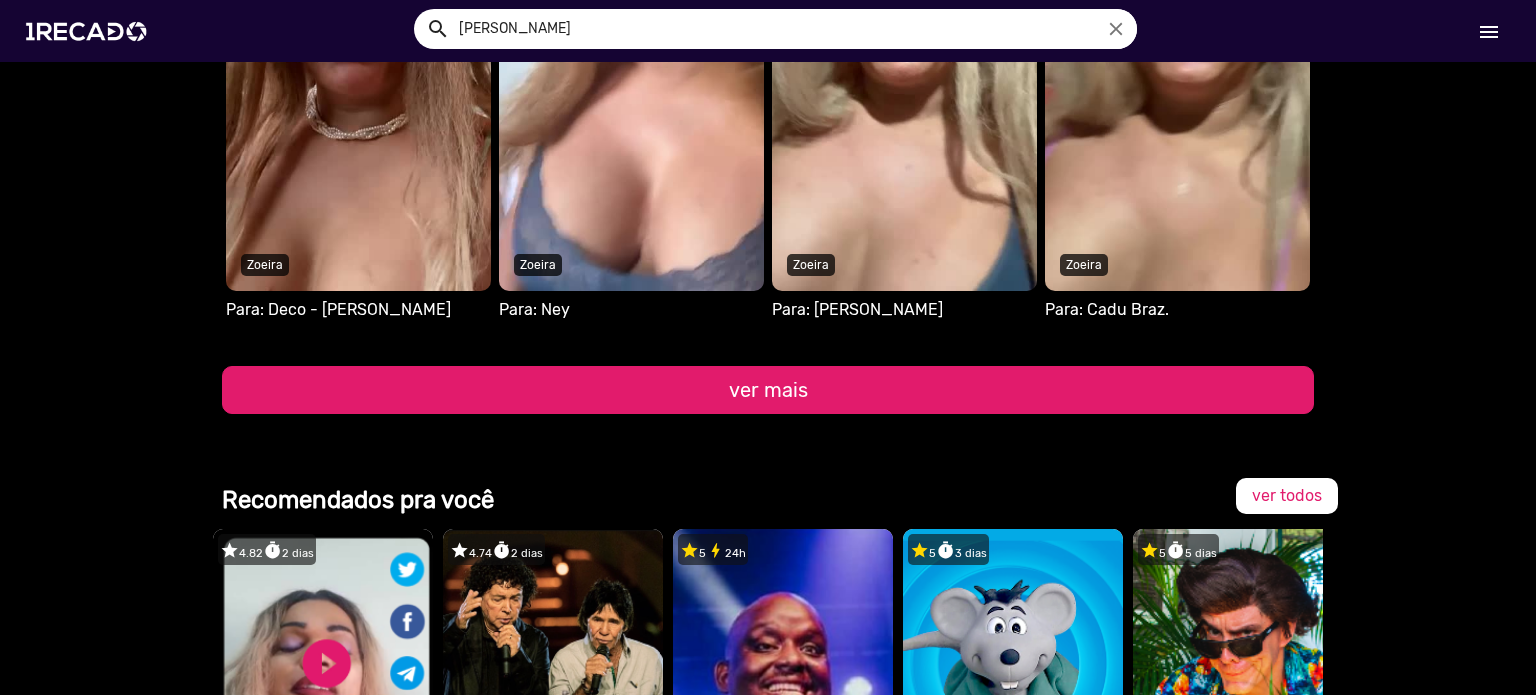 click on "ver mais" 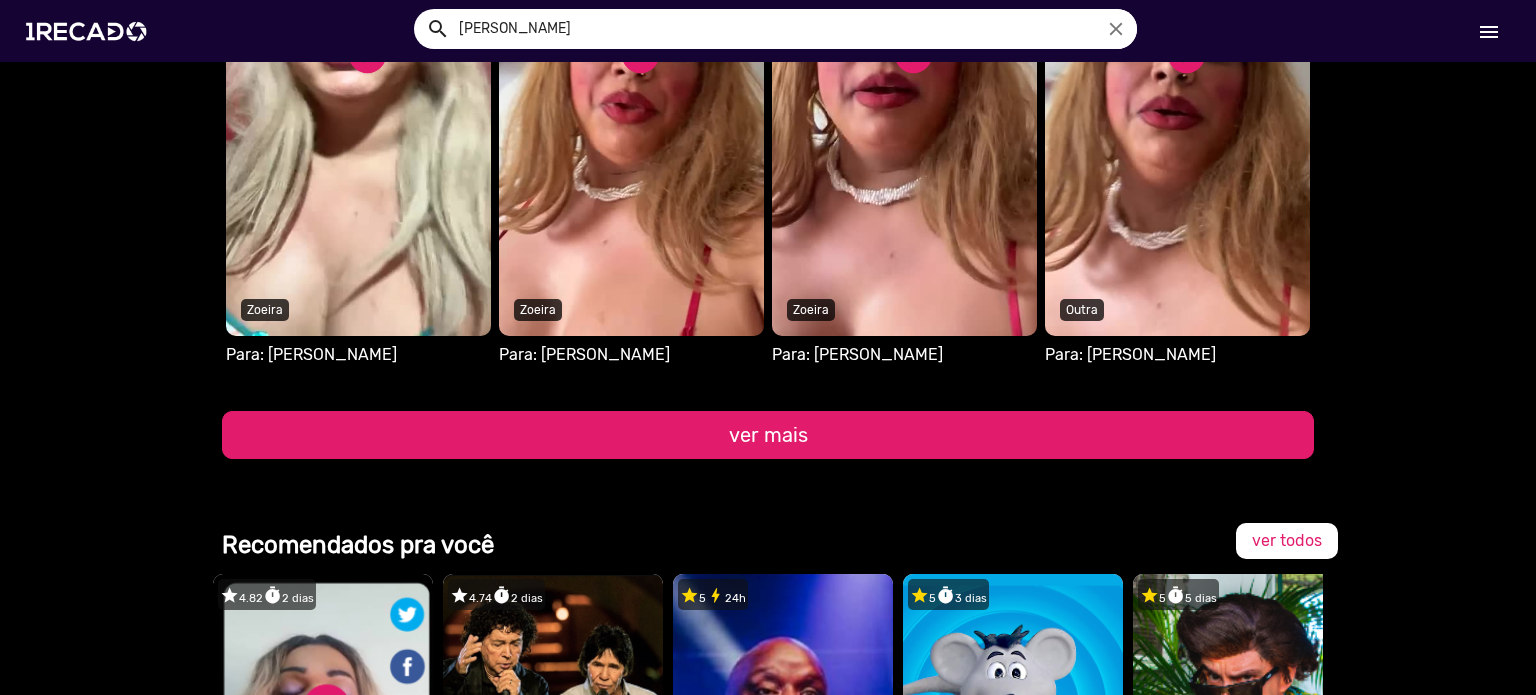 scroll, scrollTop: 4749, scrollLeft: 0, axis: vertical 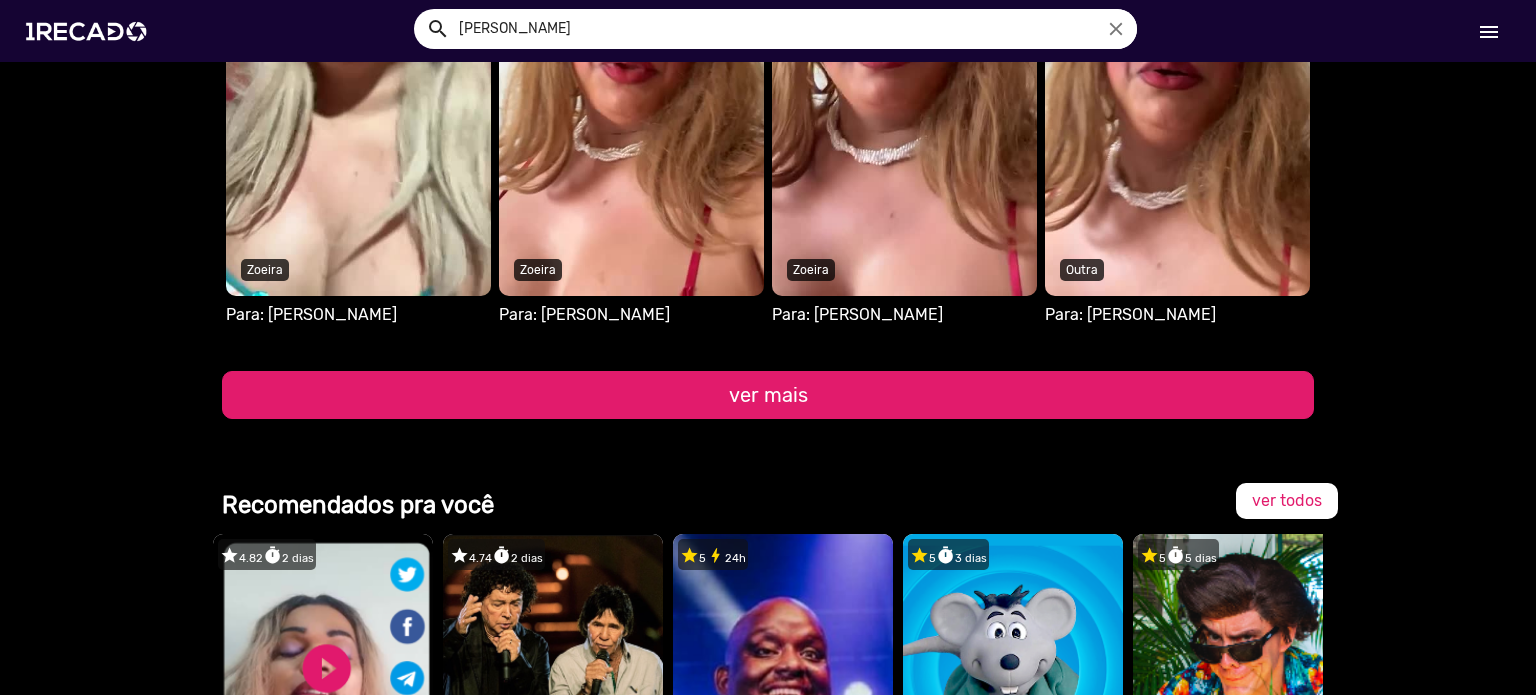 click on "ver mais" 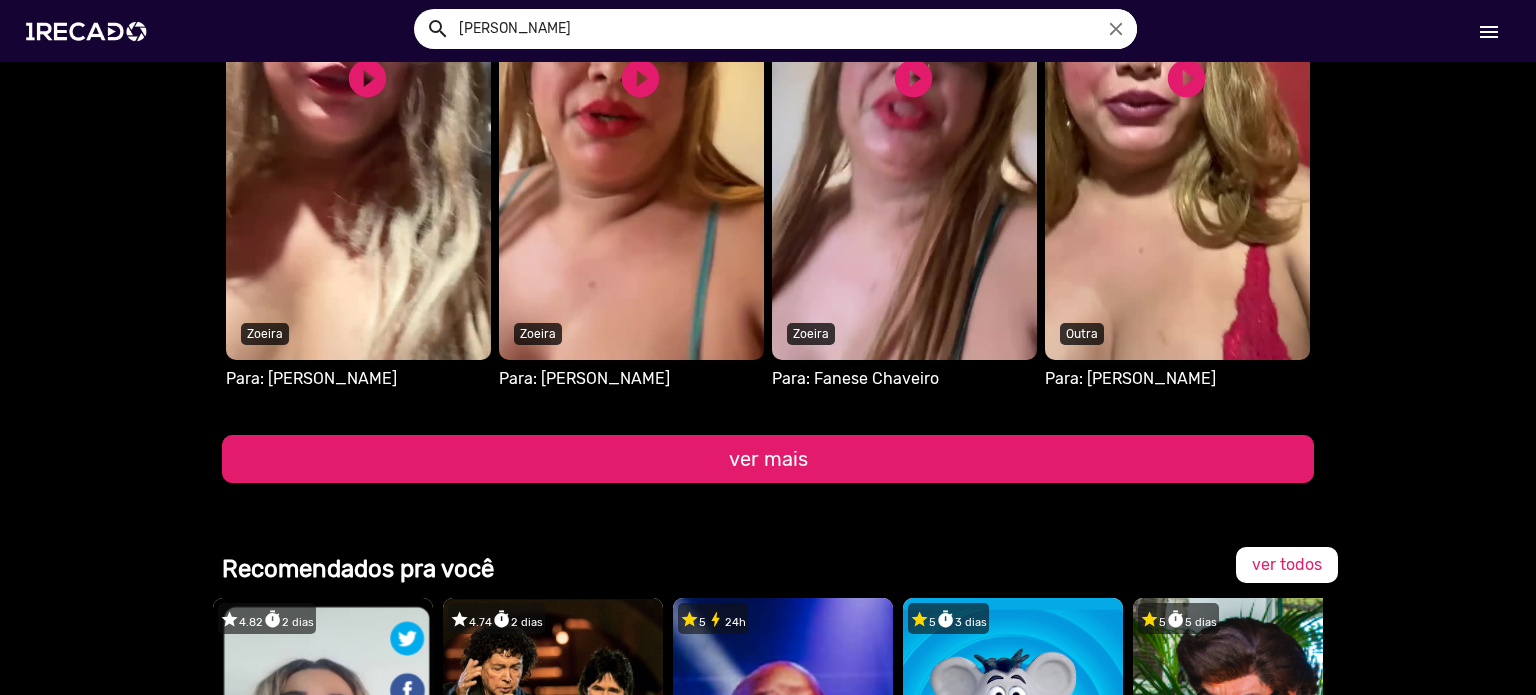 scroll, scrollTop: 5349, scrollLeft: 0, axis: vertical 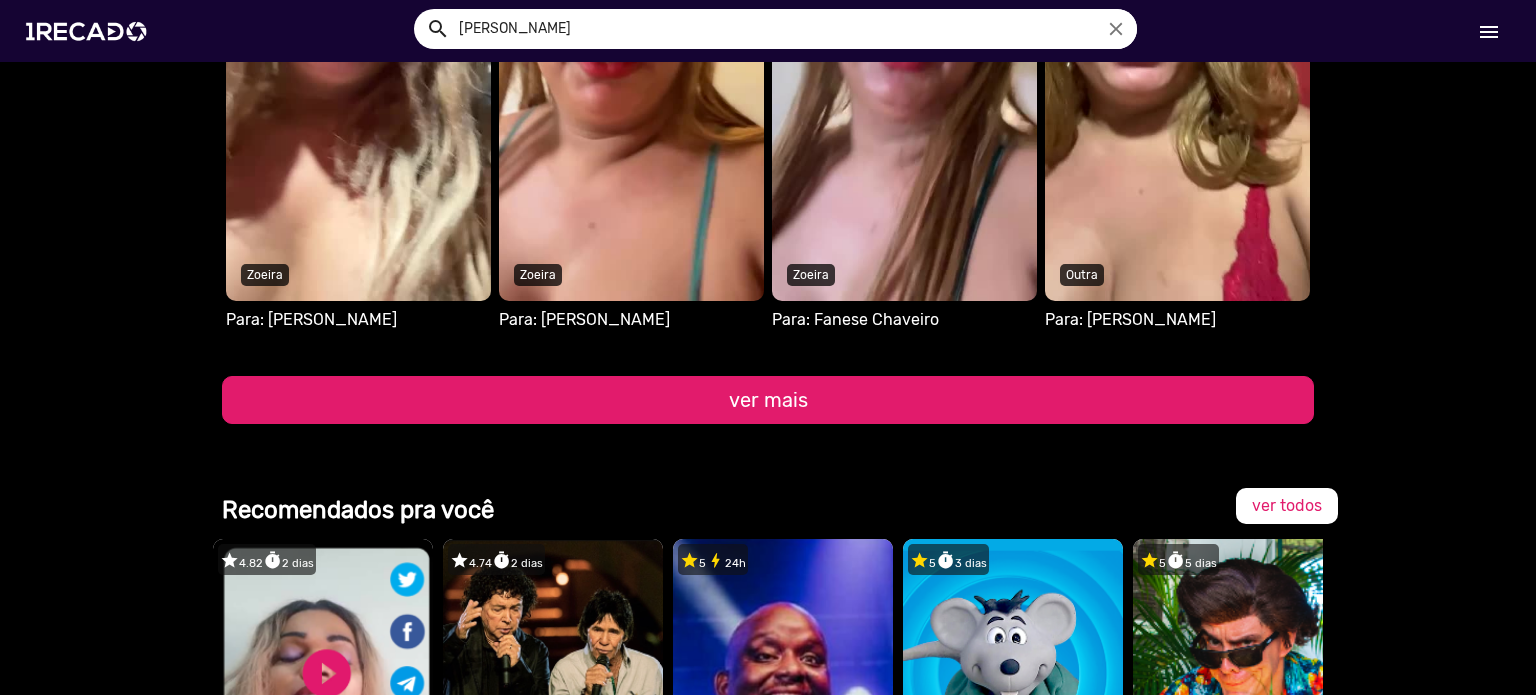 click on "ver mais" 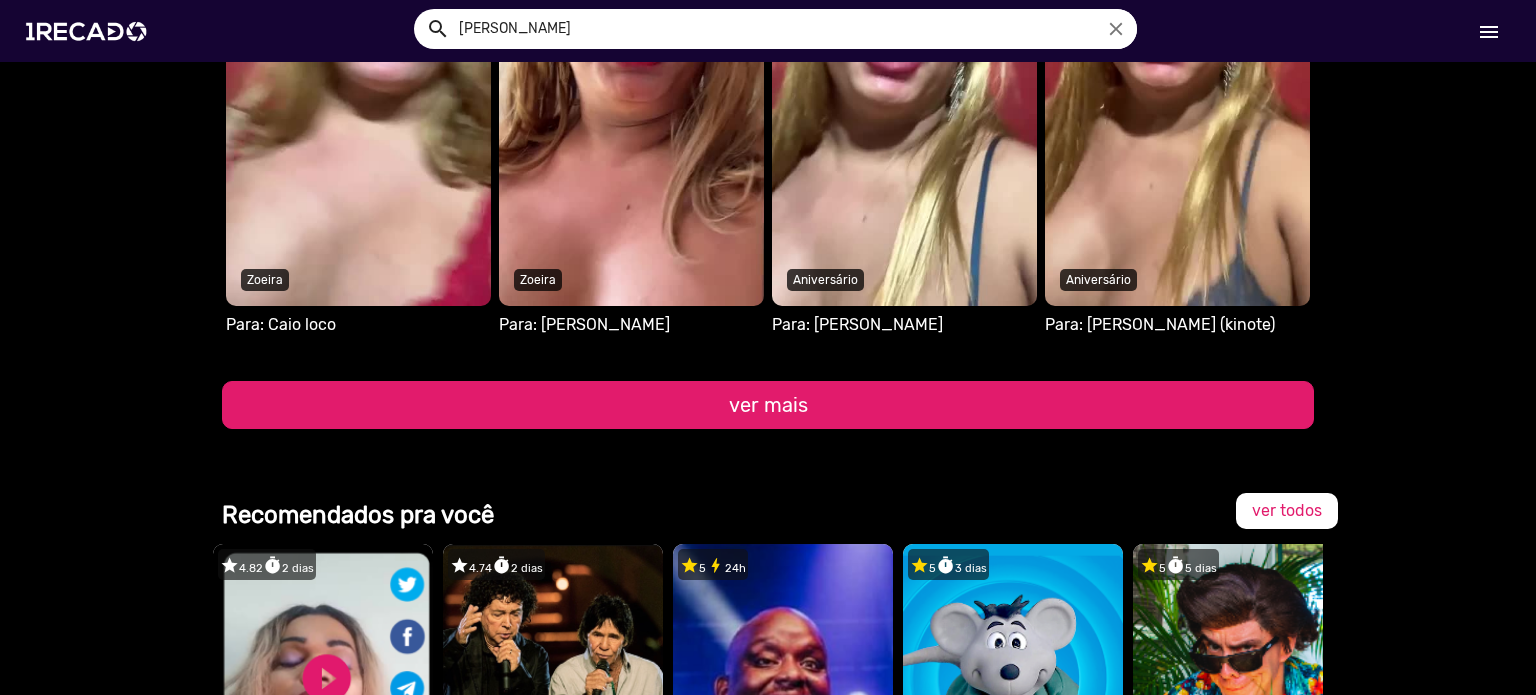 click on "ver mais" 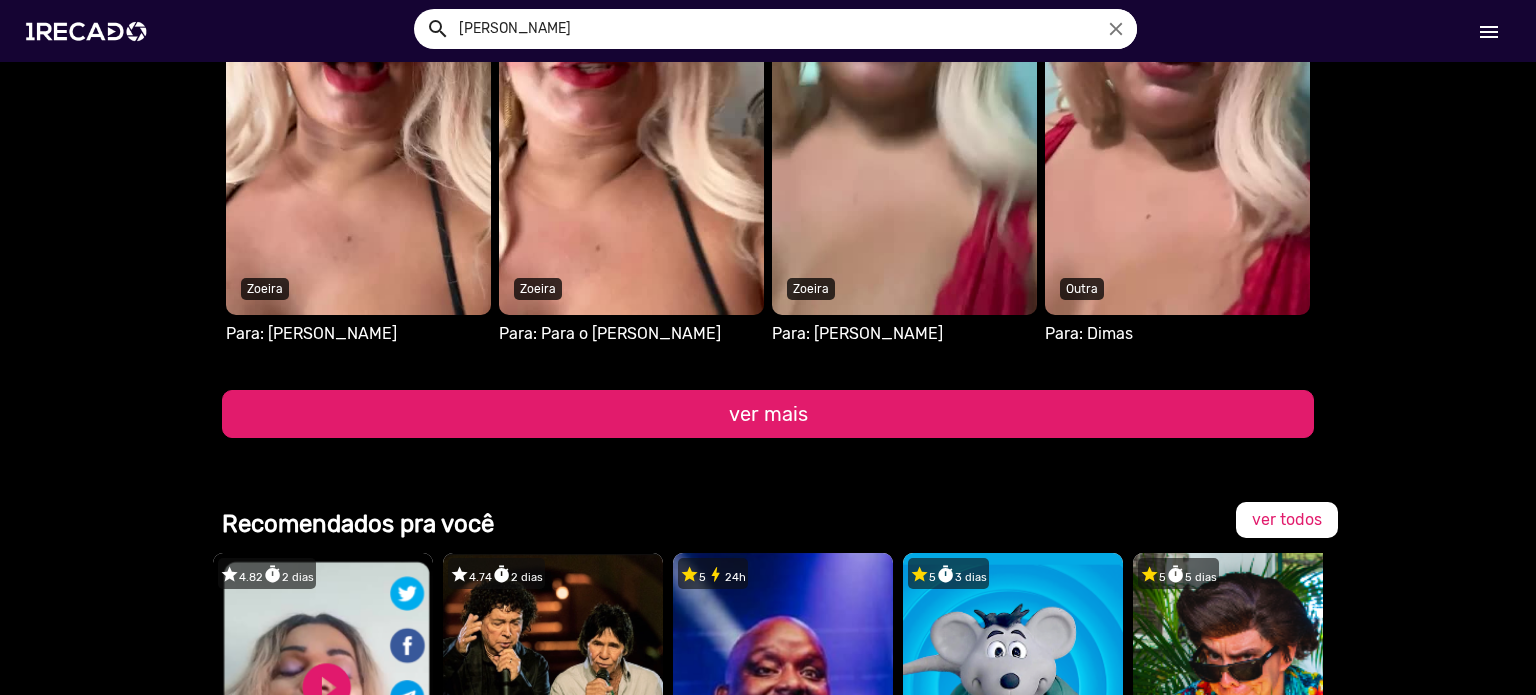 scroll, scrollTop: 6549, scrollLeft: 0, axis: vertical 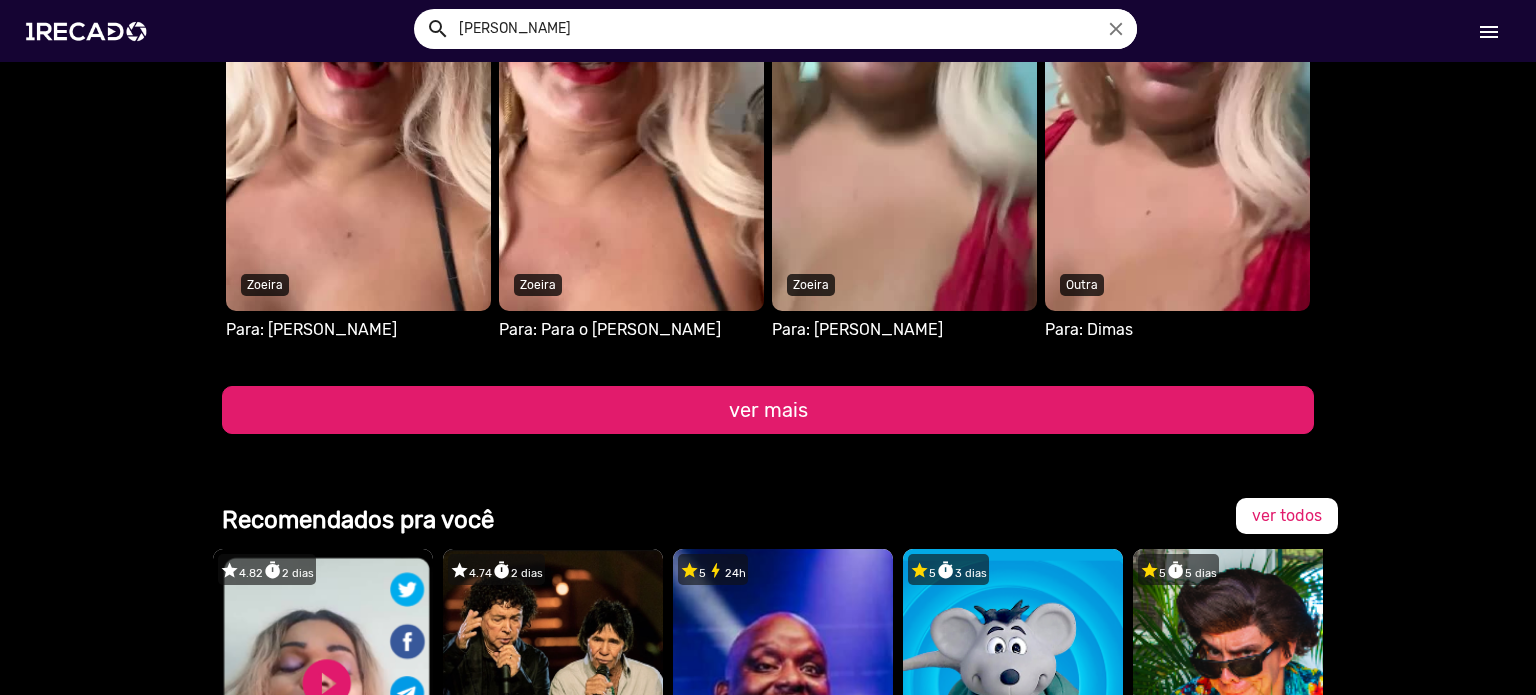 click on "ver mais" 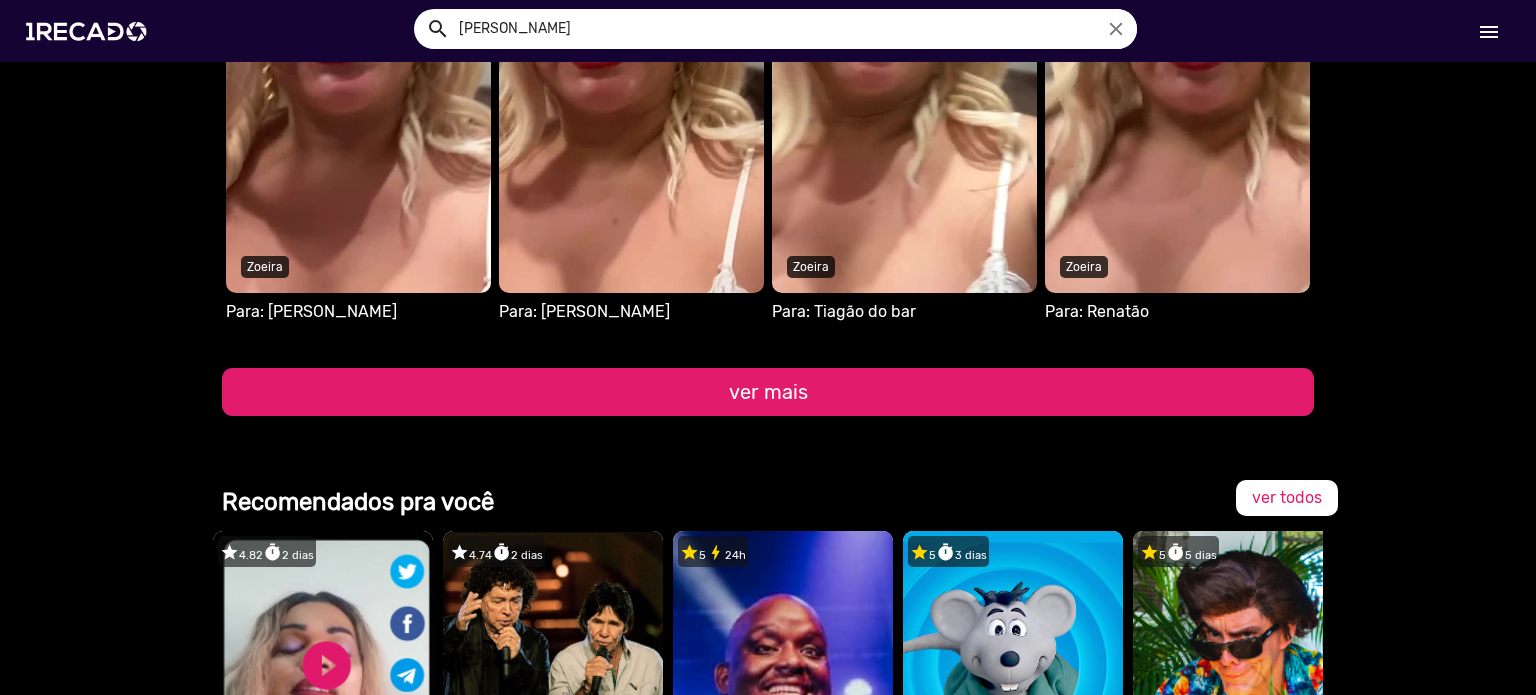 scroll, scrollTop: 7189, scrollLeft: 0, axis: vertical 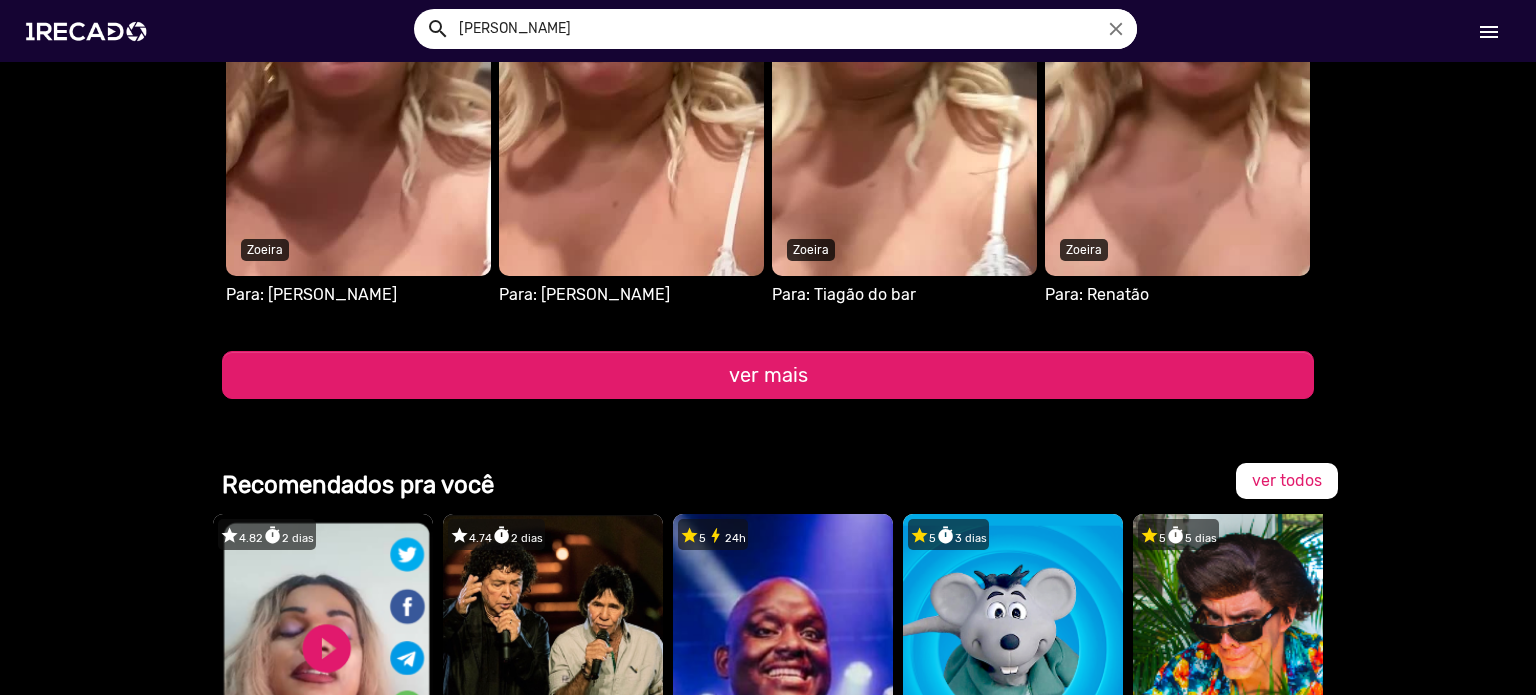 click on "Vídeos públicos recentes   Seu navegador não reproduz vídeo em HTML5   play_circle_filled   play_circle_filled  Para: [PERSON_NAME]  Zoeira  Seu navegador não reproduz vídeo em HTML5   play_circle_filled   play_circle_filled  Para: [PERSON_NAME] outra  Seu navegador não reproduz vídeo em HTML5   play_circle_filled   play_circle_filled  Para: [PERSON_NAME]  Seu navegador não reproduz vídeo em HTML5   play_circle_filled   play_circle_filled  Para: [PERSON_NAME] Zoeira  Seu navegador não reproduz vídeo em HTML5   play_circle_filled   play_circle_filled  Zoeira Para: [PERSON_NAME]   Seu navegador não reproduz vídeo em HTML5   play_circle_filled   play_circle_filled  outra Para: [PERSON_NAME]  Seu navegador não reproduz vídeo em HTML5   play_circle_filled   play_circle_filled  Aniversário Para: [PERSON_NAME]  Seu navegador não reproduz vídeo em HTML5   play_circle_filled   play_circle_filled  Zoeira Para: [PERSON_NAME]  S1RECADO vídeos dedicados para fãs e empresas   play_circle_filled  outra Zoeira" 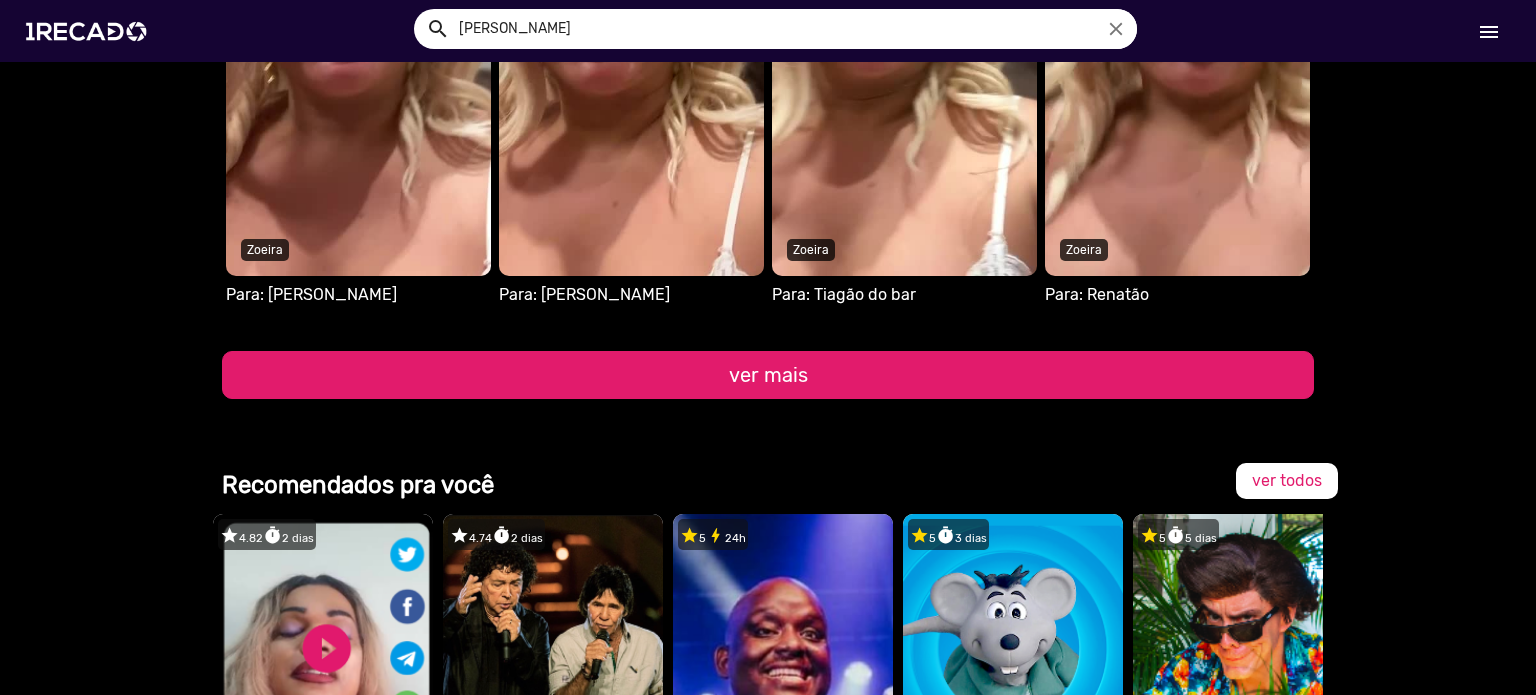 click on "ver mais" 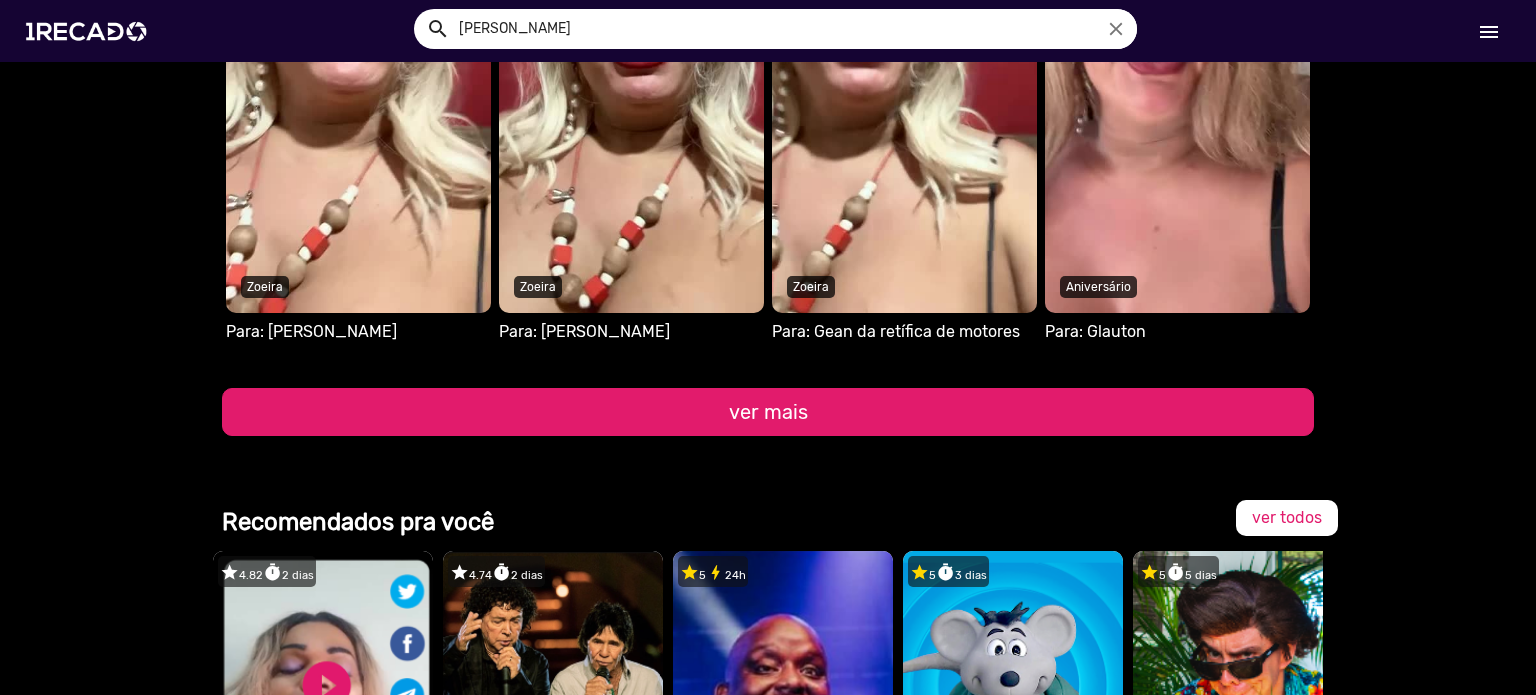 scroll, scrollTop: 7789, scrollLeft: 0, axis: vertical 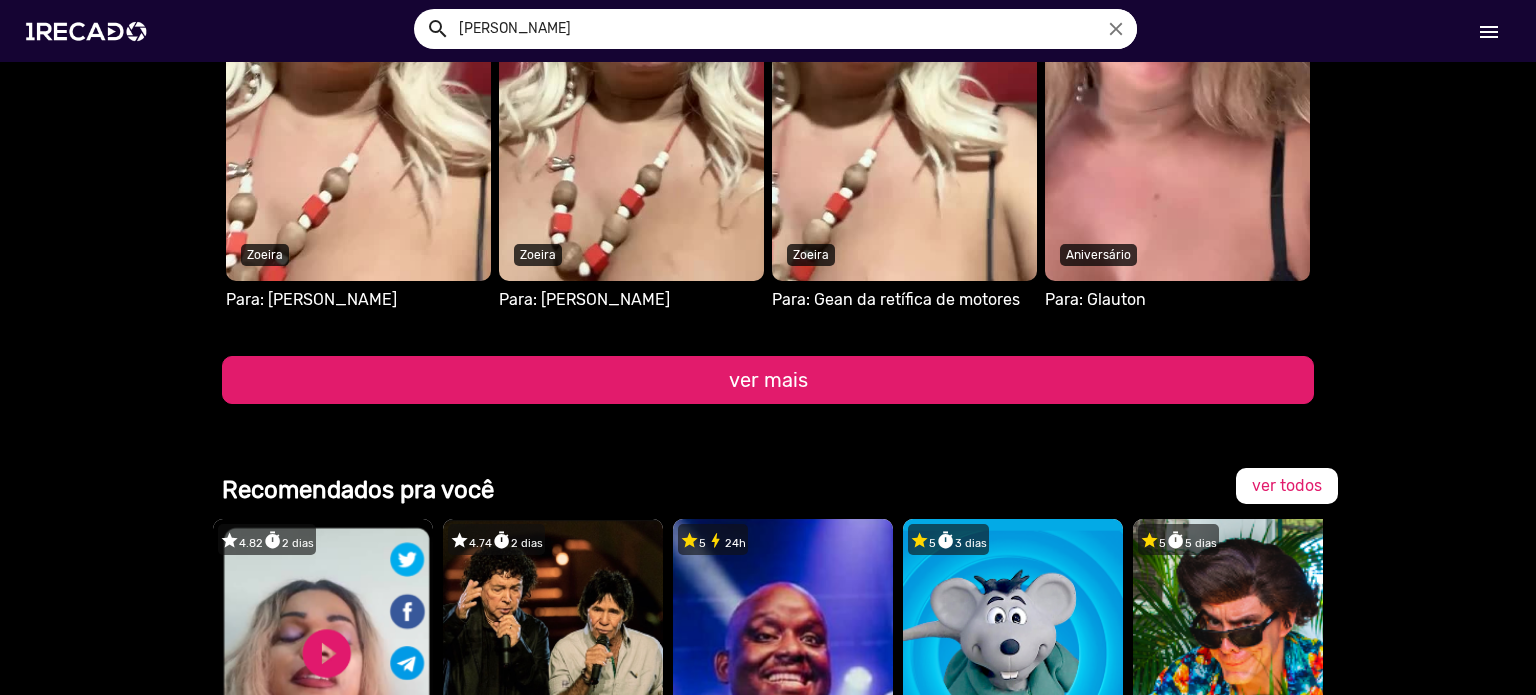 click on "ver mais" 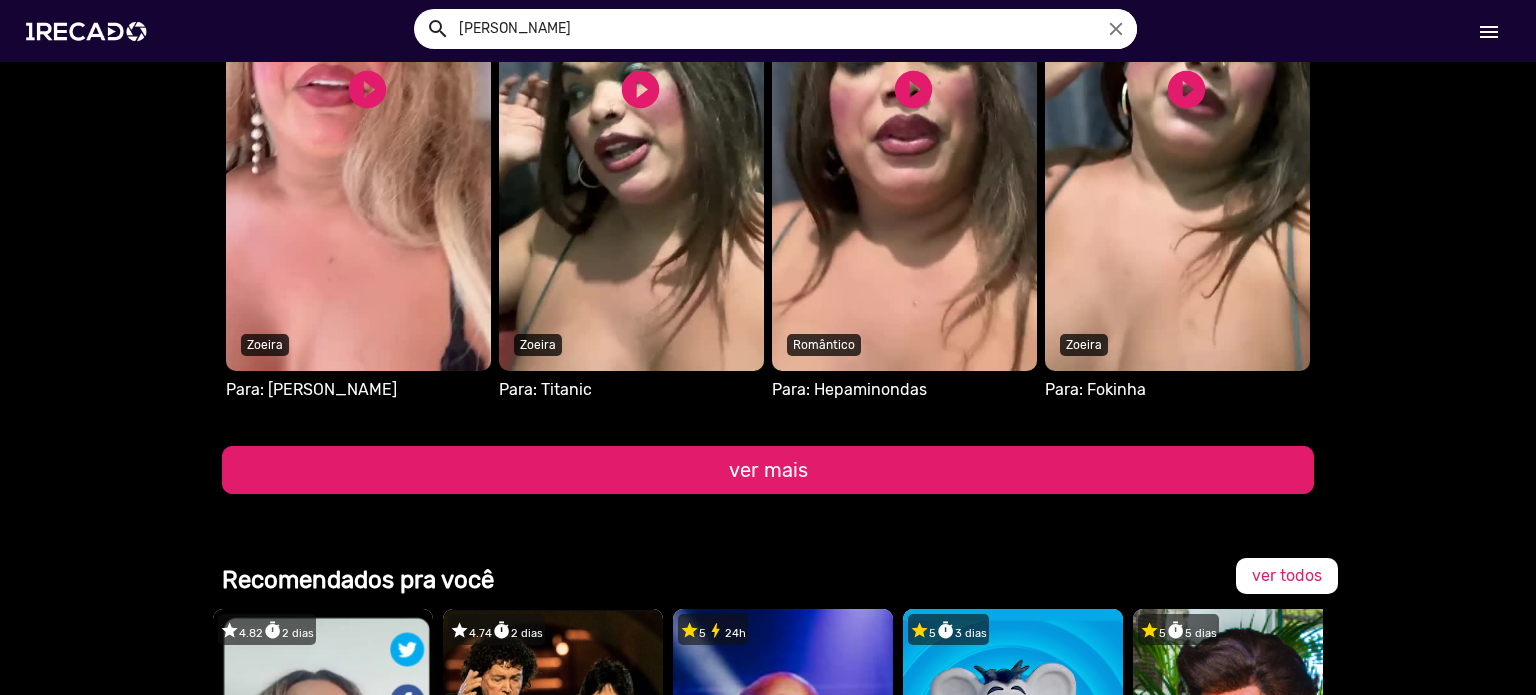 scroll, scrollTop: 8389, scrollLeft: 0, axis: vertical 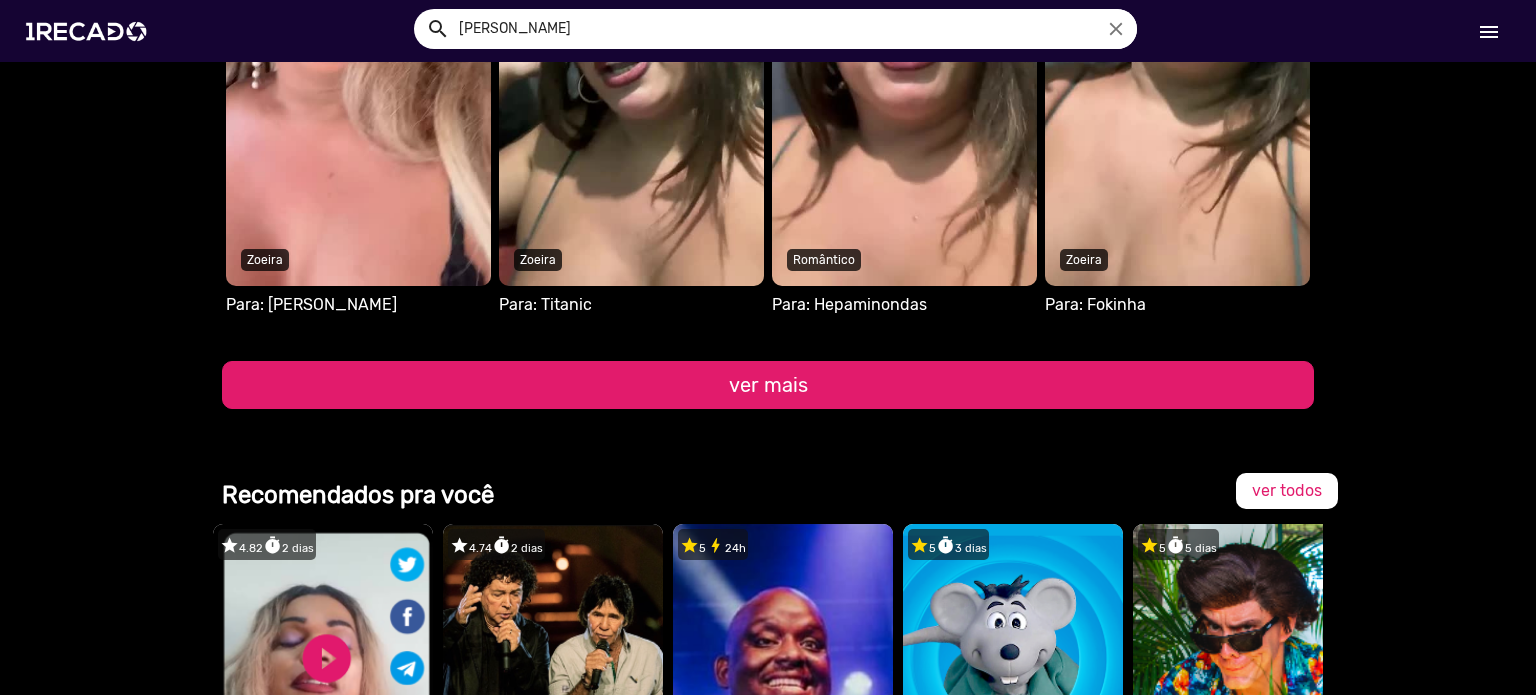 click on "ver mais" 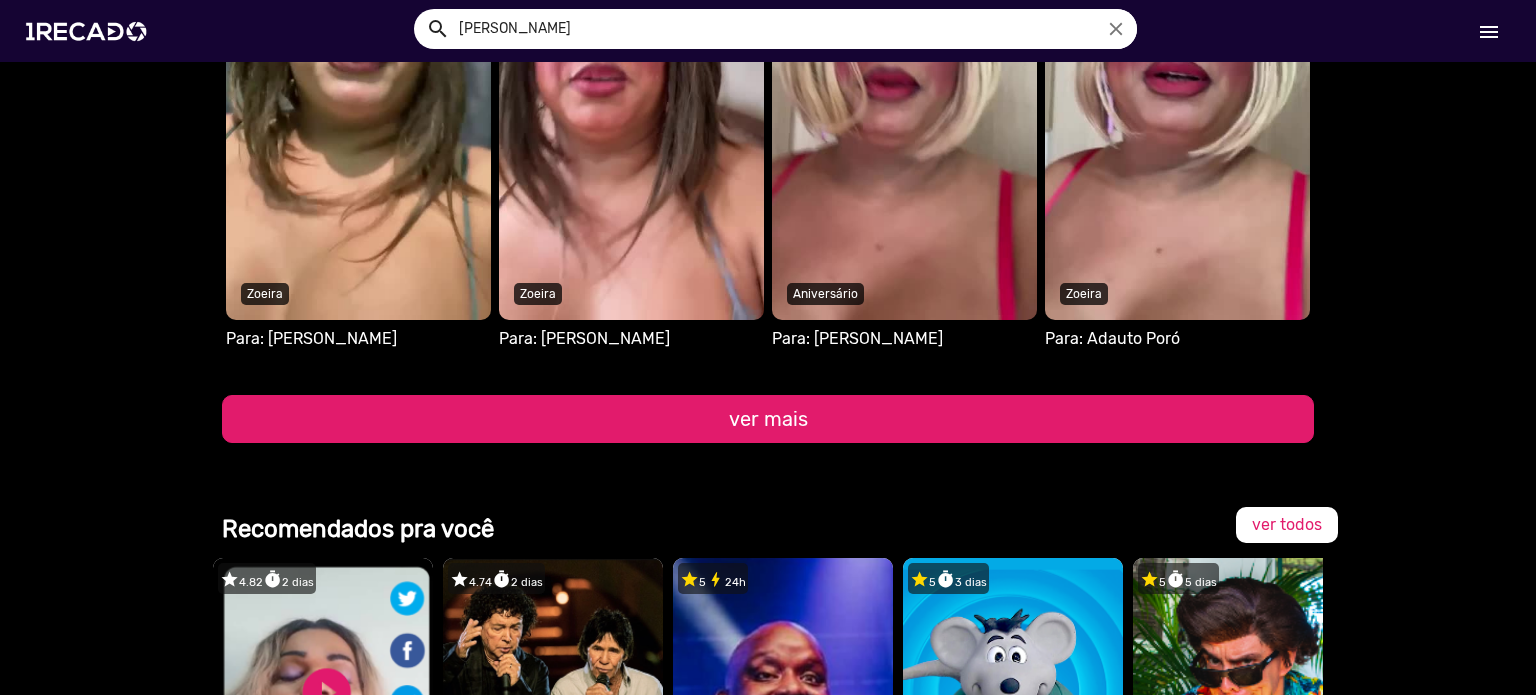 scroll, scrollTop: 8989, scrollLeft: 0, axis: vertical 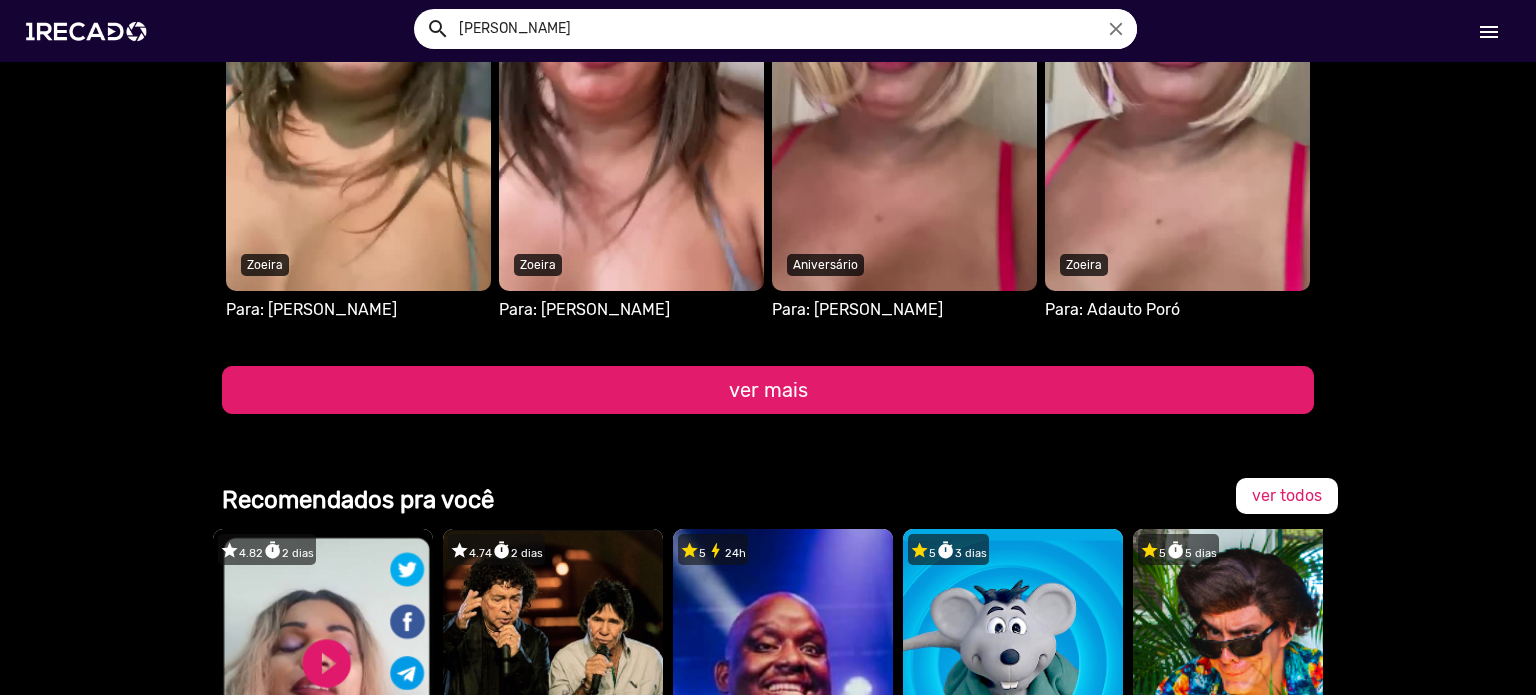 click on "ver mais" 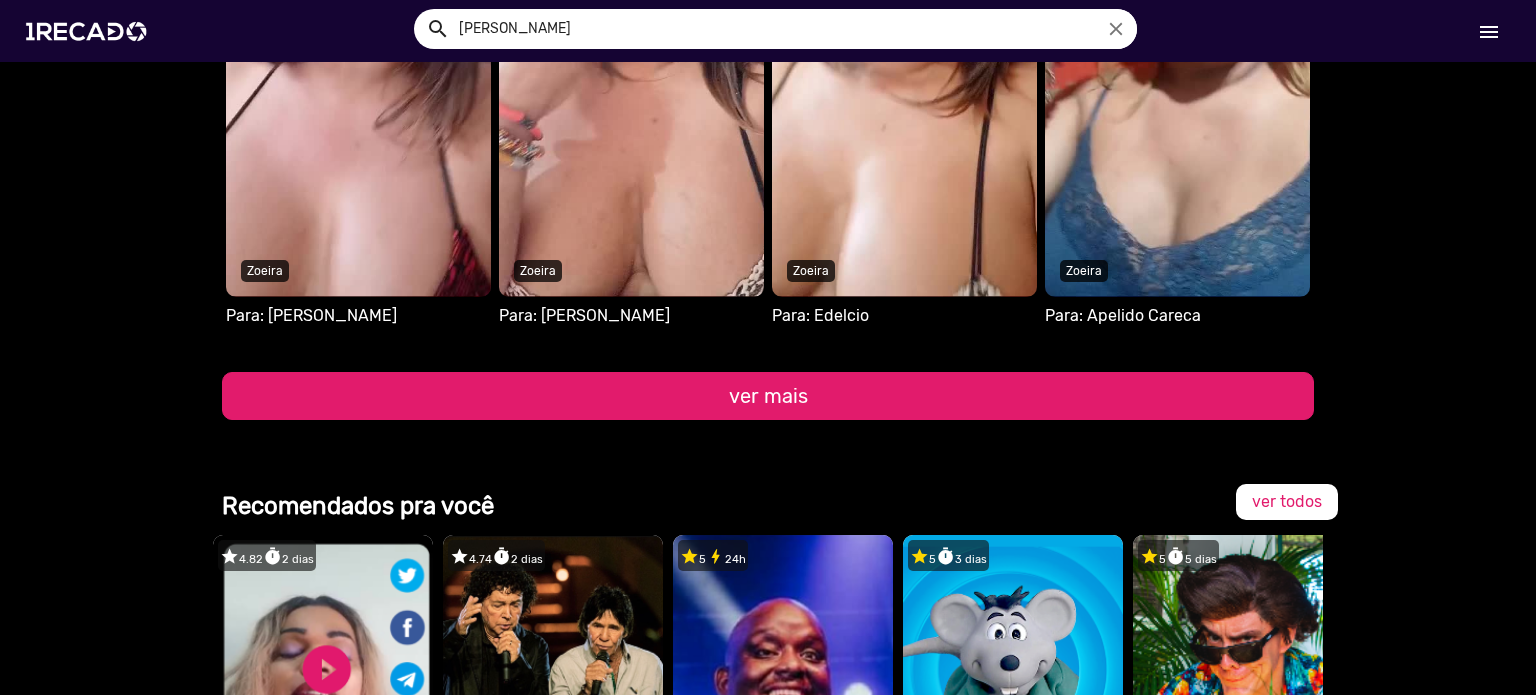 scroll, scrollTop: 9589, scrollLeft: 0, axis: vertical 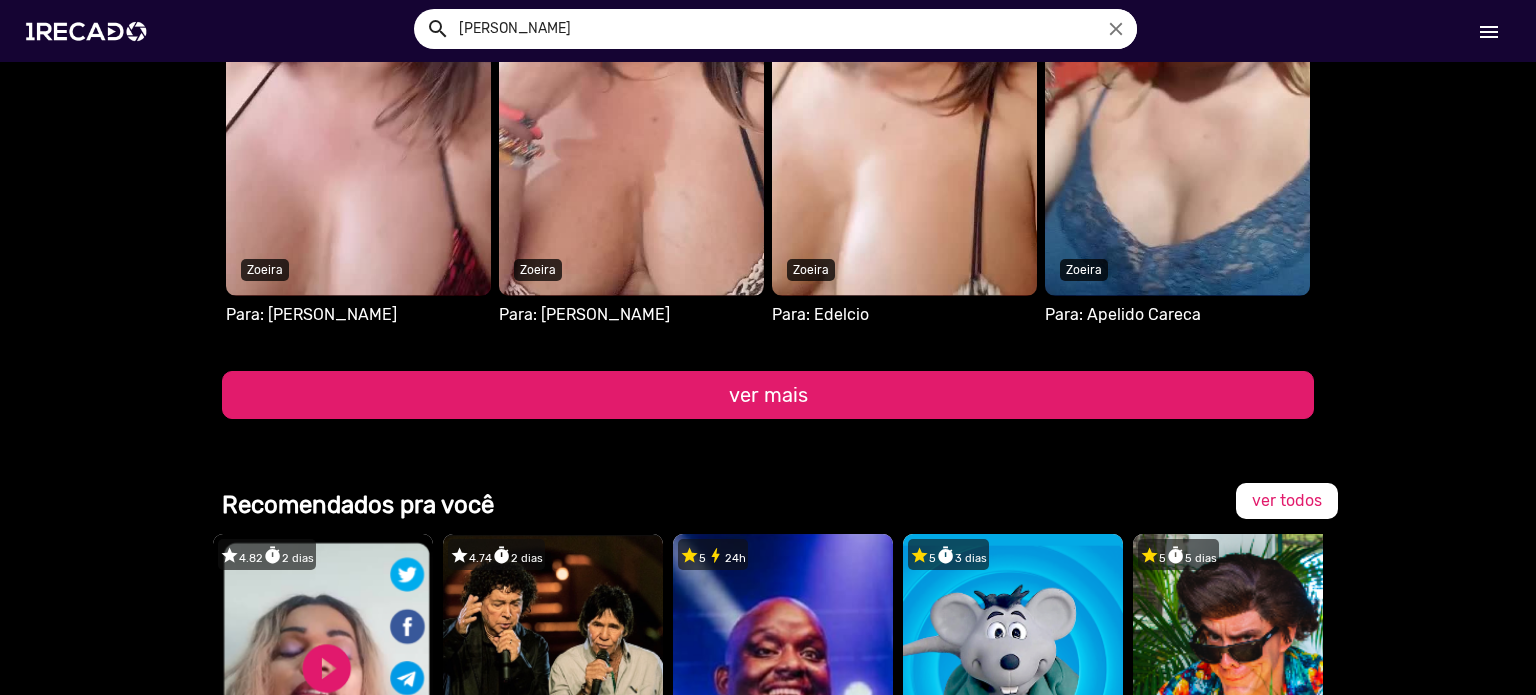 click on "ver mais" 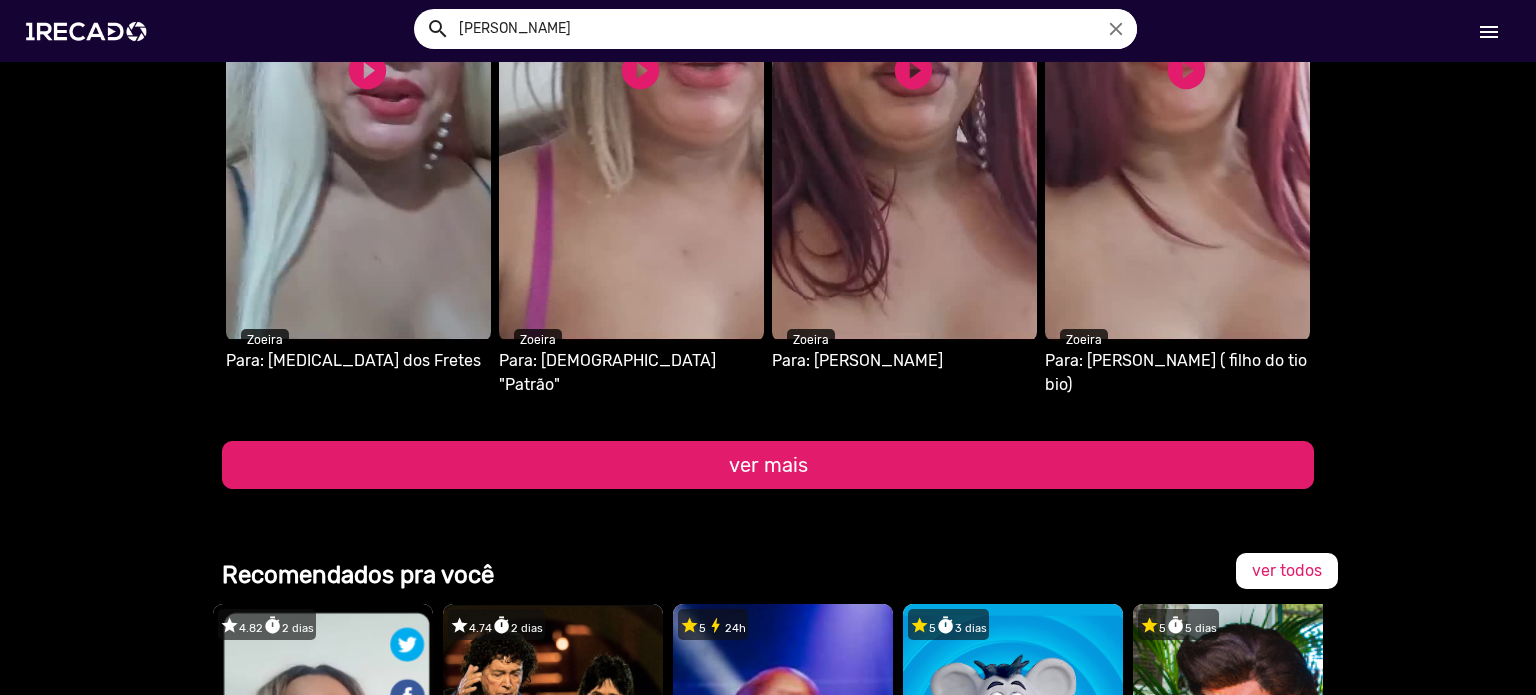 scroll, scrollTop: 10189, scrollLeft: 0, axis: vertical 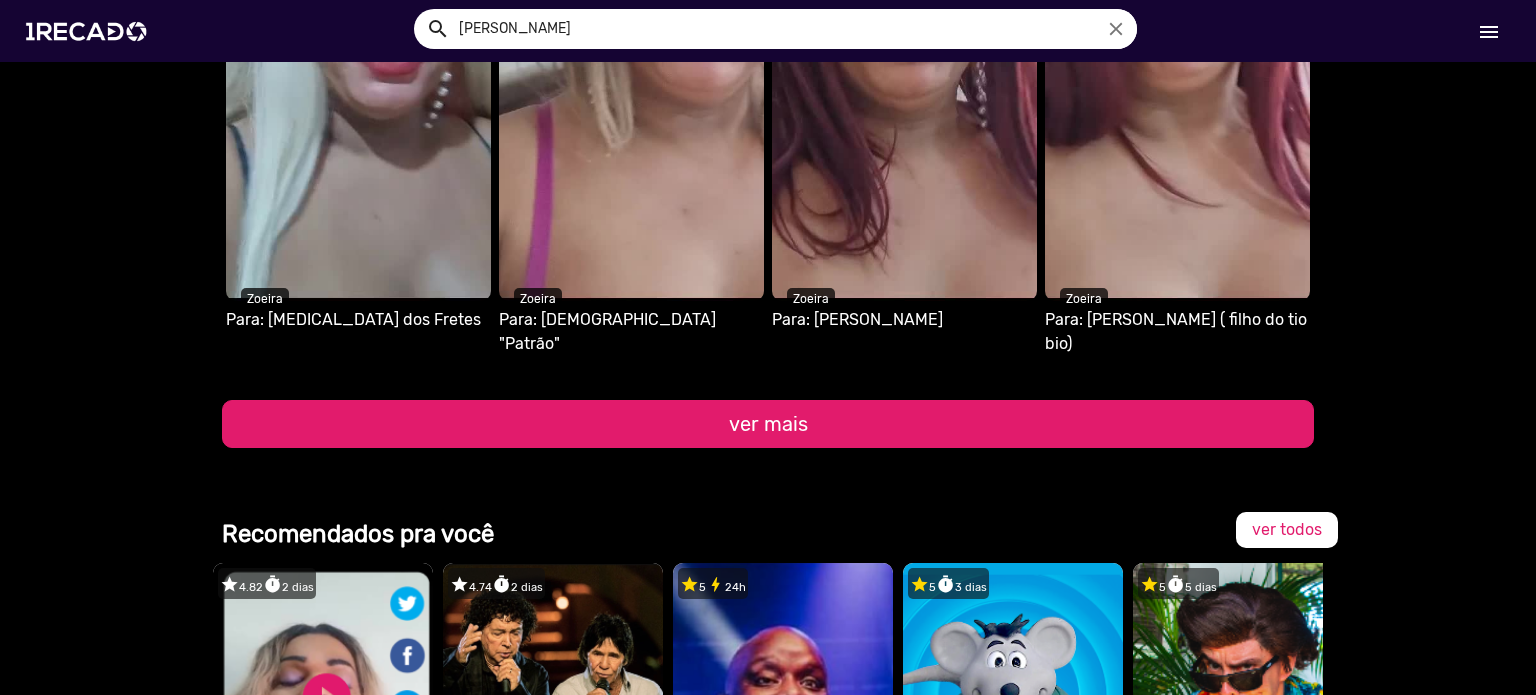 click on "ver mais" 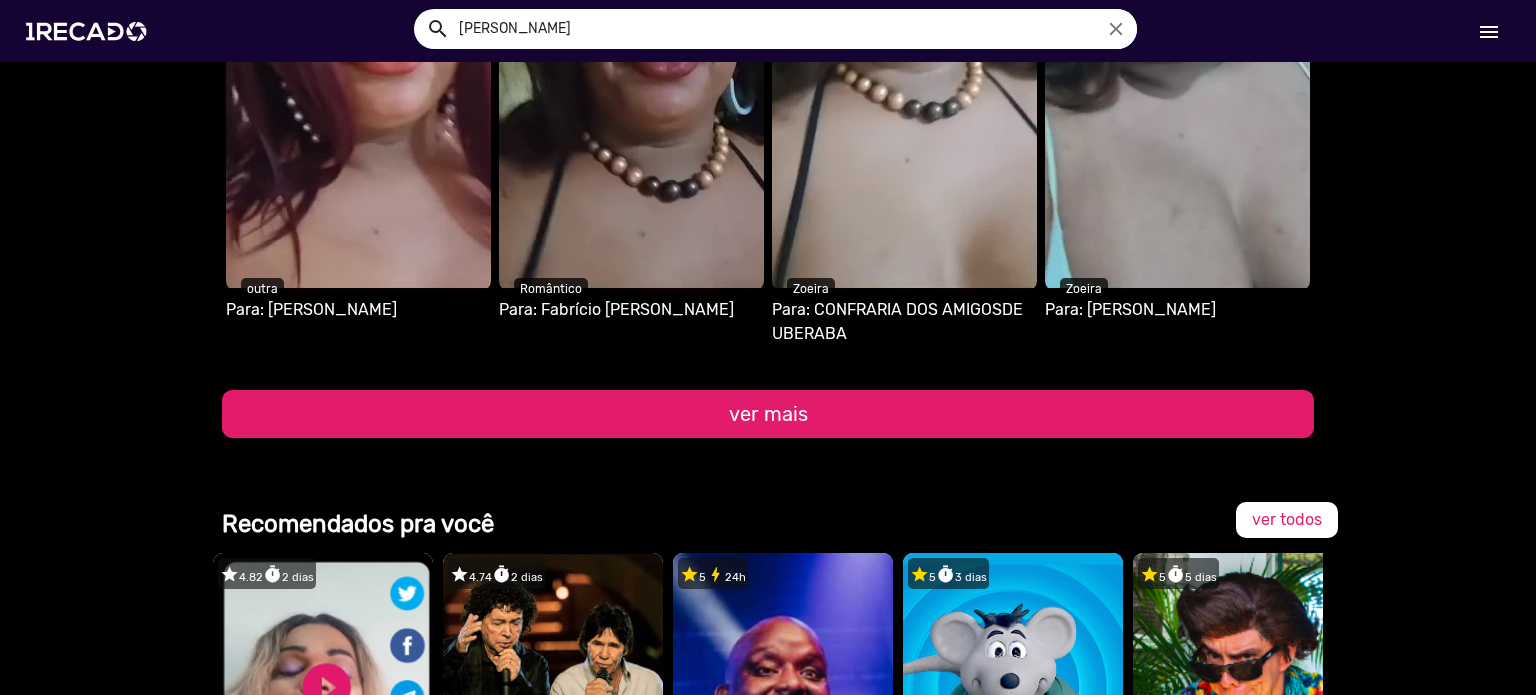 scroll, scrollTop: 10829, scrollLeft: 0, axis: vertical 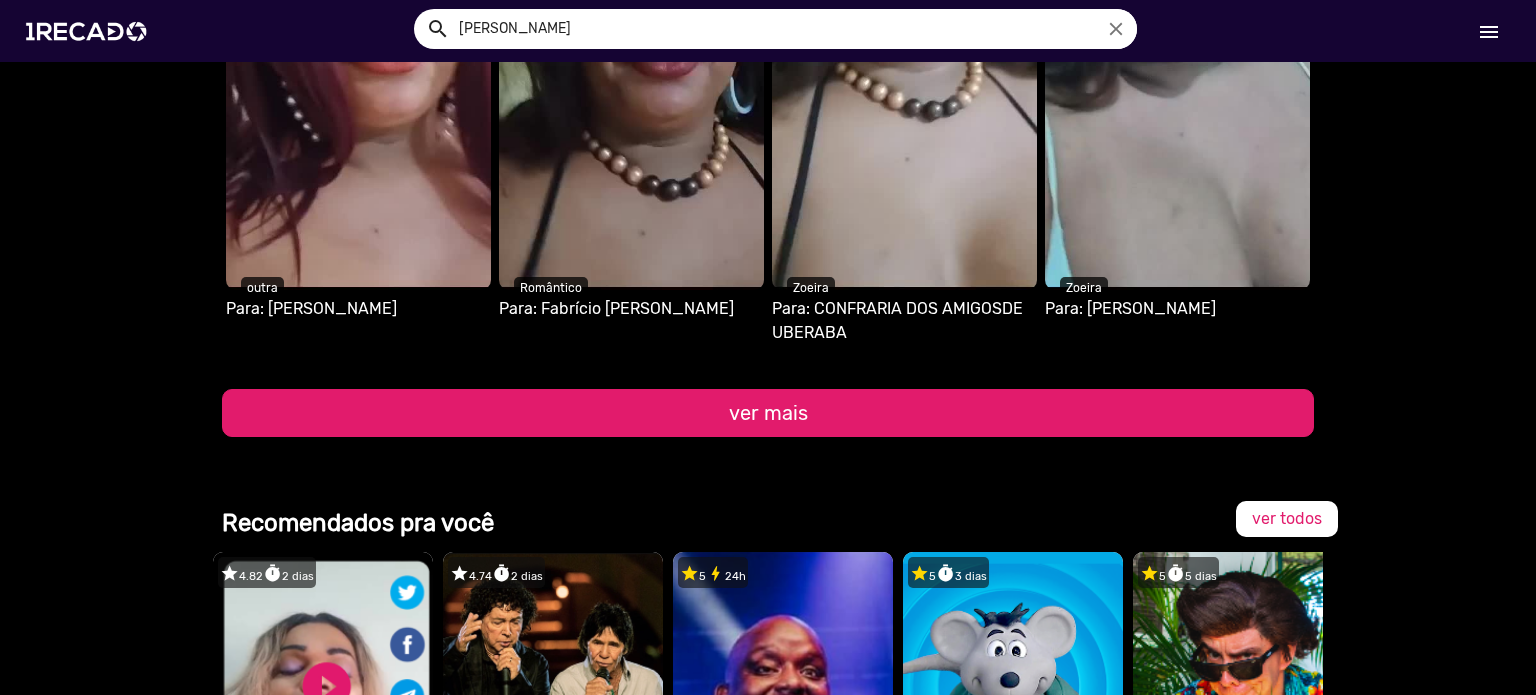 click on "ver mais" 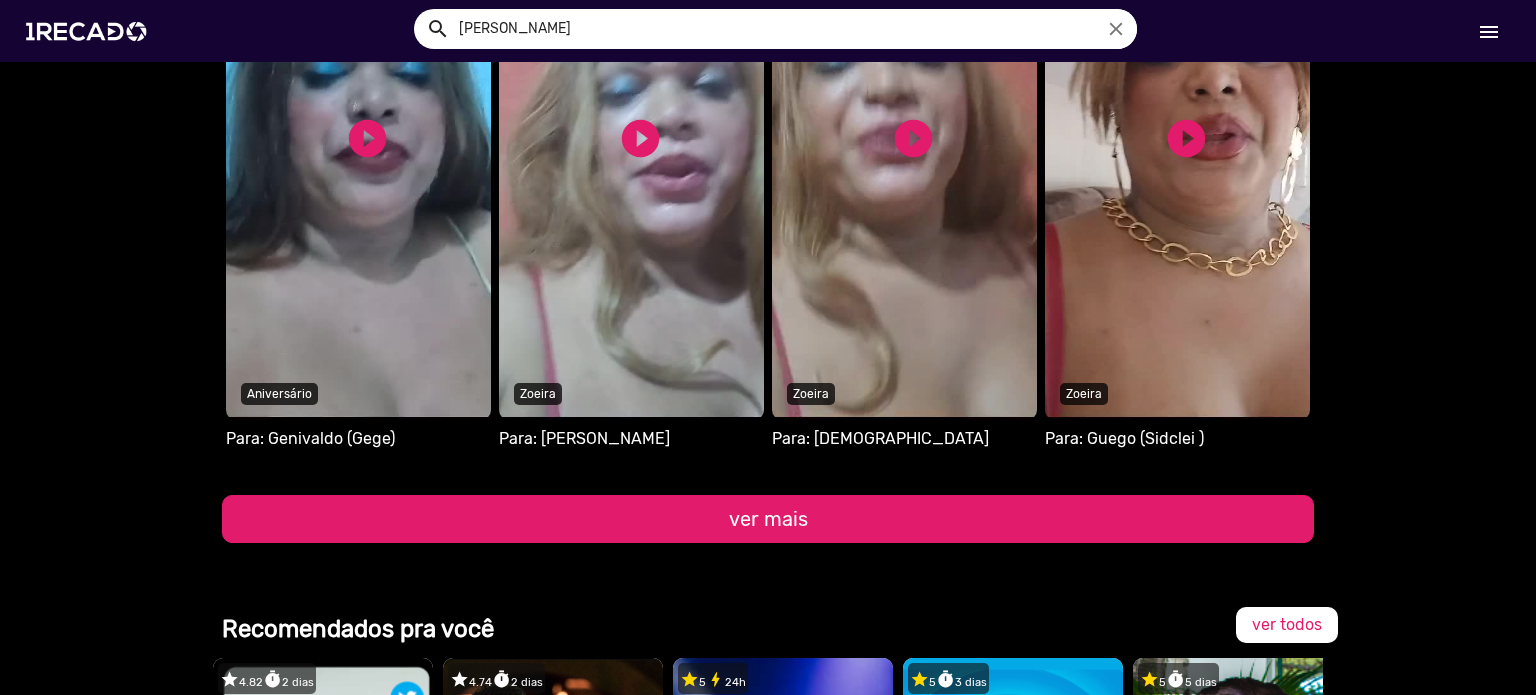 scroll, scrollTop: 11429, scrollLeft: 0, axis: vertical 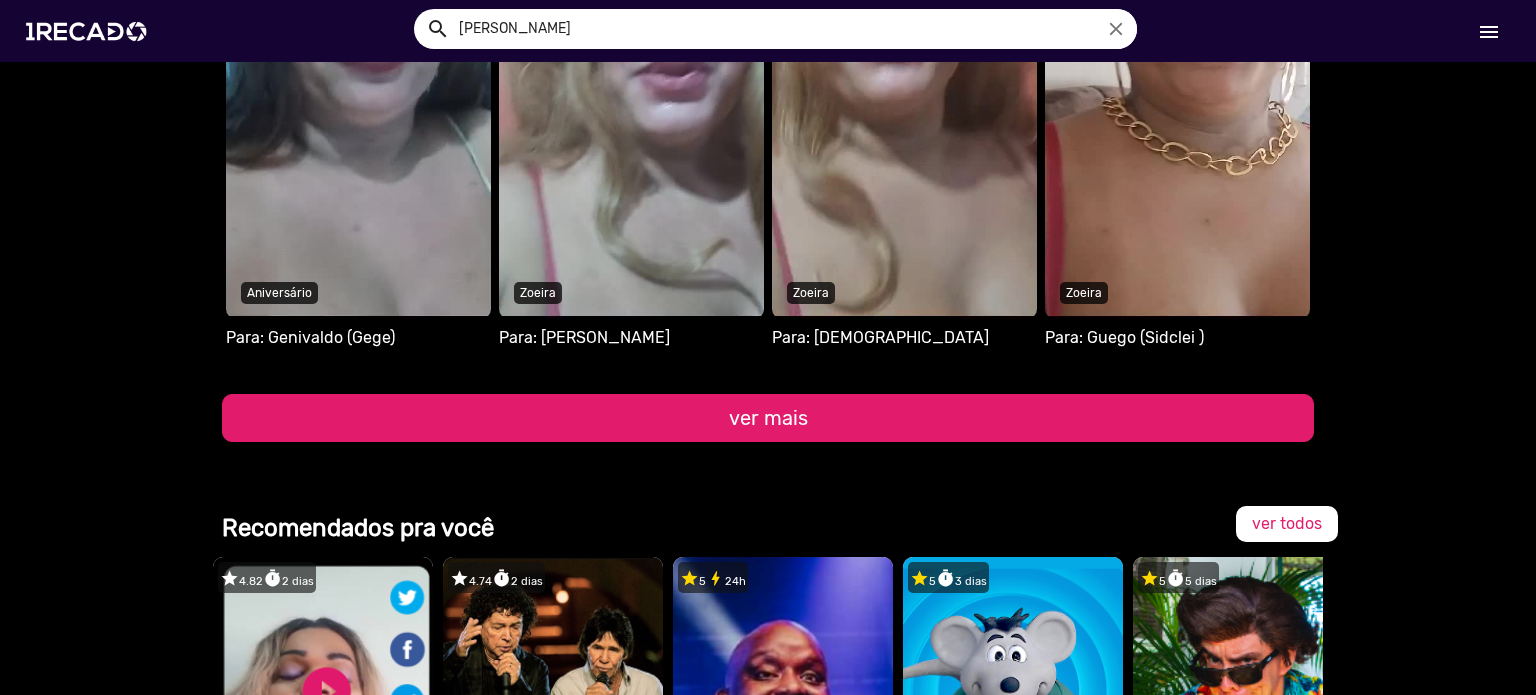 click on "ver mais" 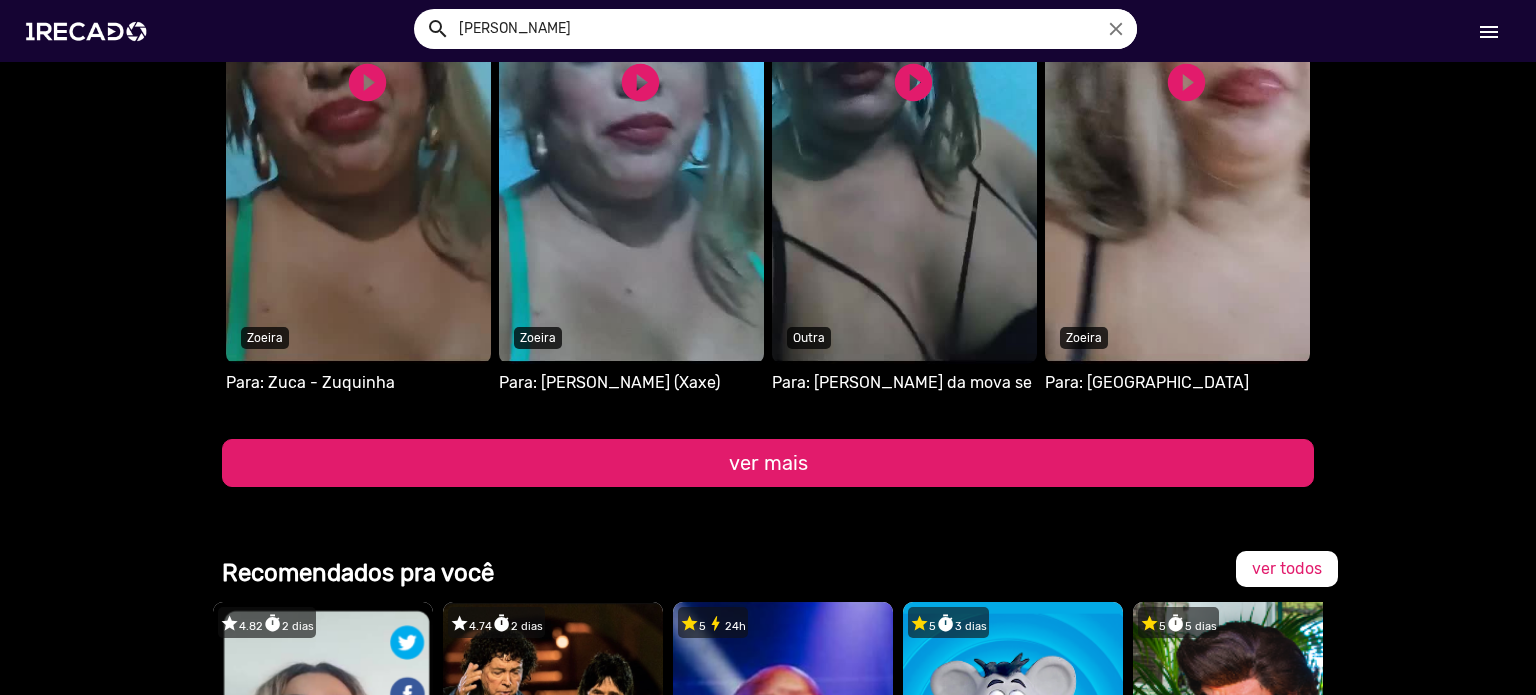 scroll, scrollTop: 12029, scrollLeft: 0, axis: vertical 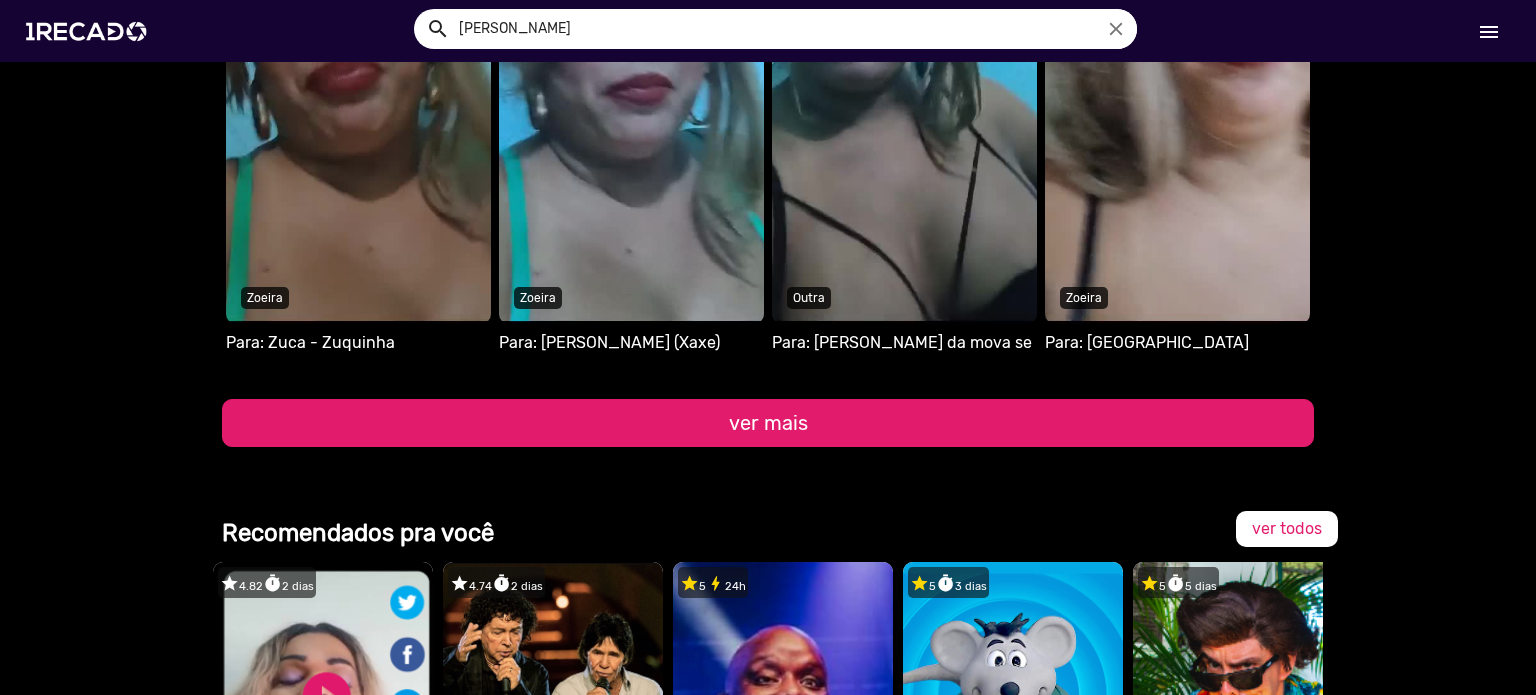 click on "ver mais" 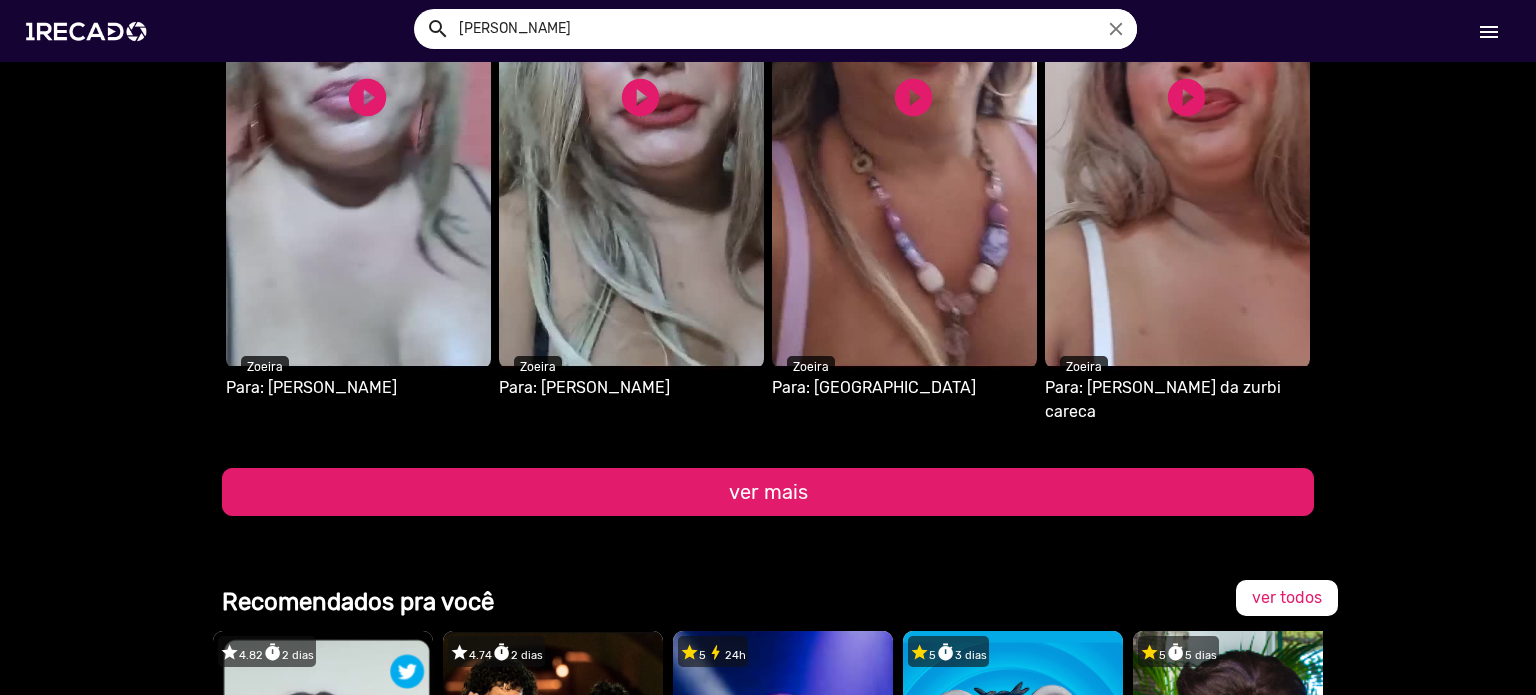 scroll, scrollTop: 12629, scrollLeft: 0, axis: vertical 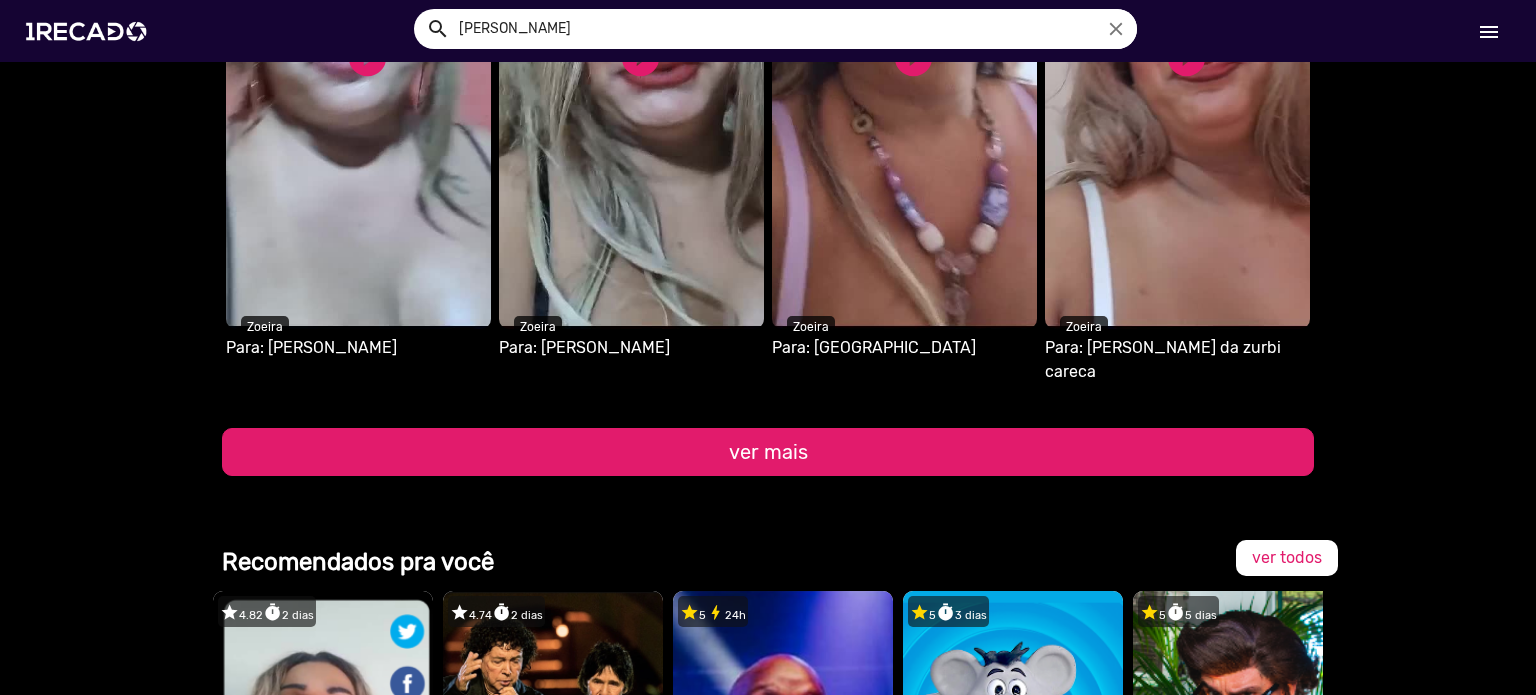 click on "ver mais" 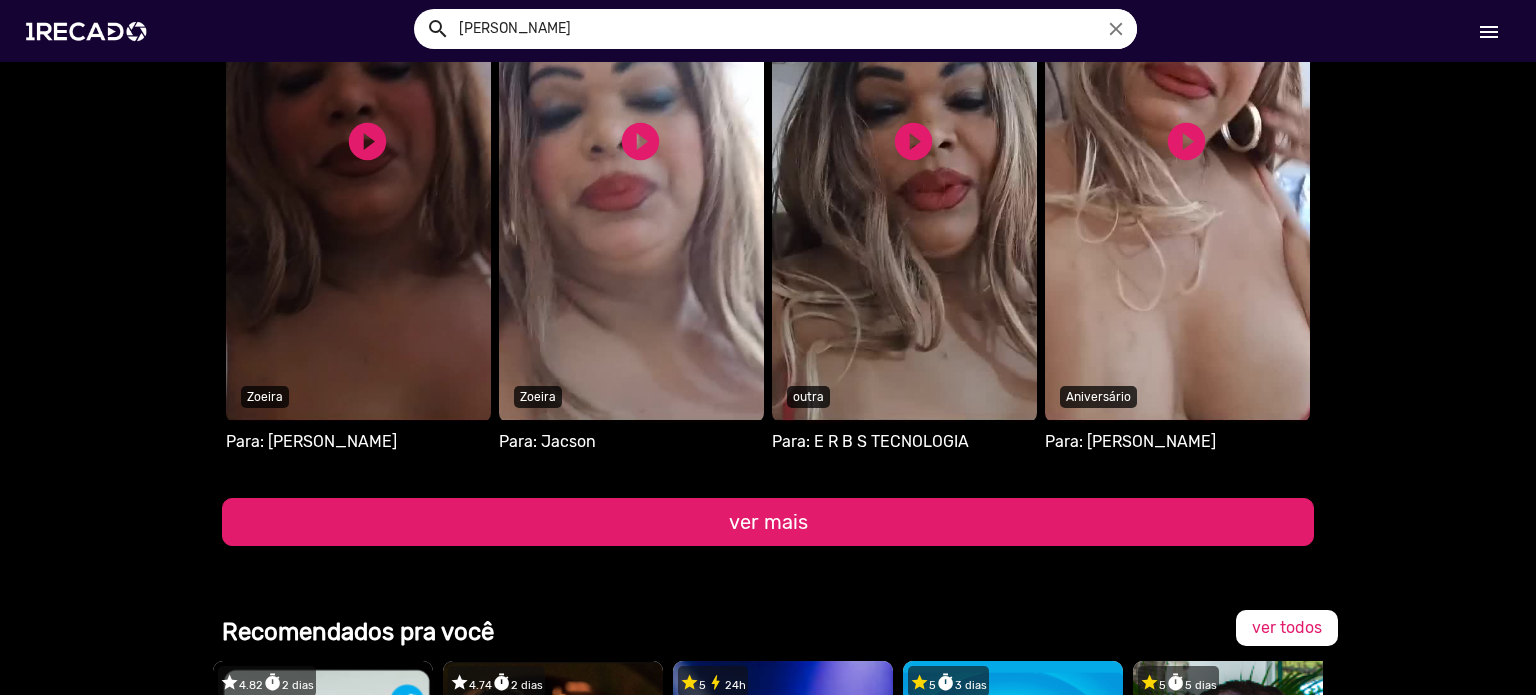 scroll, scrollTop: 13229, scrollLeft: 0, axis: vertical 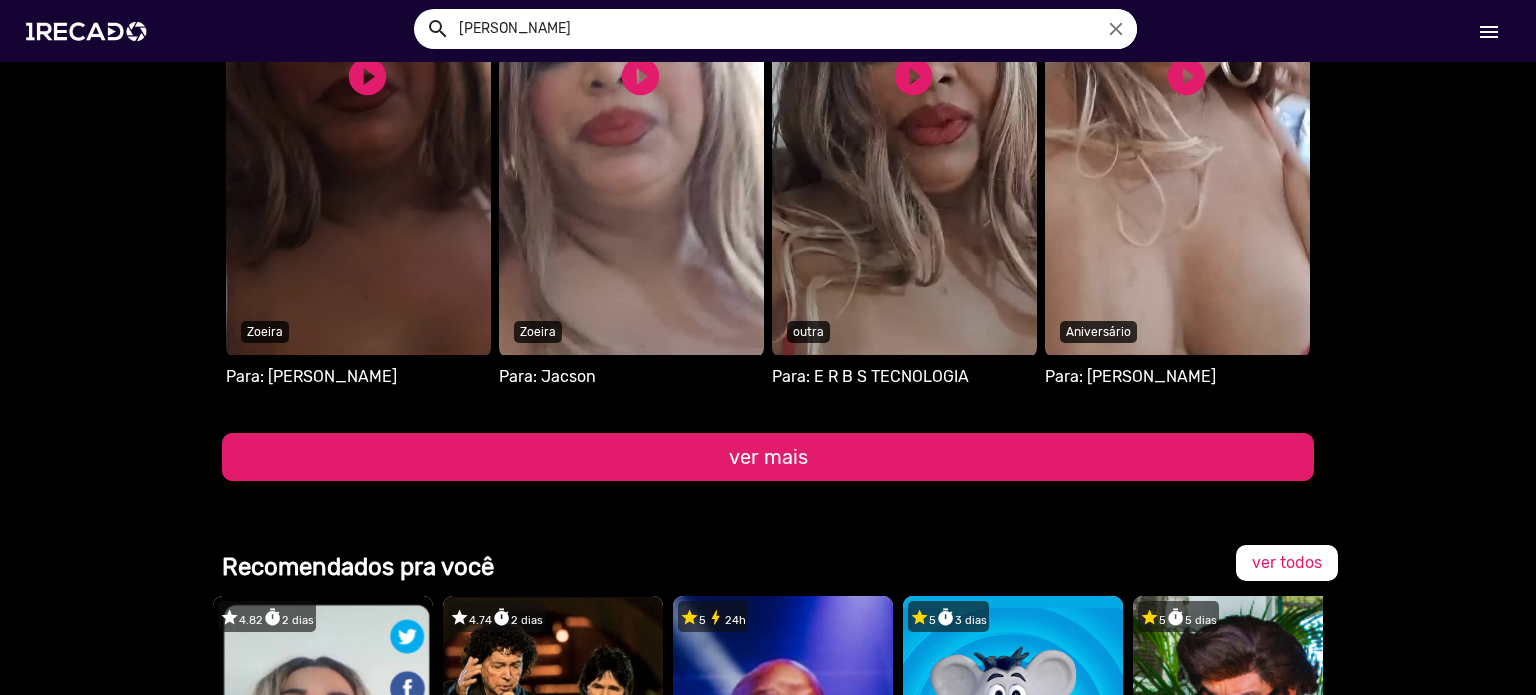 click on "ver mais" 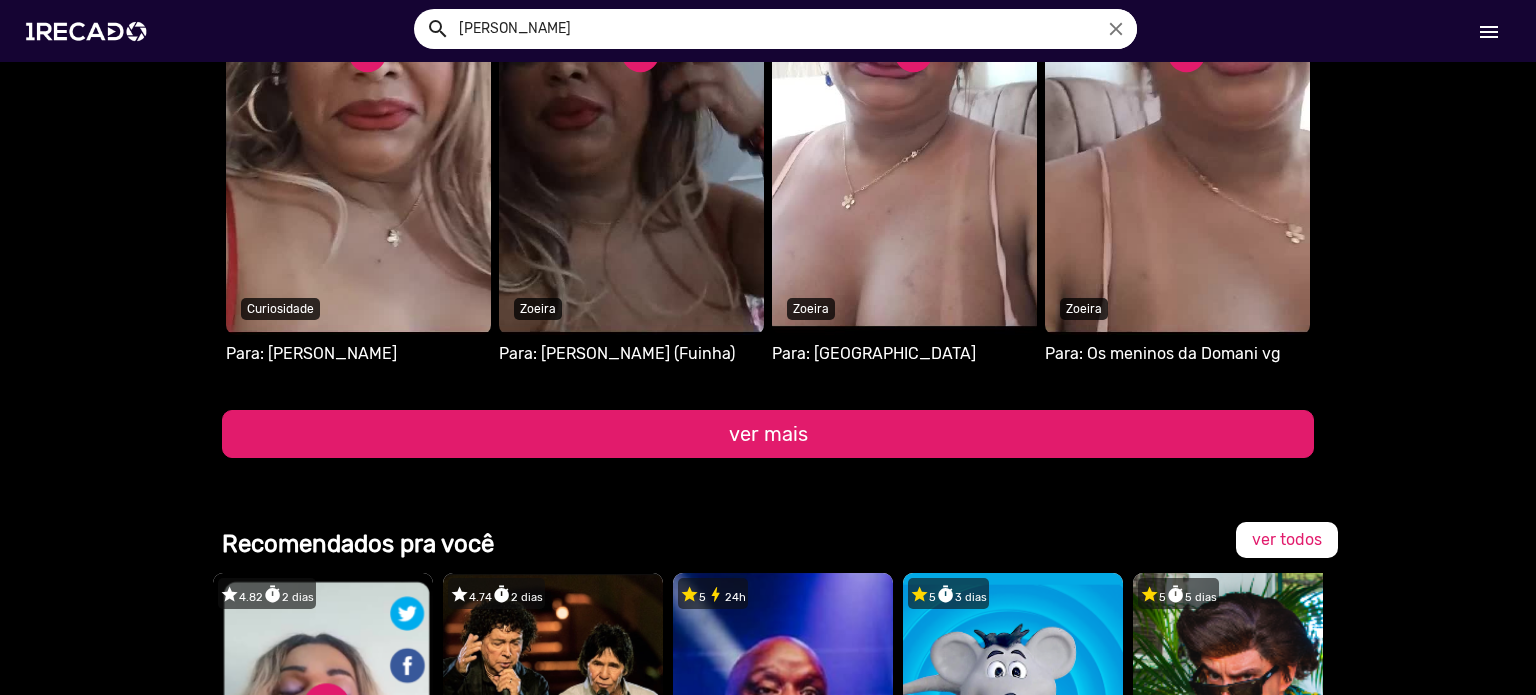 scroll, scrollTop: 13829, scrollLeft: 0, axis: vertical 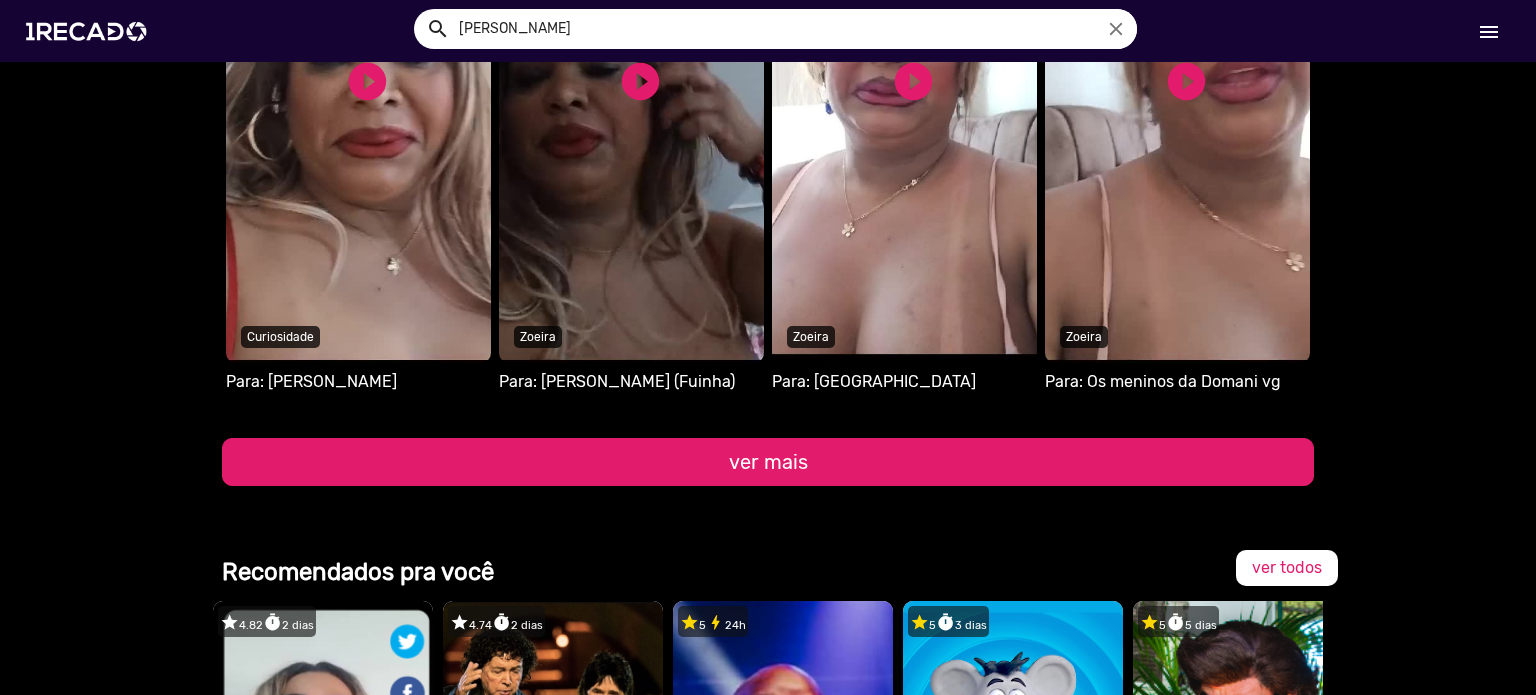 click on "ver mais" 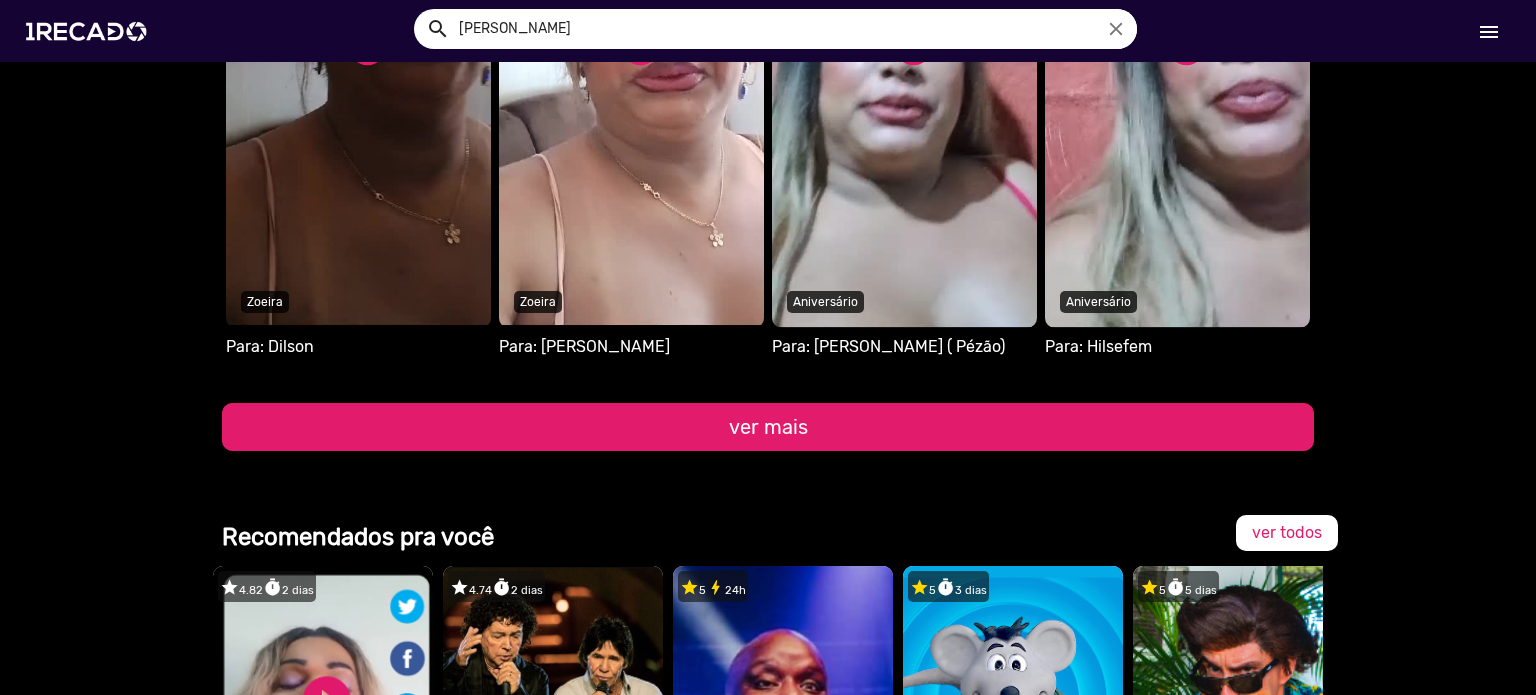 scroll, scrollTop: 14429, scrollLeft: 0, axis: vertical 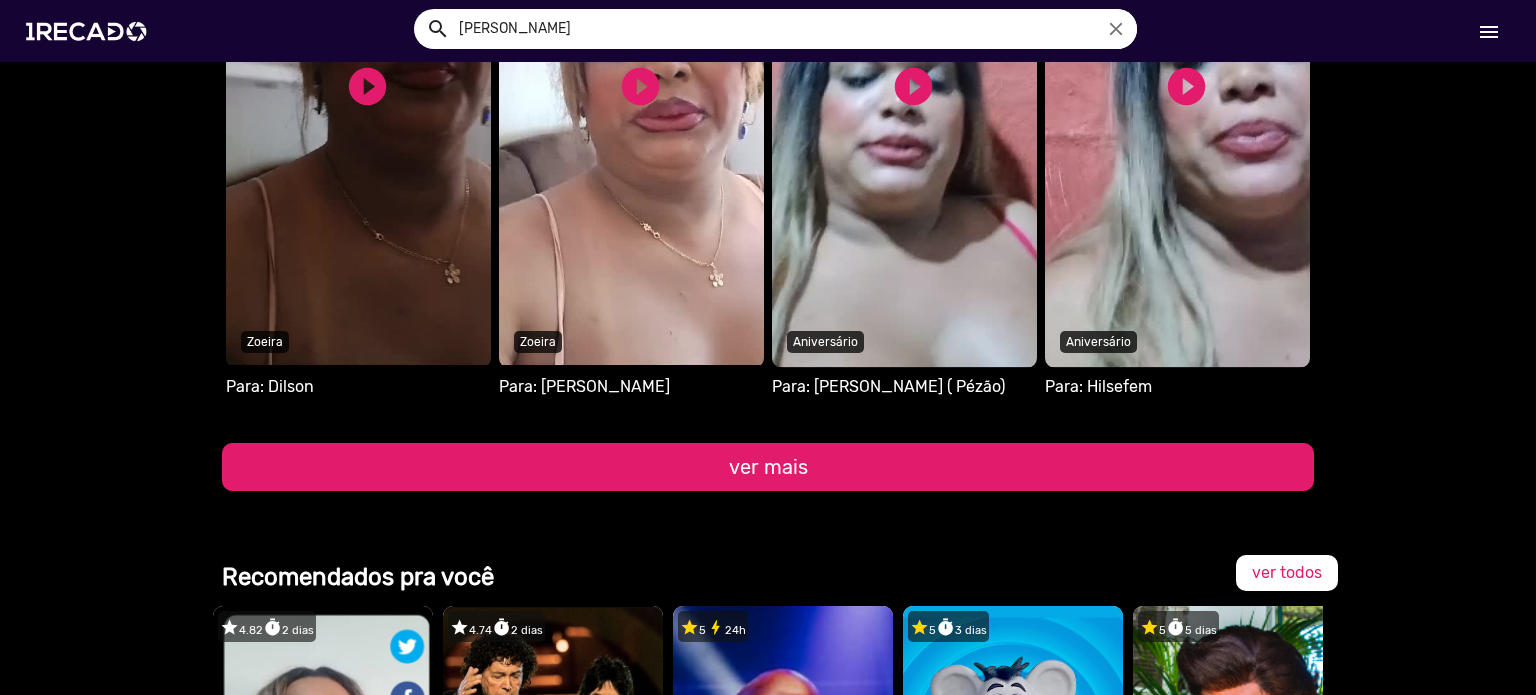 click on "ver mais" 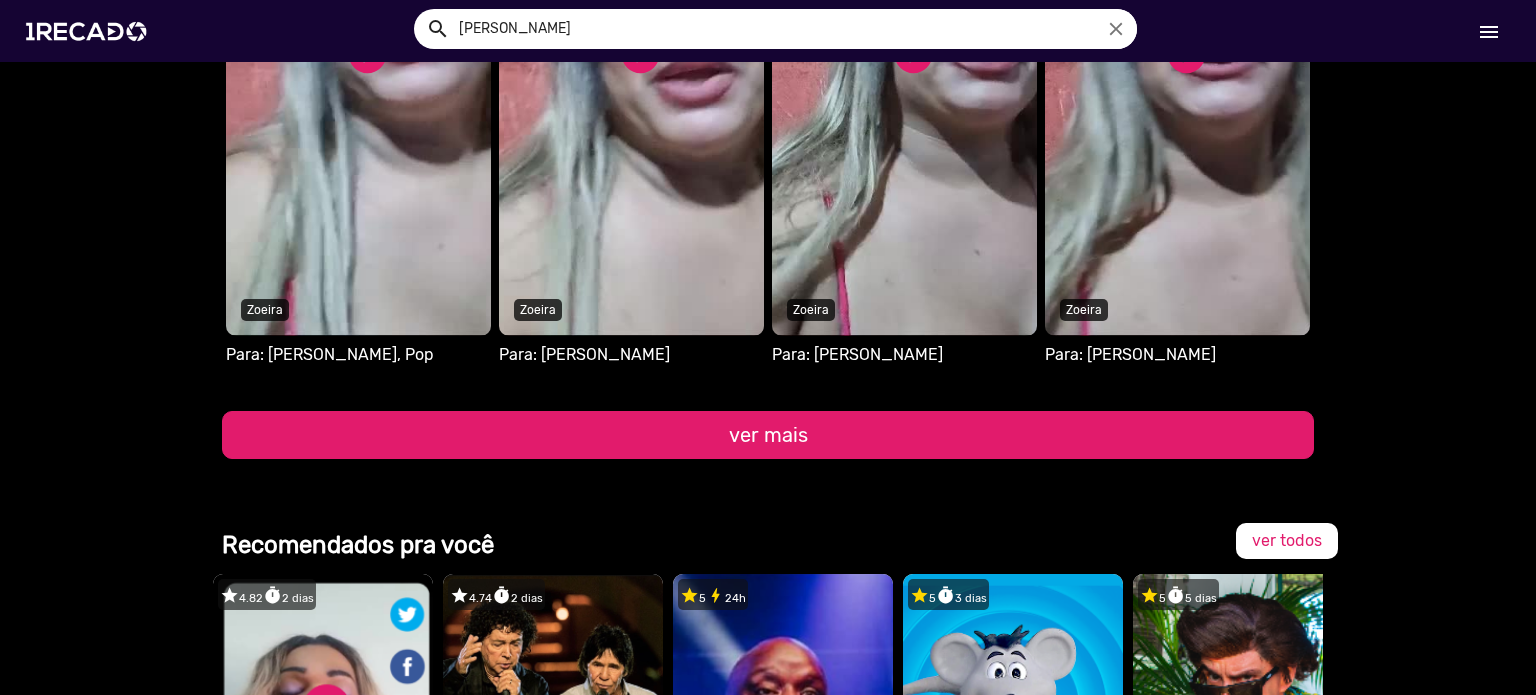 scroll, scrollTop: 15069, scrollLeft: 0, axis: vertical 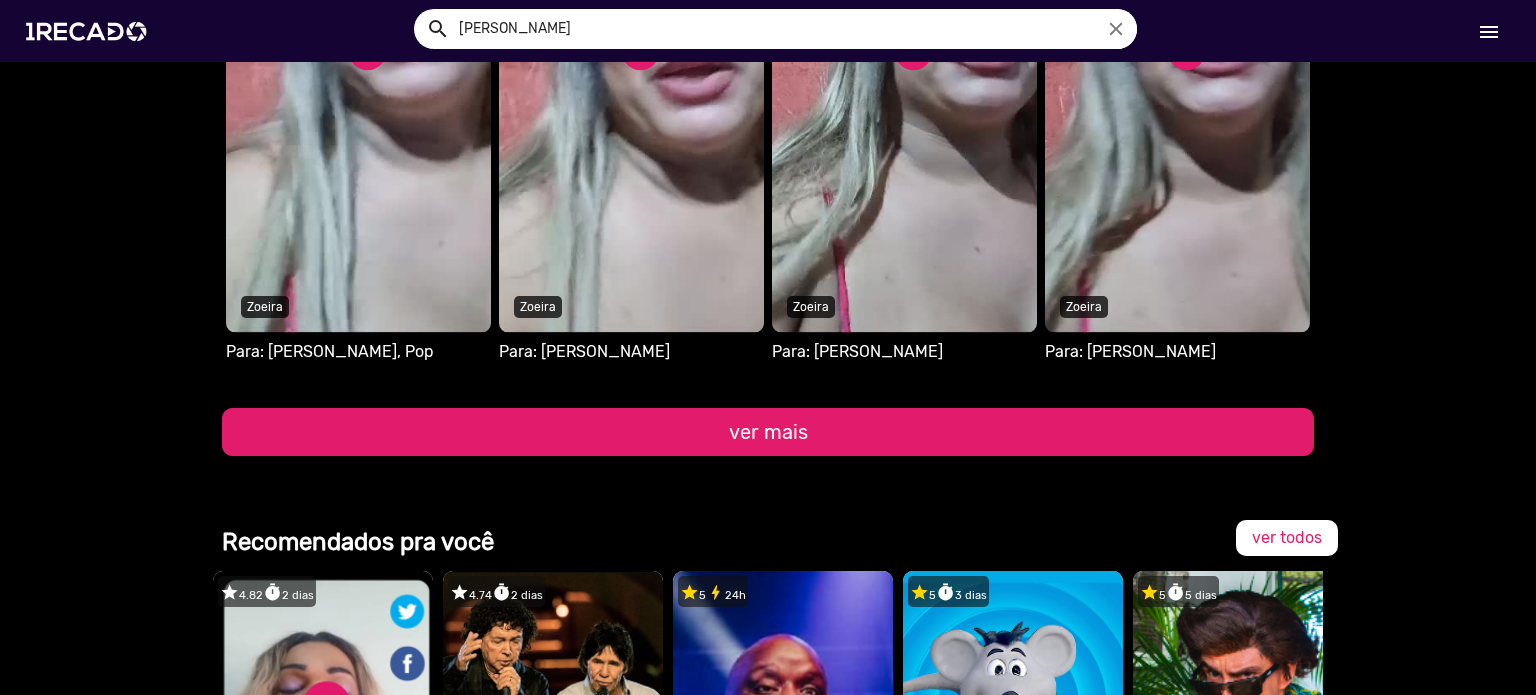 click on "ver mais" 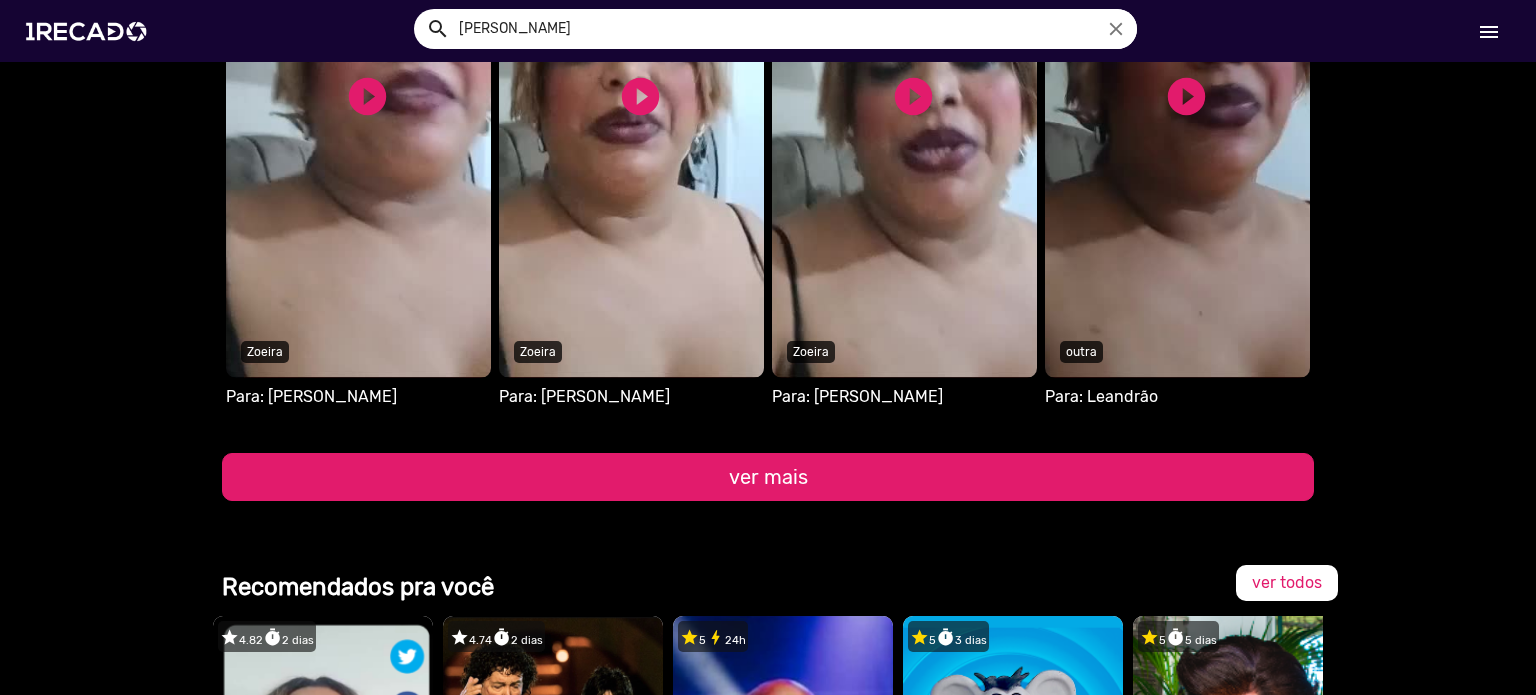 scroll, scrollTop: 15669, scrollLeft: 0, axis: vertical 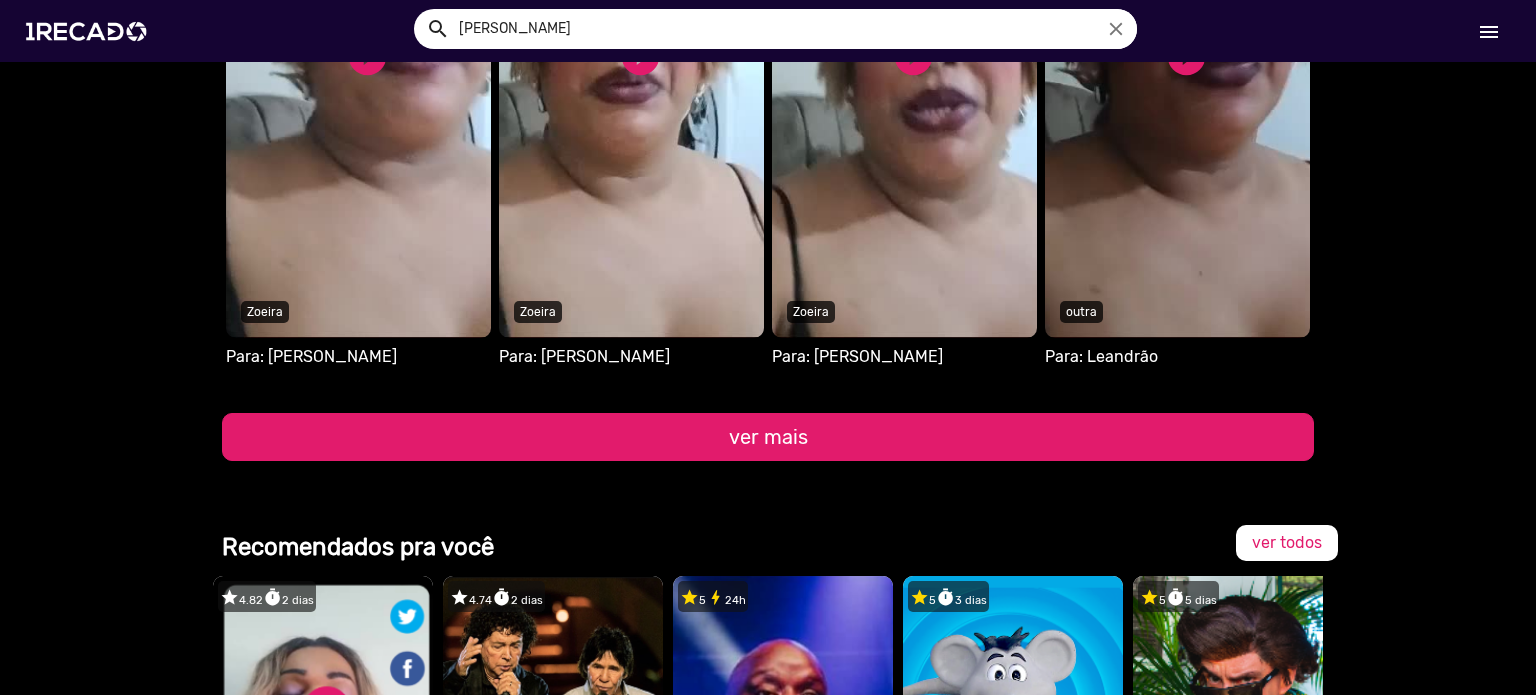 click on "ver mais" 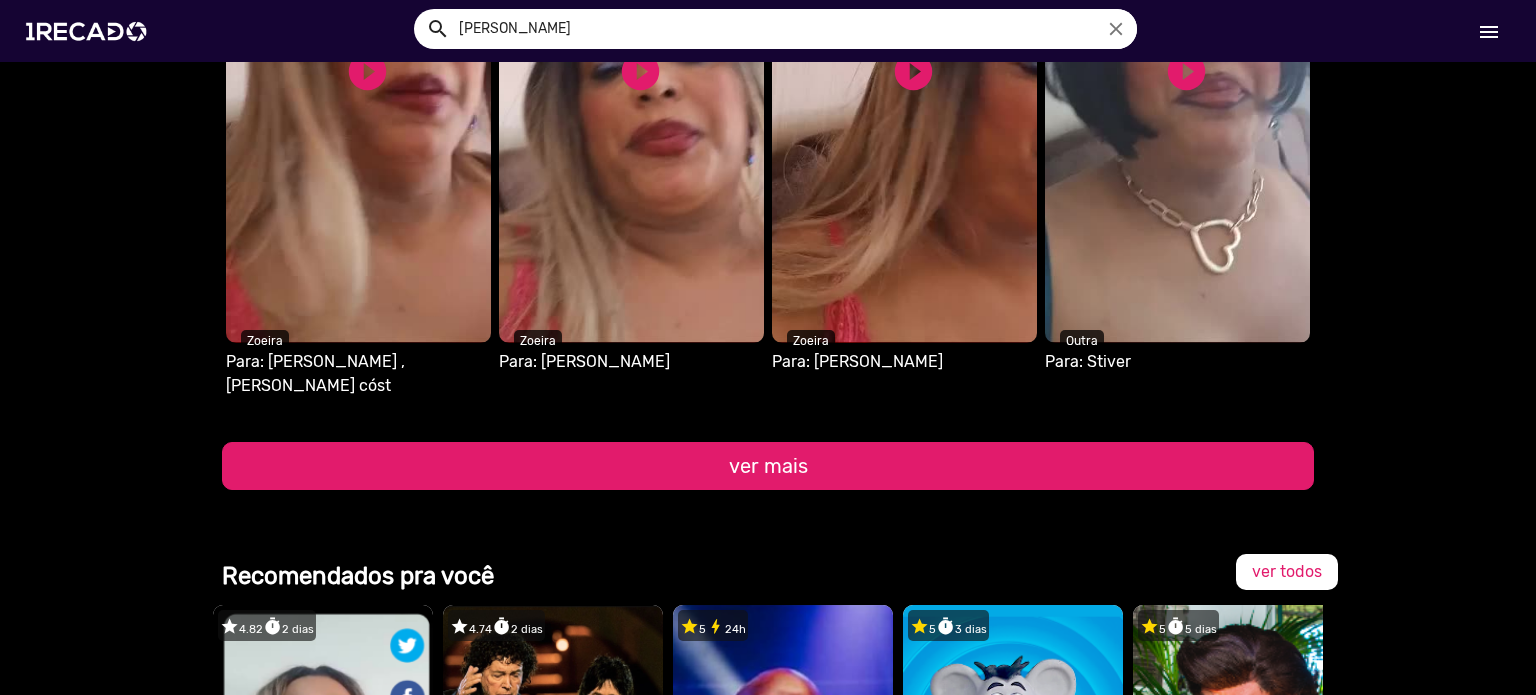 scroll, scrollTop: 16309, scrollLeft: 0, axis: vertical 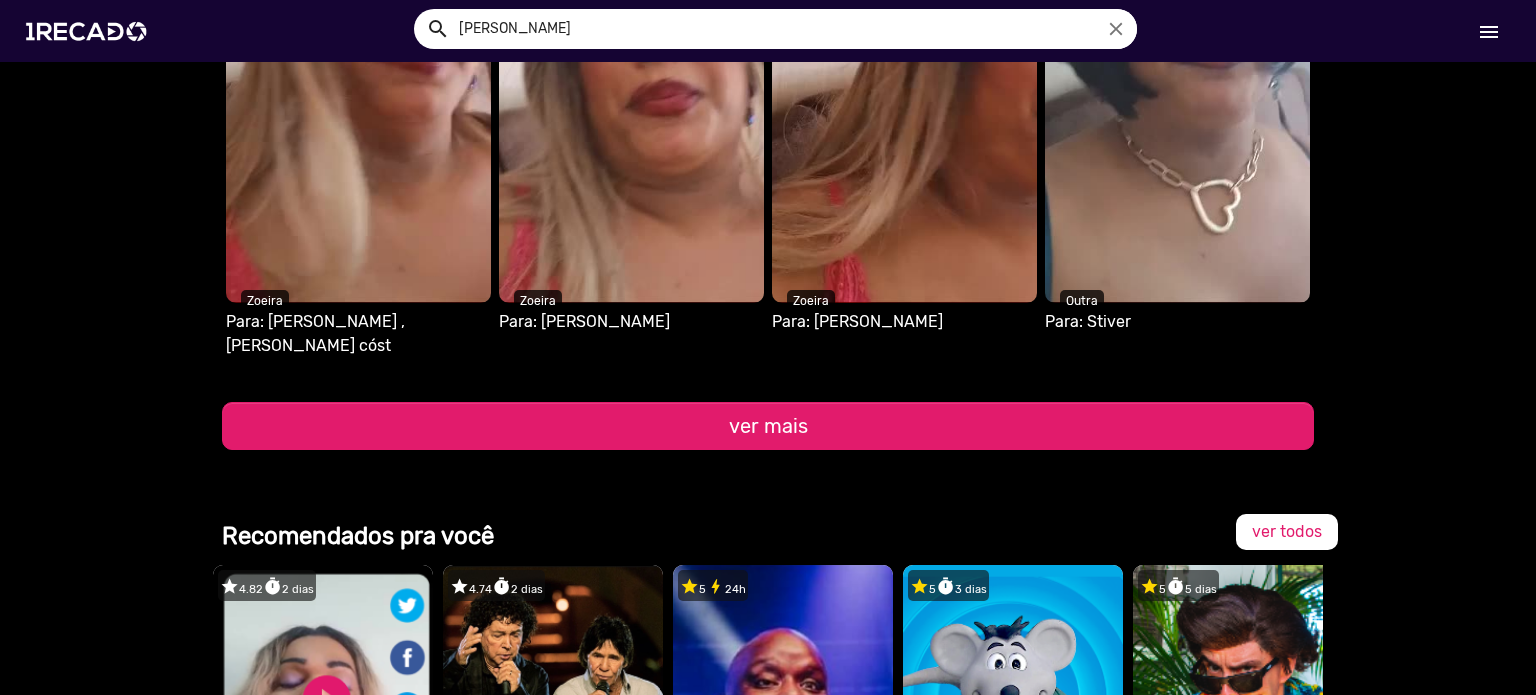 click on "Vídeos públicos recentes   Seu navegador não reproduz vídeo em HTML5   play_circle_filled   play_circle_filled  Para: [PERSON_NAME]  Zoeira  Seu navegador não reproduz vídeo em HTML5   play_circle_filled   play_circle_filled  Para: [PERSON_NAME] outra  Seu navegador não reproduz vídeo em HTML5   play_circle_filled   play_circle_filled  Para: [PERSON_NAME]  Seu navegador não reproduz vídeo em HTML5   play_circle_filled   play_circle_filled  Para: [PERSON_NAME] Zoeira  Seu navegador não reproduz vídeo em HTML5   play_circle_filled   play_circle_filled  Zoeira Para: [PERSON_NAME]   Seu navegador não reproduz vídeo em HTML5   play_circle_filled   play_circle_filled  outra Para: [PERSON_NAME]  Seu navegador não reproduz vídeo em HTML5   play_circle_filled   play_circle_filled  Aniversário Para: [PERSON_NAME]  Seu navegador não reproduz vídeo em HTML5   play_circle_filled   play_circle_filled  Zoeira Para: [PERSON_NAME]  S1RECADO vídeos dedicados para fãs e empresas   play_circle_filled  outra Zoeira" 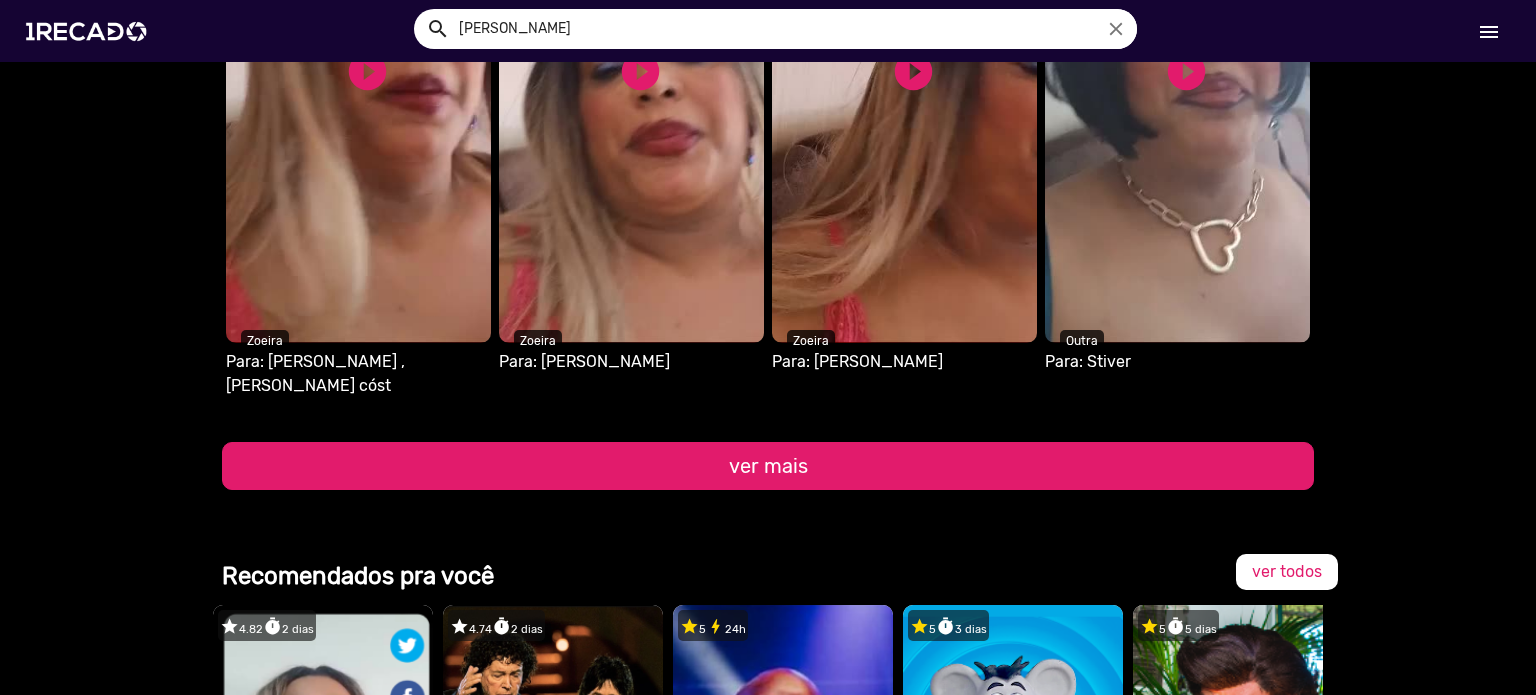 click on "ver mais" 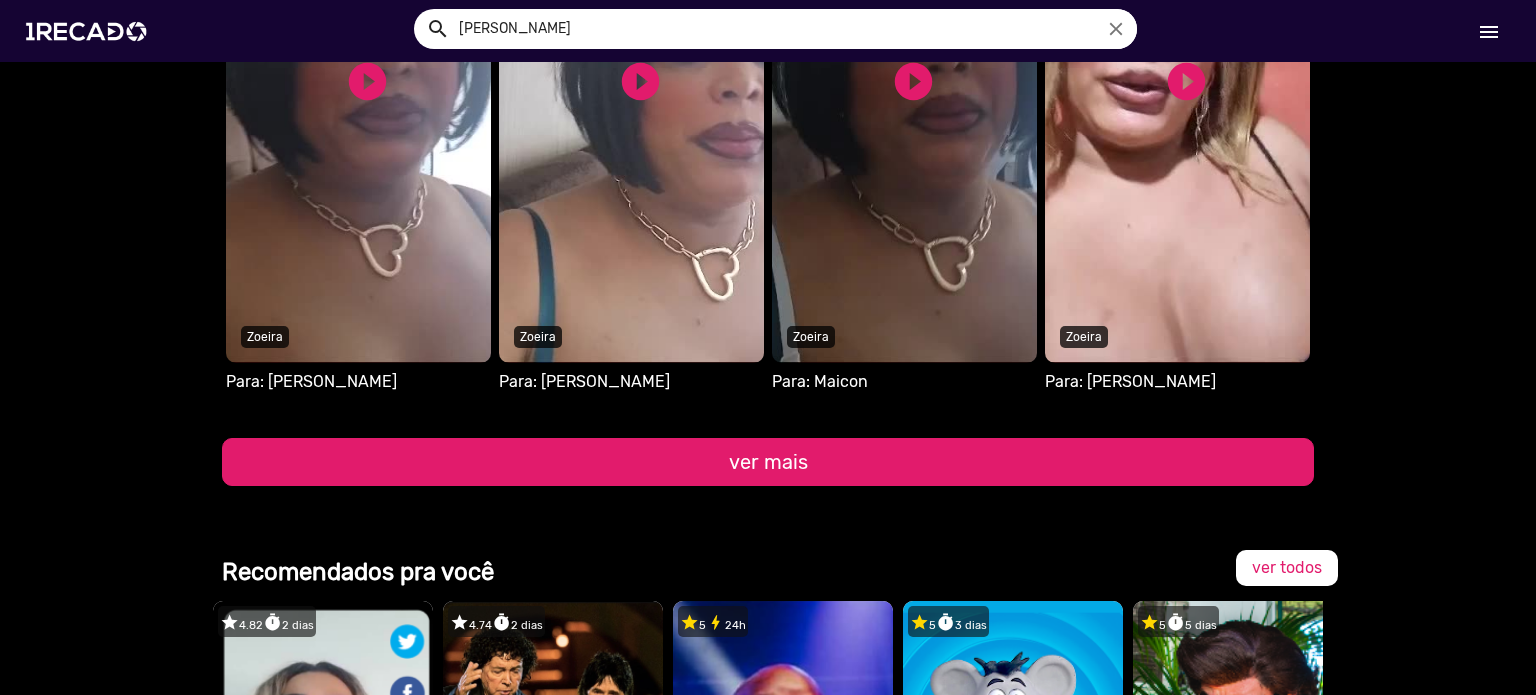 scroll, scrollTop: 16909, scrollLeft: 0, axis: vertical 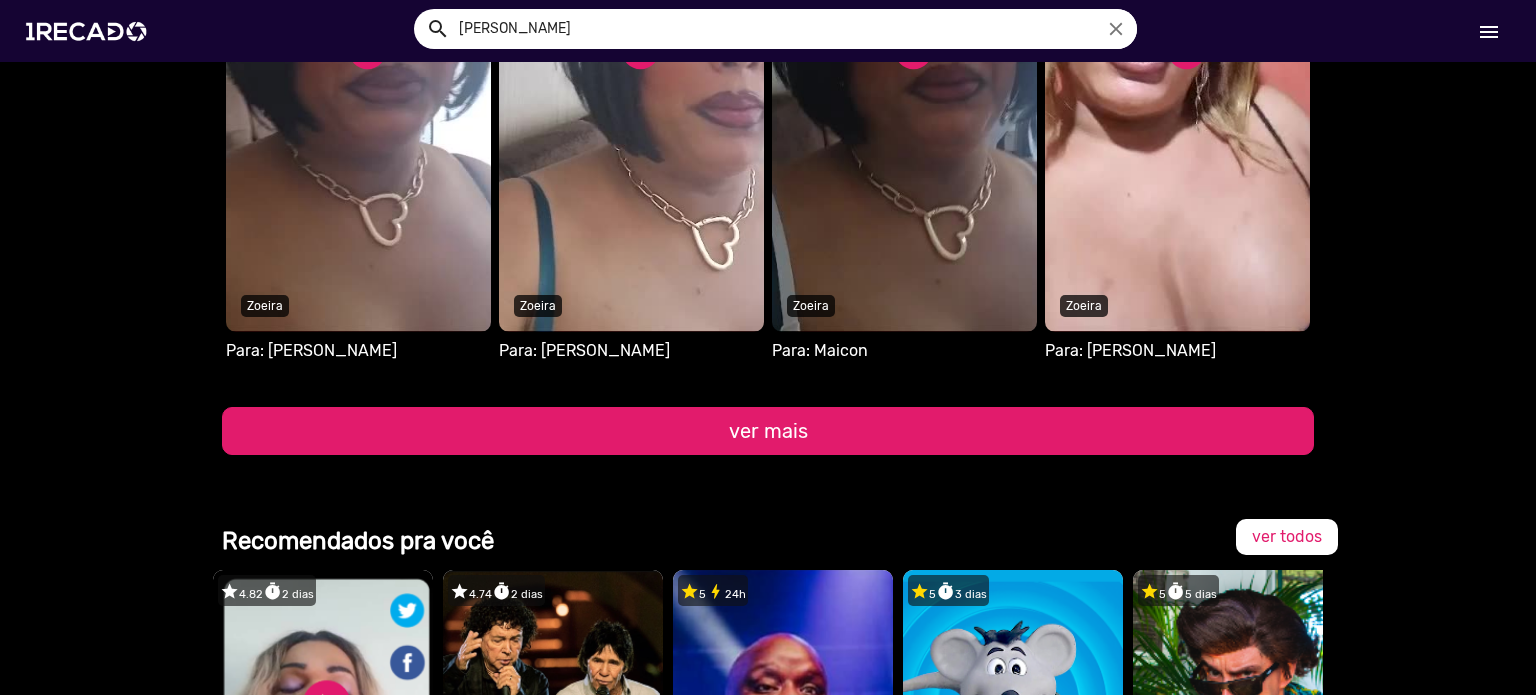 click on "ver mais" 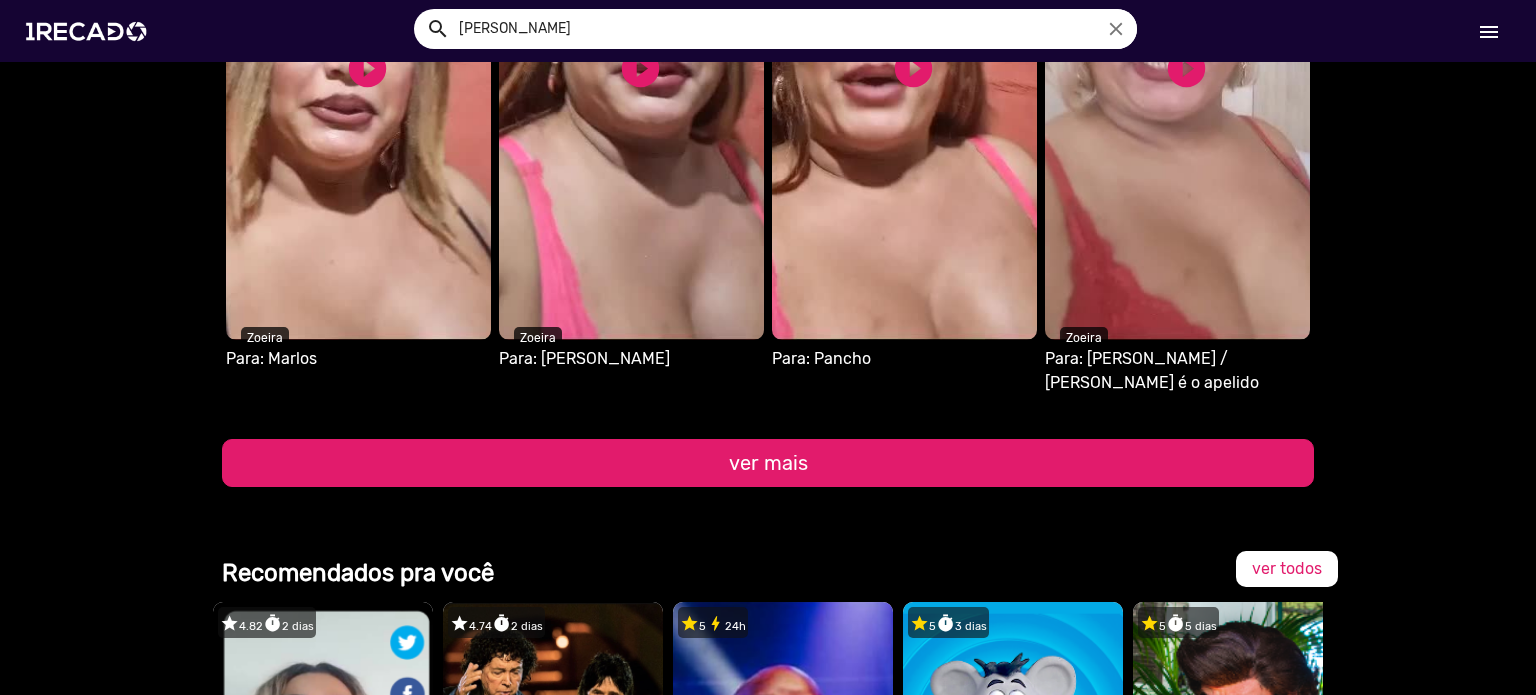 scroll, scrollTop: 17509, scrollLeft: 0, axis: vertical 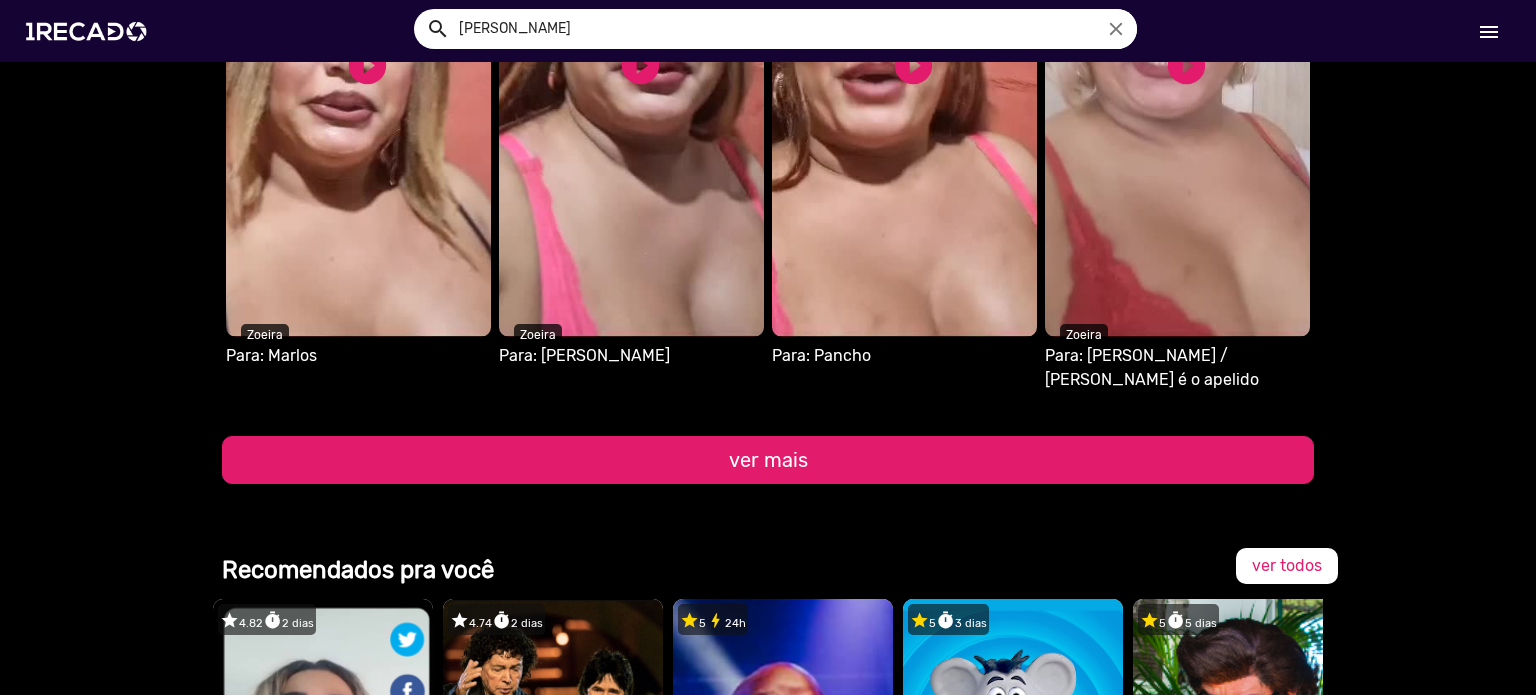 click on "ver mais" 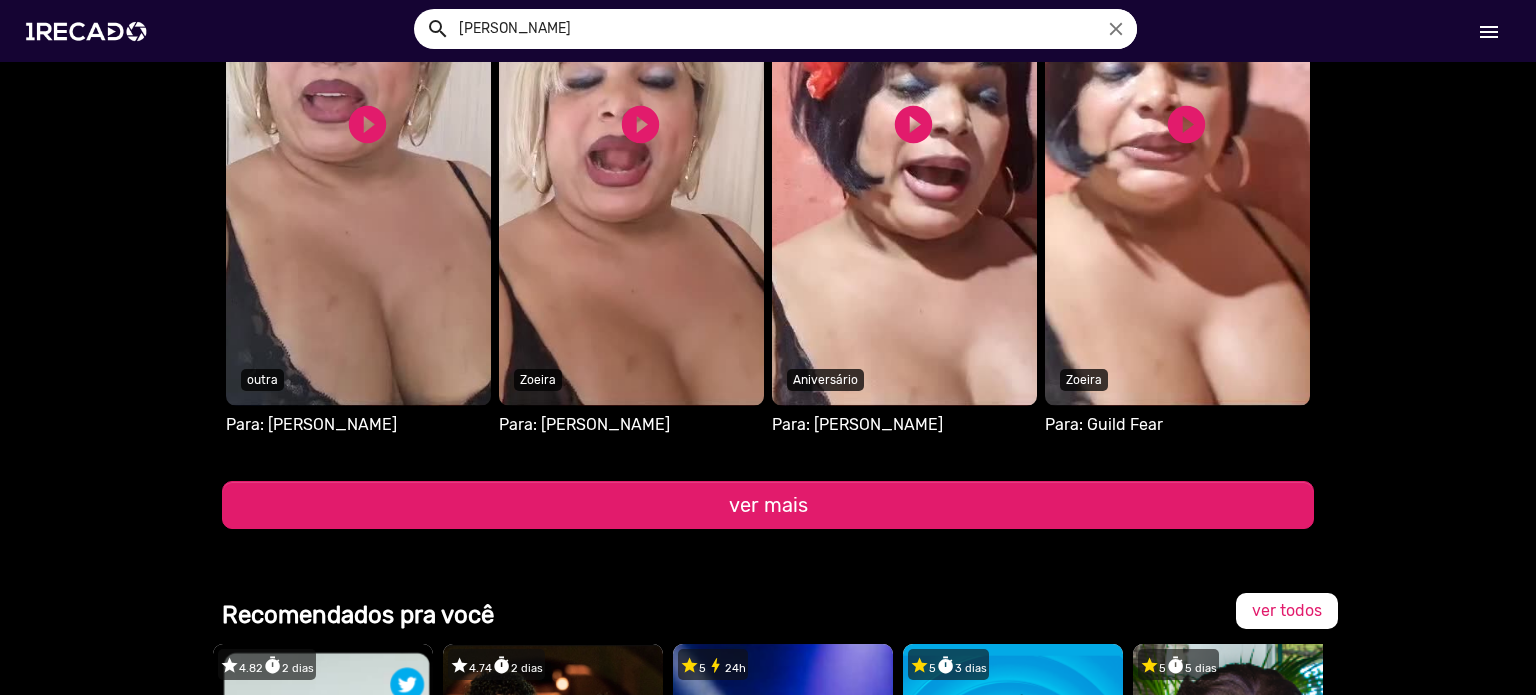 click on "Vídeos públicos recentes   Seu navegador não reproduz vídeo em HTML5   play_circle_filled   play_circle_filled  Para: [PERSON_NAME]  Zoeira  Seu navegador não reproduz vídeo em HTML5   play_circle_filled   play_circle_filled  Para: [PERSON_NAME] outra  Seu navegador não reproduz vídeo em HTML5   play_circle_filled   play_circle_filled  Para: [PERSON_NAME]  Seu navegador não reproduz vídeo em HTML5   play_circle_filled   play_circle_filled  Para: [PERSON_NAME] Zoeira  Seu navegador não reproduz vídeo em HTML5   play_circle_filled   play_circle_filled  Zoeira Para: [PERSON_NAME]   Seu navegador não reproduz vídeo em HTML5   play_circle_filled   play_circle_filled  outra Para: [PERSON_NAME]  Seu navegador não reproduz vídeo em HTML5   play_circle_filled   play_circle_filled  Aniversário Para: [PERSON_NAME]  Seu navegador não reproduz vídeo em HTML5   play_circle_filled   play_circle_filled  Zoeira Para: [PERSON_NAME]  S1RECADO vídeos dedicados para fãs e empresas   play_circle_filled  outra Zoeira" 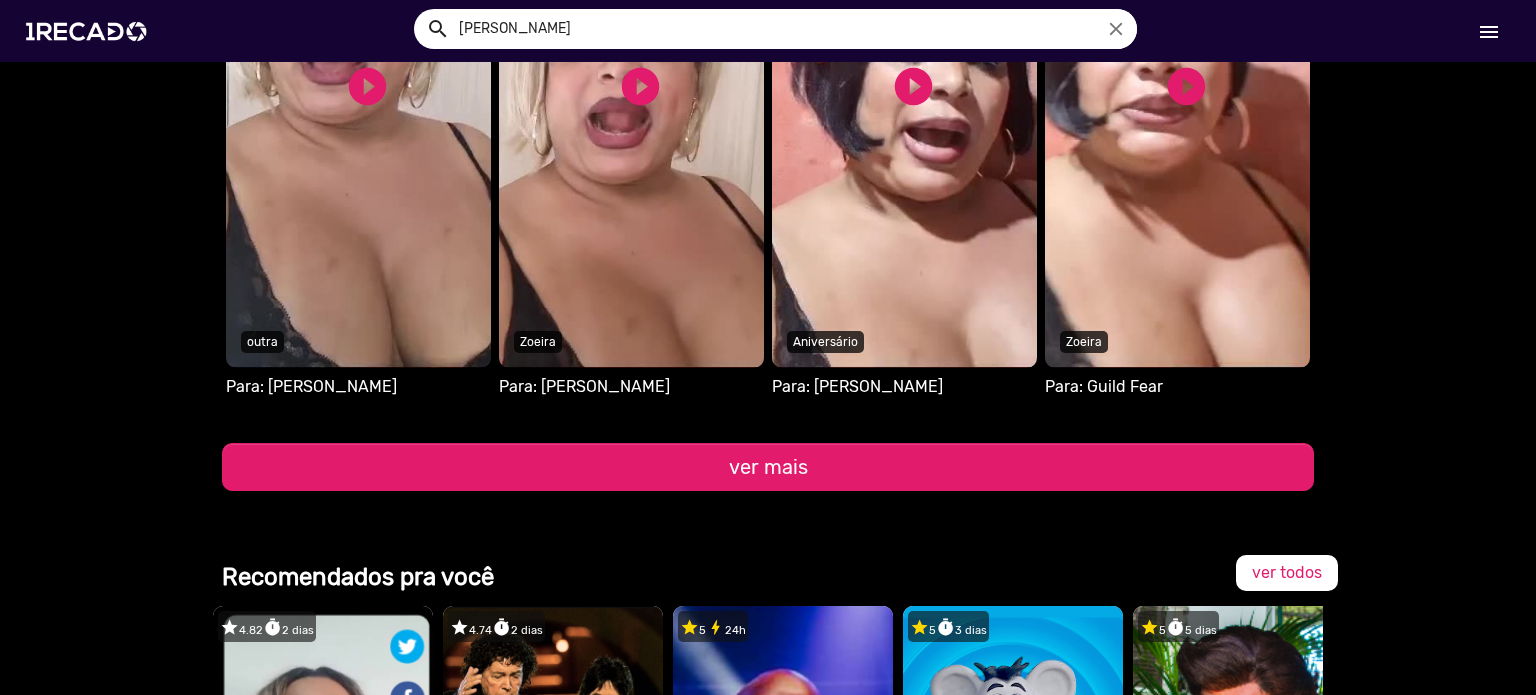 scroll, scrollTop: 18109, scrollLeft: 0, axis: vertical 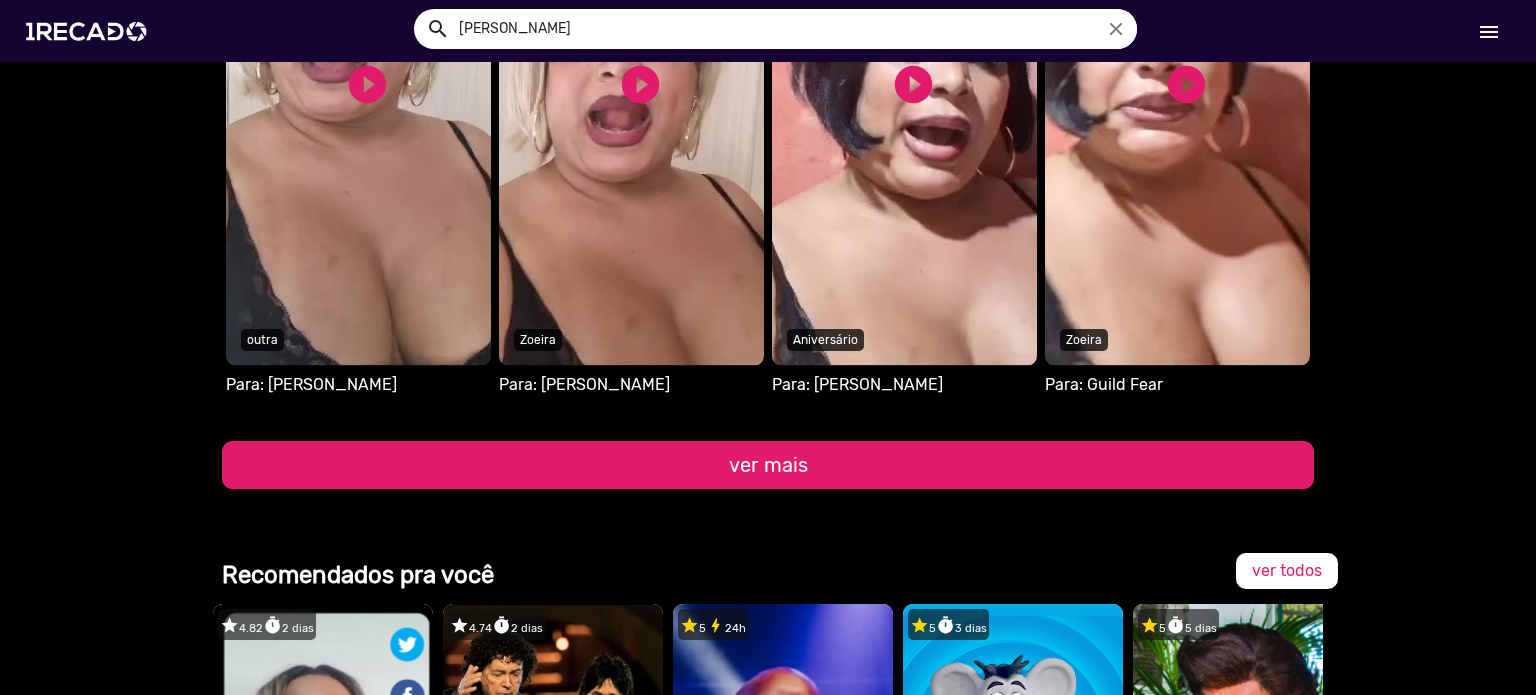 click on "ver mais" 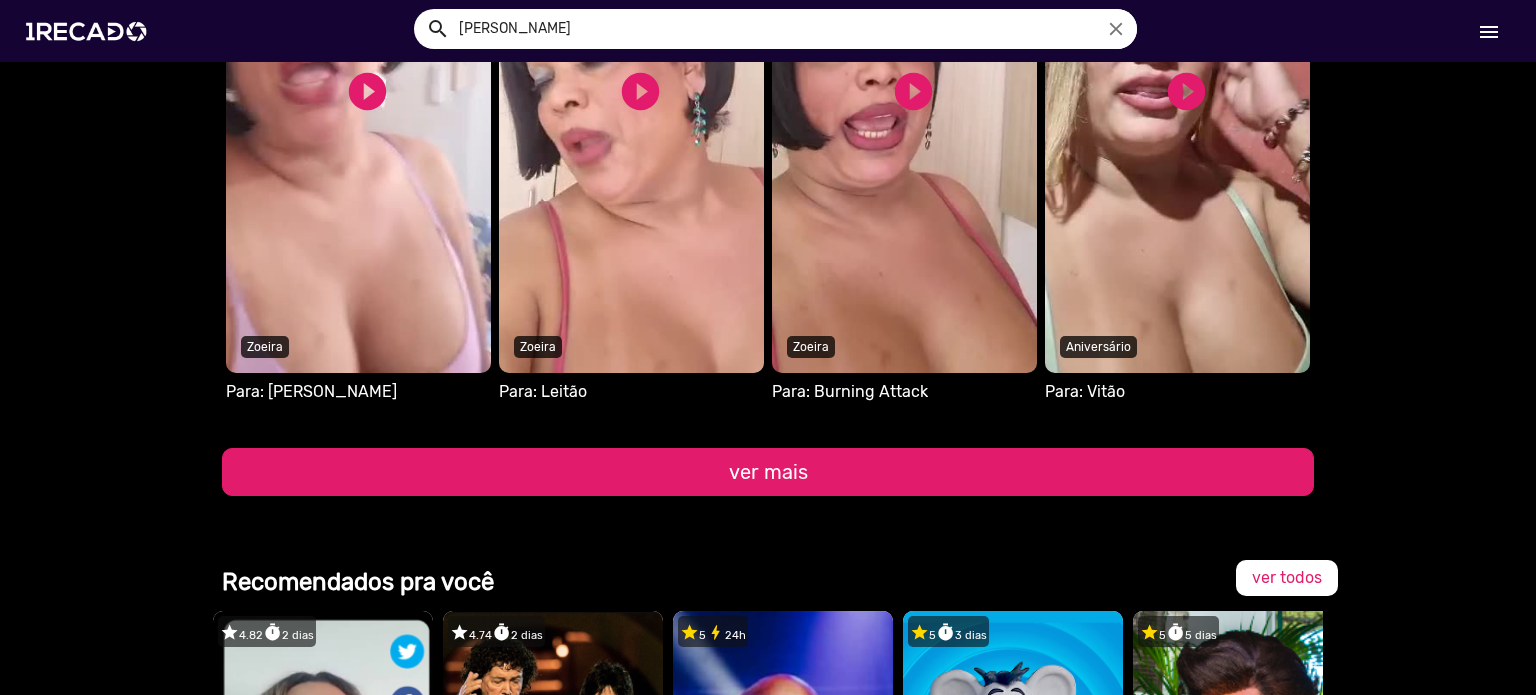 scroll, scrollTop: 18709, scrollLeft: 0, axis: vertical 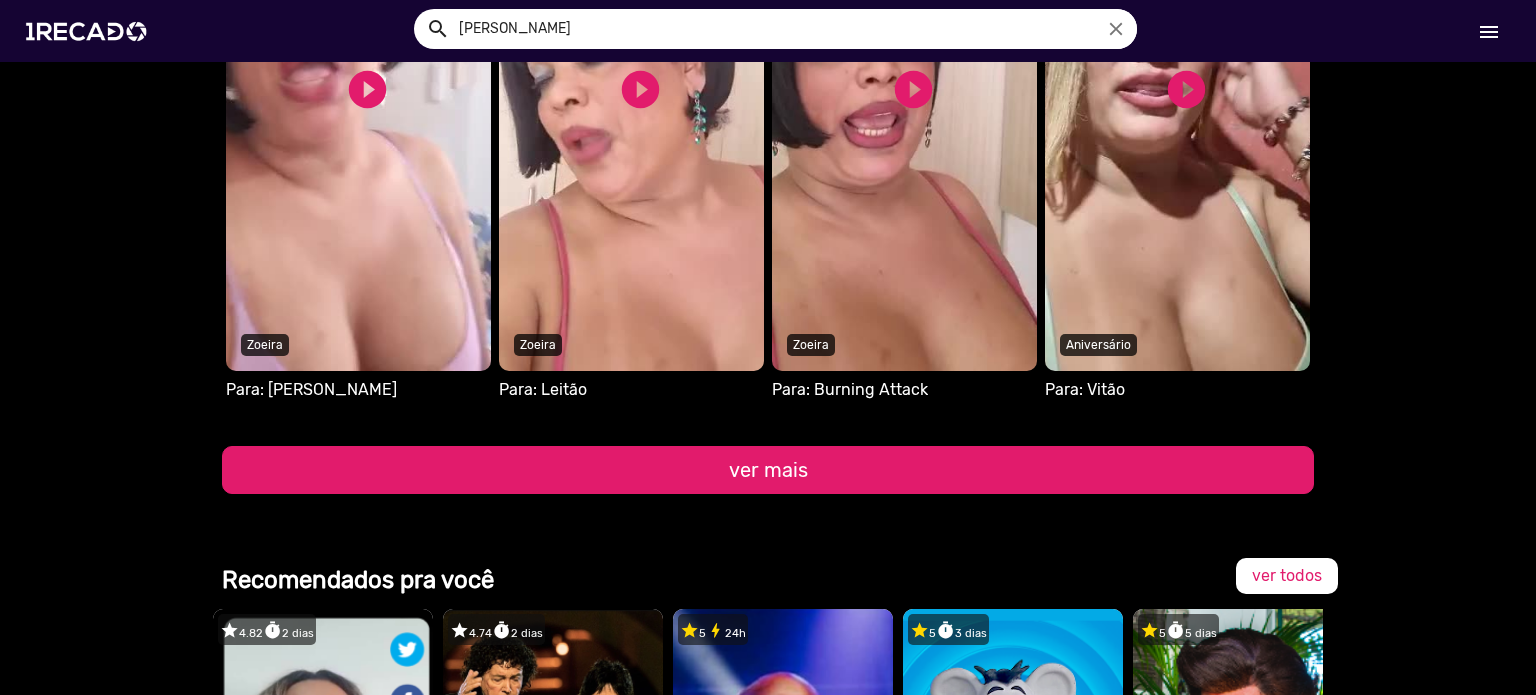 click on "ver mais" 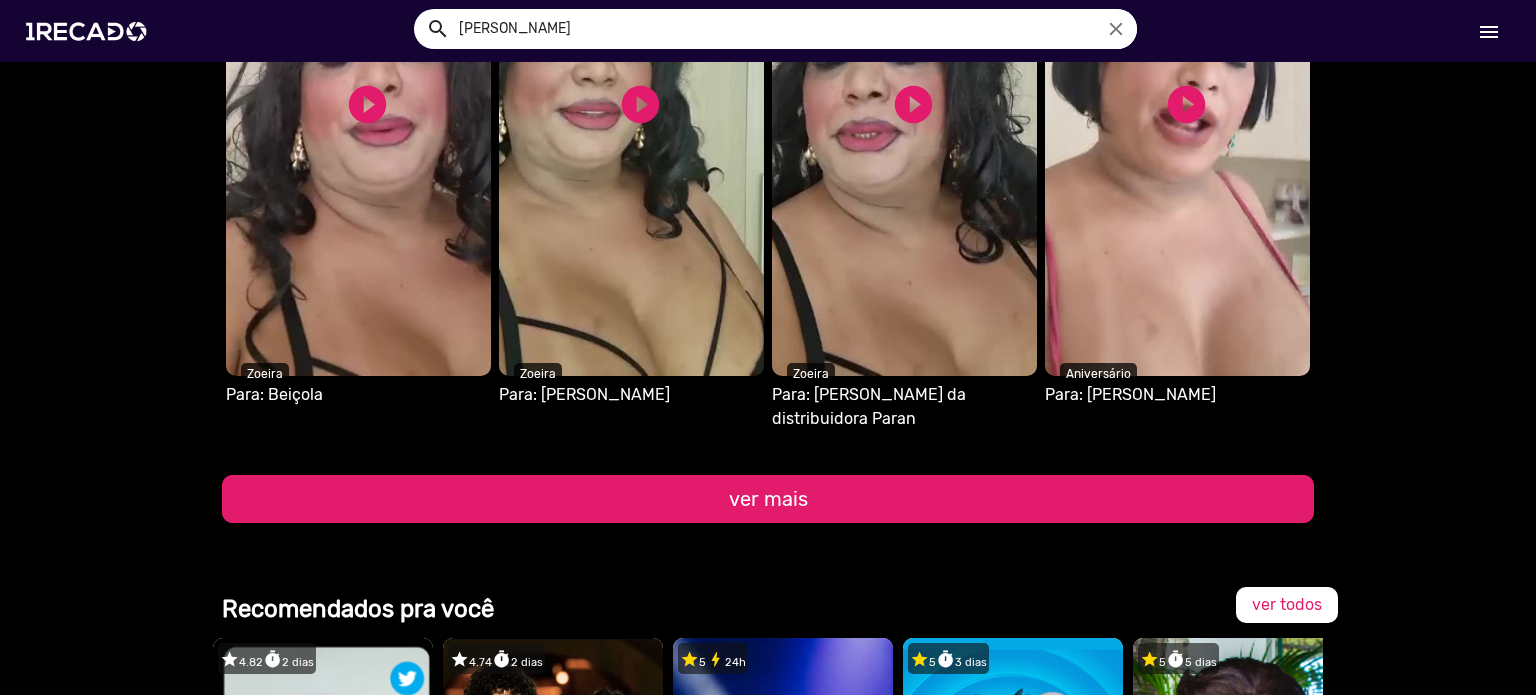 scroll, scrollTop: 19349, scrollLeft: 0, axis: vertical 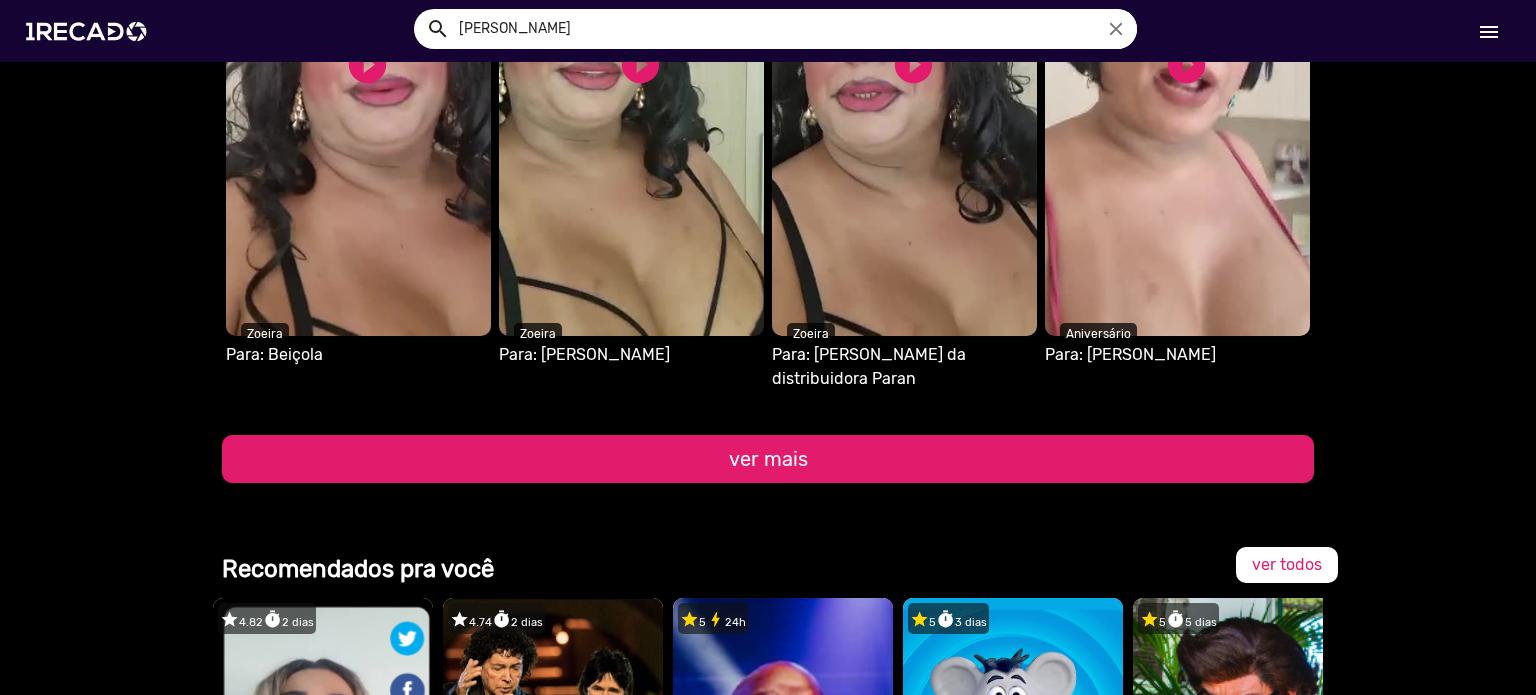 click on "ver mais" 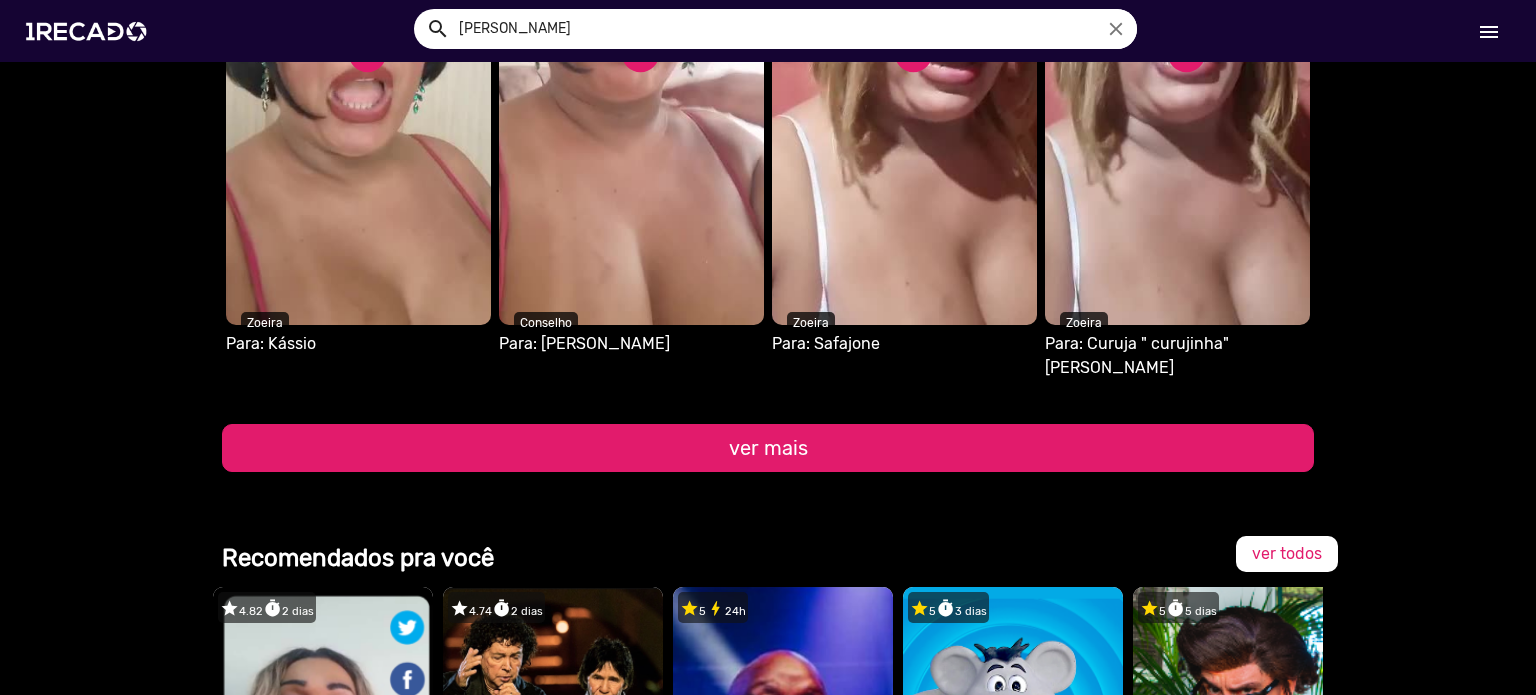 scroll, scrollTop: 19949, scrollLeft: 0, axis: vertical 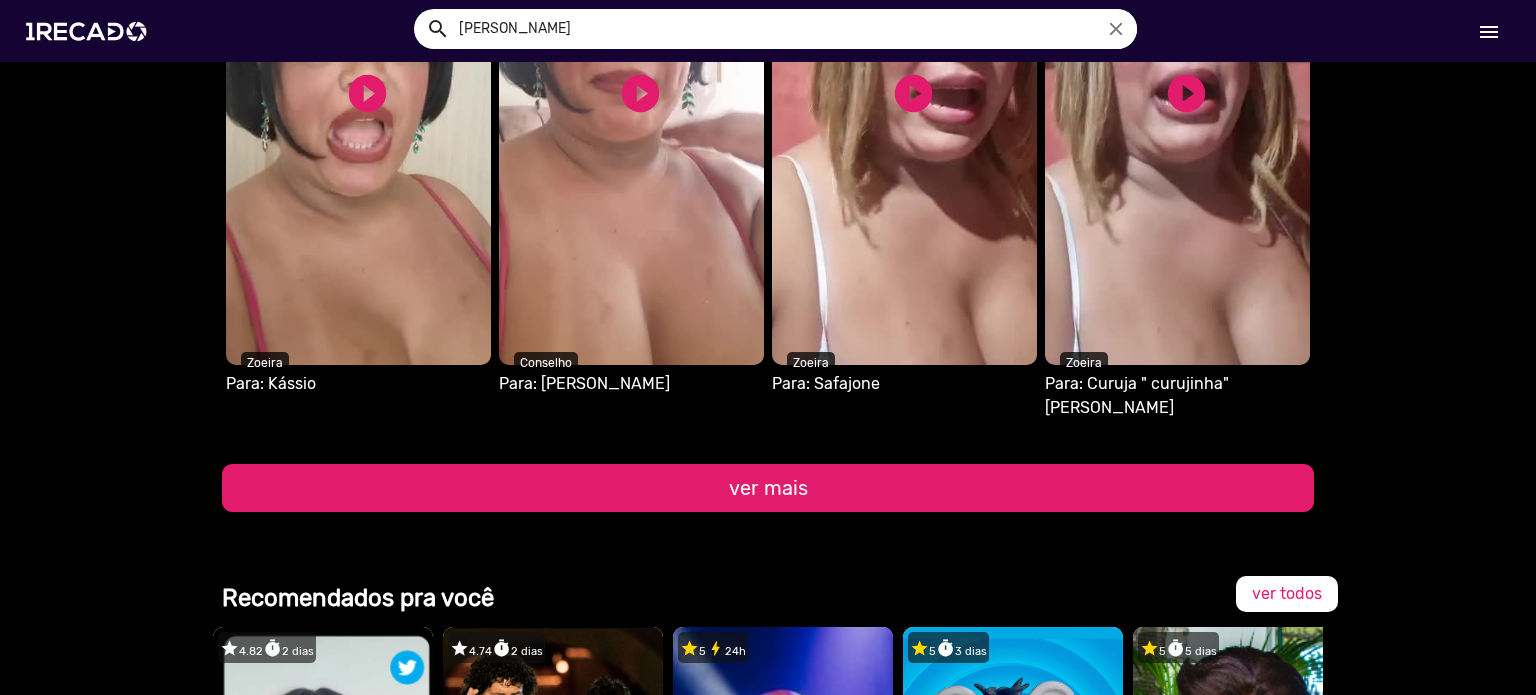 click on "ver mais" 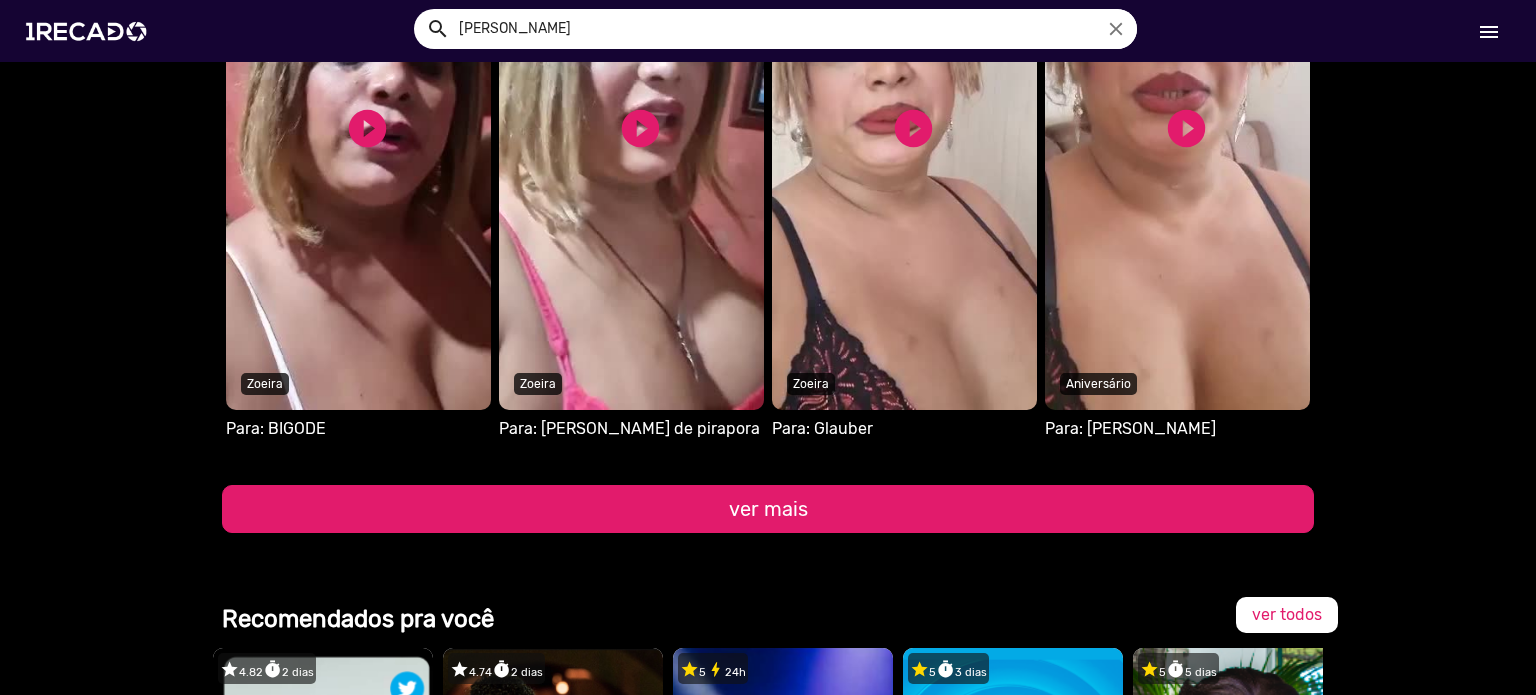 scroll, scrollTop: 20549, scrollLeft: 0, axis: vertical 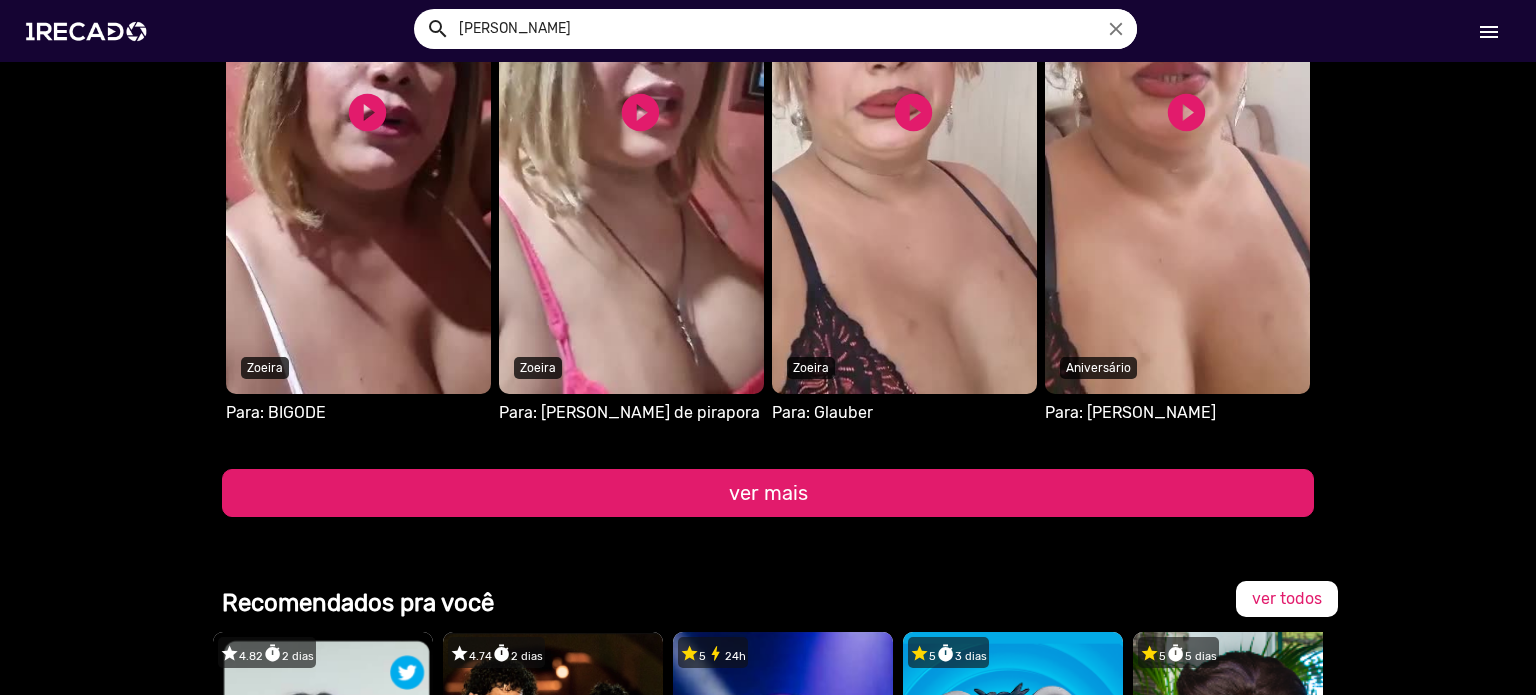 click on "ver mais" 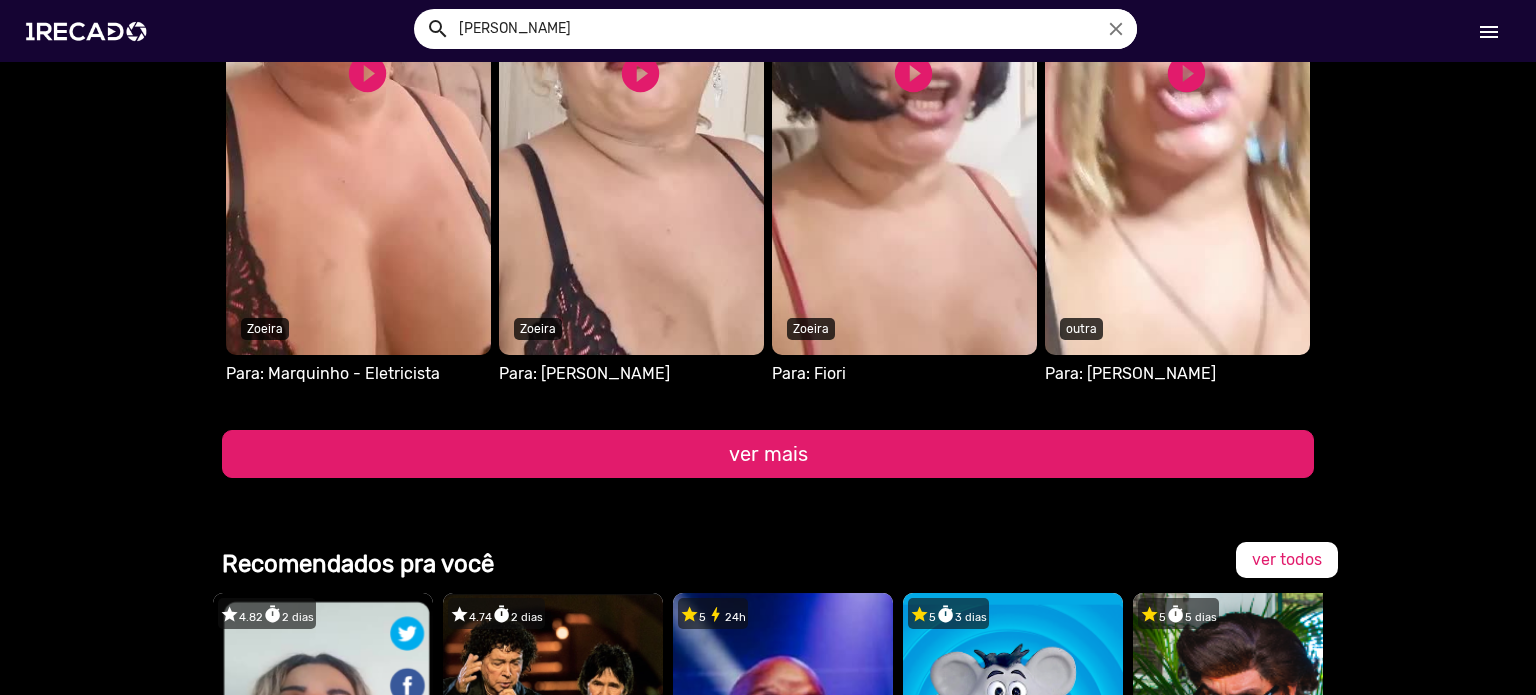 scroll, scrollTop: 21189, scrollLeft: 0, axis: vertical 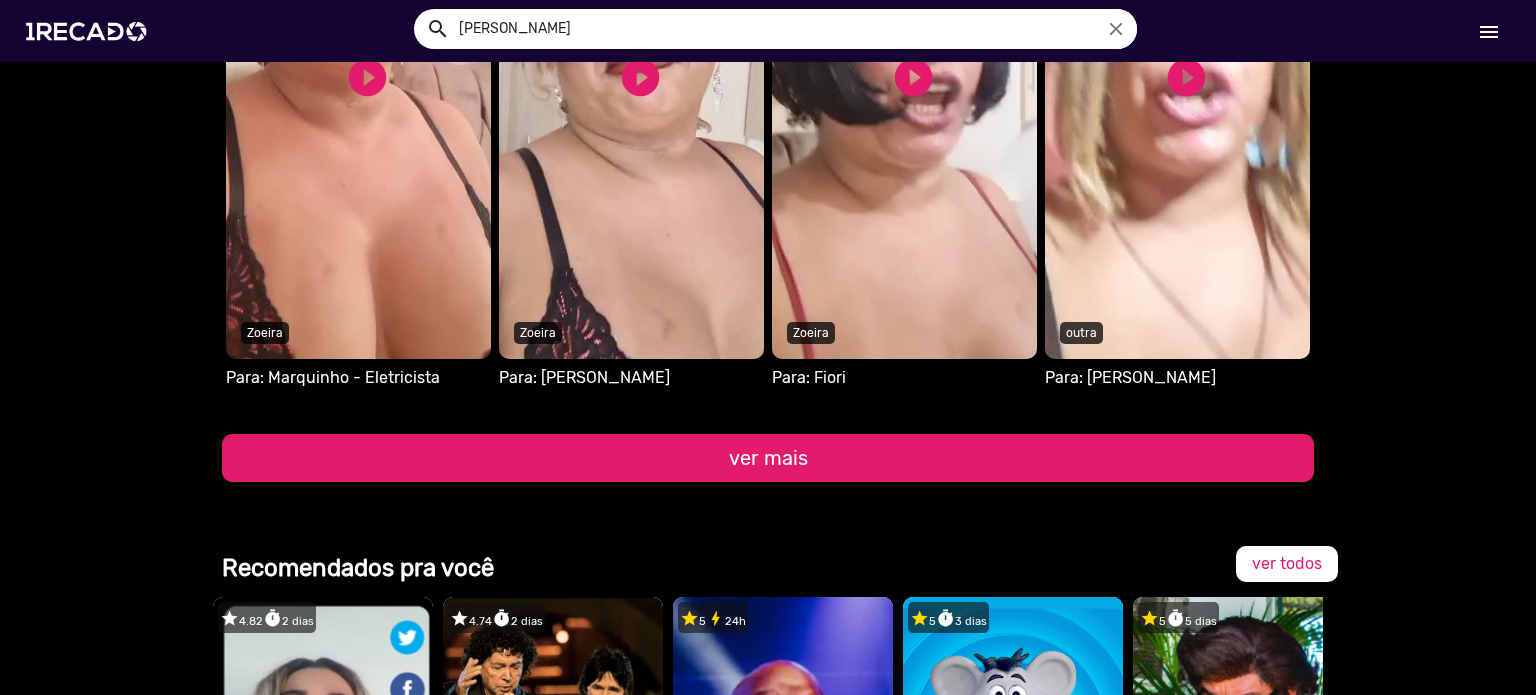 click on "ver mais" 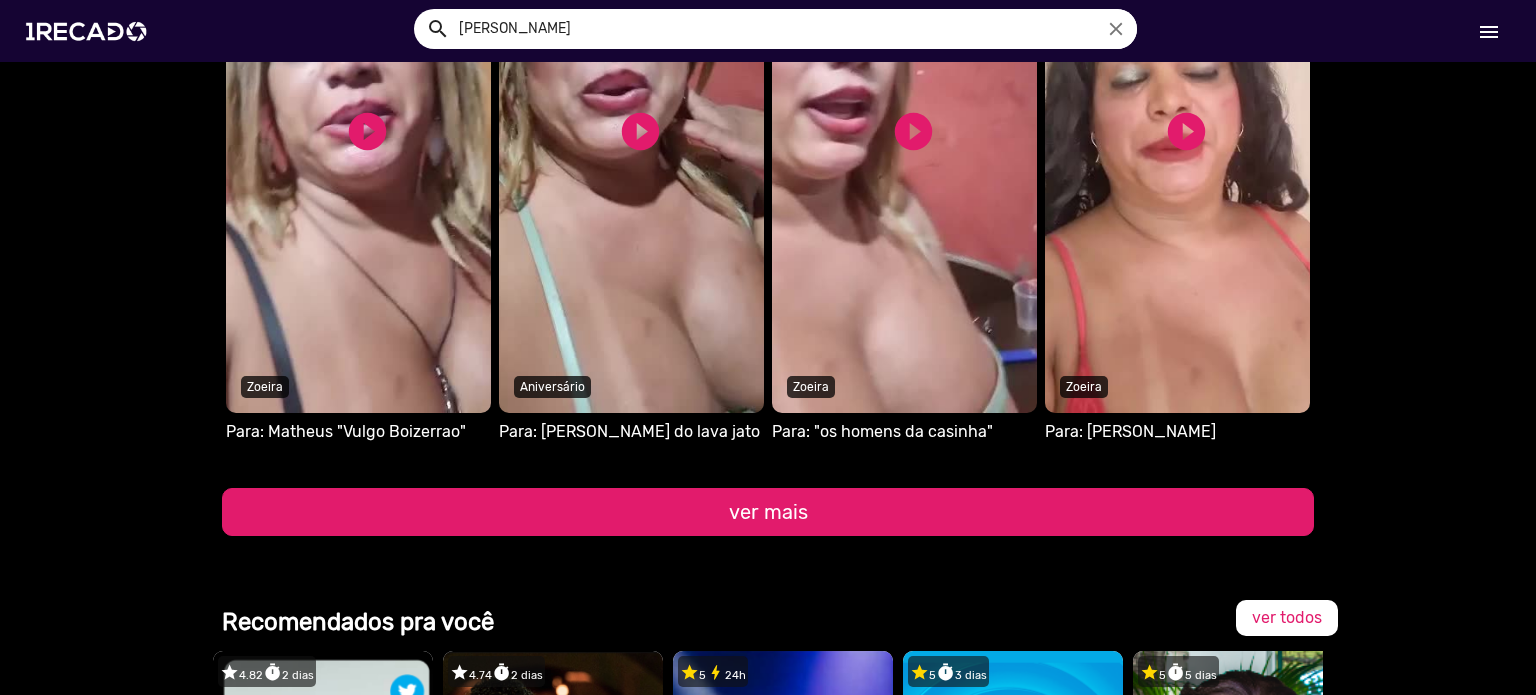scroll, scrollTop: 21749, scrollLeft: 0, axis: vertical 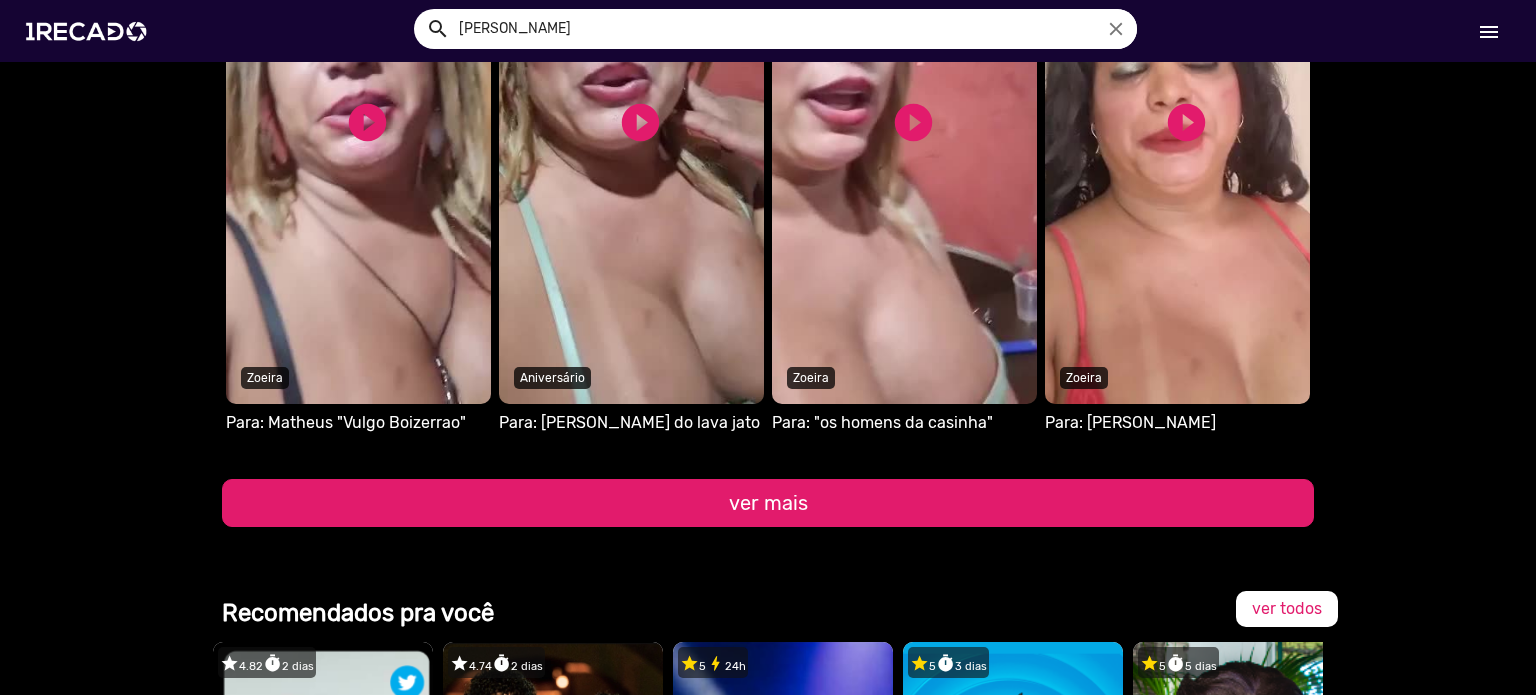 click on "ver mais" 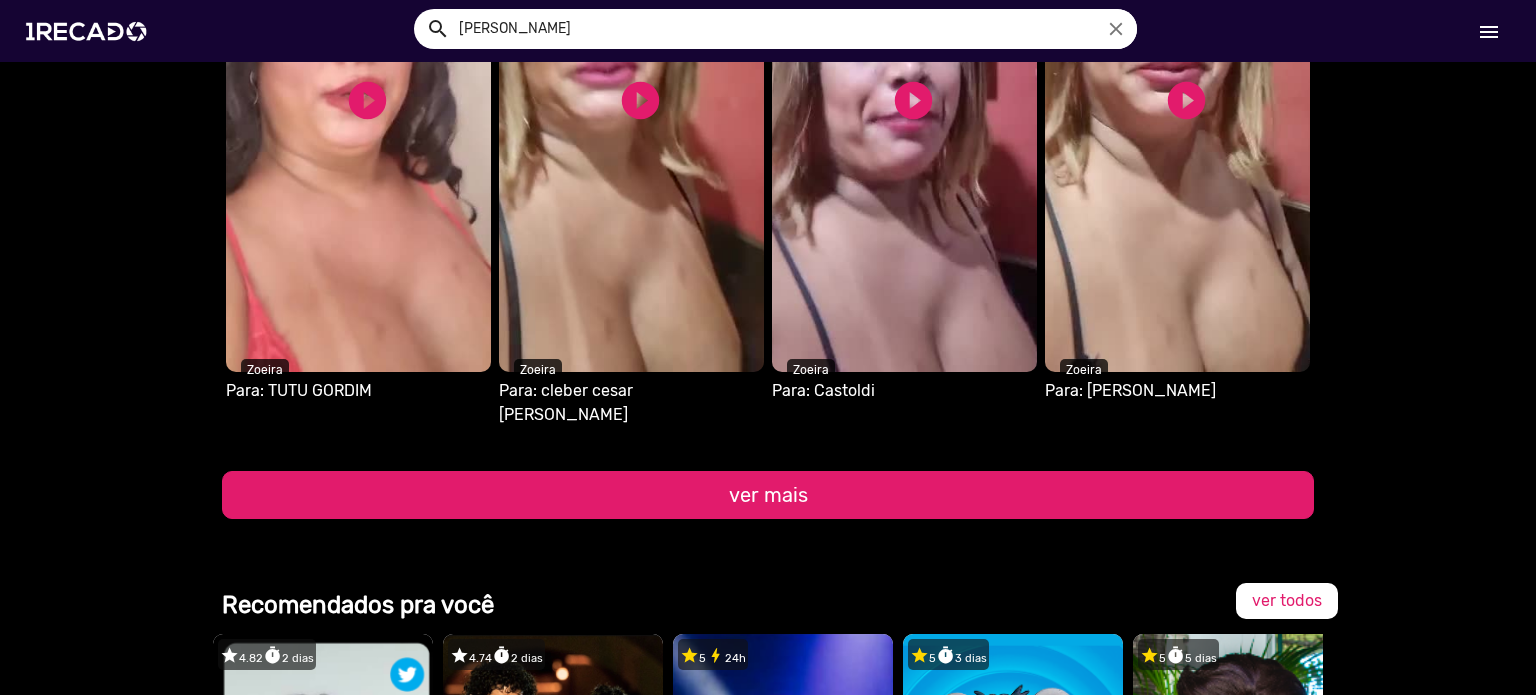 scroll, scrollTop: 22389, scrollLeft: 0, axis: vertical 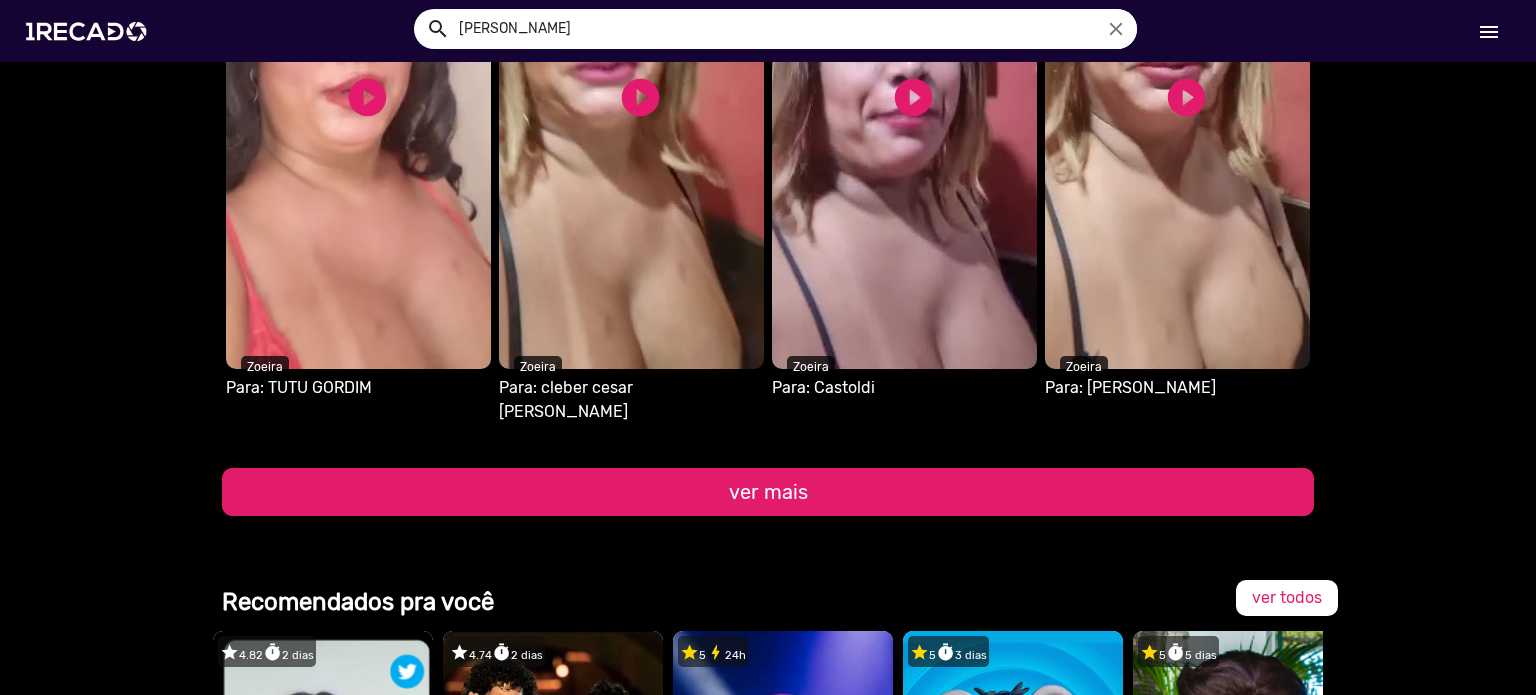 click on "ver mais" 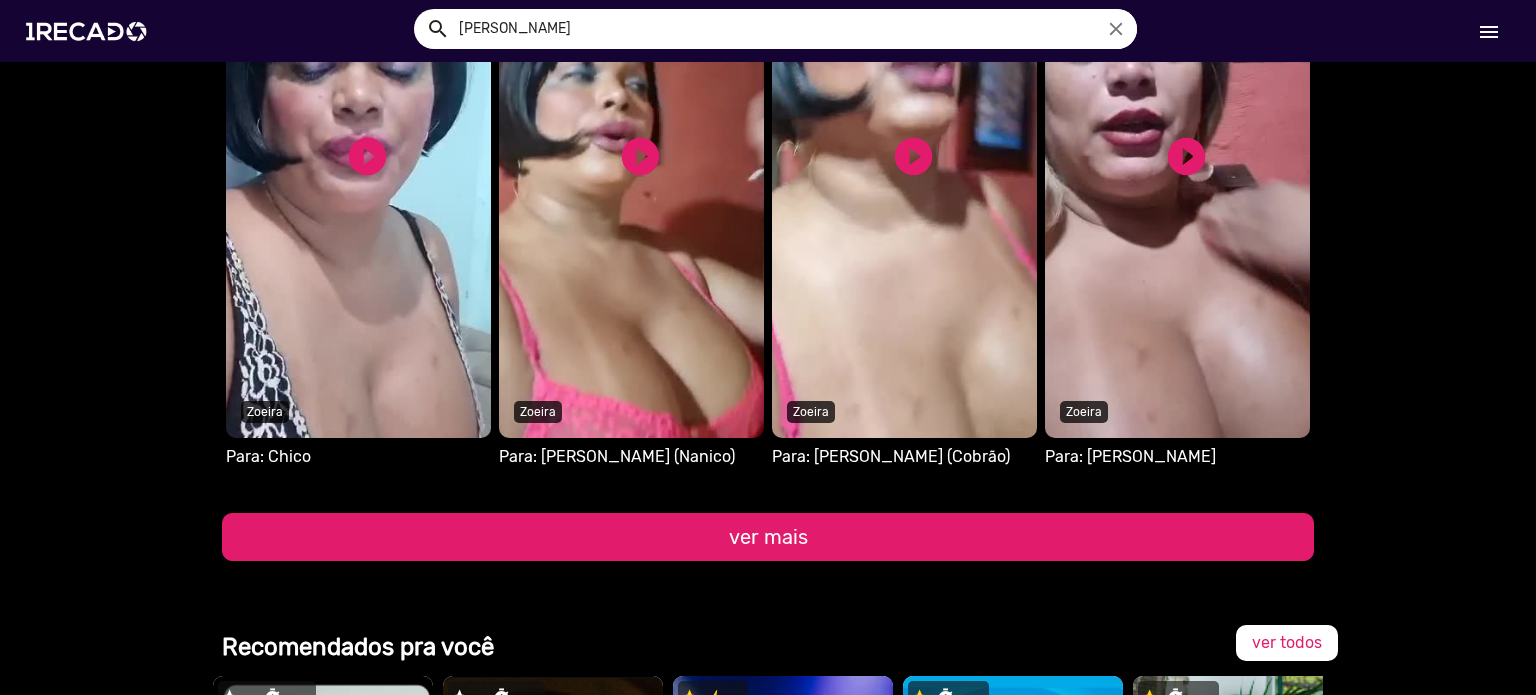 scroll, scrollTop: 22989, scrollLeft: 0, axis: vertical 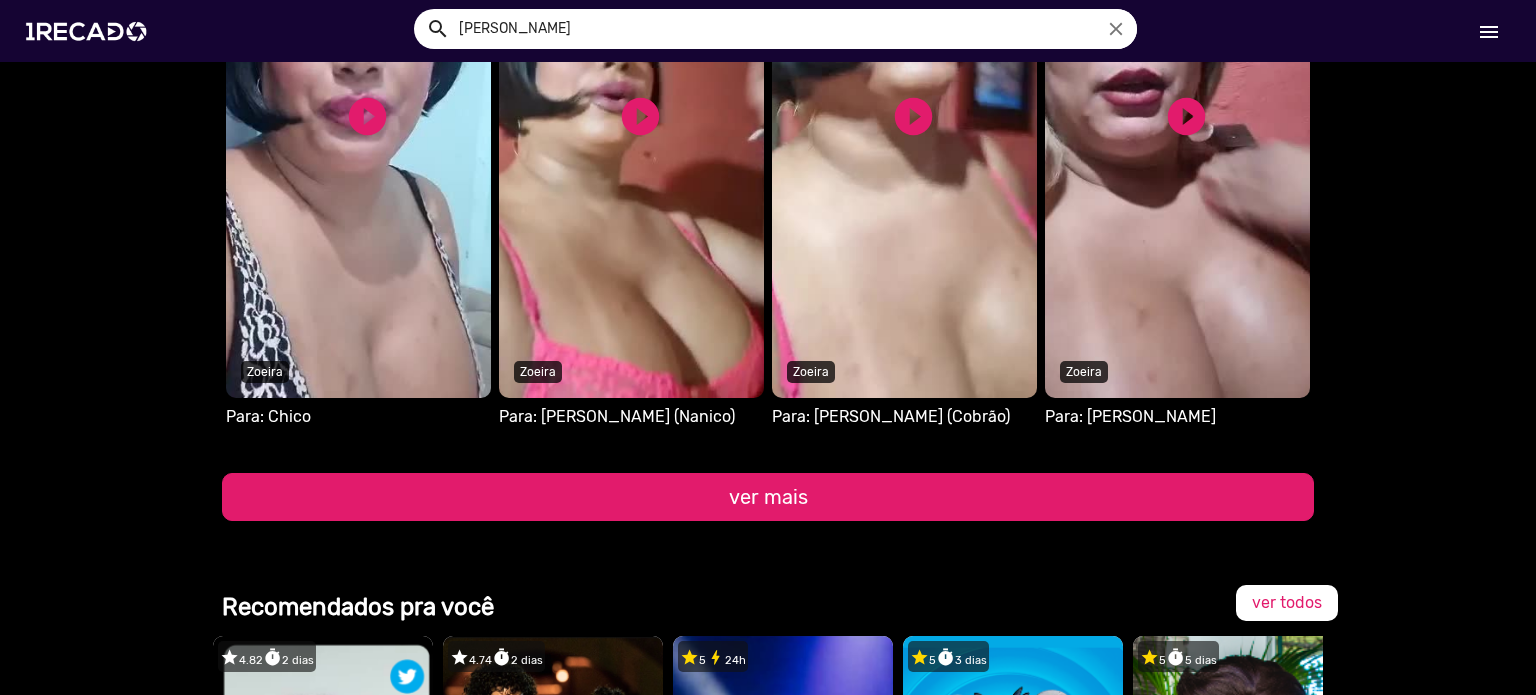 click on "ver mais" 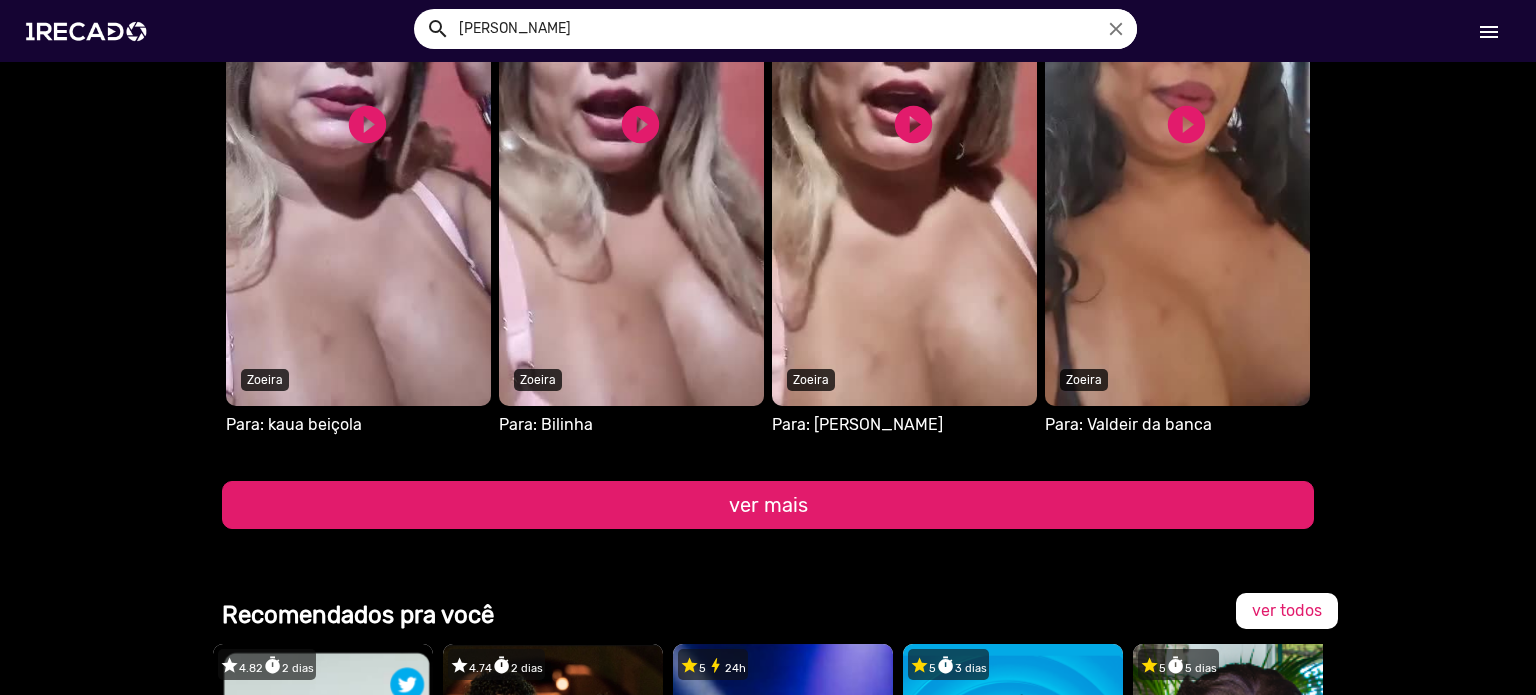 scroll, scrollTop: 23589, scrollLeft: 0, axis: vertical 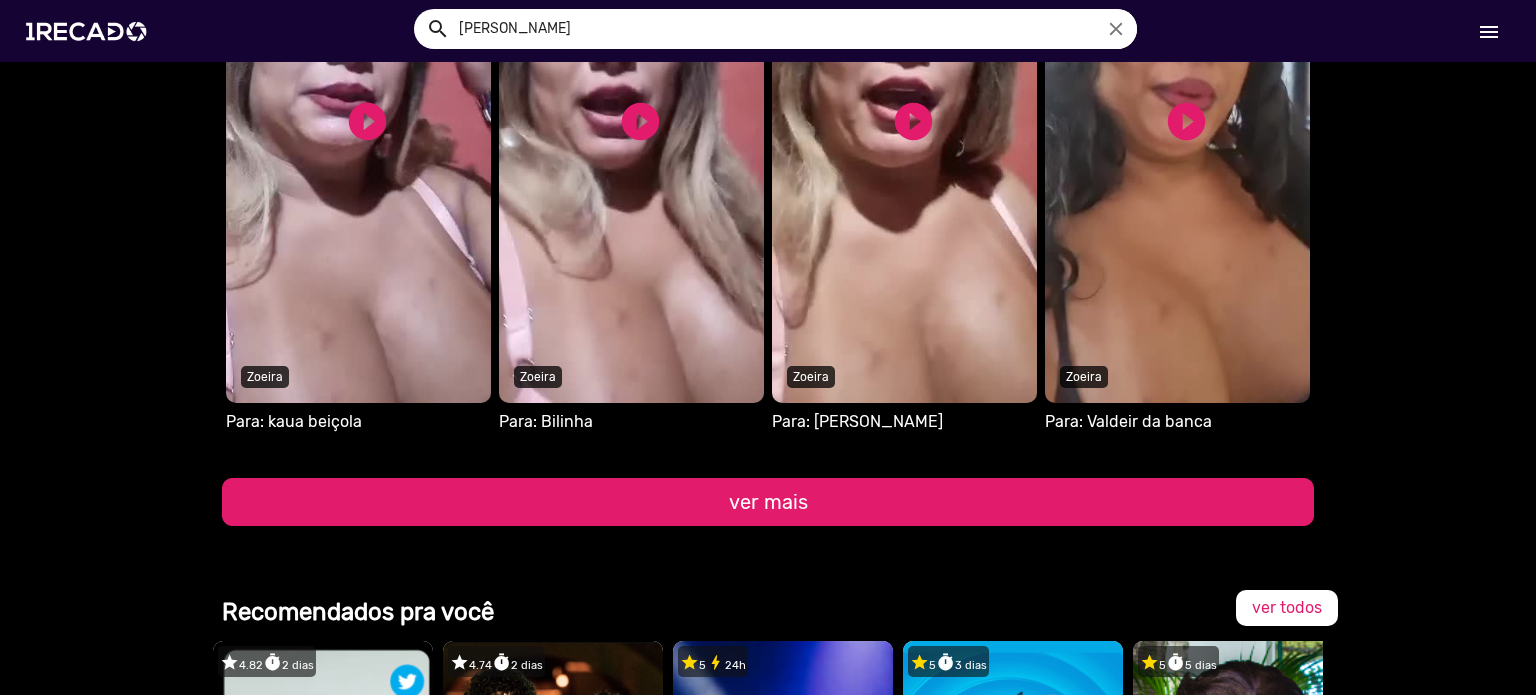 click on "ver mais" 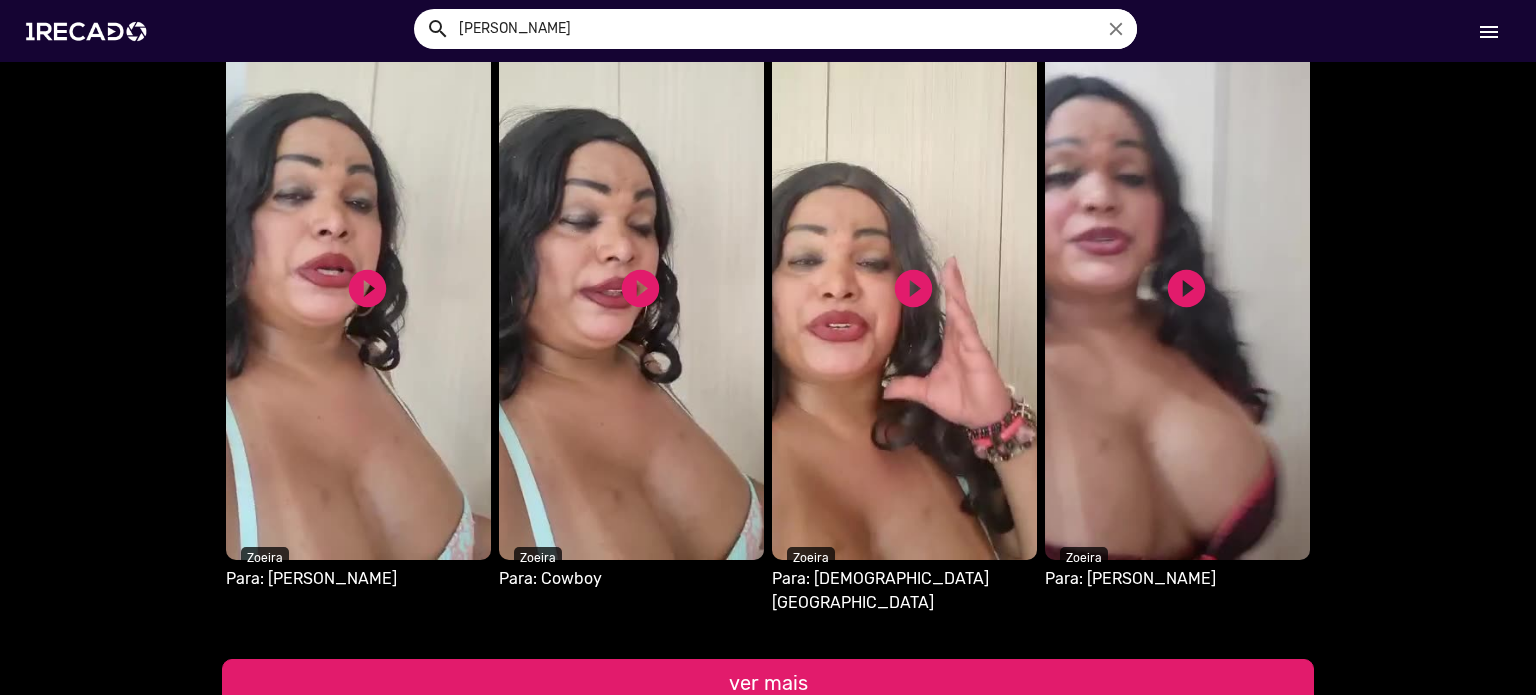 scroll, scrollTop: 24069, scrollLeft: 0, axis: vertical 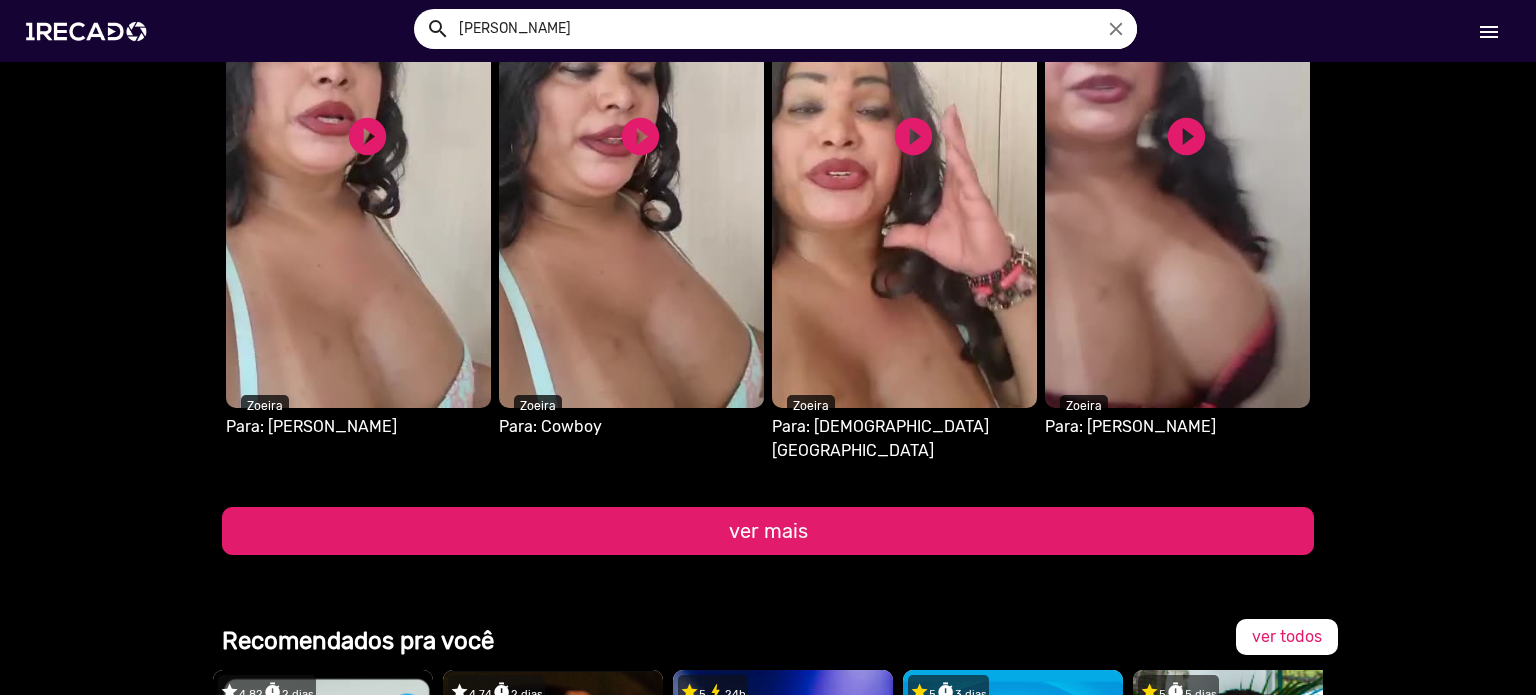 click on "ver mais" 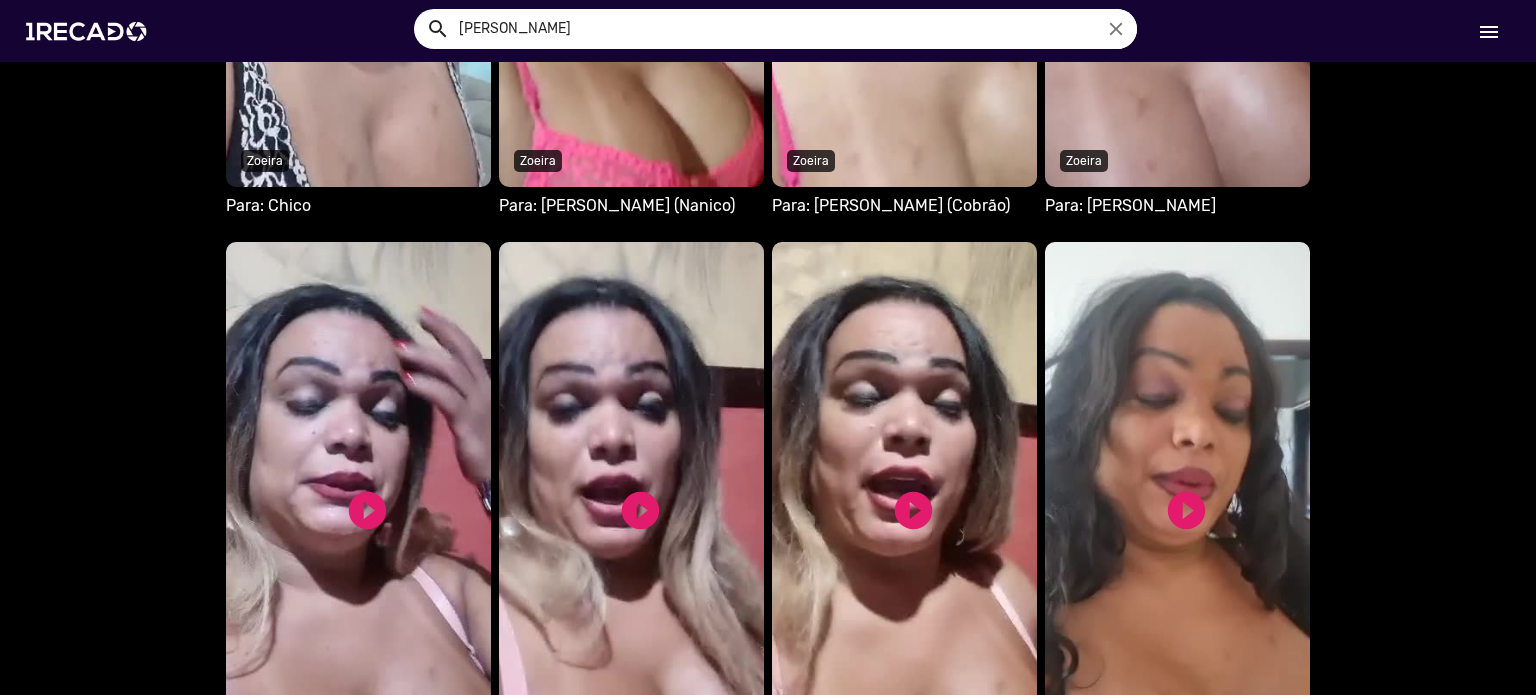 scroll, scrollTop: 23109, scrollLeft: 0, axis: vertical 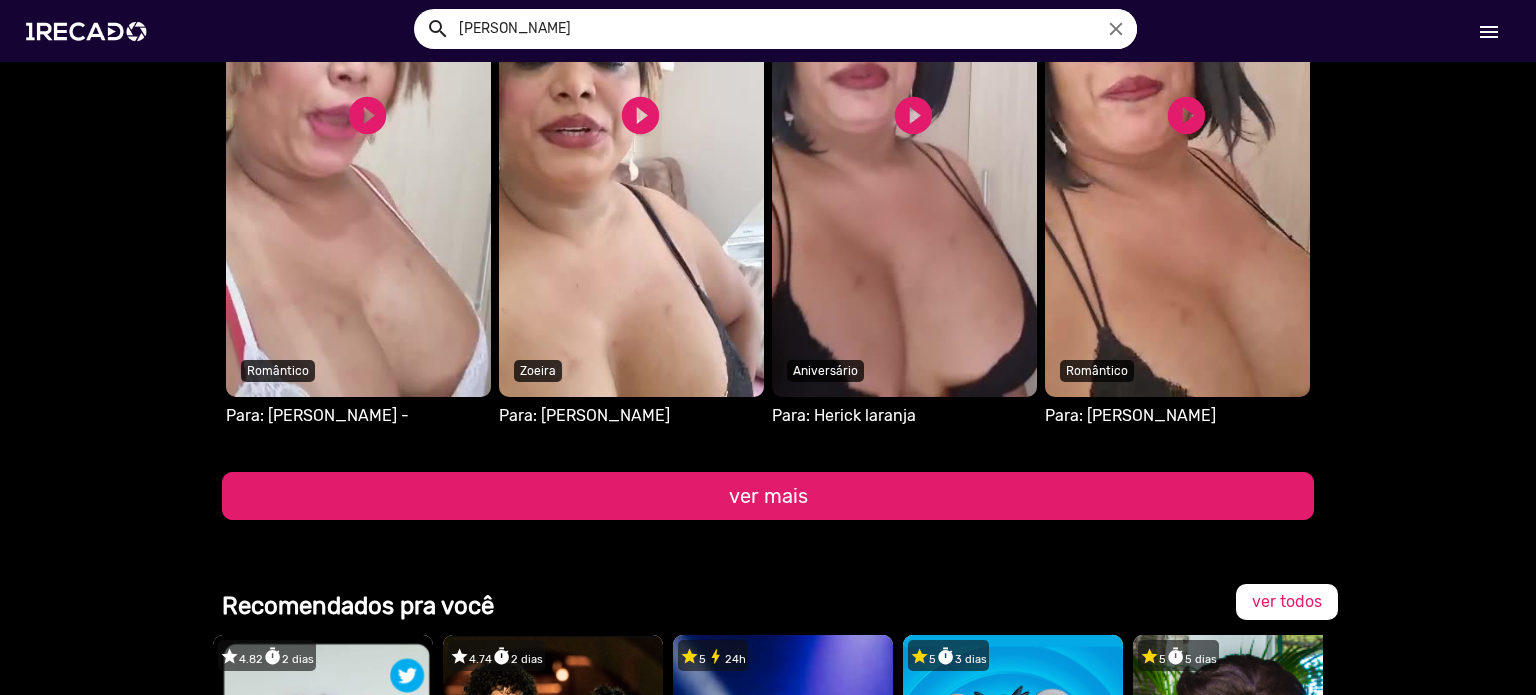 click on "ver mais" 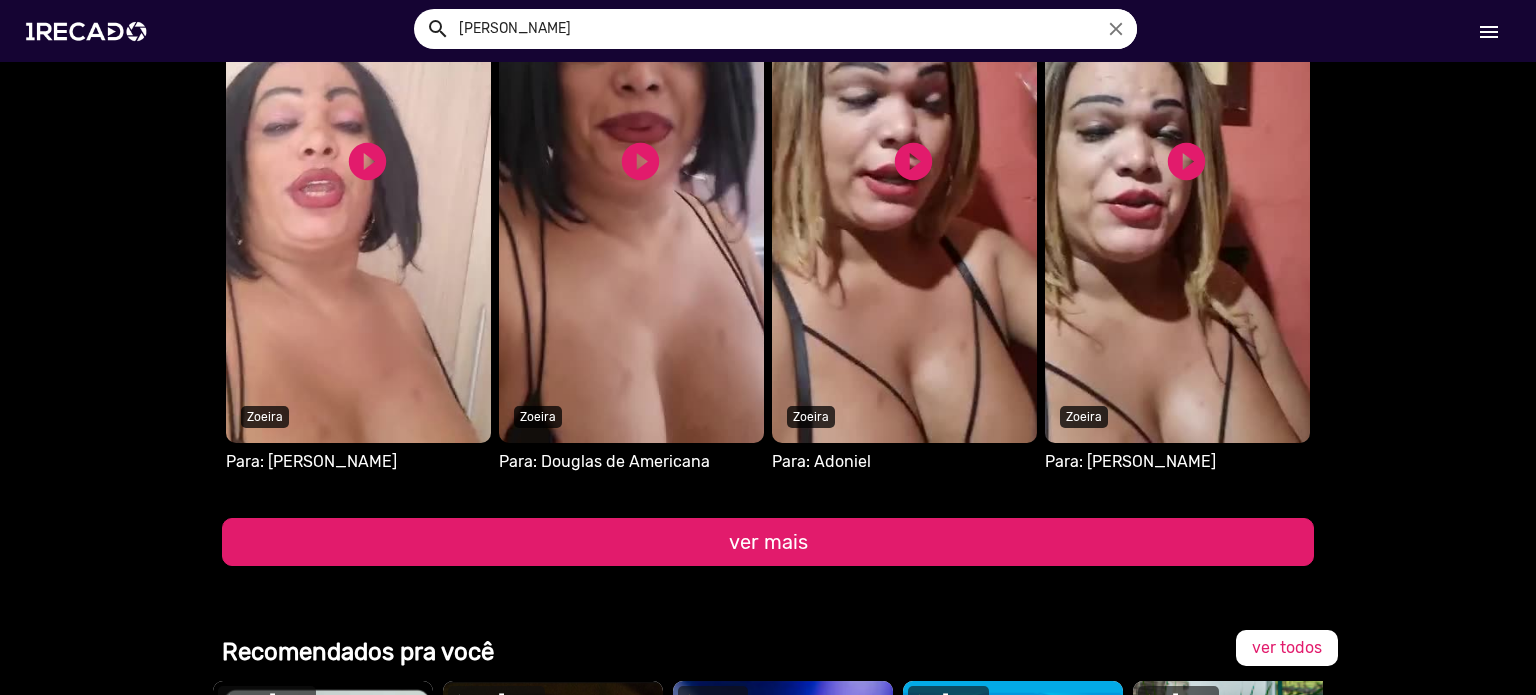 scroll, scrollTop: 25389, scrollLeft: 0, axis: vertical 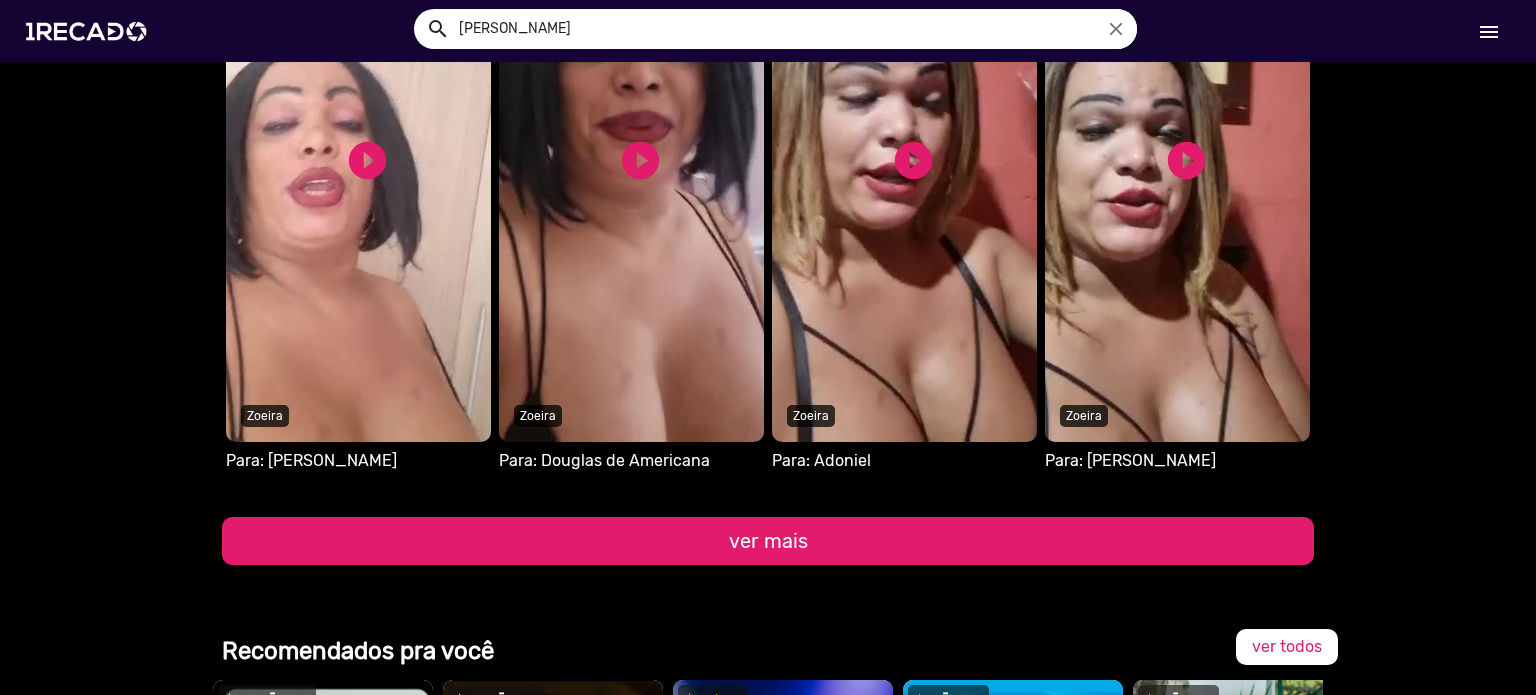 click on "ver mais" 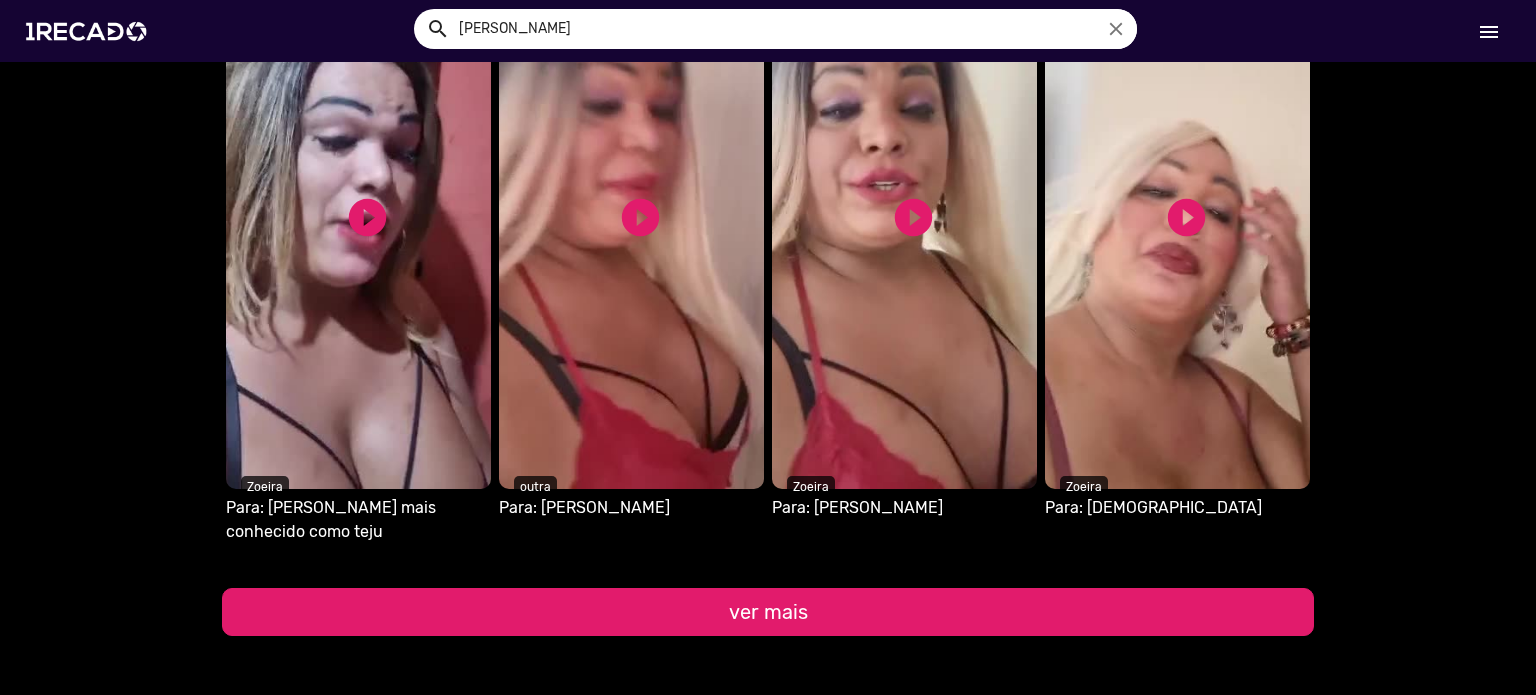scroll, scrollTop: 25989, scrollLeft: 0, axis: vertical 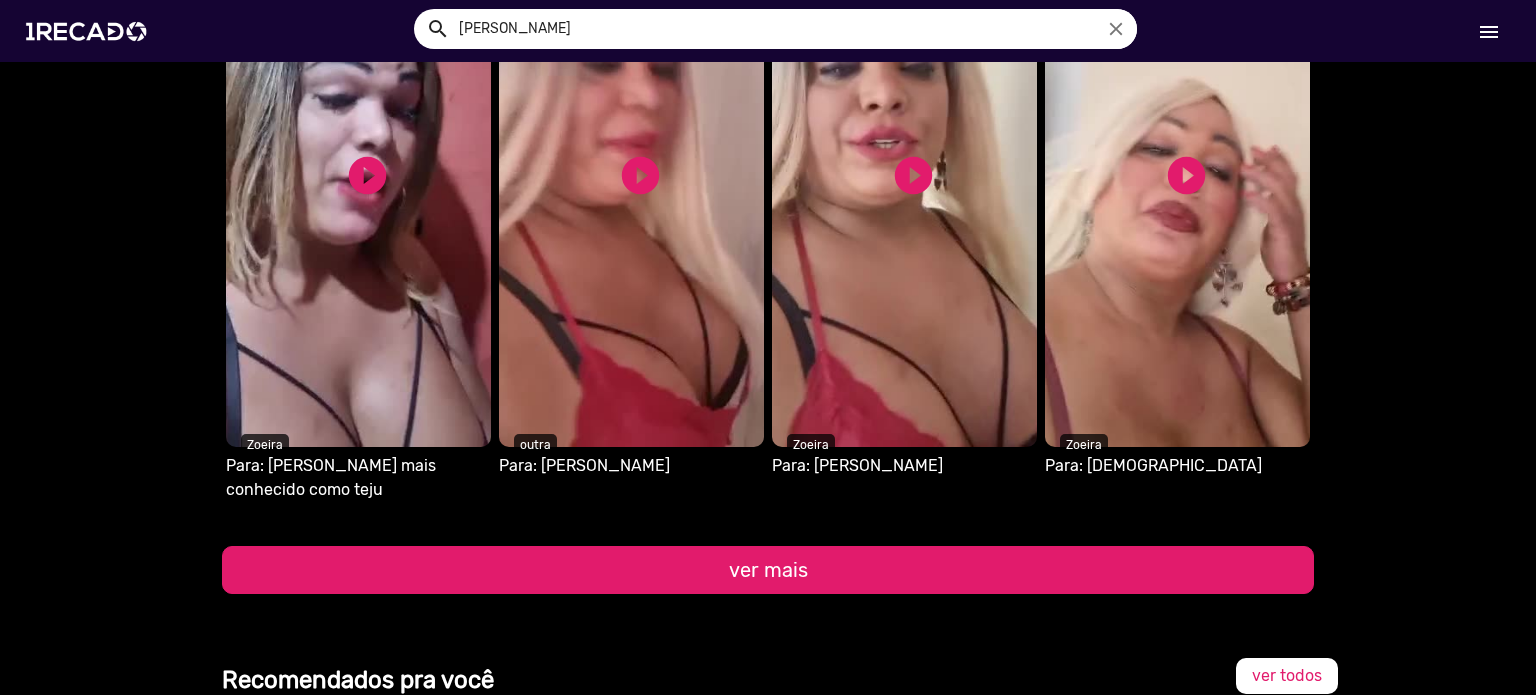 click on "ver mais" 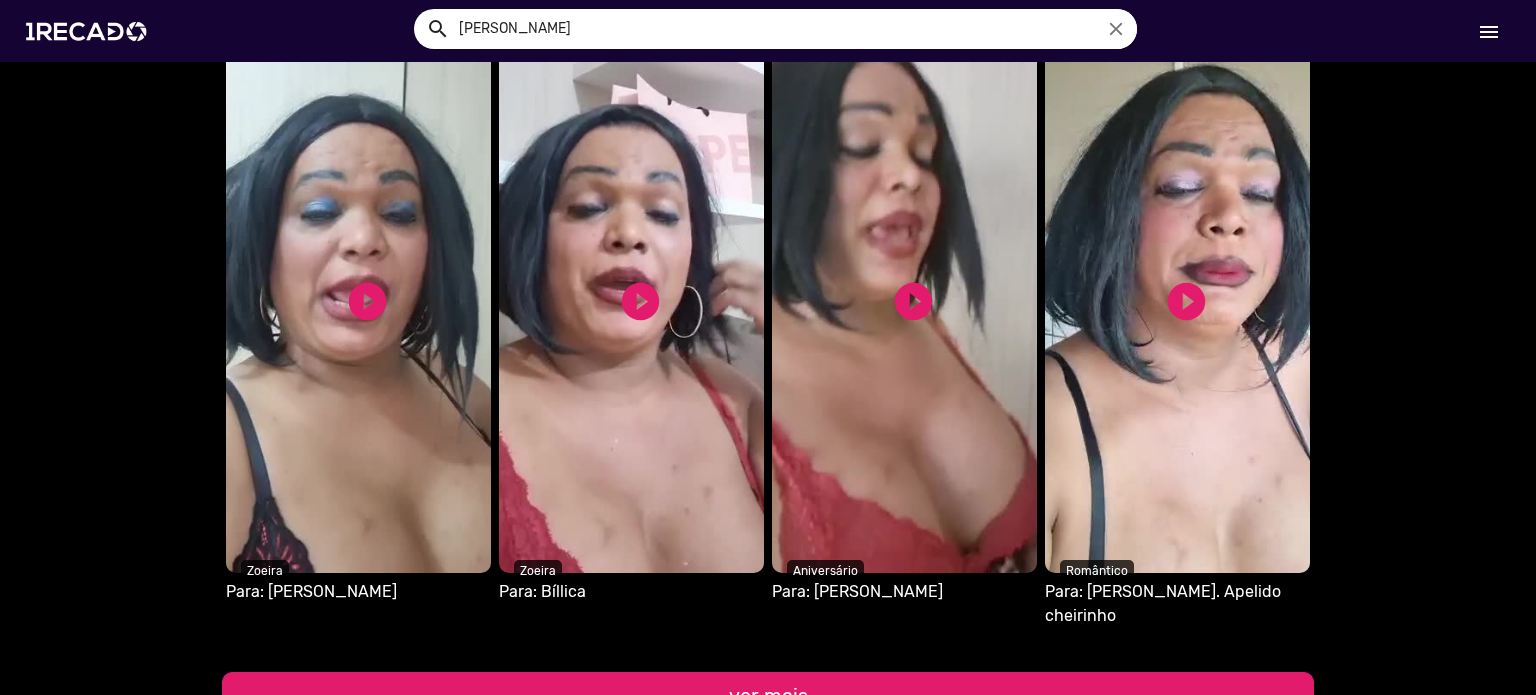 scroll, scrollTop: 26549, scrollLeft: 0, axis: vertical 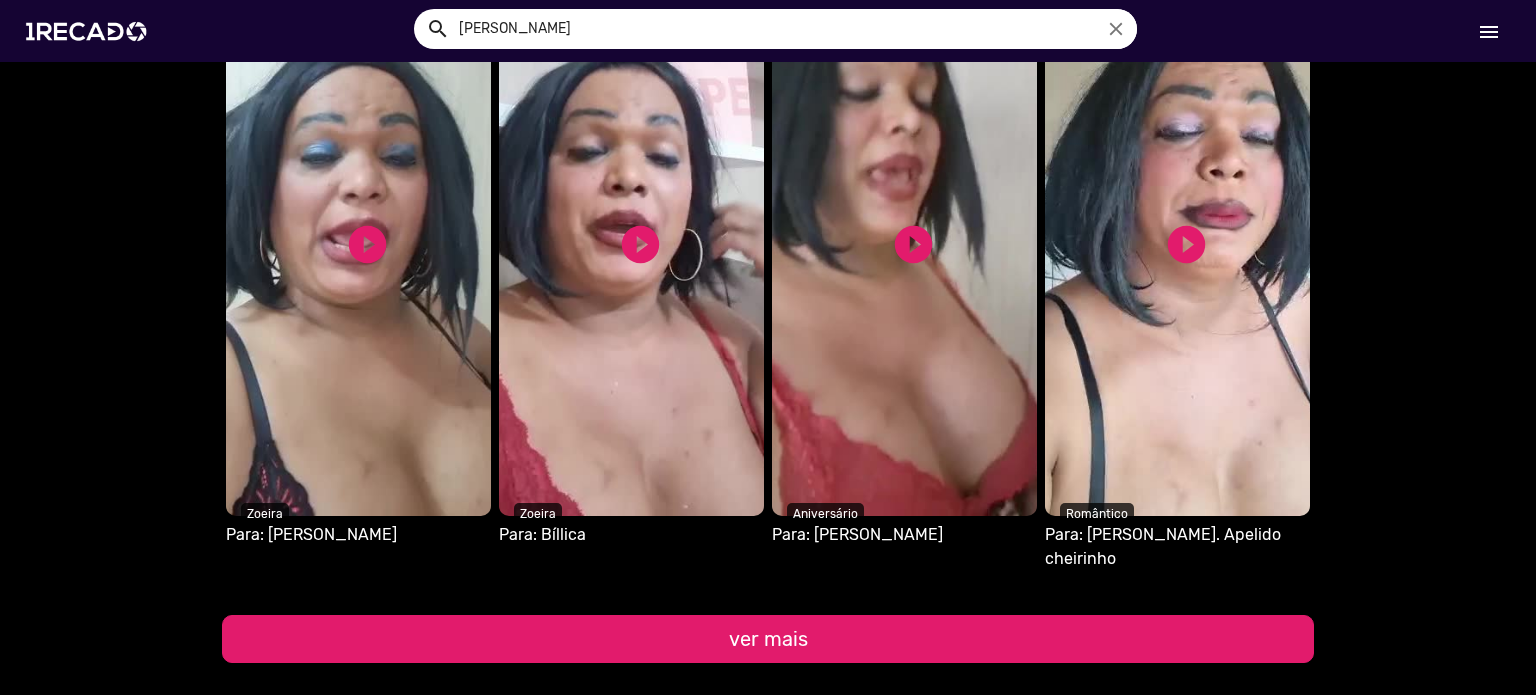 click on "ver mais" 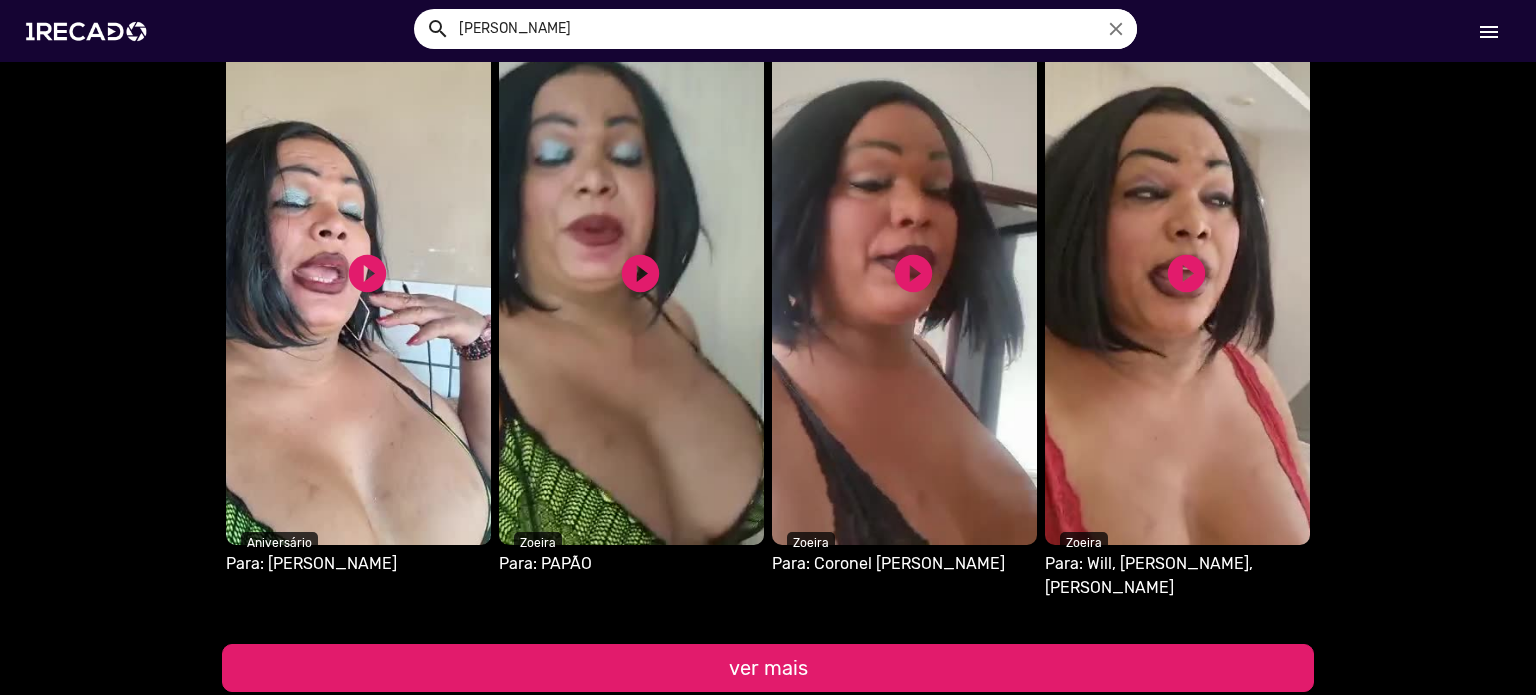 scroll, scrollTop: 27189, scrollLeft: 0, axis: vertical 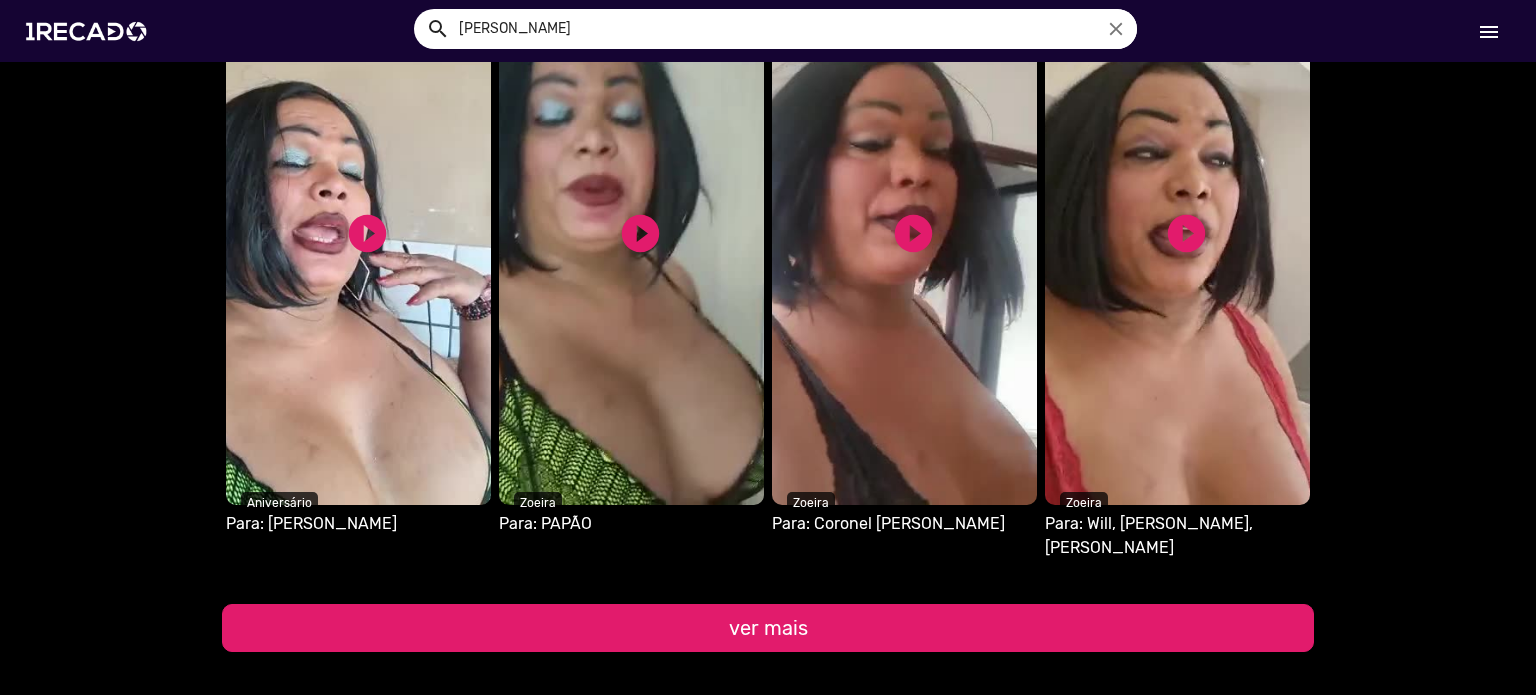 click on "ver mais" 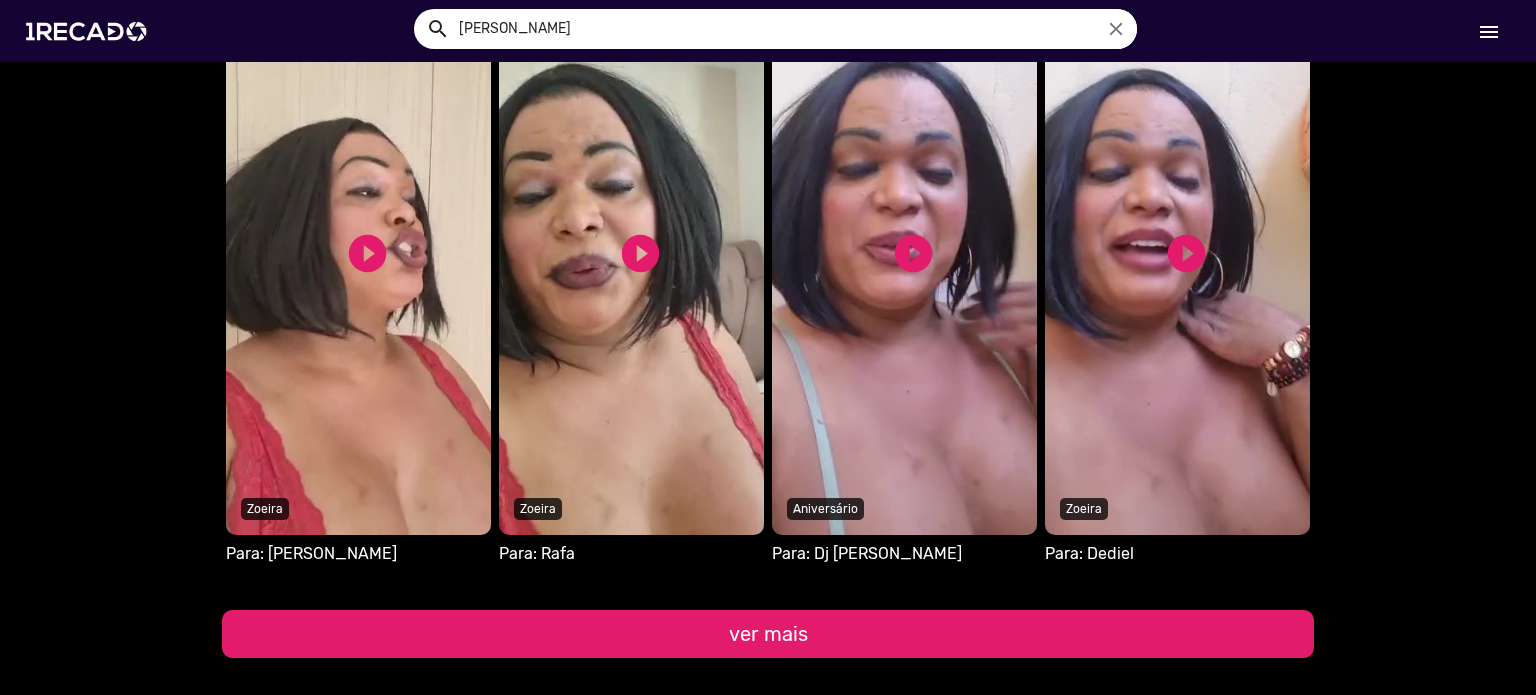 scroll, scrollTop: 27829, scrollLeft: 0, axis: vertical 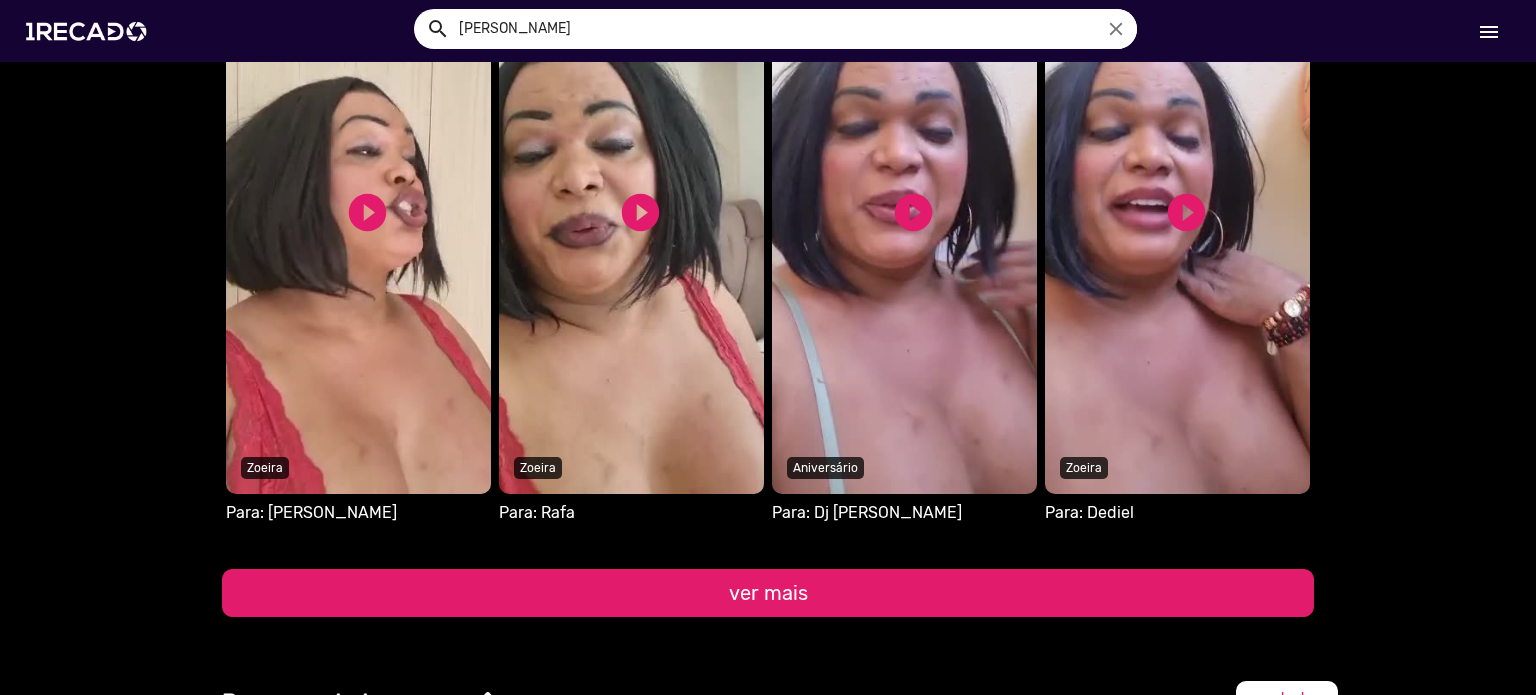 click on "ver mais" 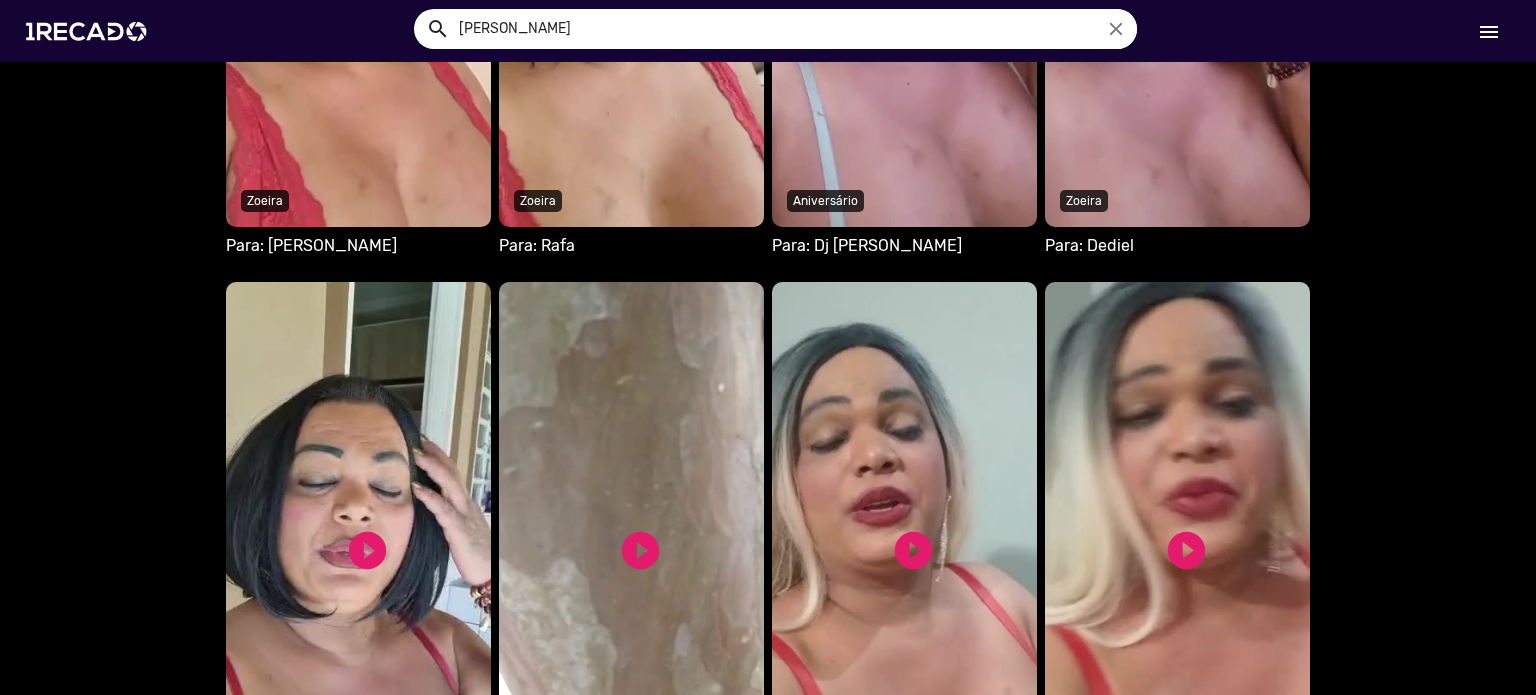 scroll, scrollTop: 28349, scrollLeft: 0, axis: vertical 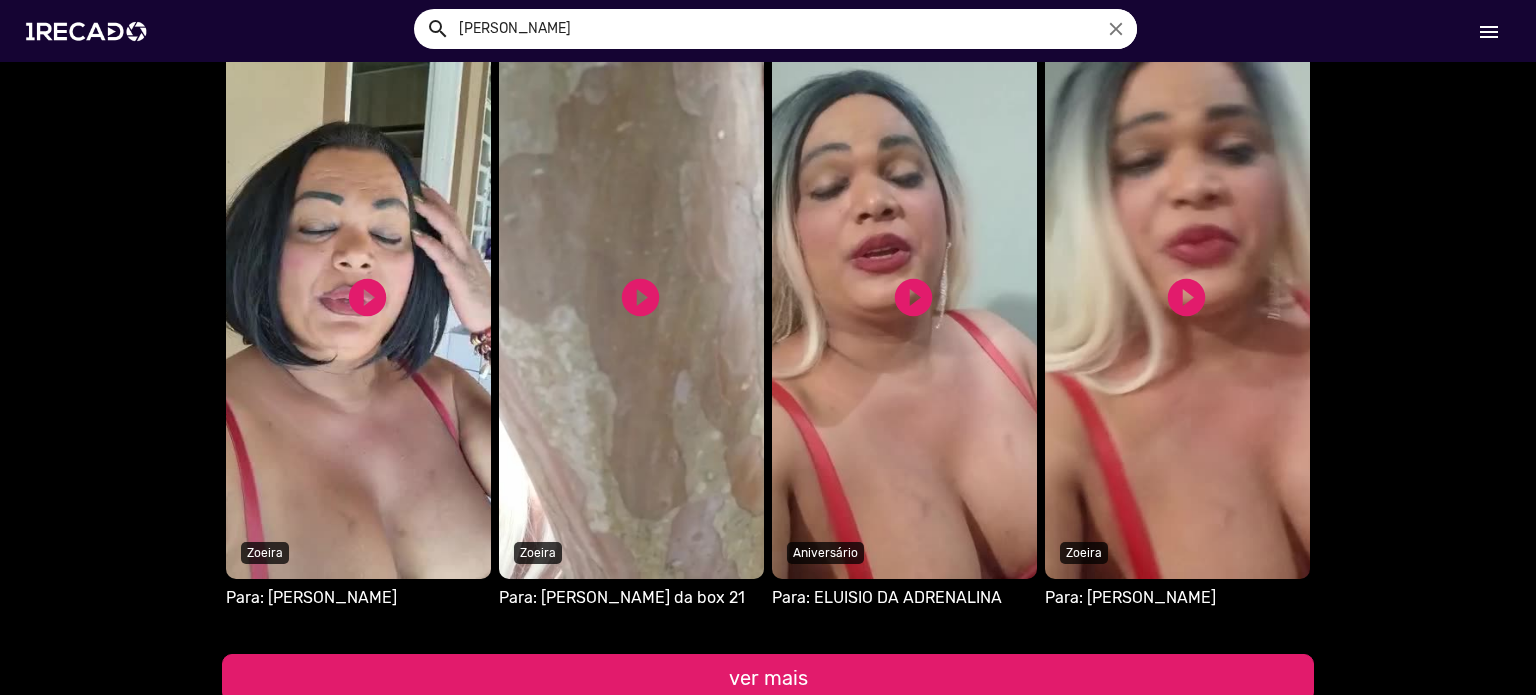 click on "ver mais" 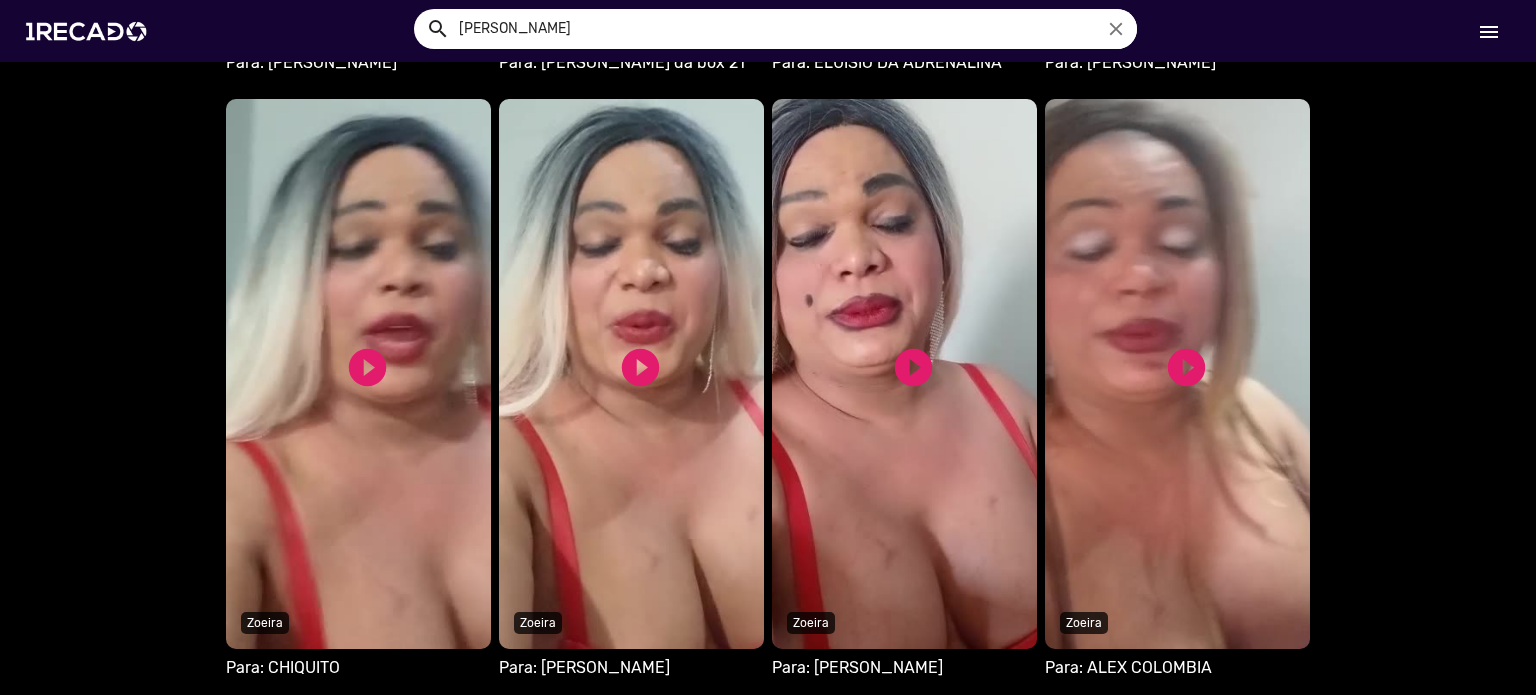 scroll, scrollTop: 28949, scrollLeft: 0, axis: vertical 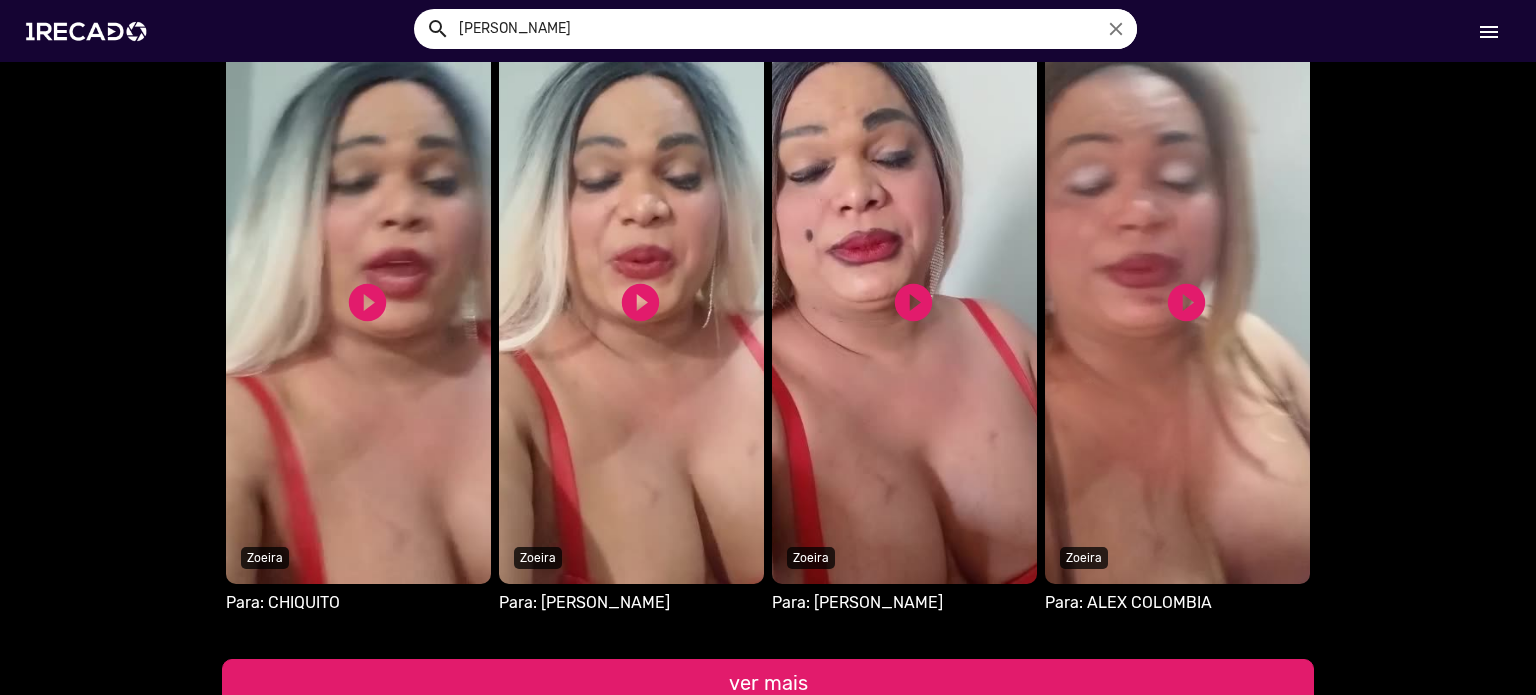 click on "ver mais" 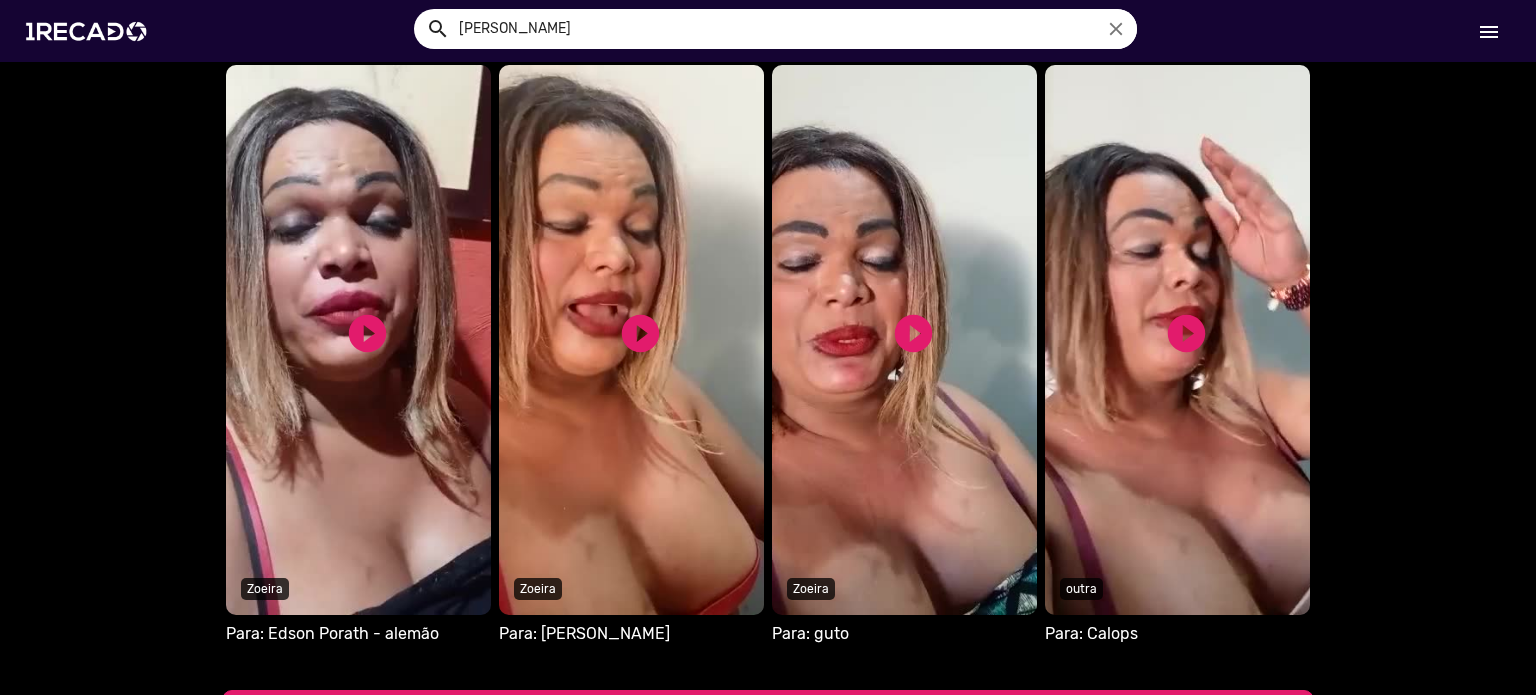scroll, scrollTop: 29549, scrollLeft: 0, axis: vertical 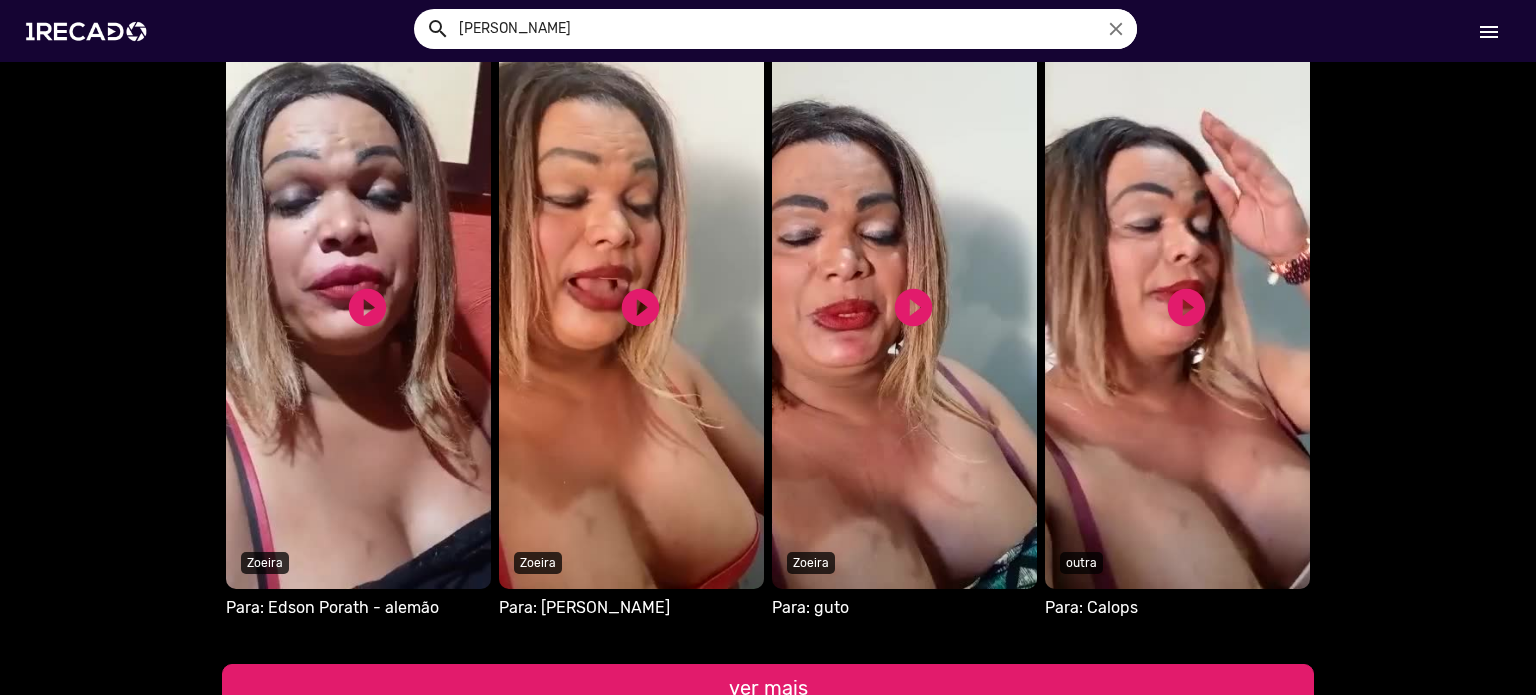 click on "ver mais" 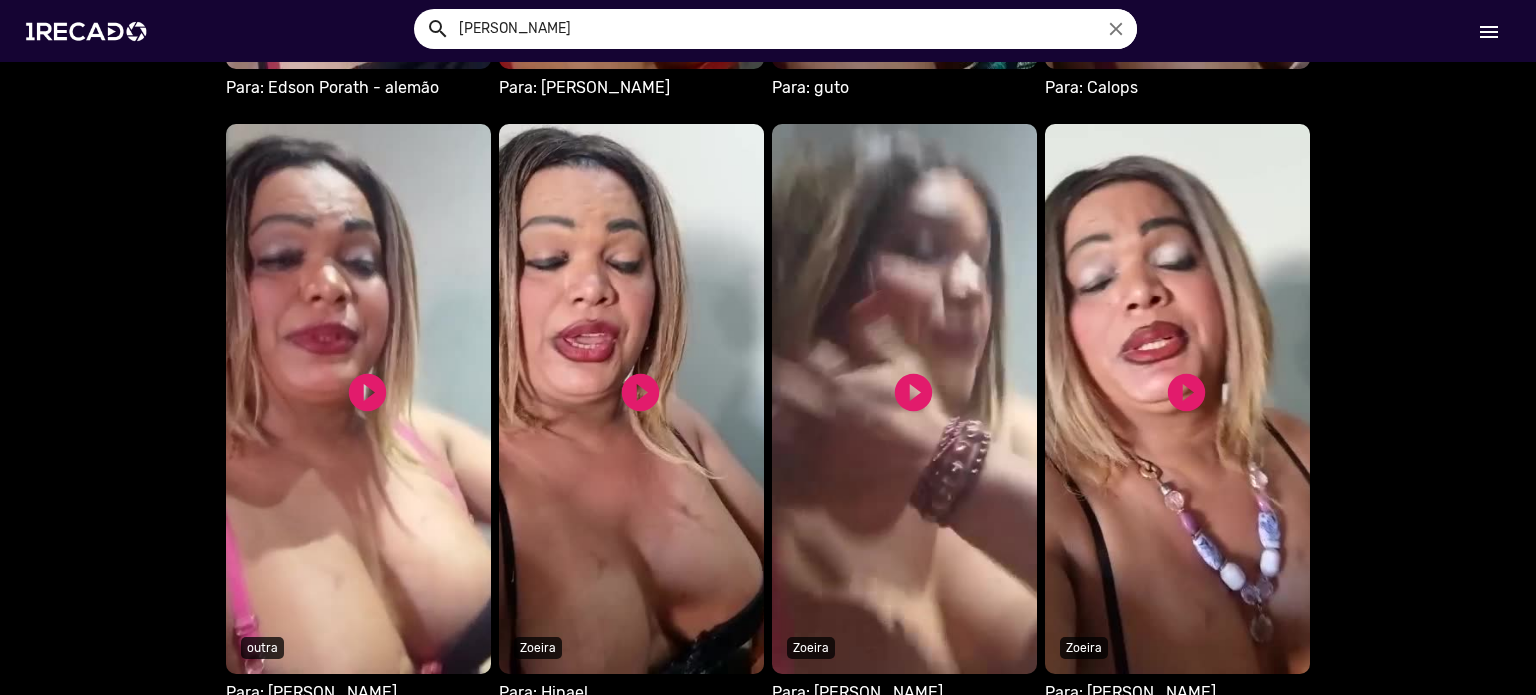 scroll, scrollTop: 30109, scrollLeft: 0, axis: vertical 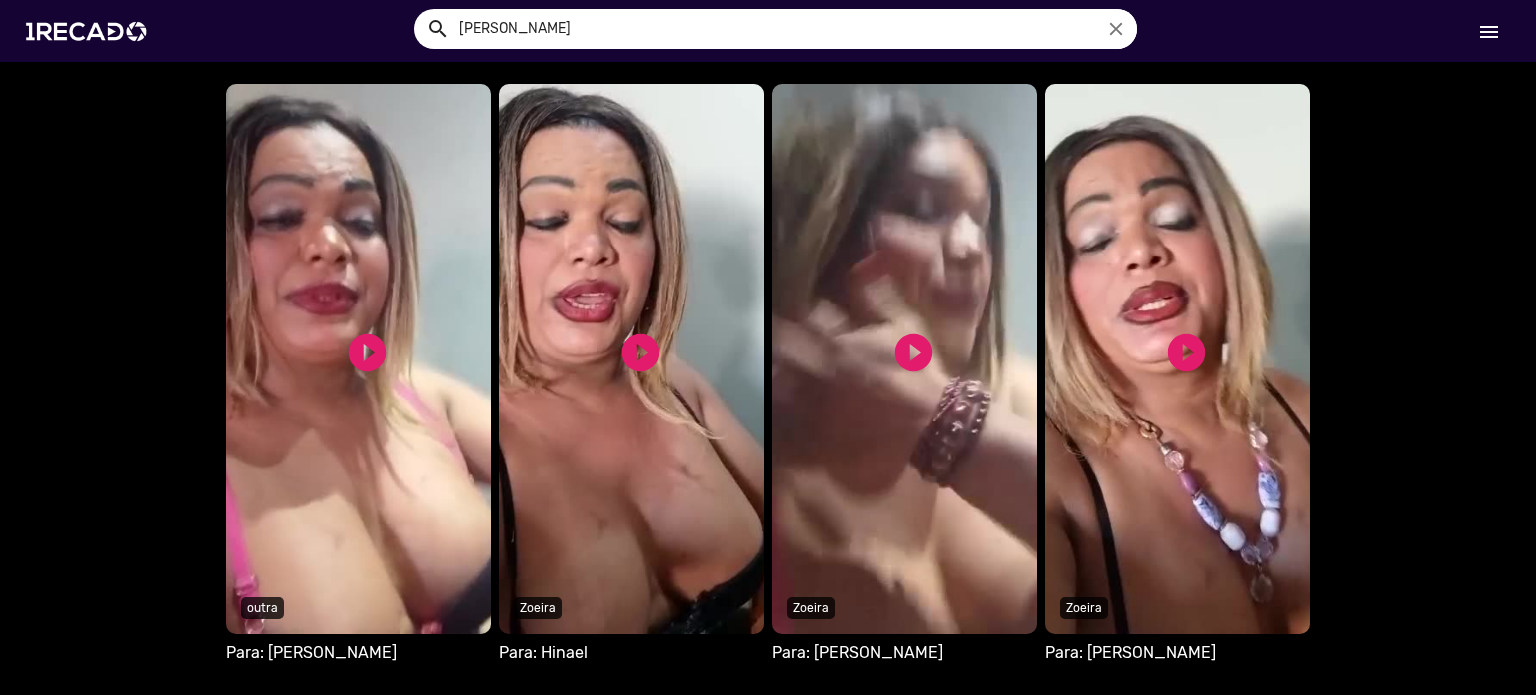click on "ver mais" 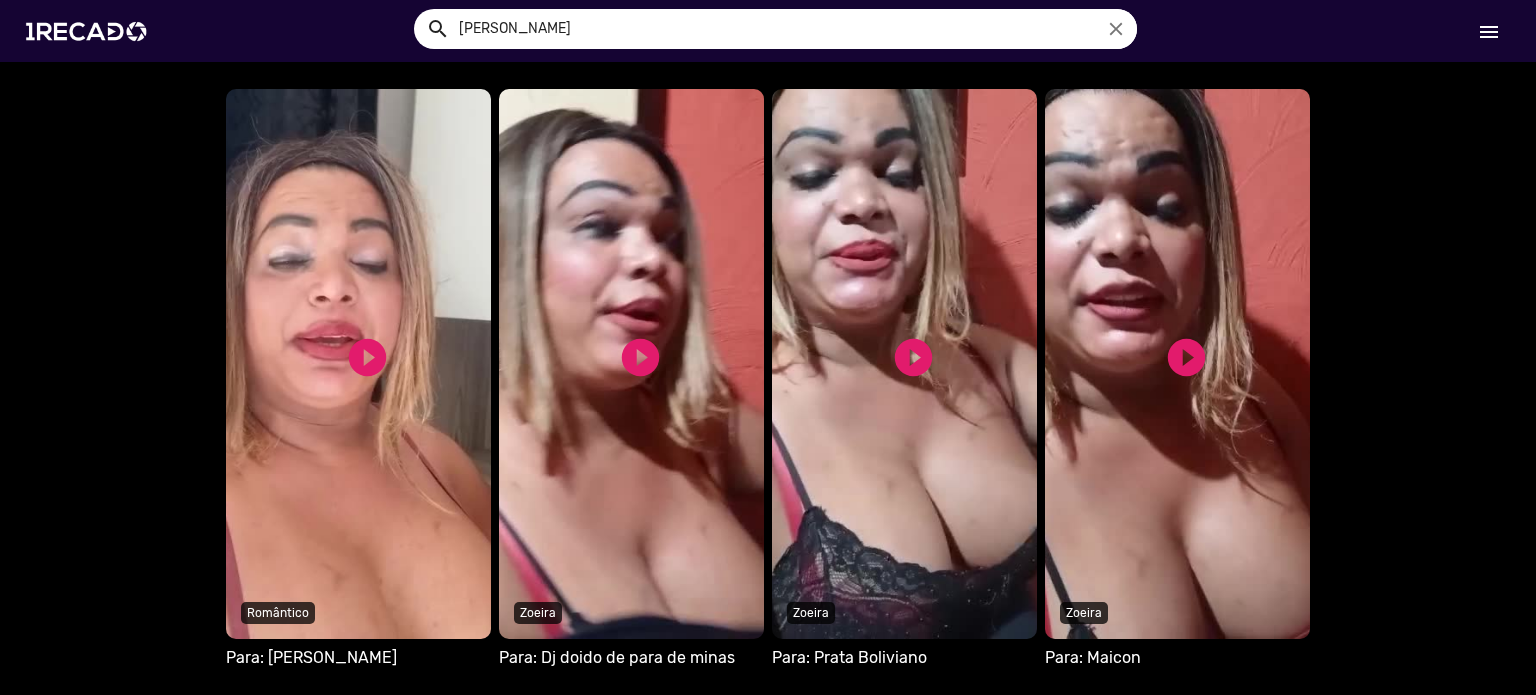 scroll, scrollTop: 30749, scrollLeft: 0, axis: vertical 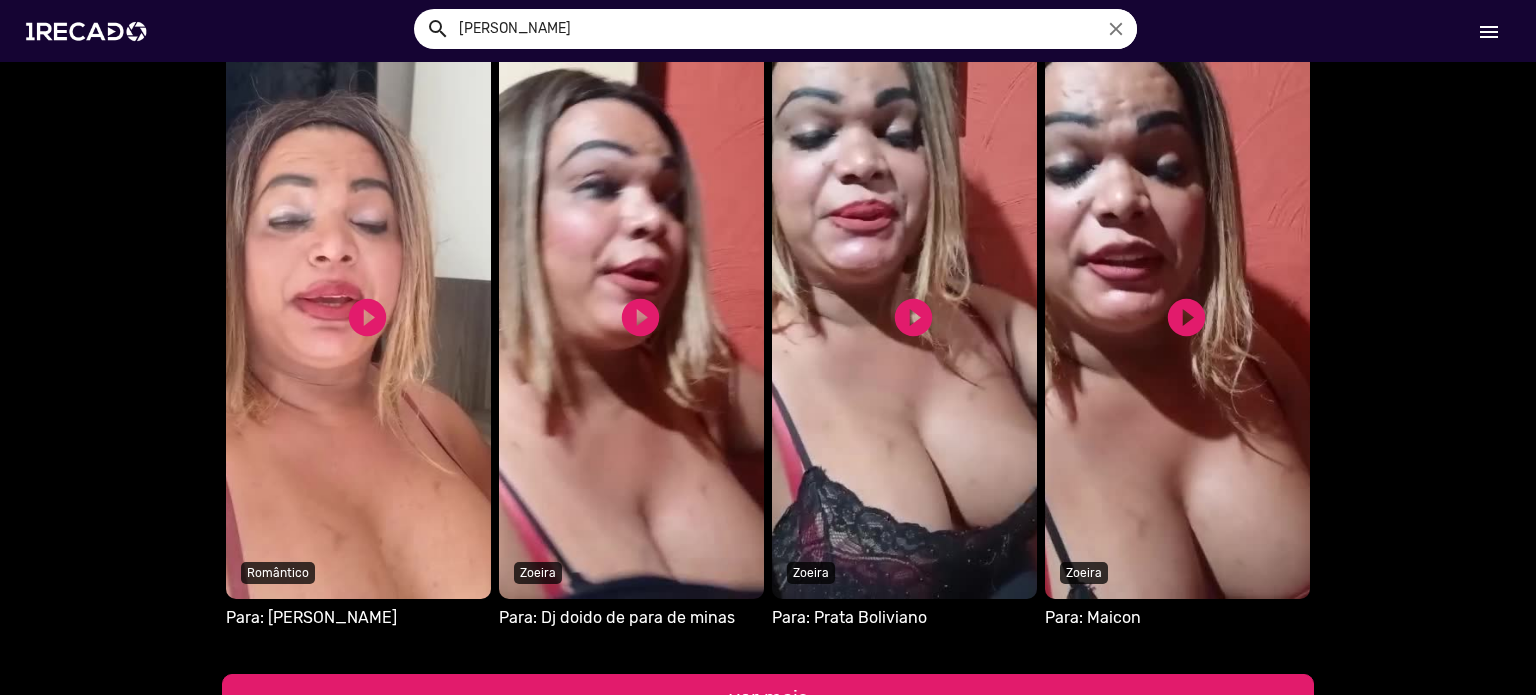click on "ver mais" 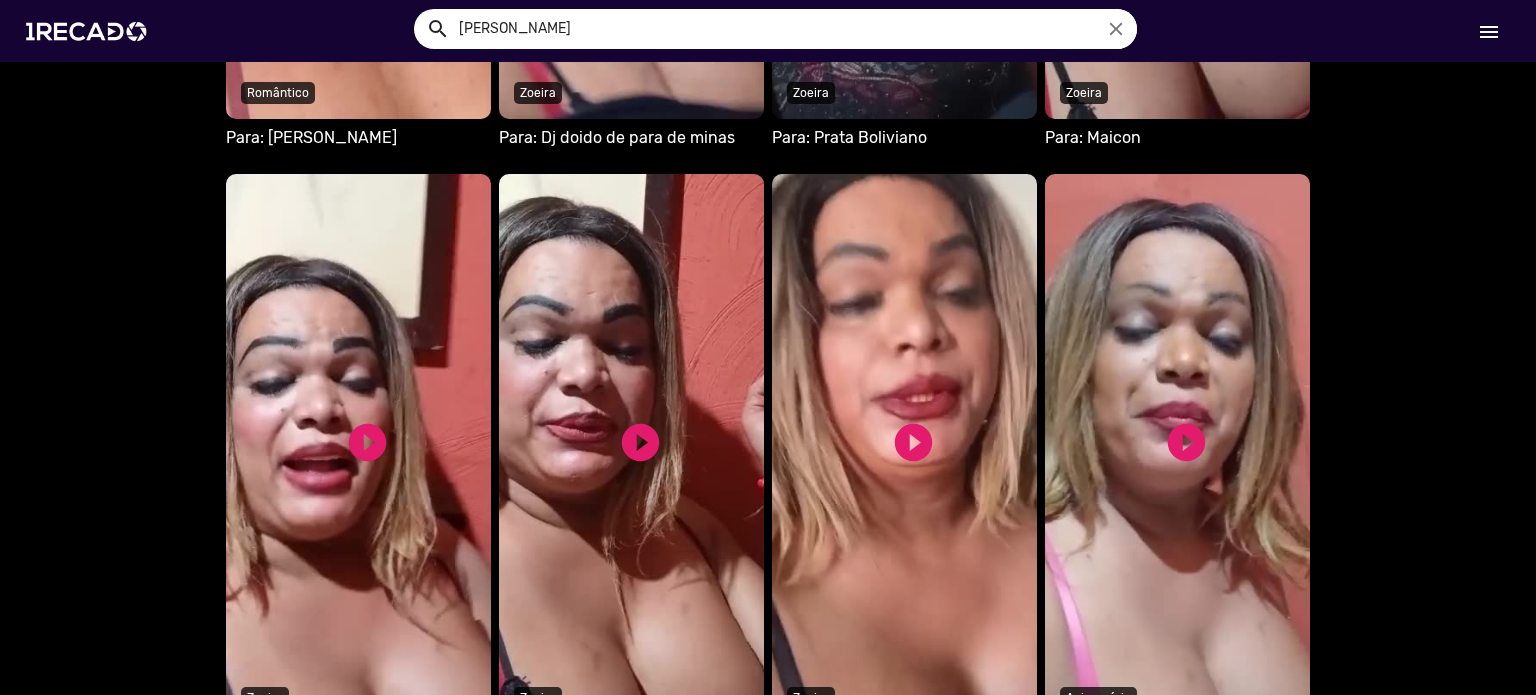 scroll, scrollTop: 31429, scrollLeft: 0, axis: vertical 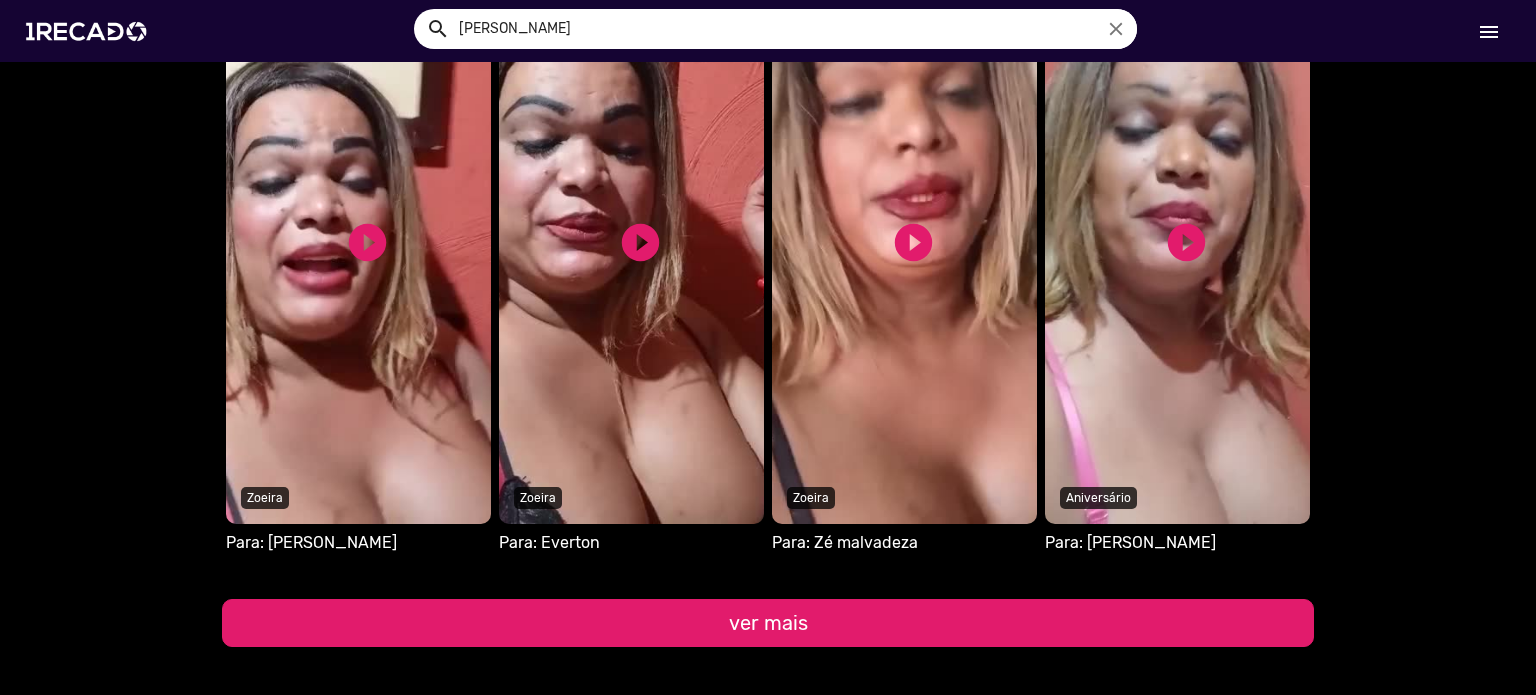 click on "ver mais" 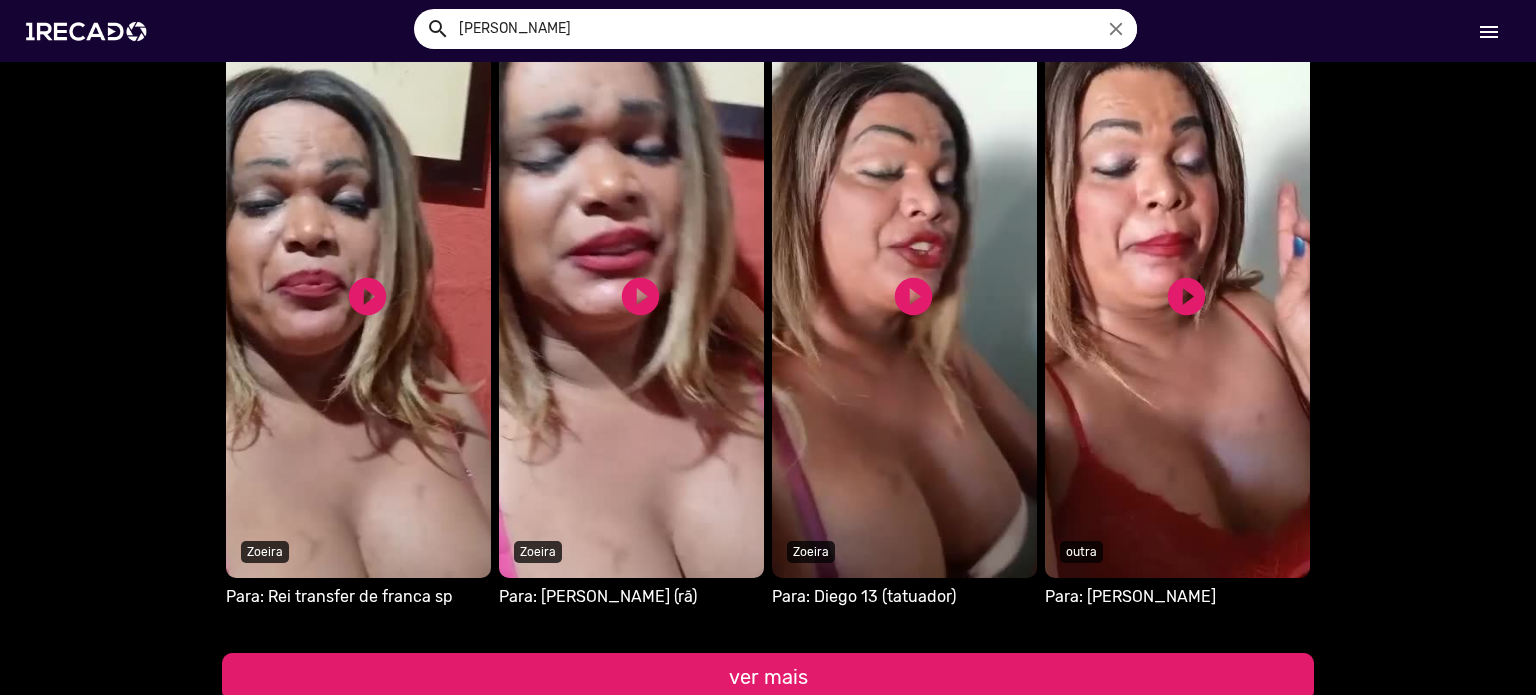 scroll, scrollTop: 32069, scrollLeft: 0, axis: vertical 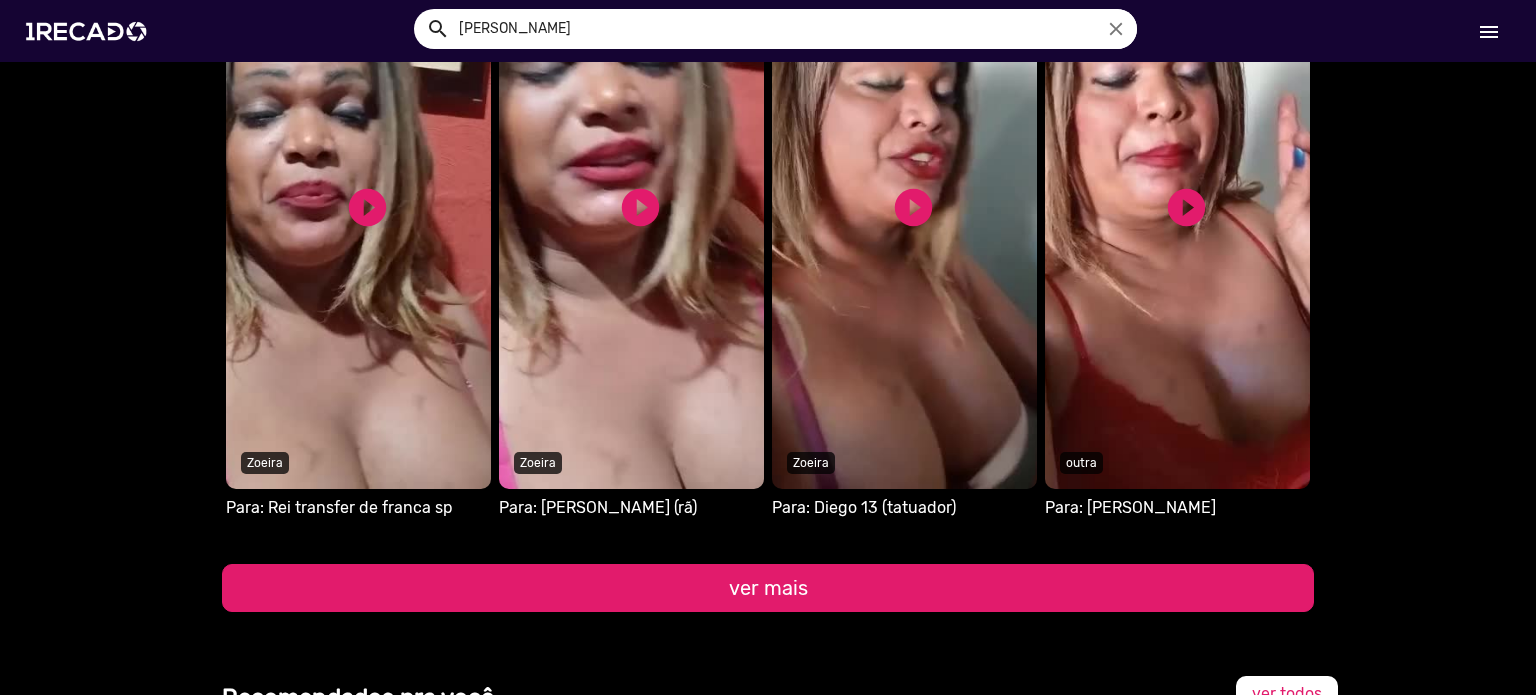 click on "ver mais" 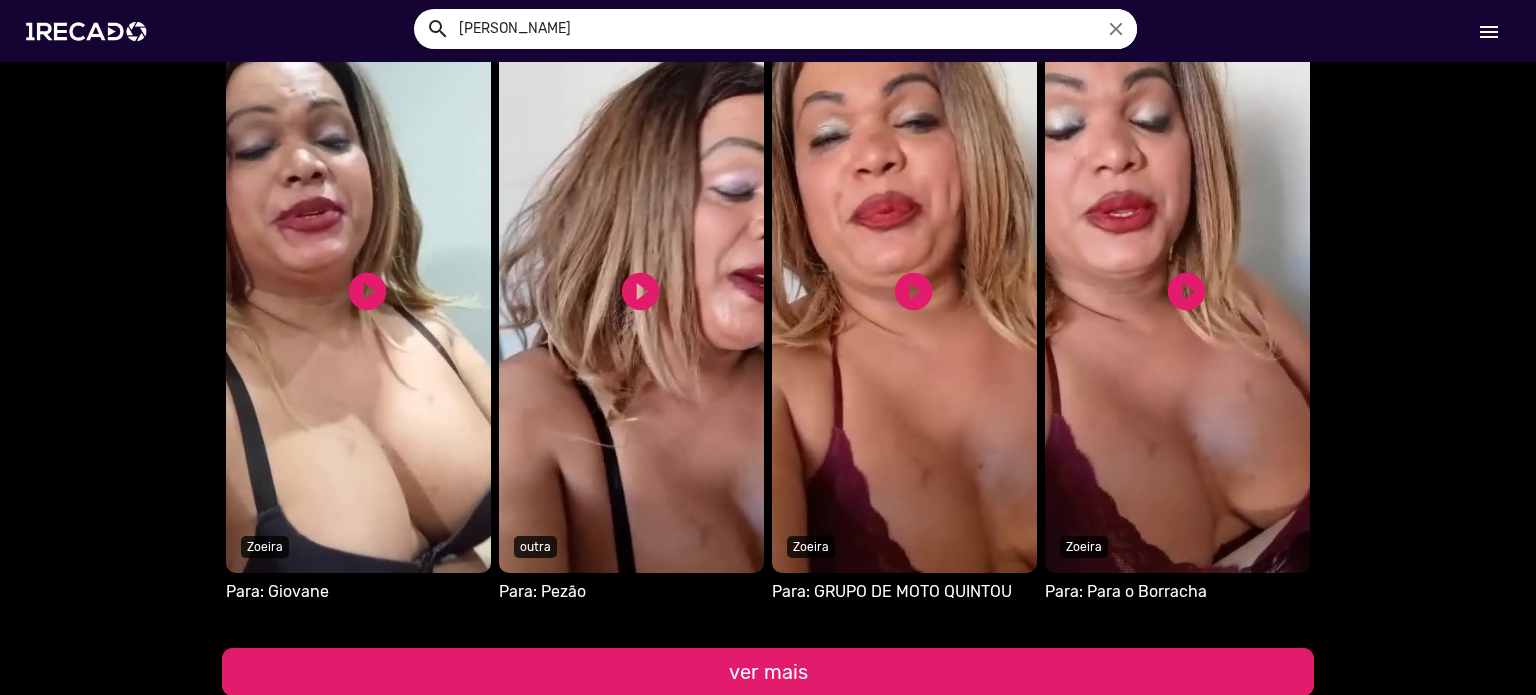 scroll, scrollTop: 32629, scrollLeft: 0, axis: vertical 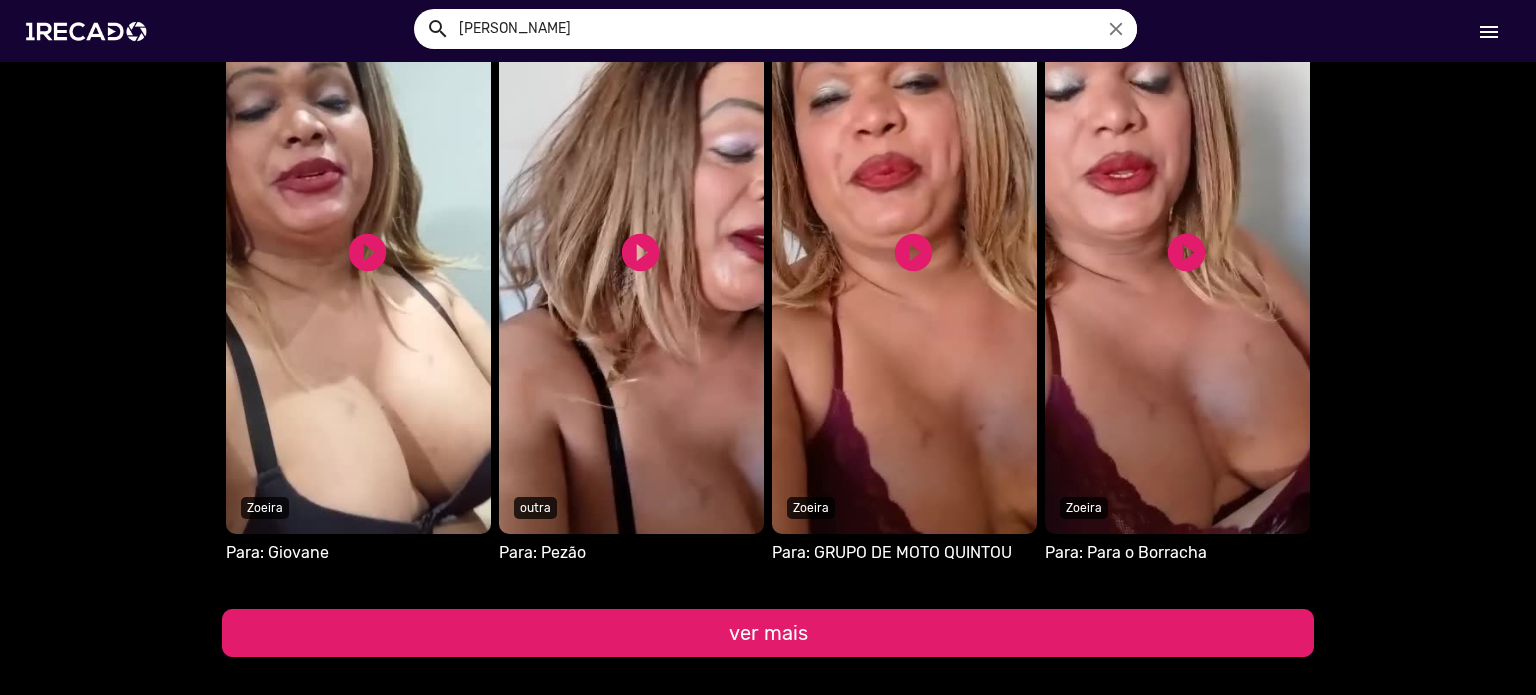 click on "ver mais" 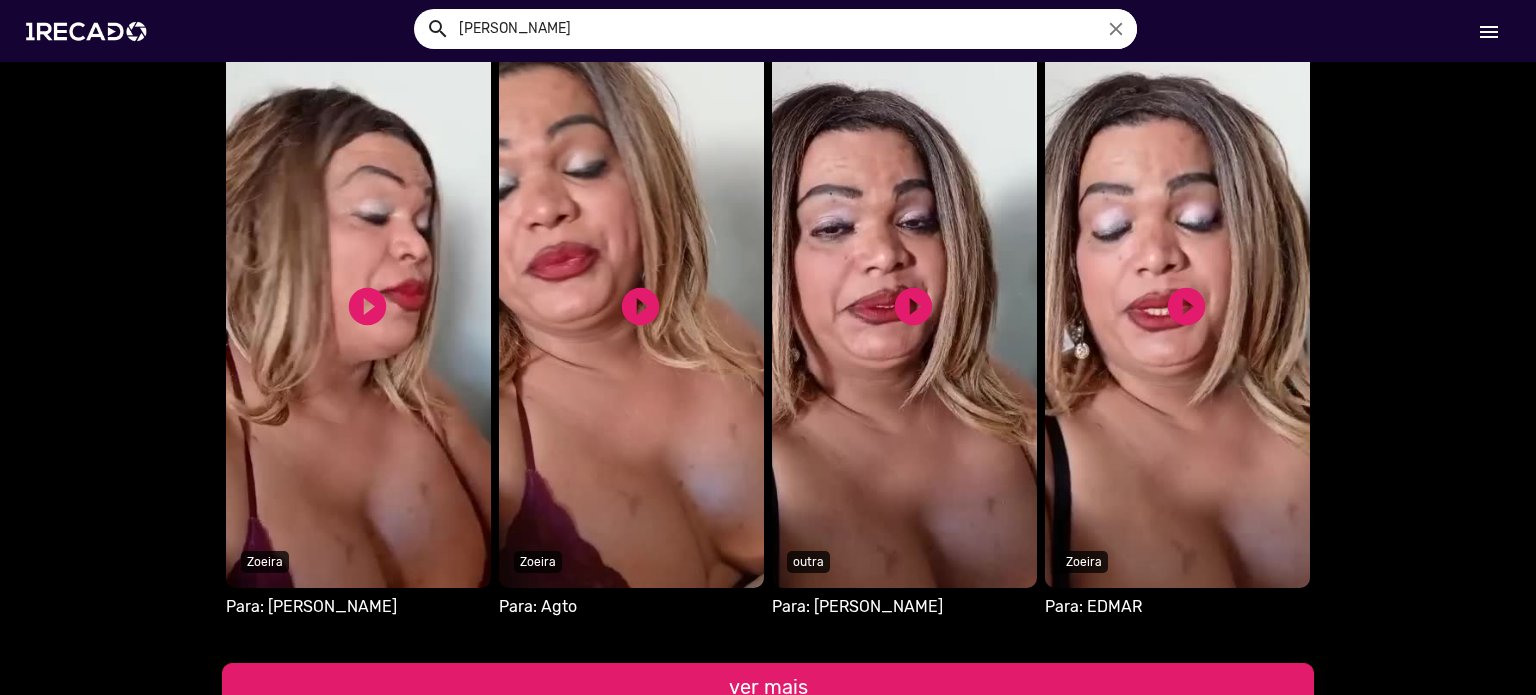 scroll, scrollTop: 33189, scrollLeft: 0, axis: vertical 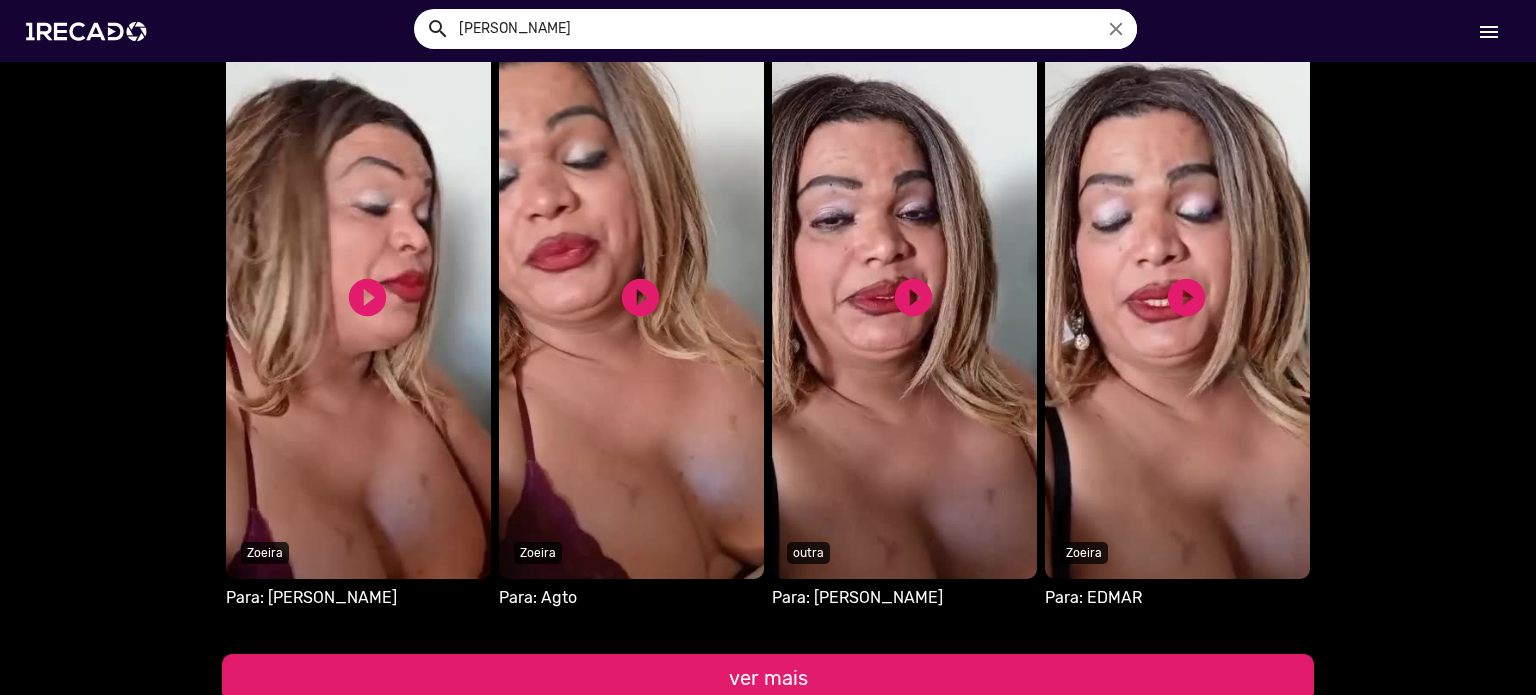 click on "ver mais" 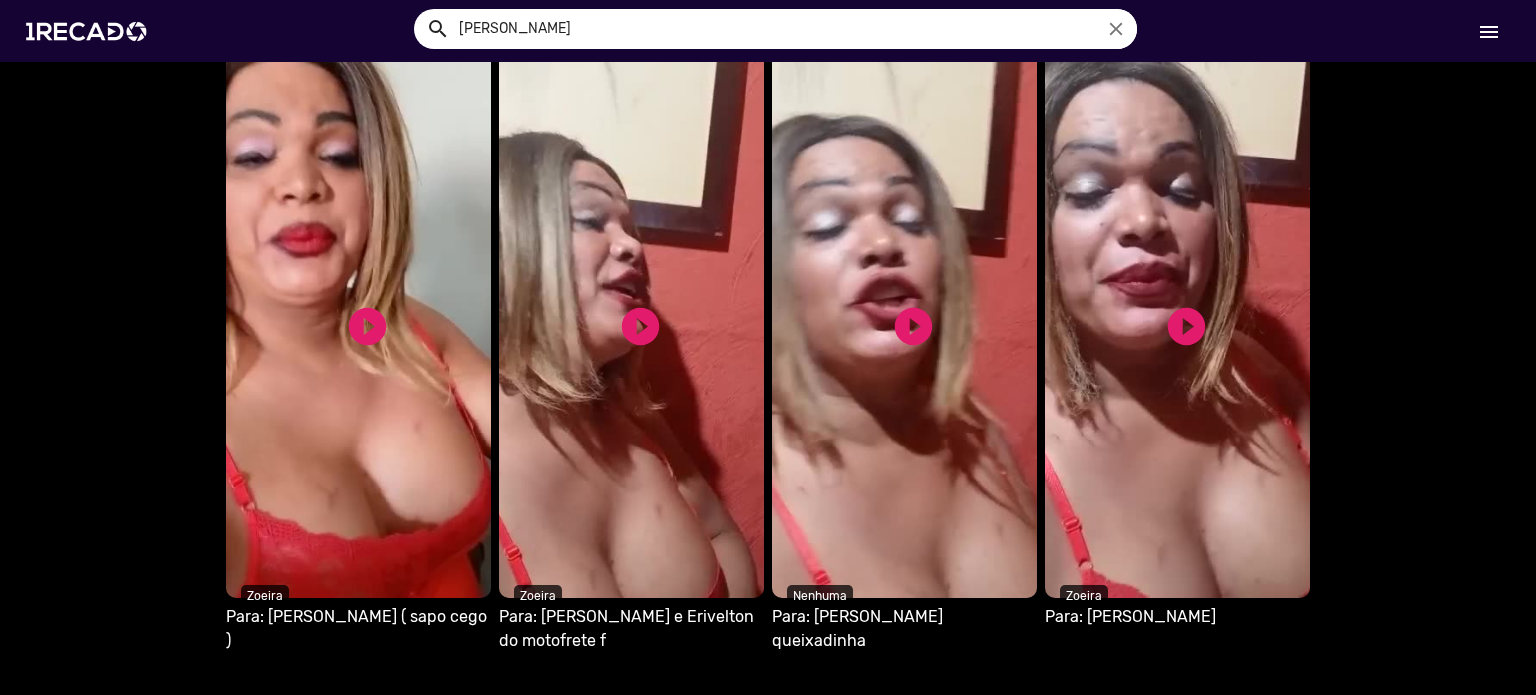 scroll, scrollTop: 33789, scrollLeft: 0, axis: vertical 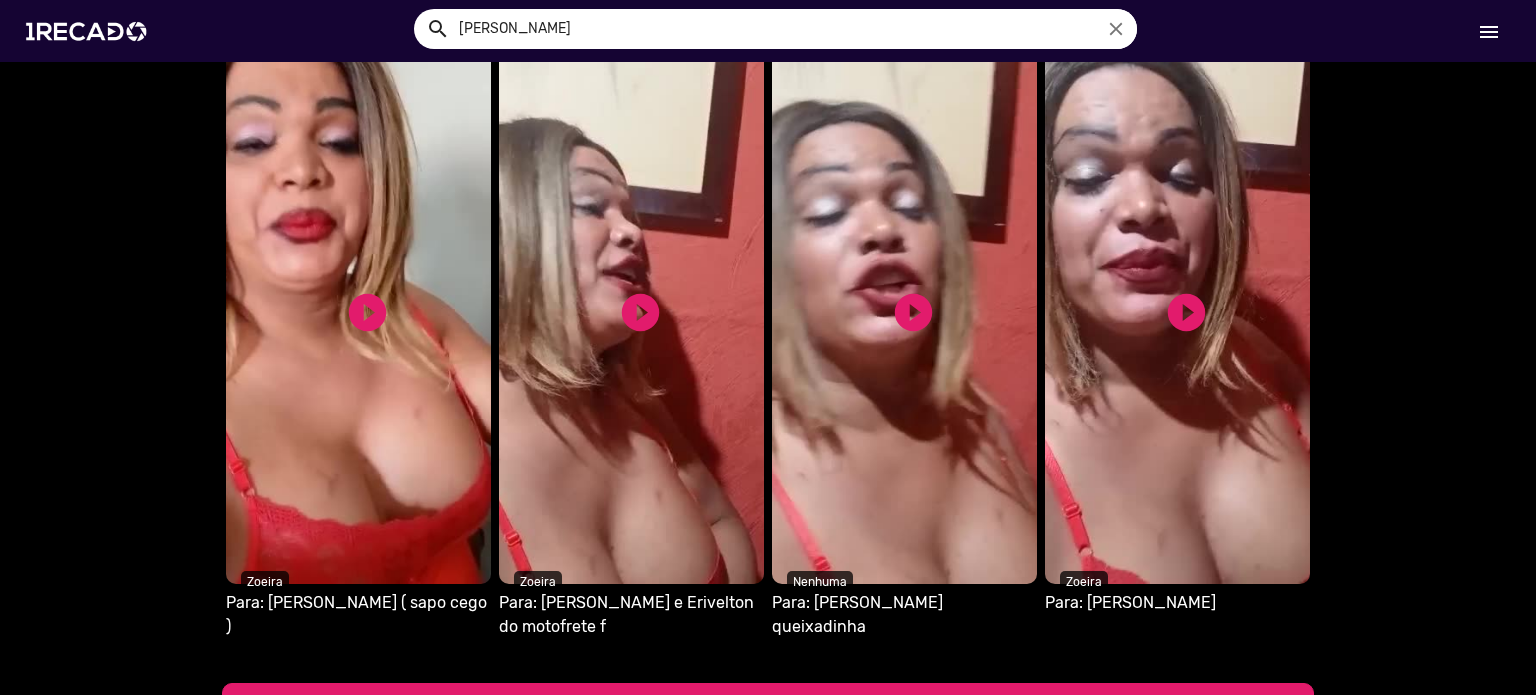 click on "ver mais" 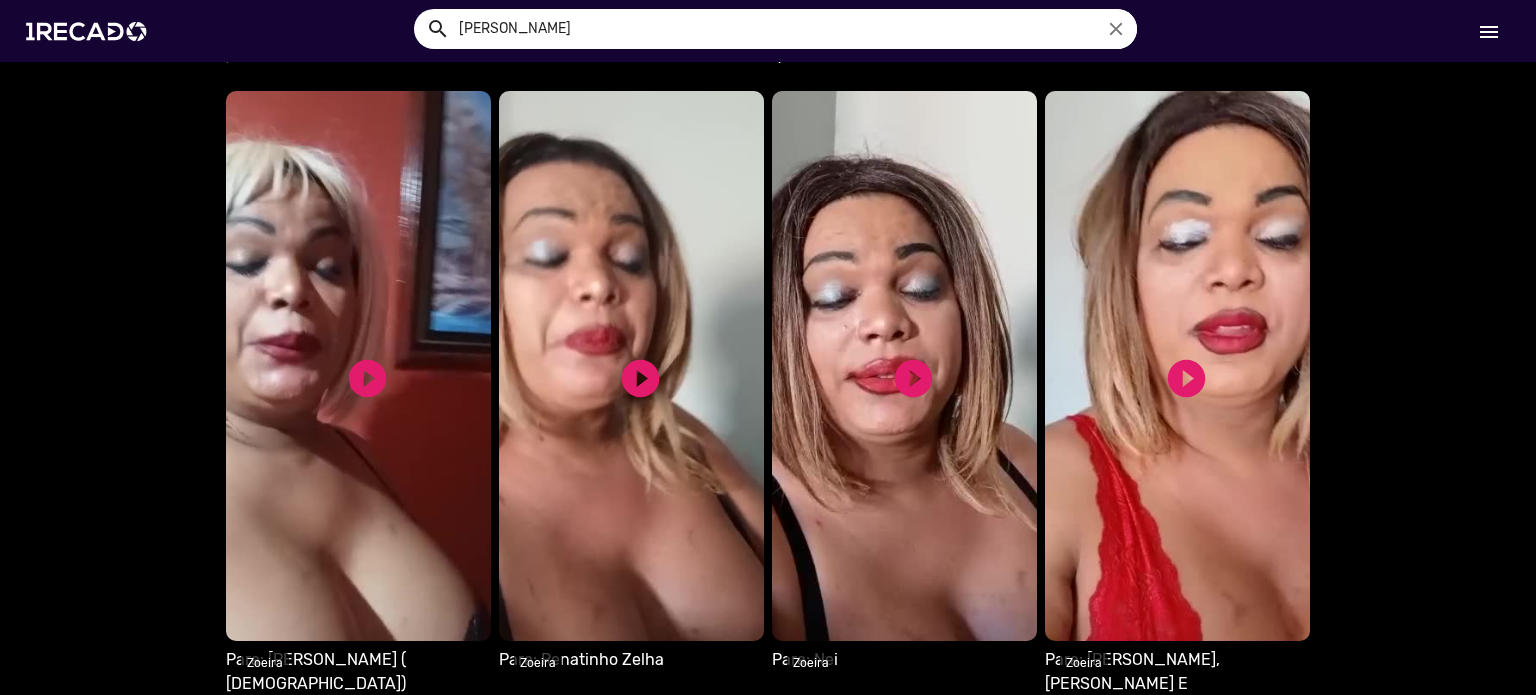 scroll, scrollTop: 34389, scrollLeft: 0, axis: vertical 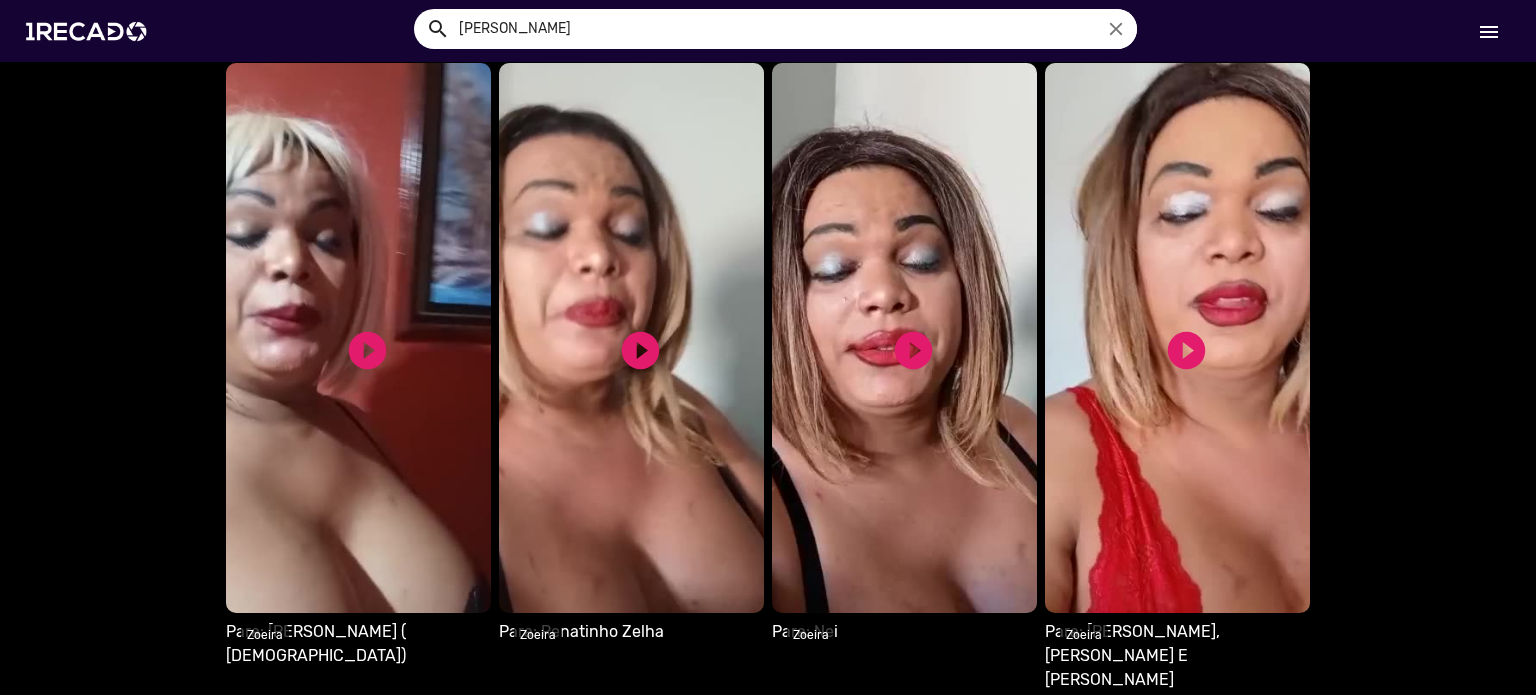 click on "ver mais" 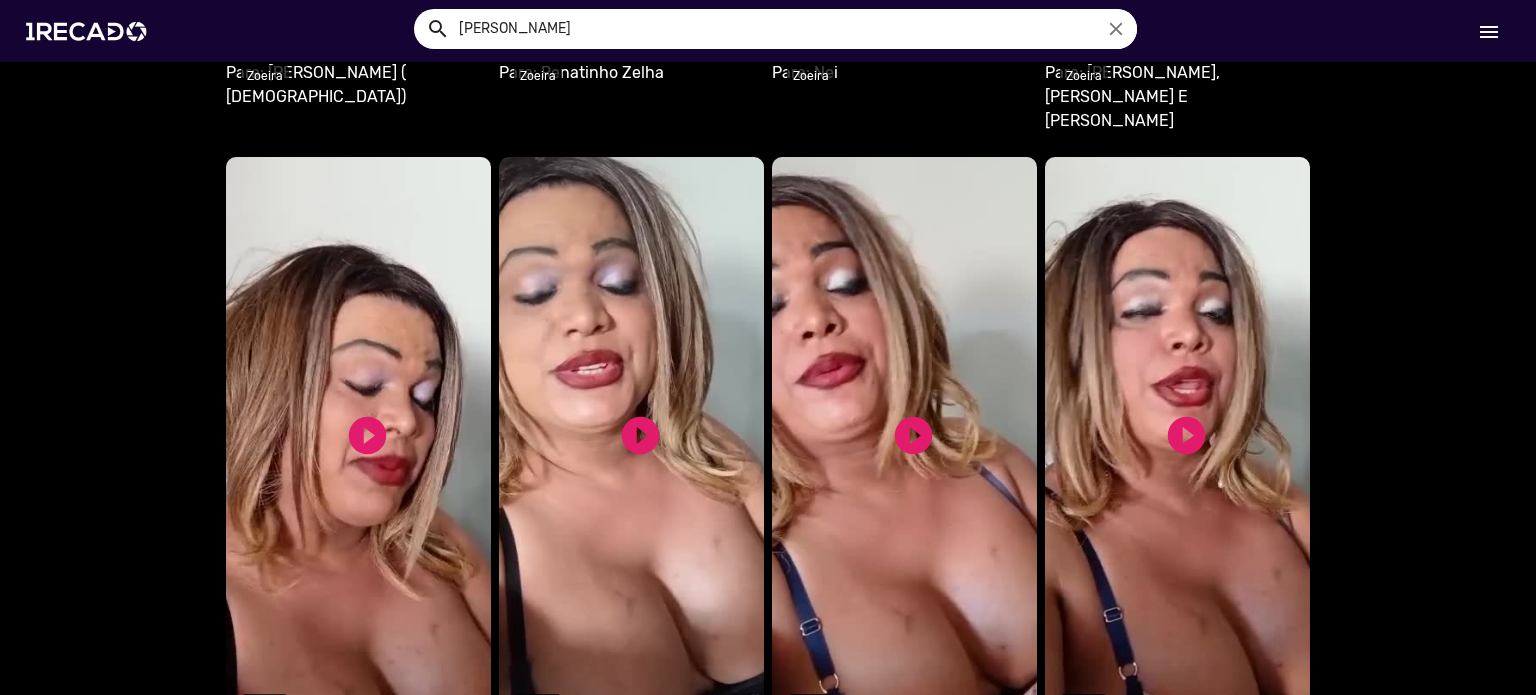 scroll, scrollTop: 34949, scrollLeft: 0, axis: vertical 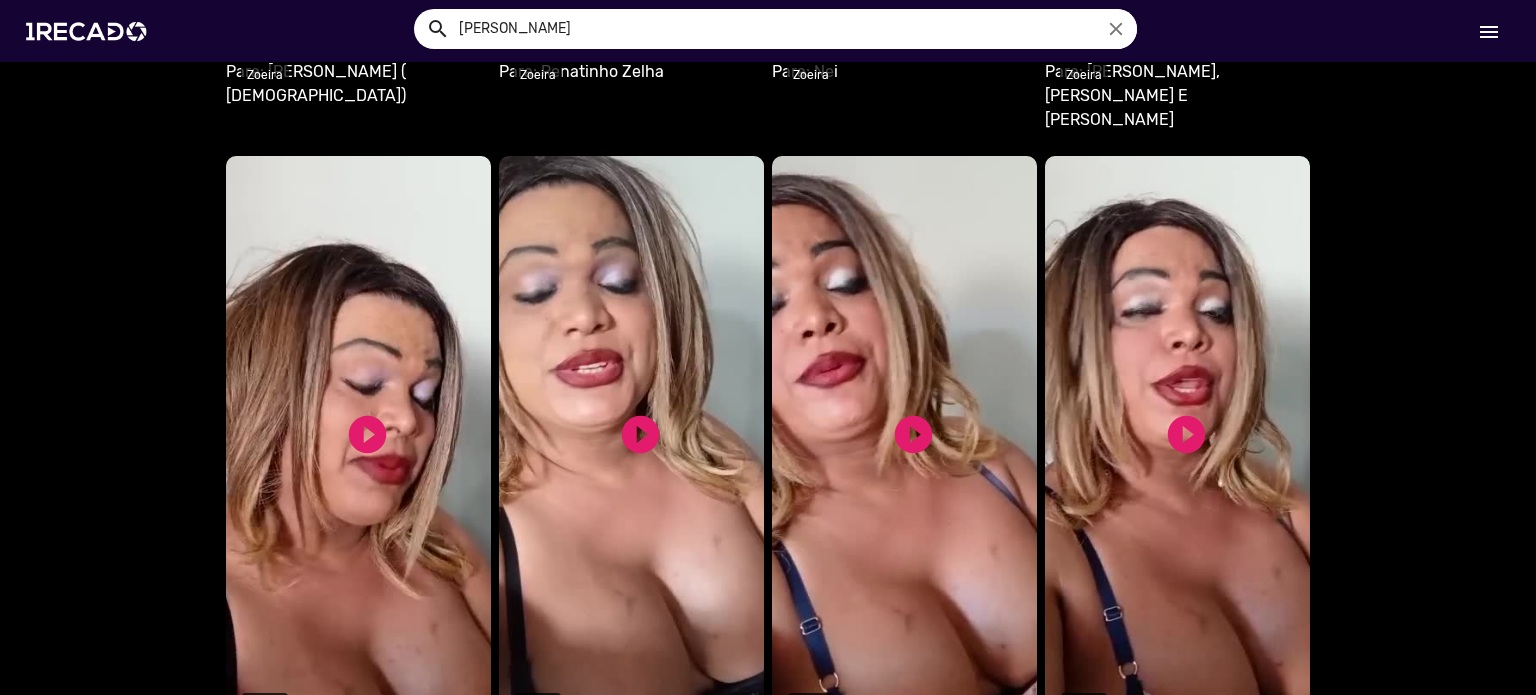 click on "ver mais" 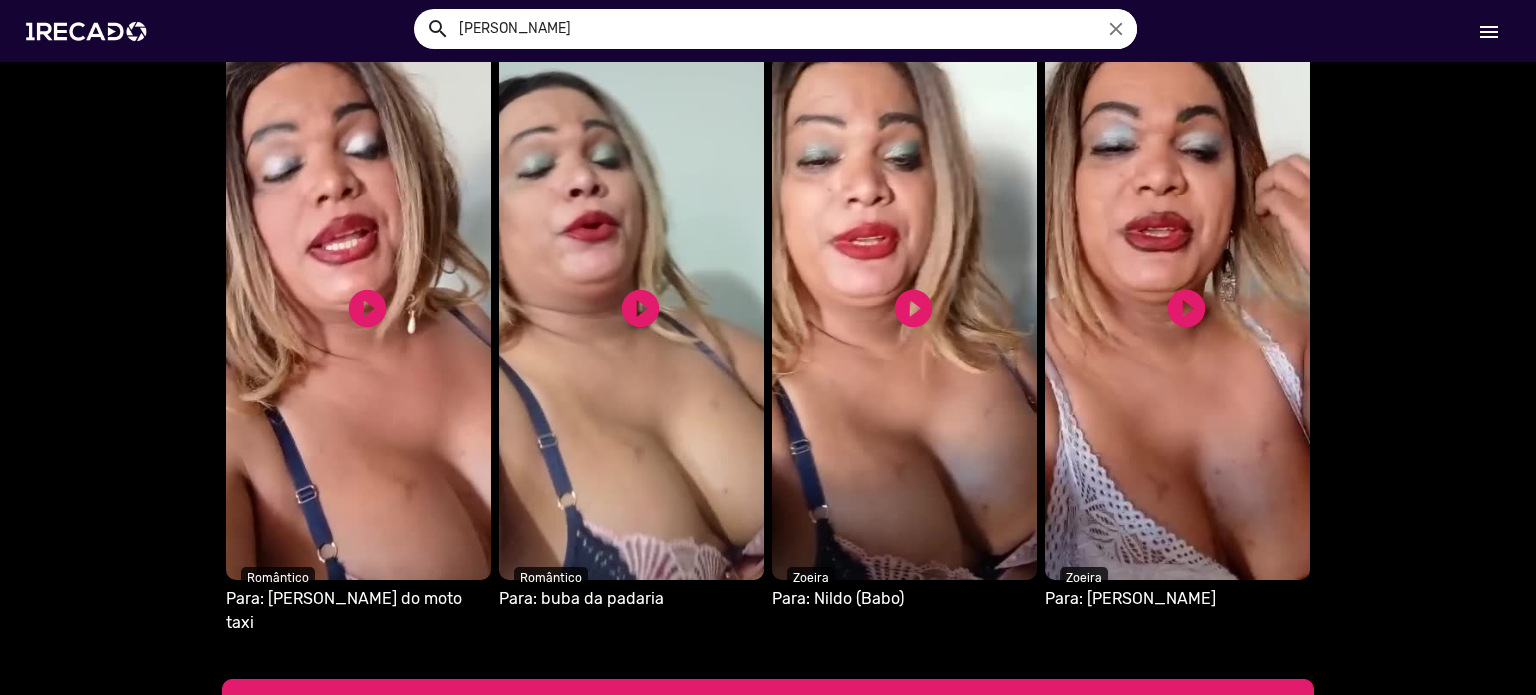 scroll, scrollTop: 35829, scrollLeft: 0, axis: vertical 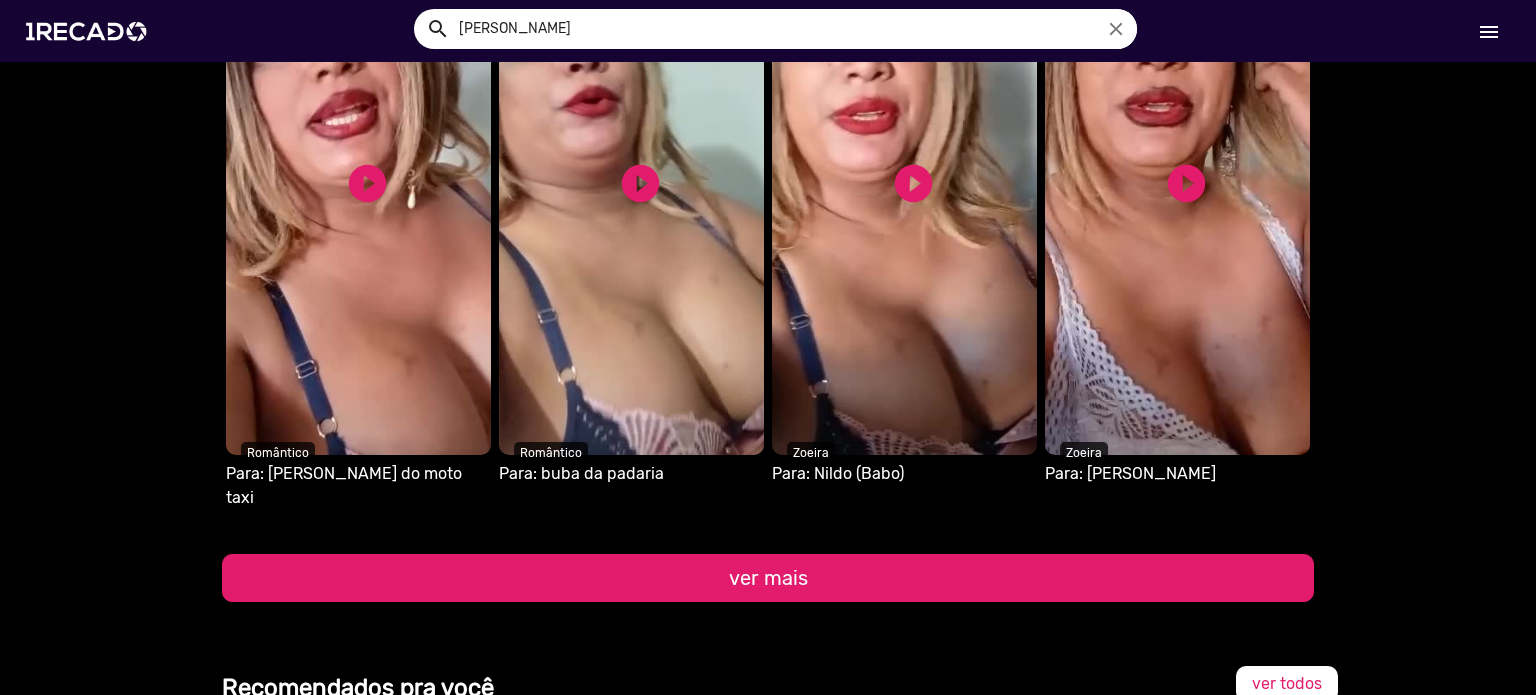 click on "ver mais" 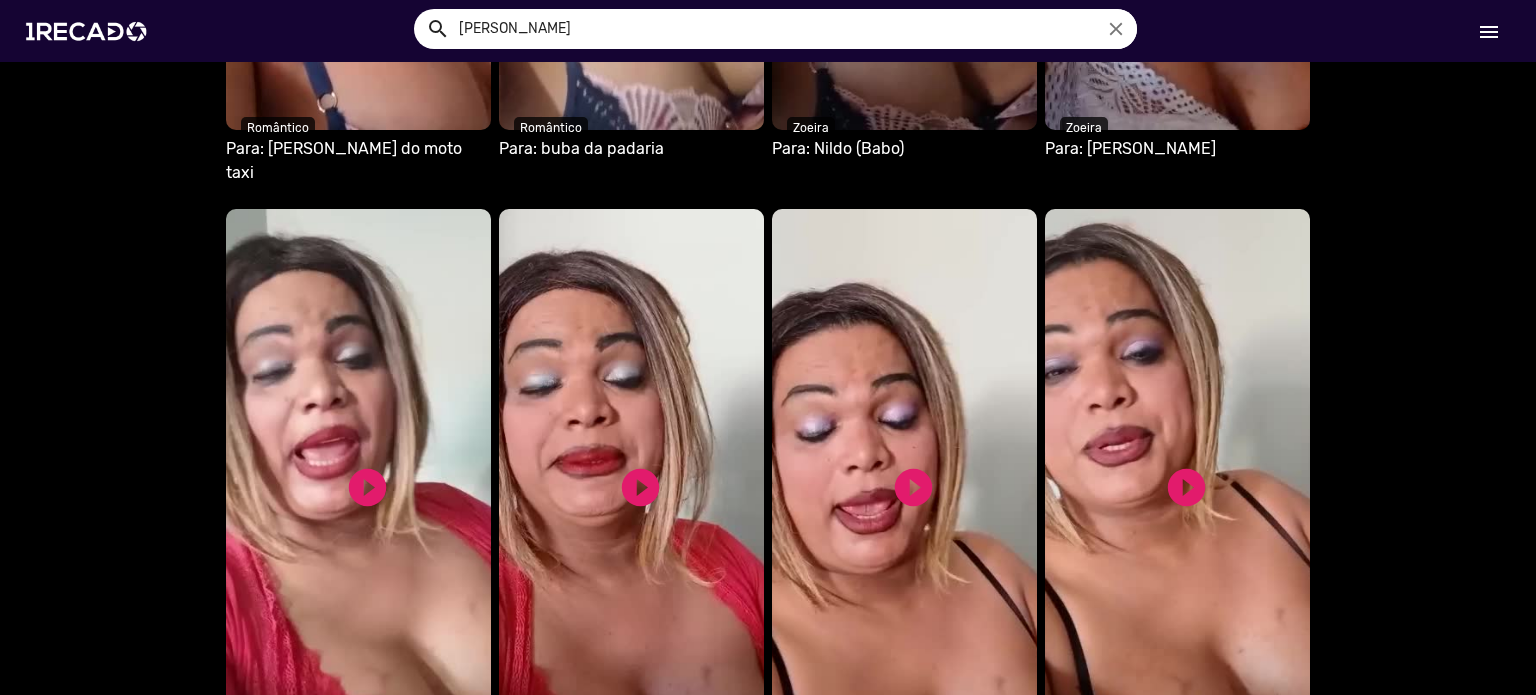scroll, scrollTop: 36189, scrollLeft: 0, axis: vertical 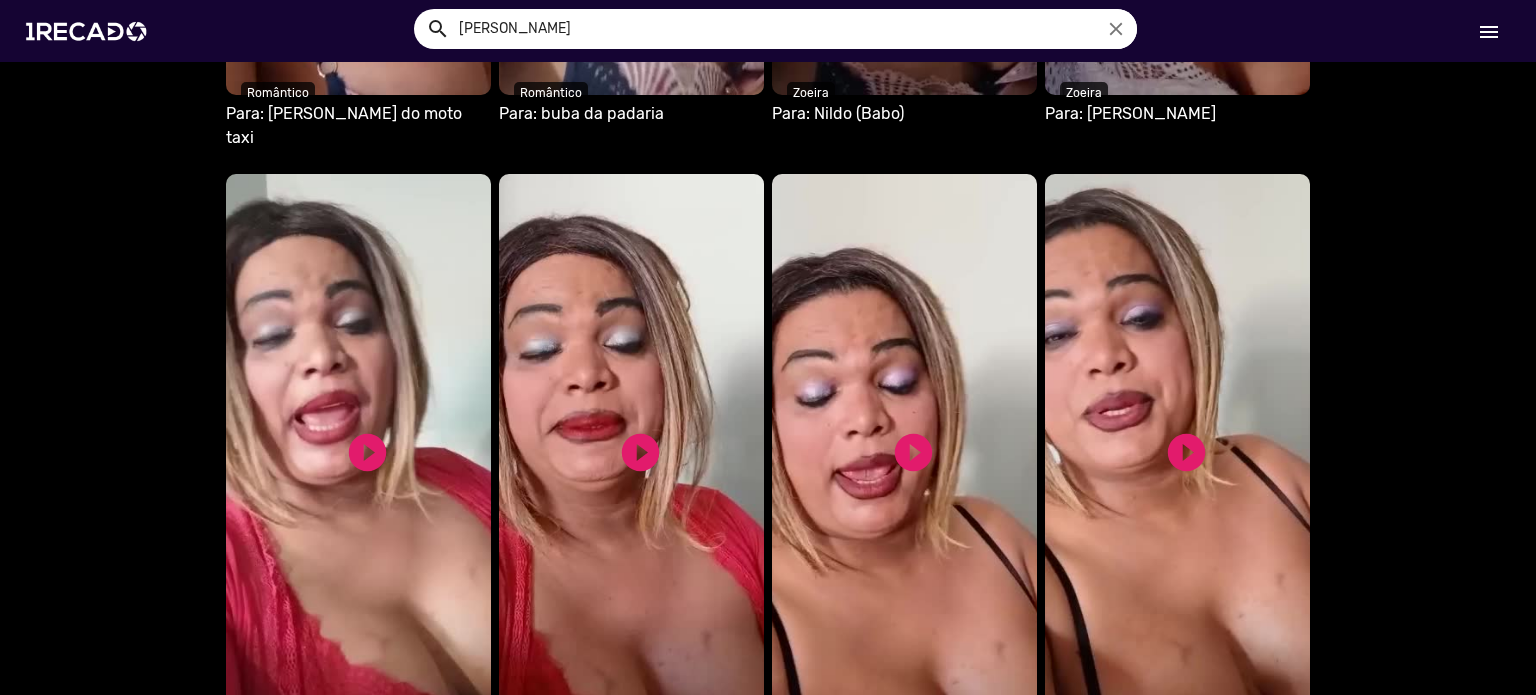 click on "ver mais" 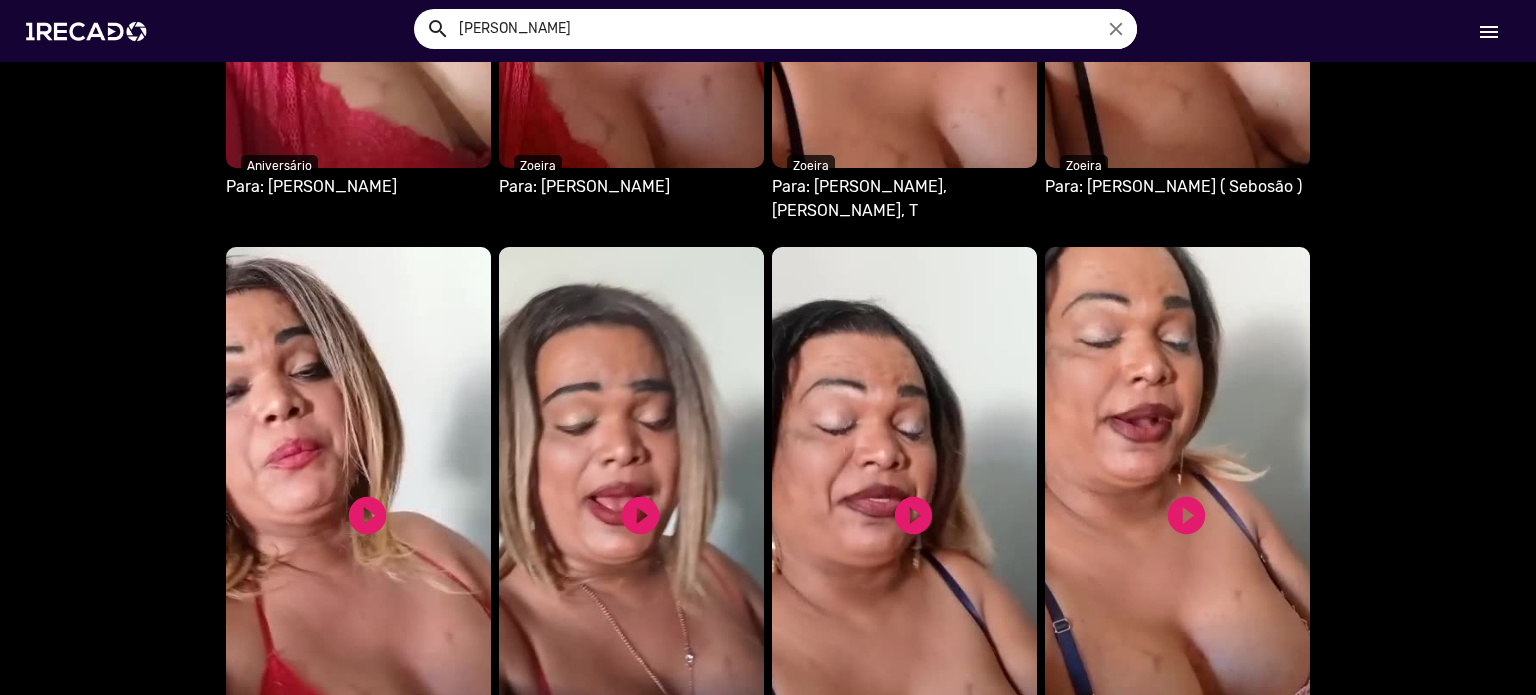 scroll, scrollTop: 36749, scrollLeft: 0, axis: vertical 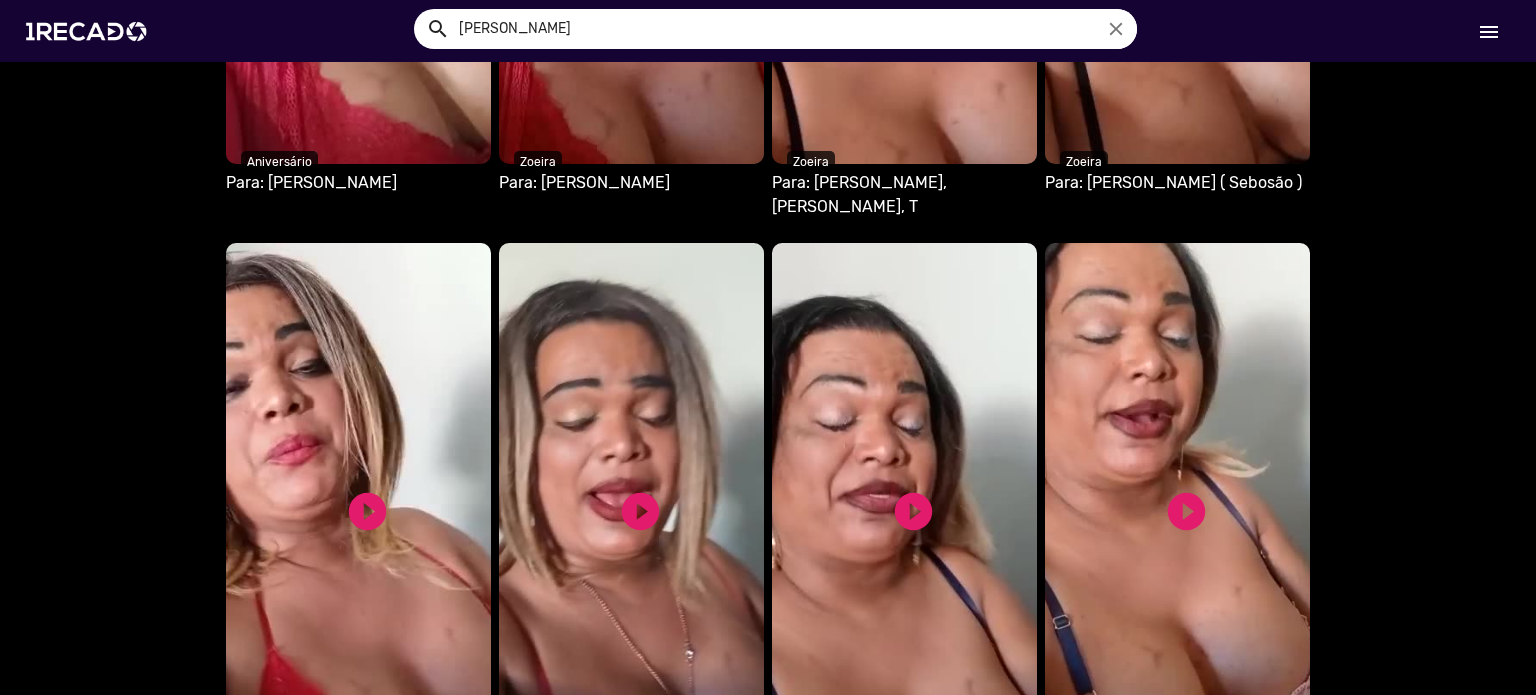 click on "ver mais" 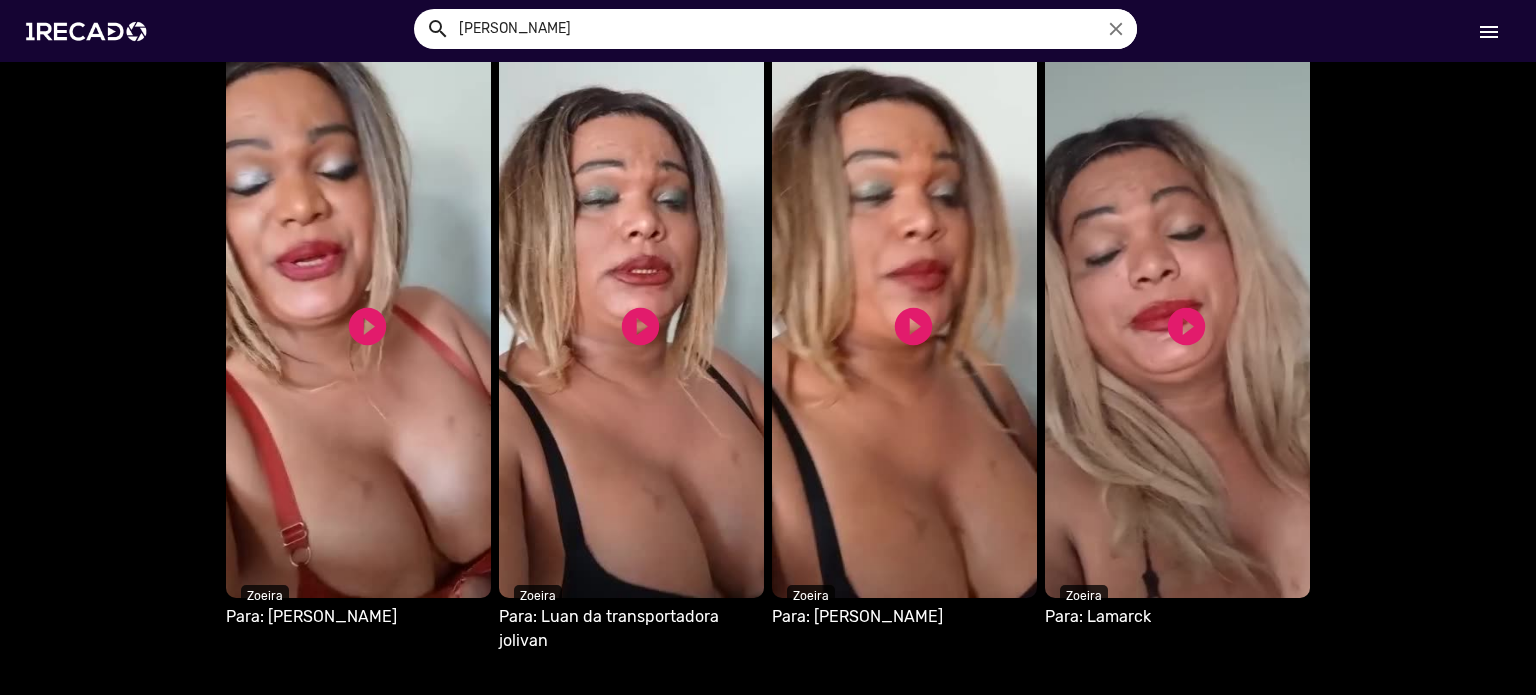 scroll, scrollTop: 37429, scrollLeft: 0, axis: vertical 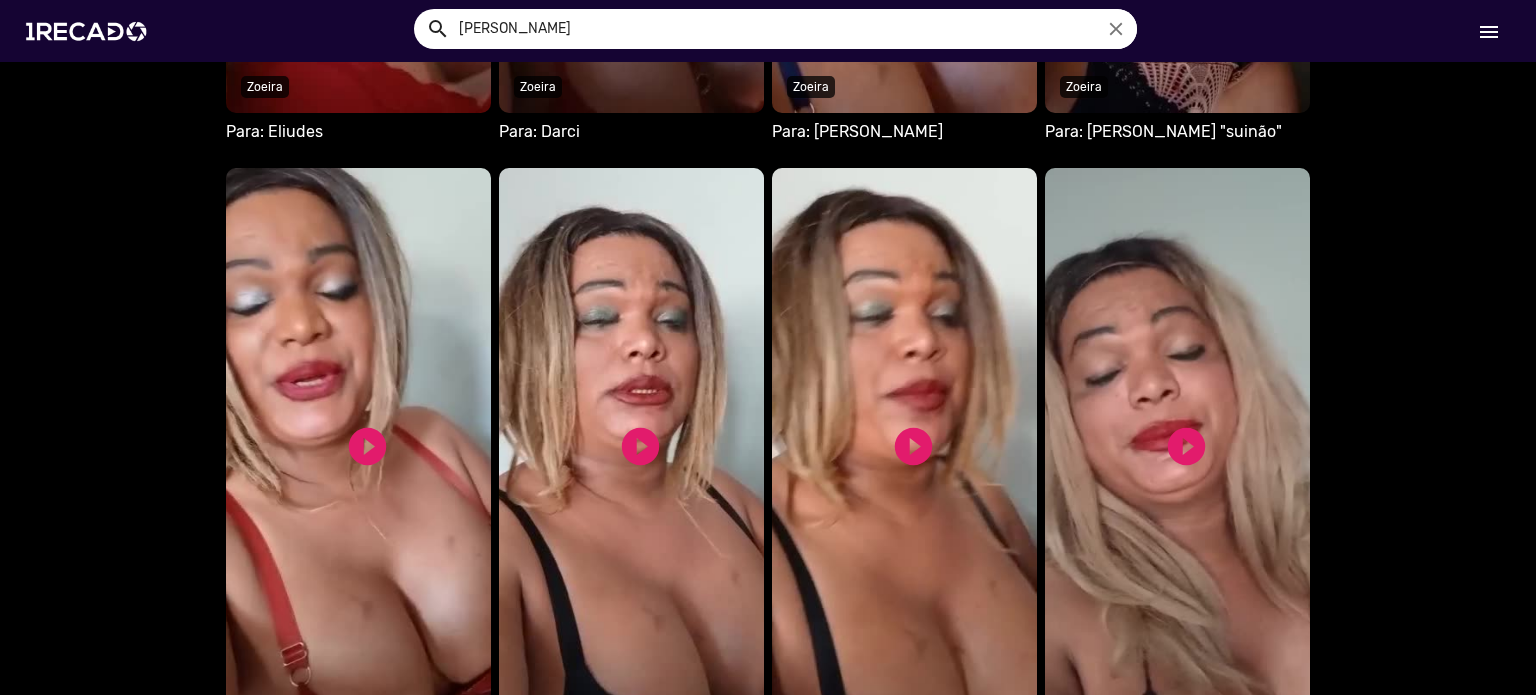 click on "ver mais" 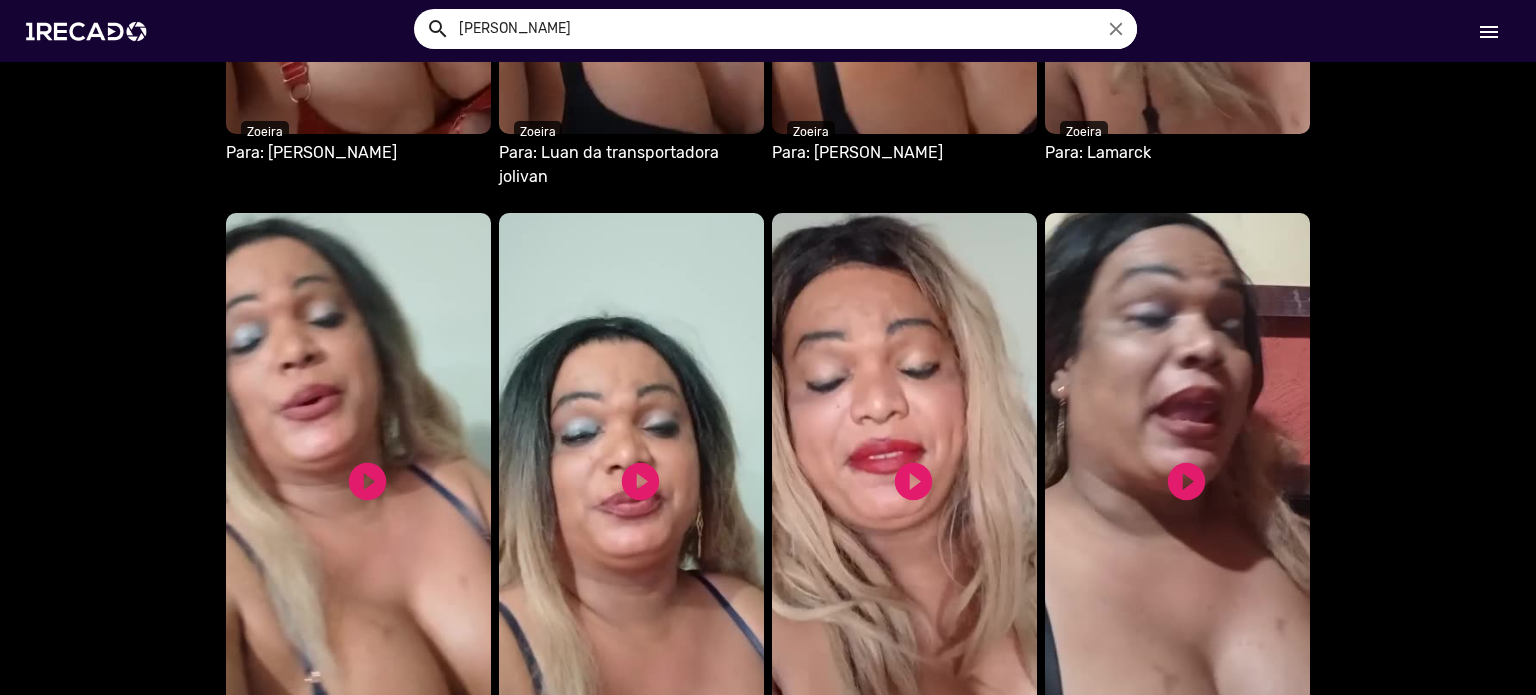 scroll, scrollTop: 38029, scrollLeft: 0, axis: vertical 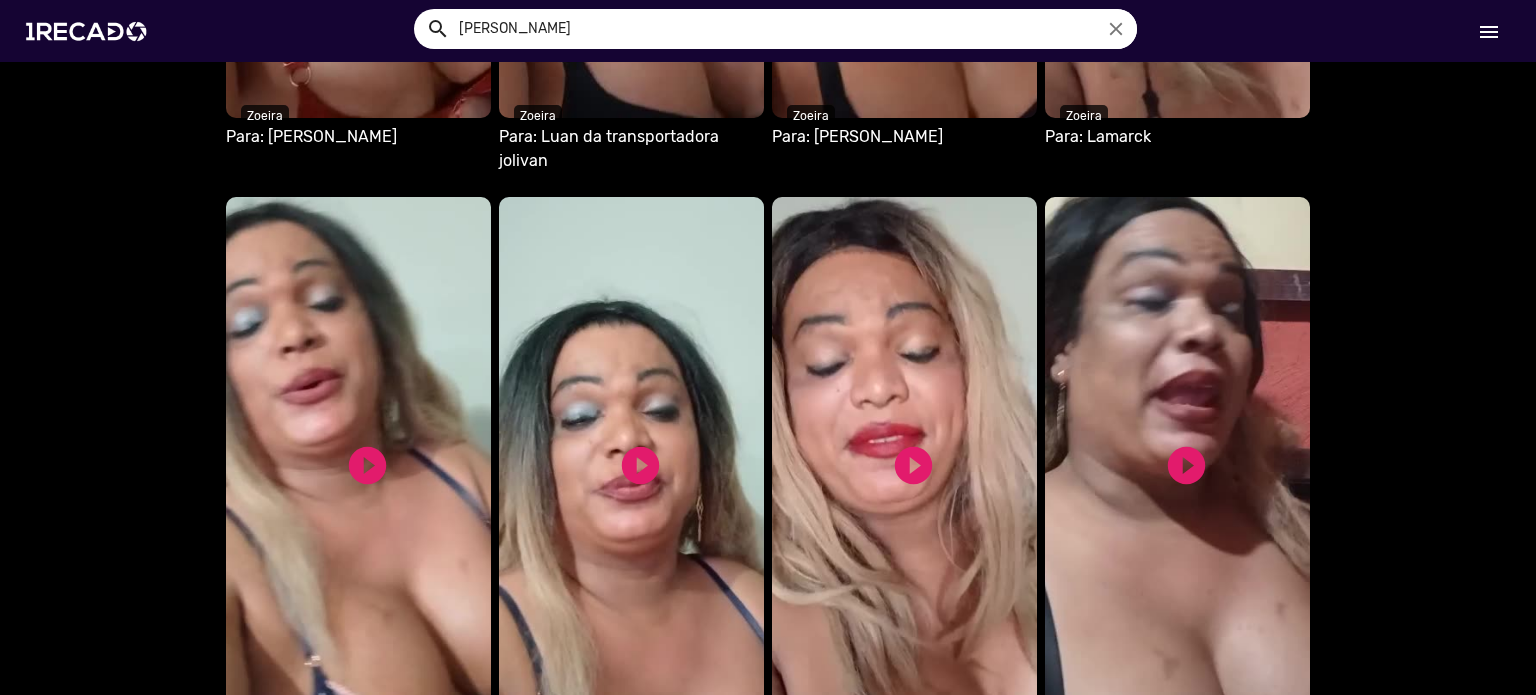 click on "ver mais" 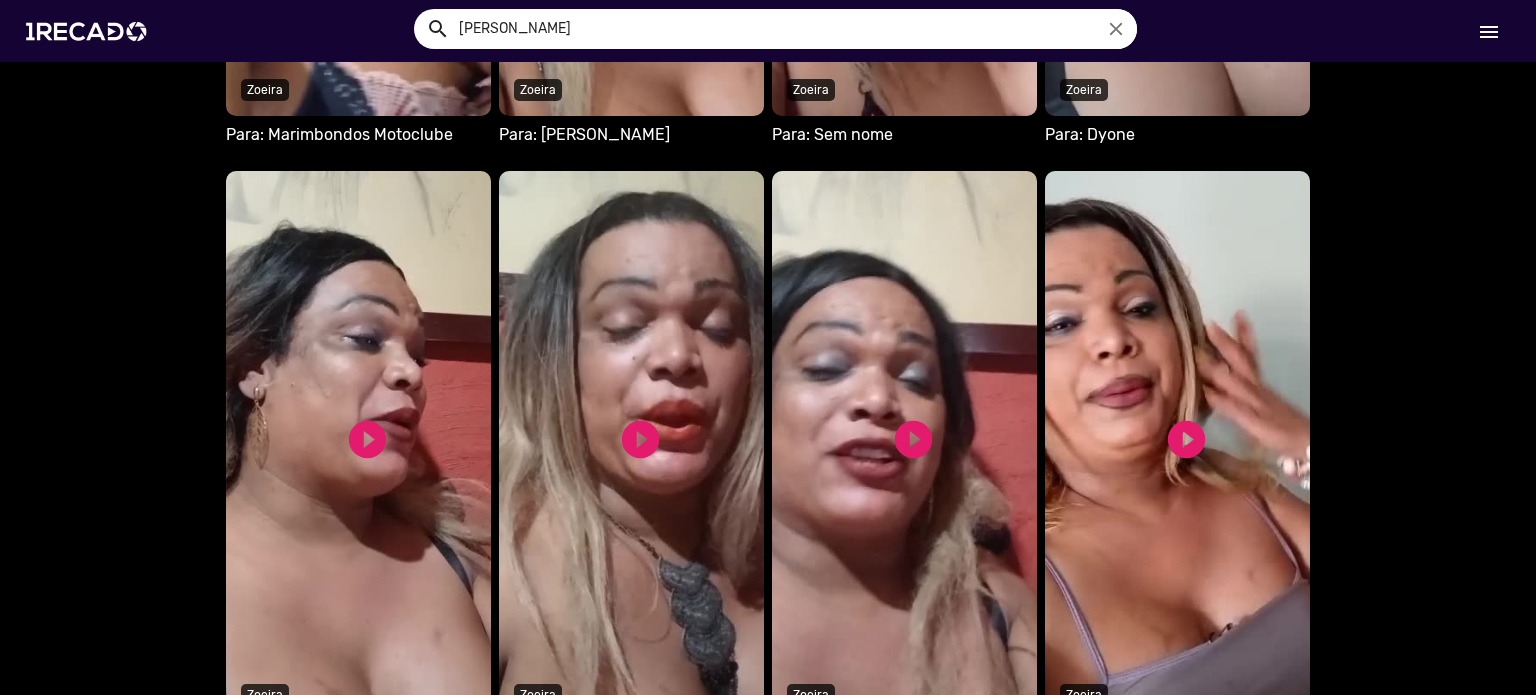 scroll, scrollTop: 38749, scrollLeft: 0, axis: vertical 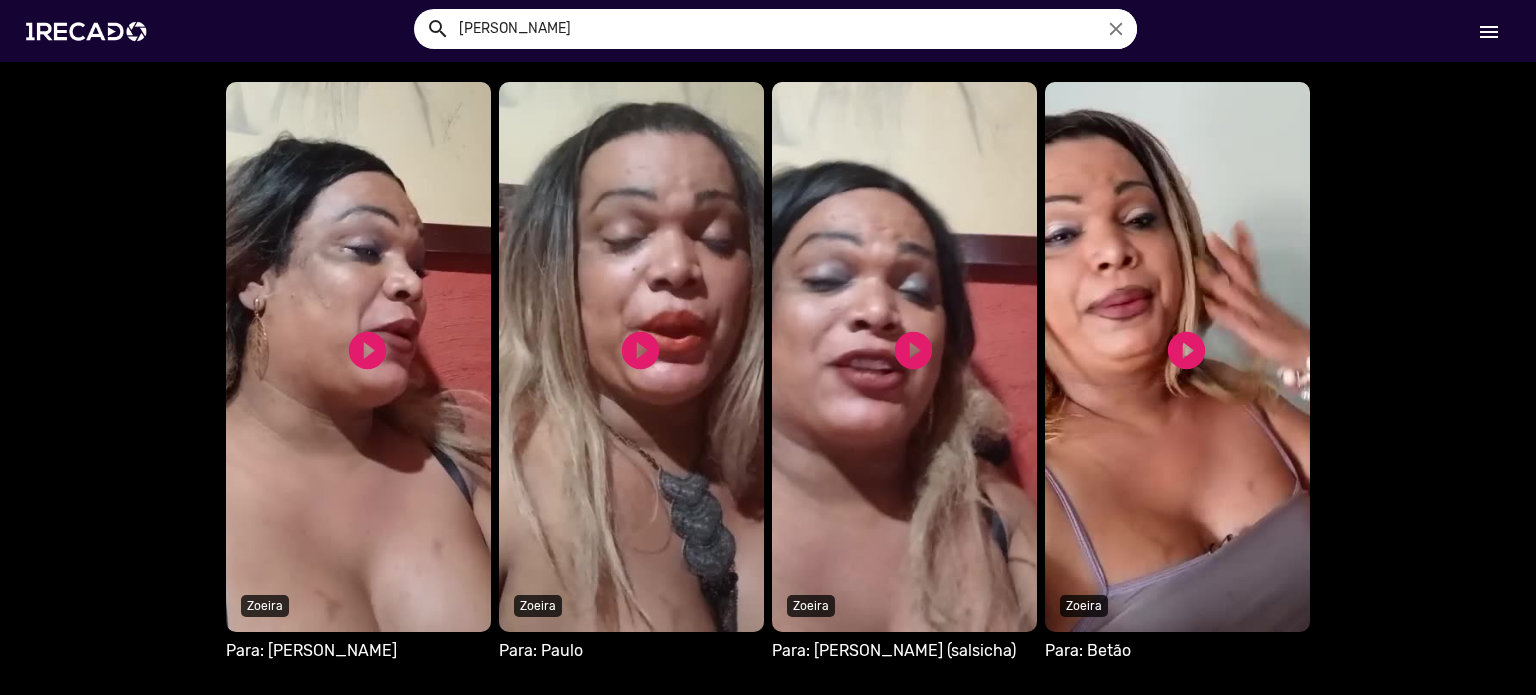 click on "ver mais" 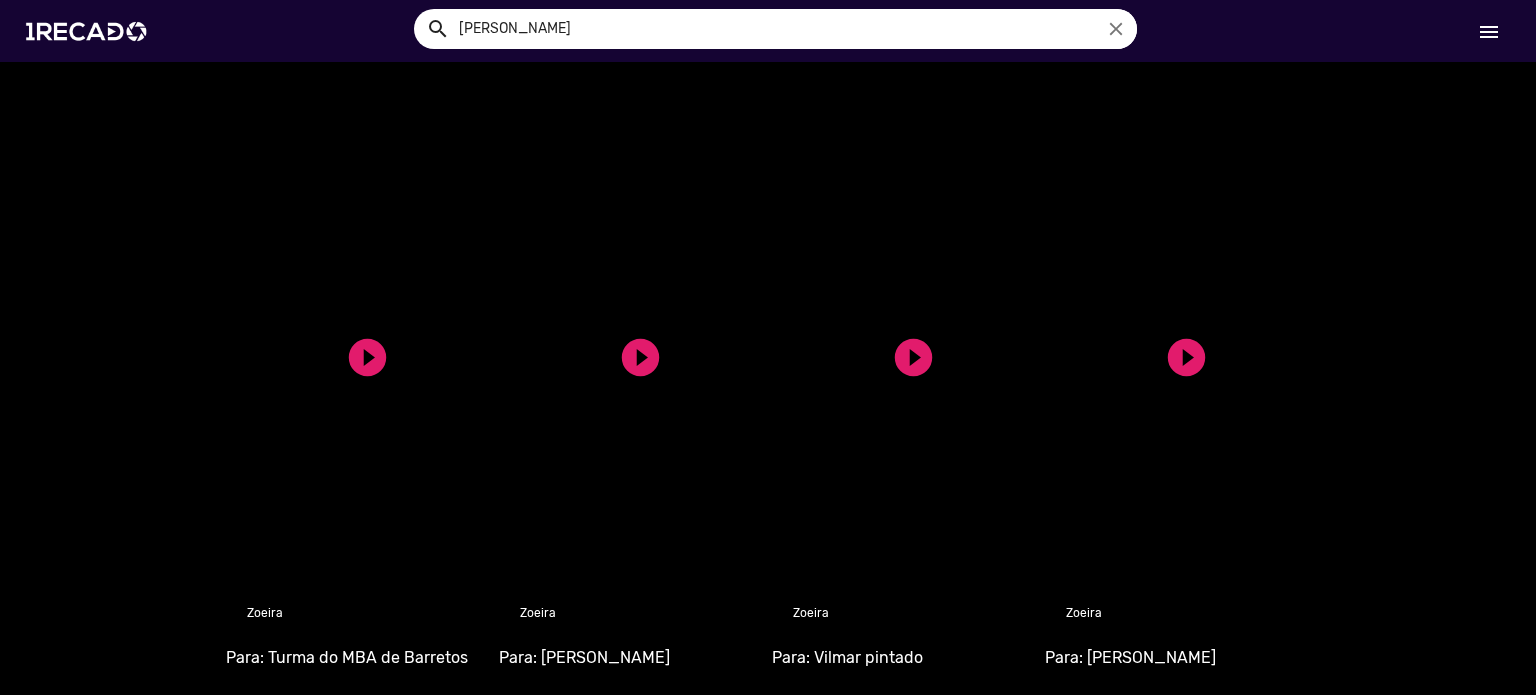 scroll, scrollTop: 39349, scrollLeft: 0, axis: vertical 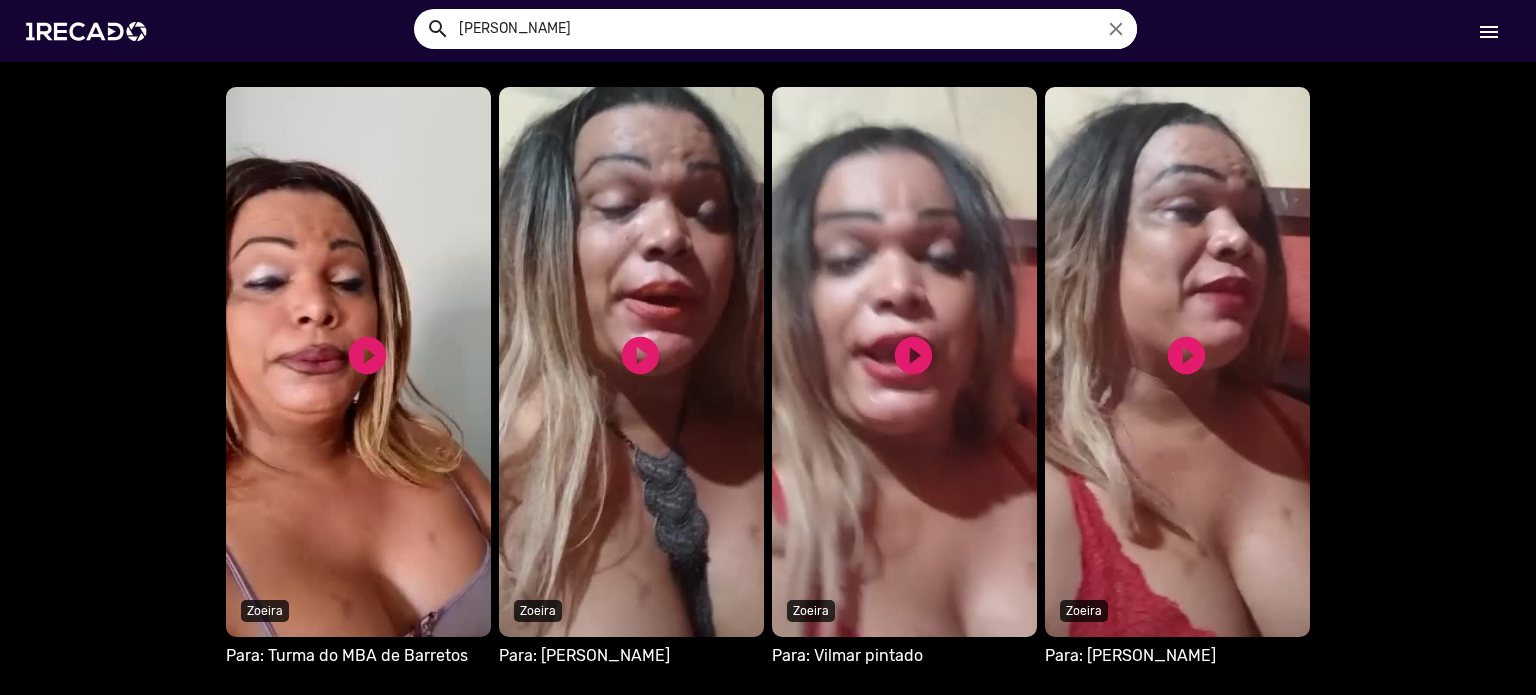 click on "ver mais" 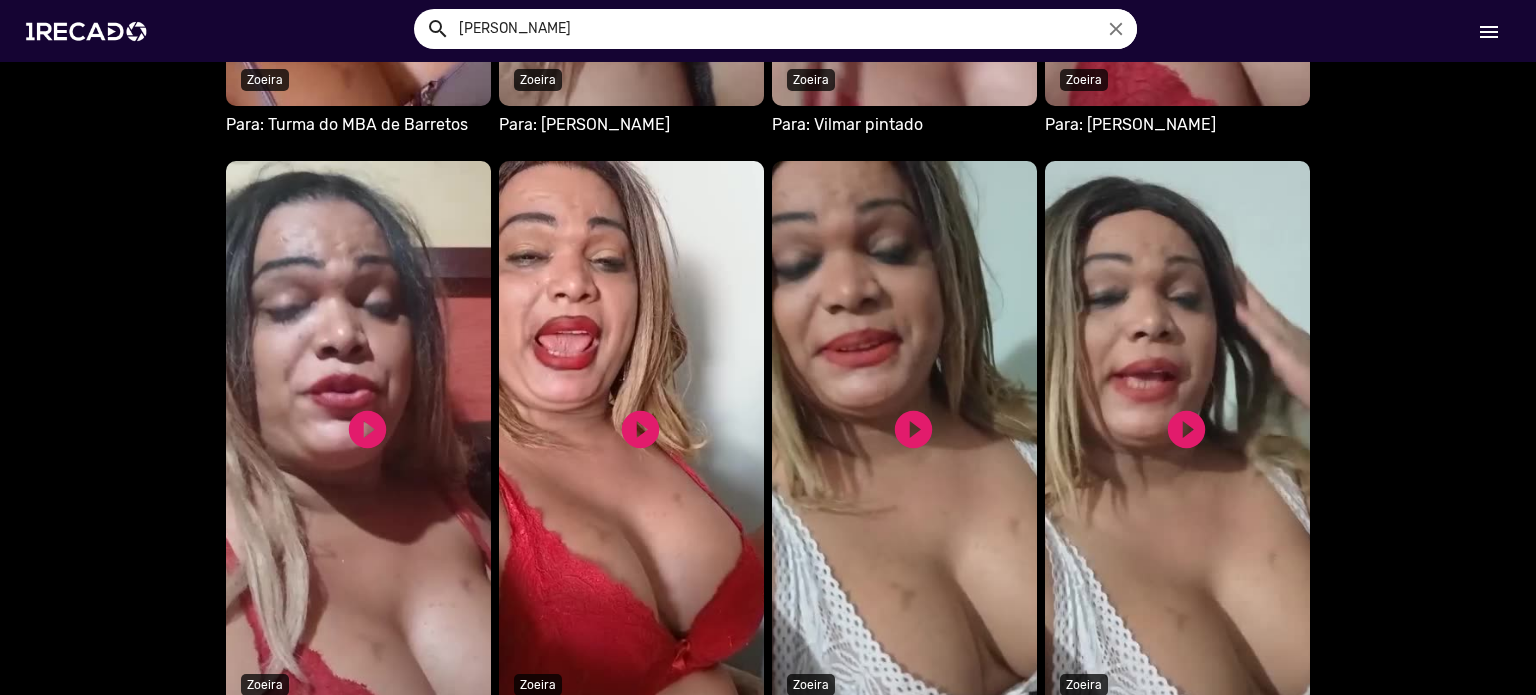 scroll, scrollTop: 39909, scrollLeft: 0, axis: vertical 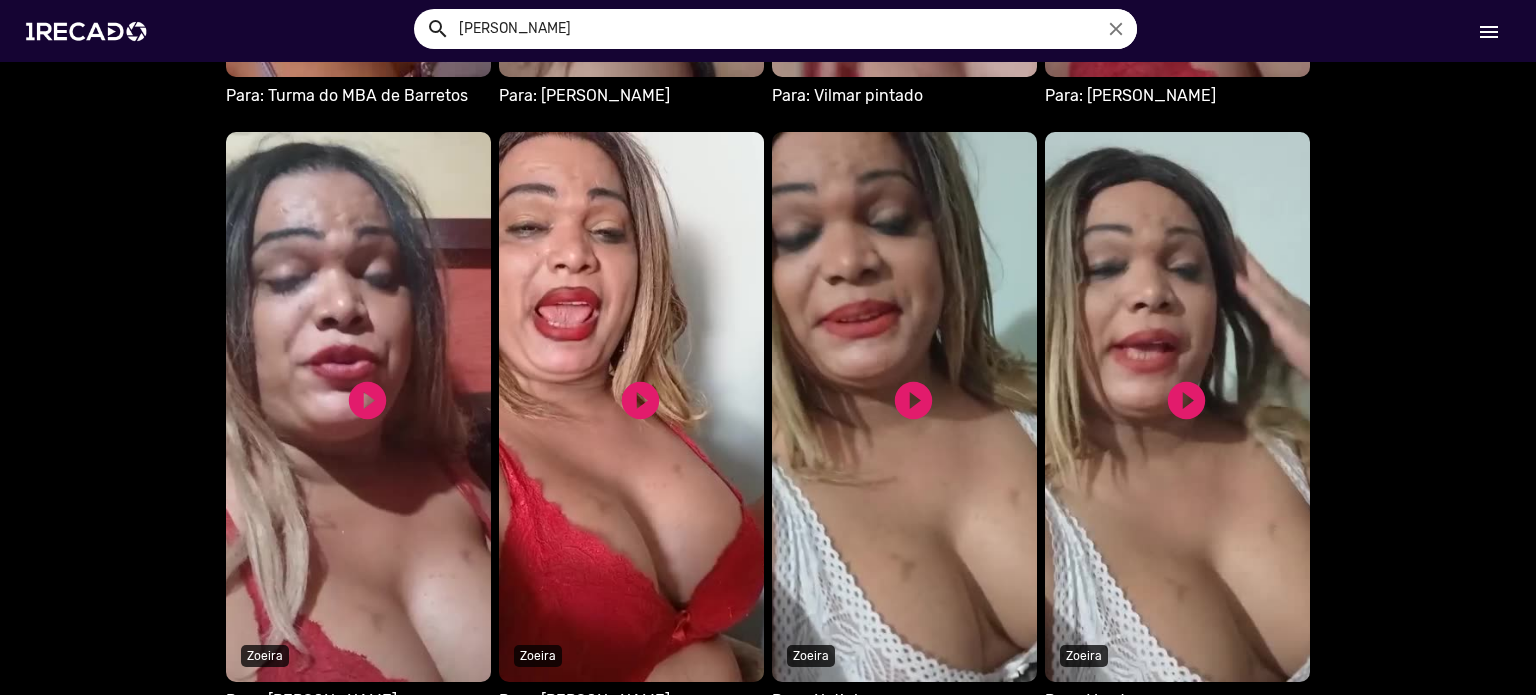 click on "ver mais" 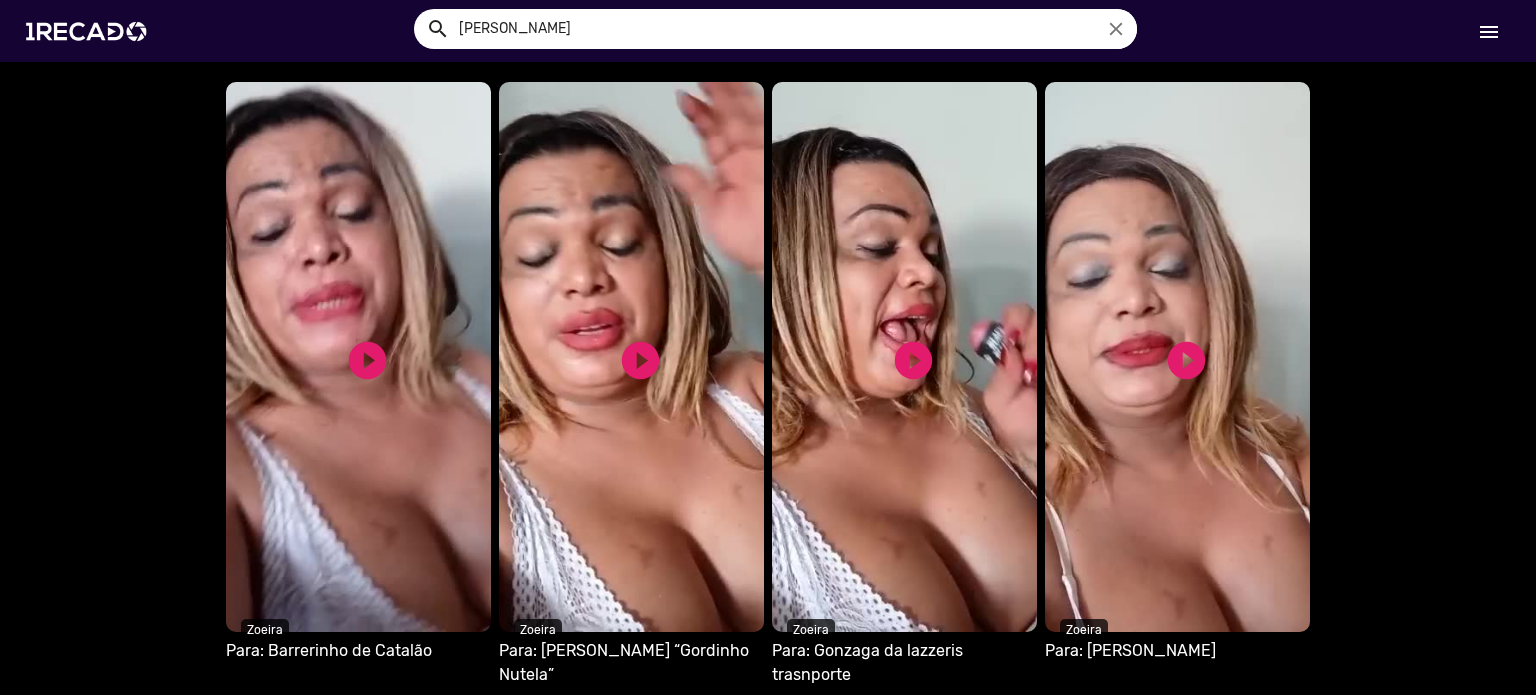 scroll, scrollTop: 40589, scrollLeft: 0, axis: vertical 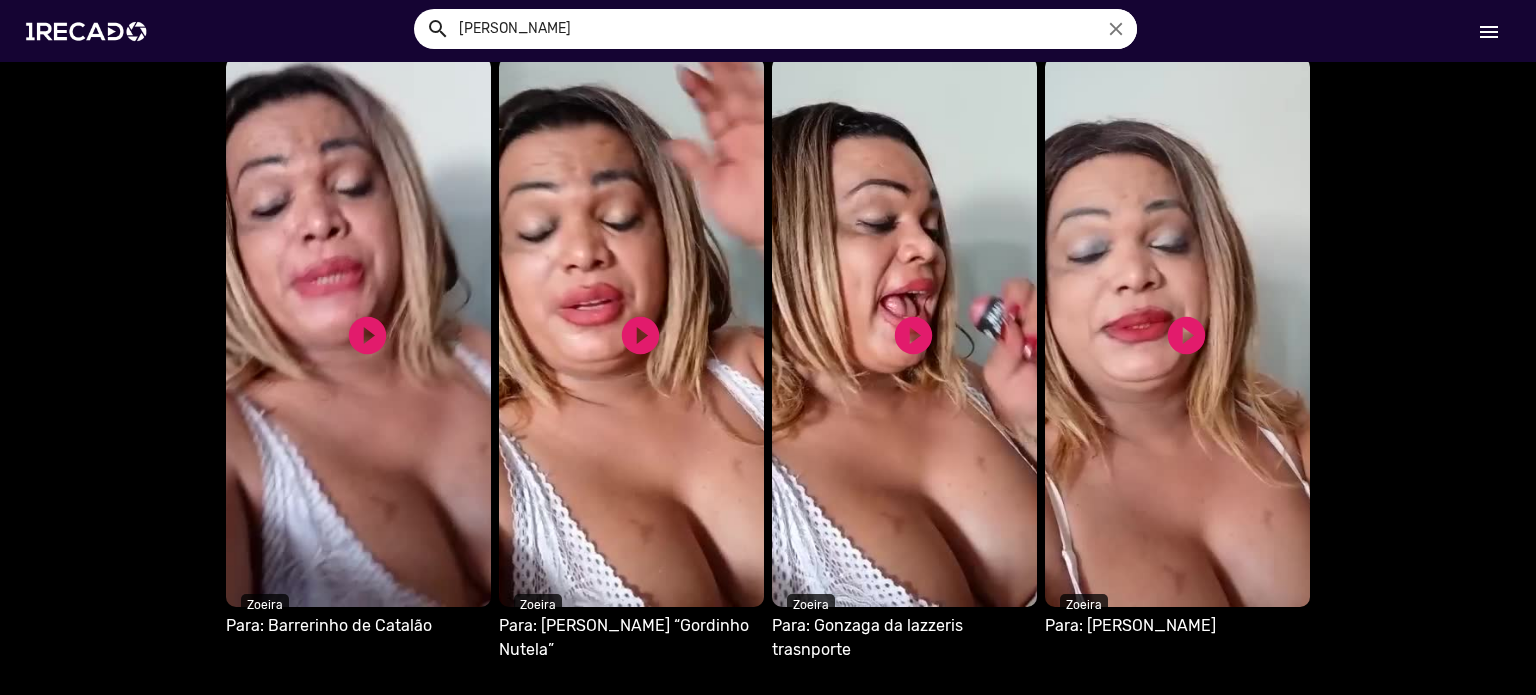 click on "ver mais" 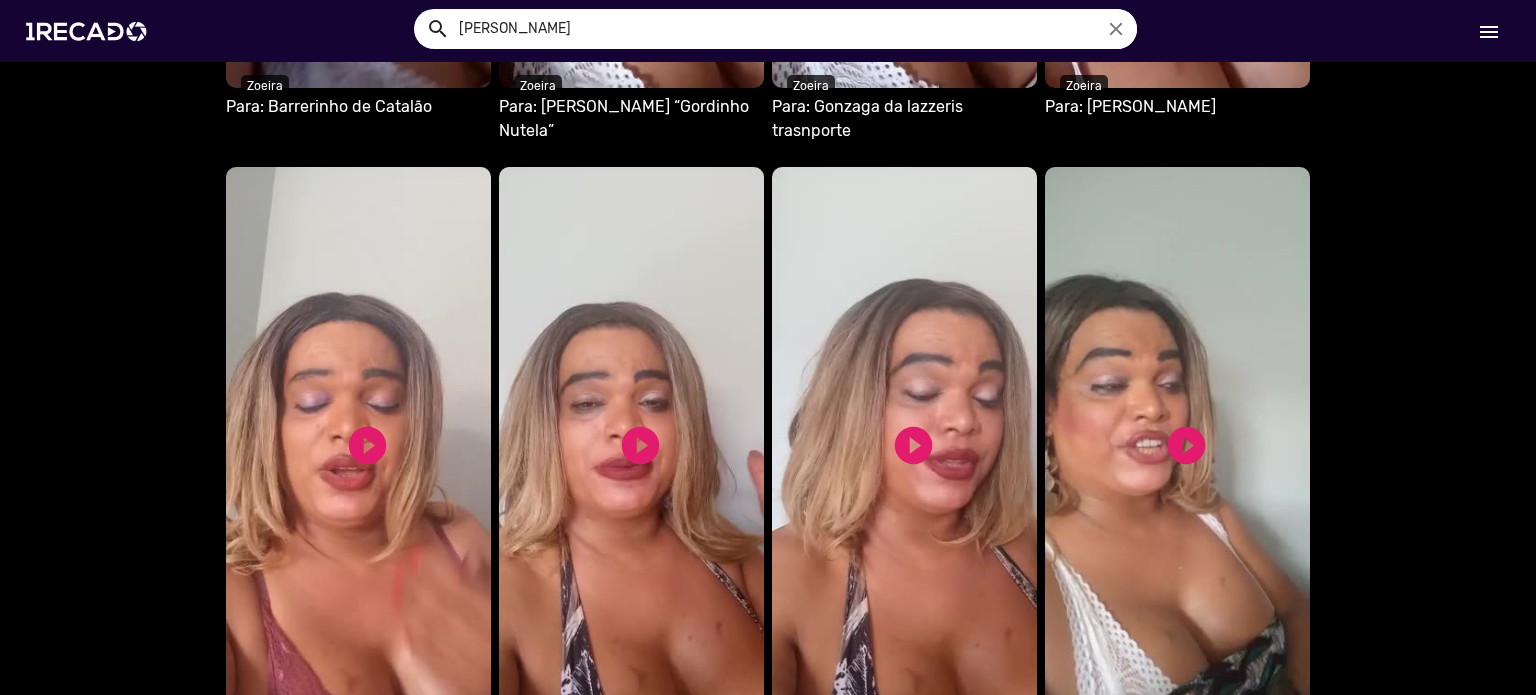 scroll, scrollTop: 41109, scrollLeft: 0, axis: vertical 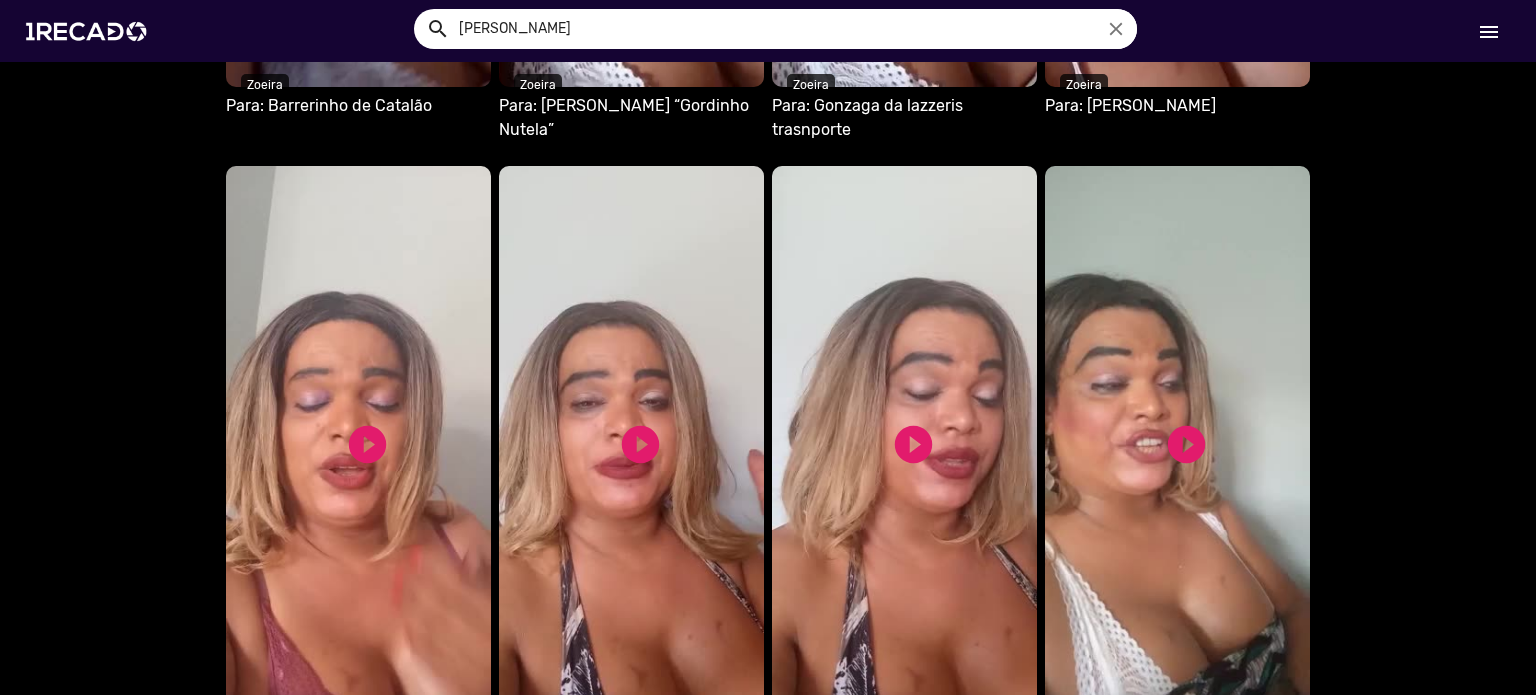 click on "ver mais" 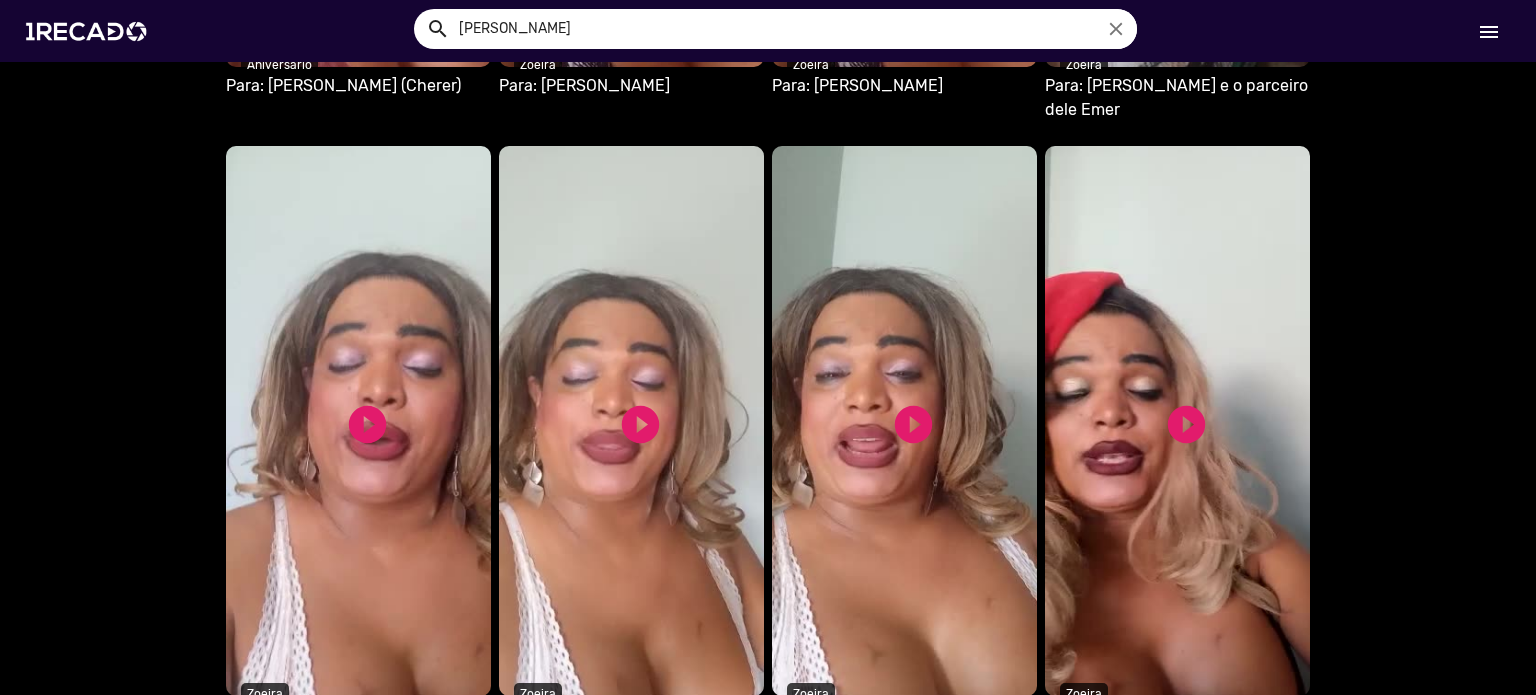 scroll, scrollTop: 41789, scrollLeft: 0, axis: vertical 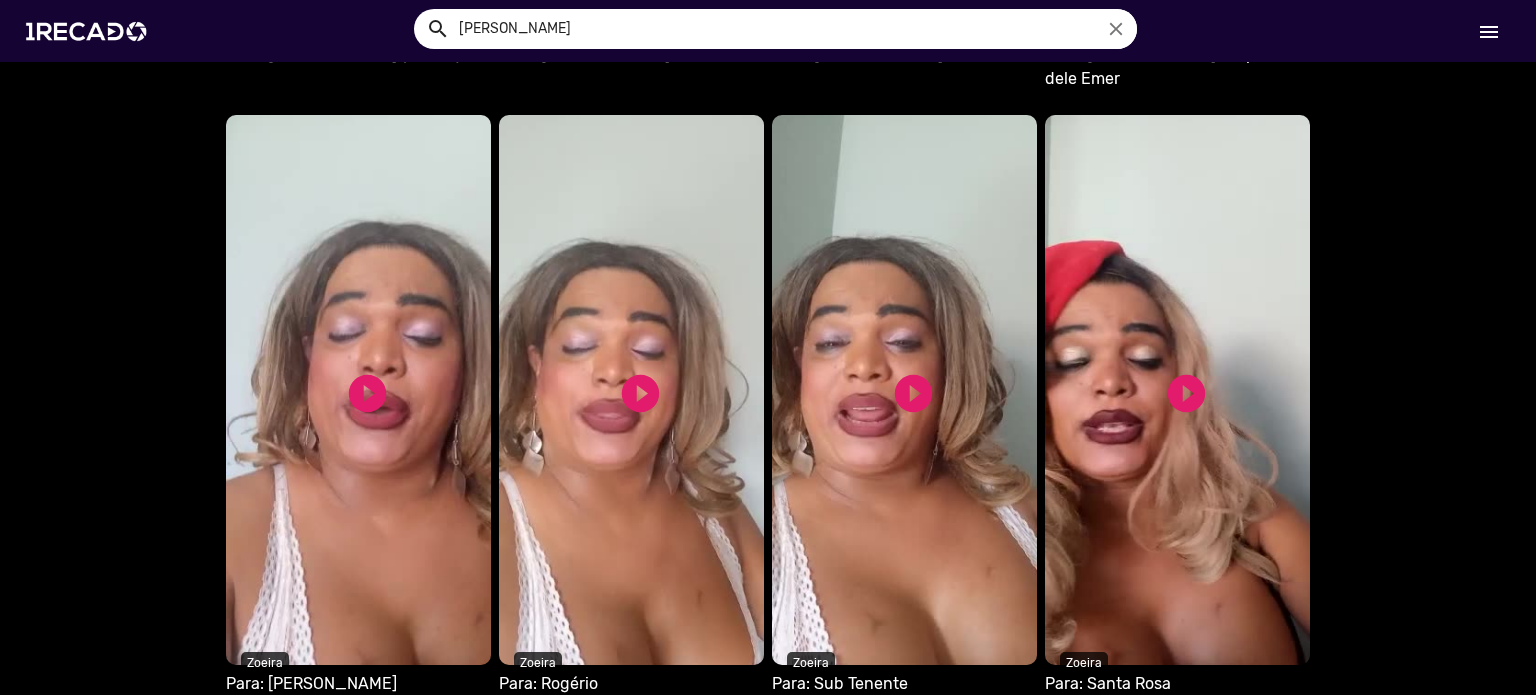 click on "ver mais" 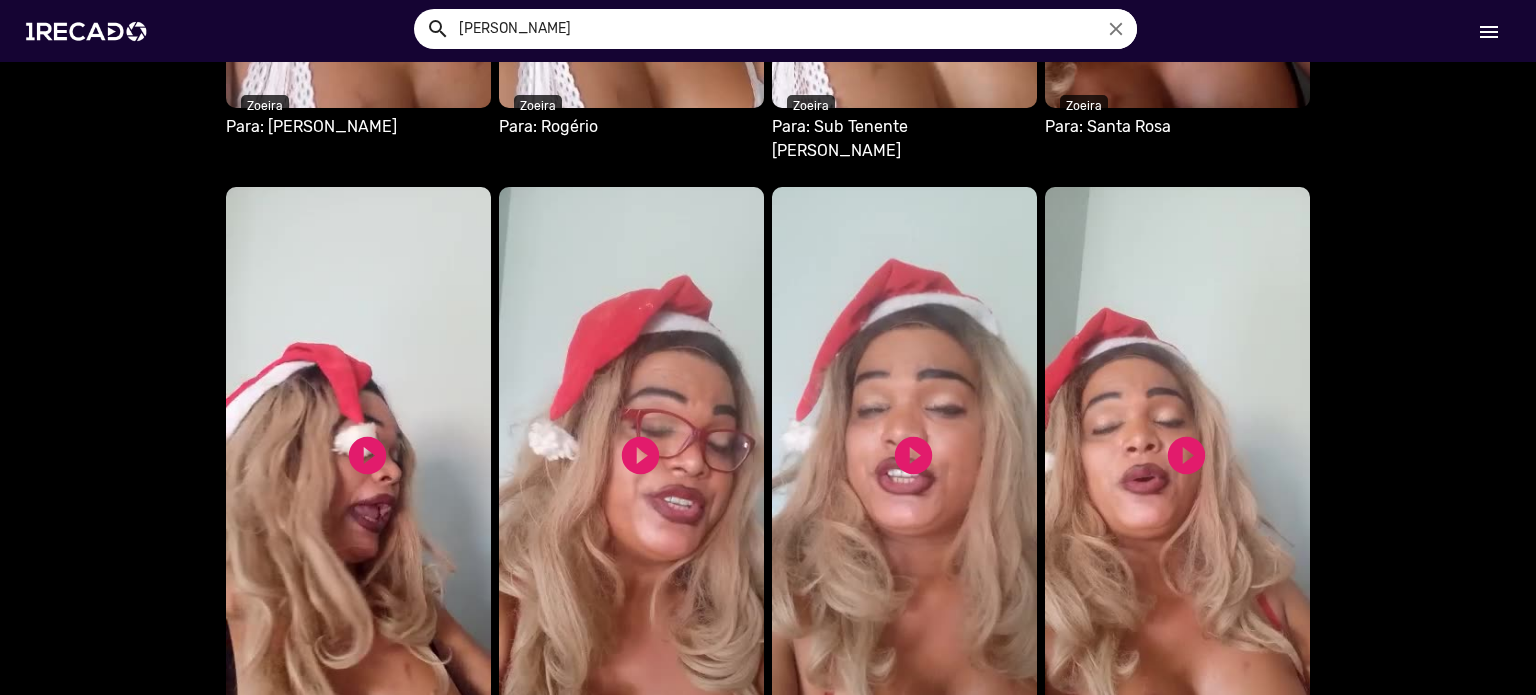 scroll, scrollTop: 42349, scrollLeft: 0, axis: vertical 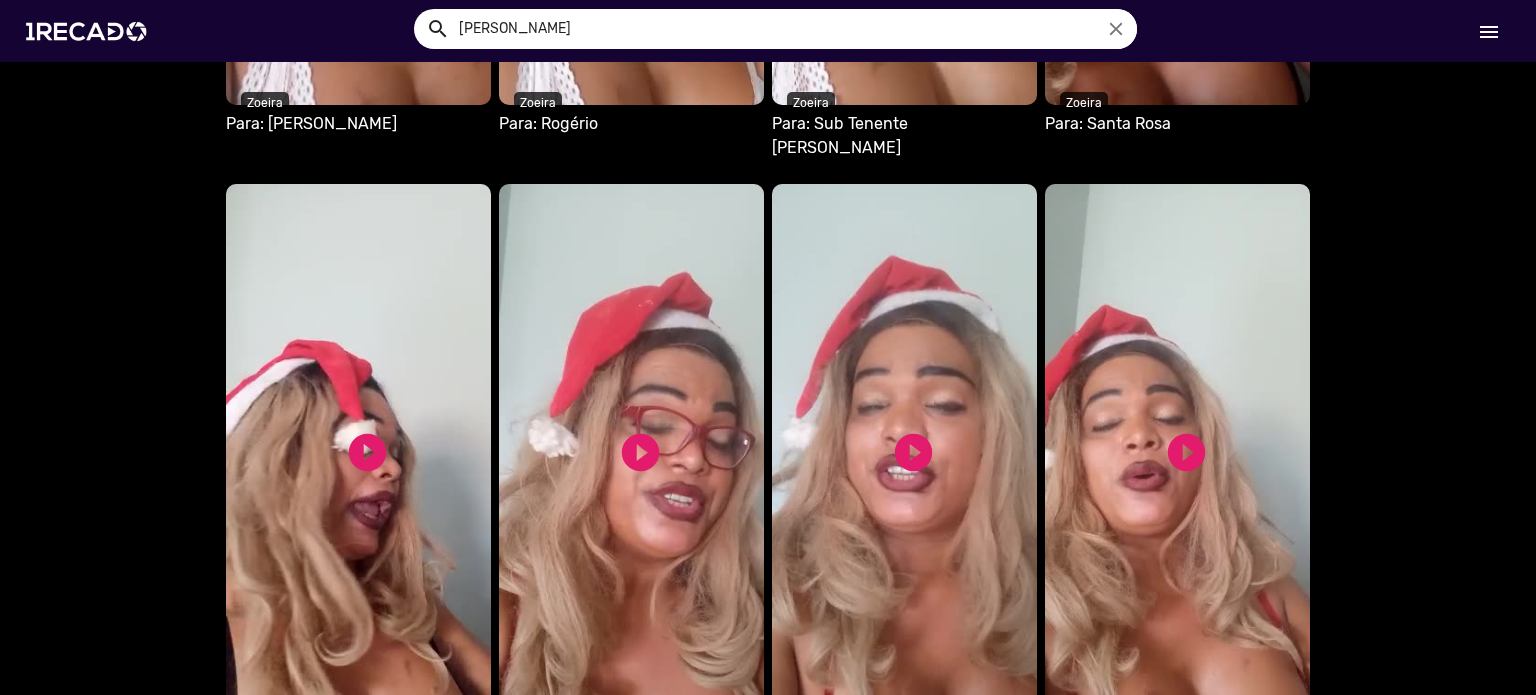 click on "ver mais" 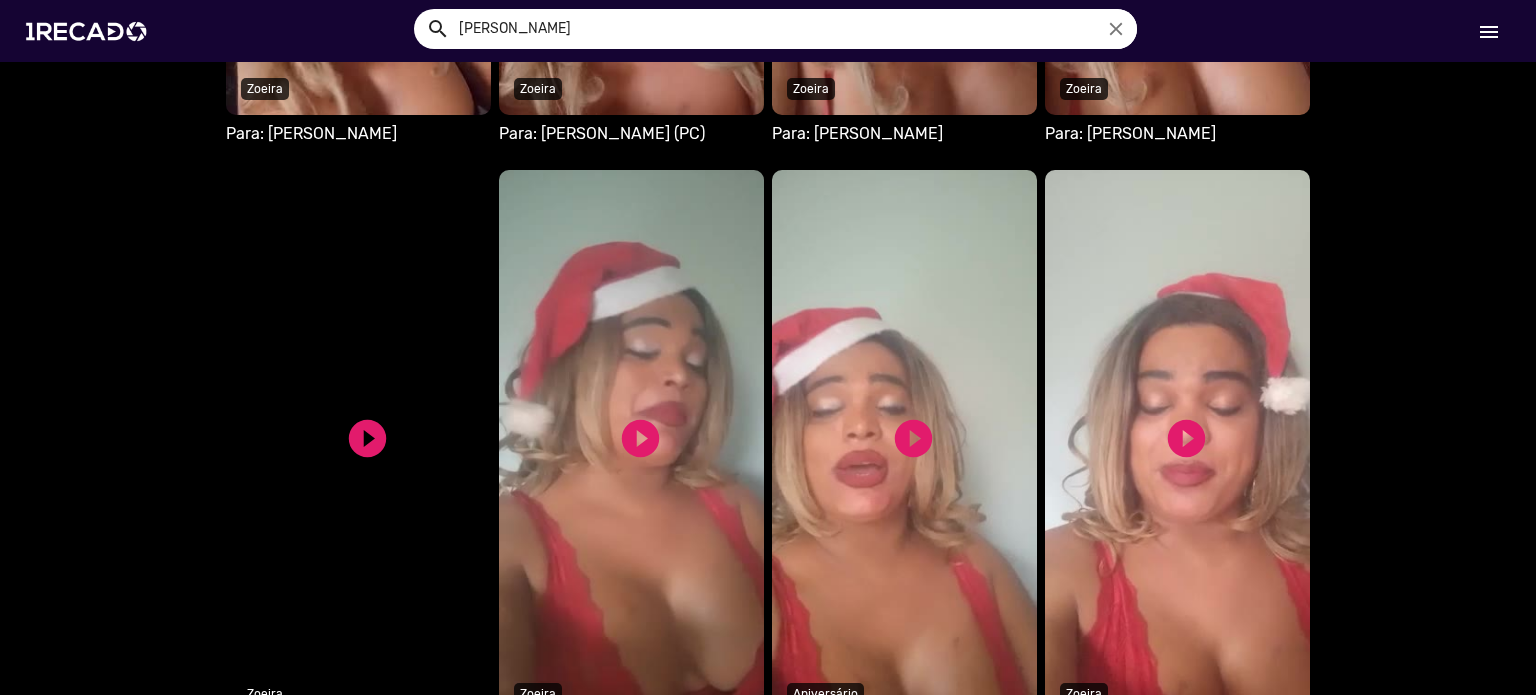 scroll, scrollTop: 43069, scrollLeft: 0, axis: vertical 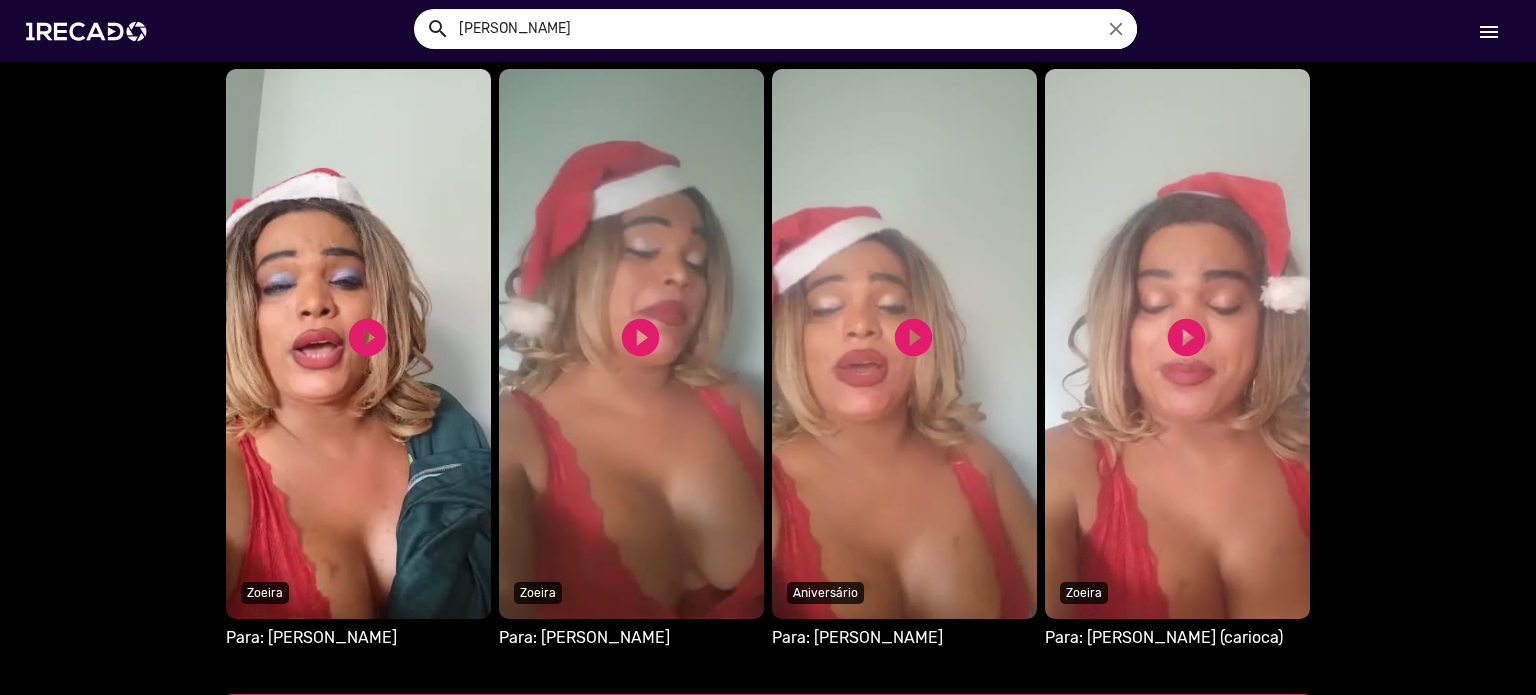 click on "ver mais" 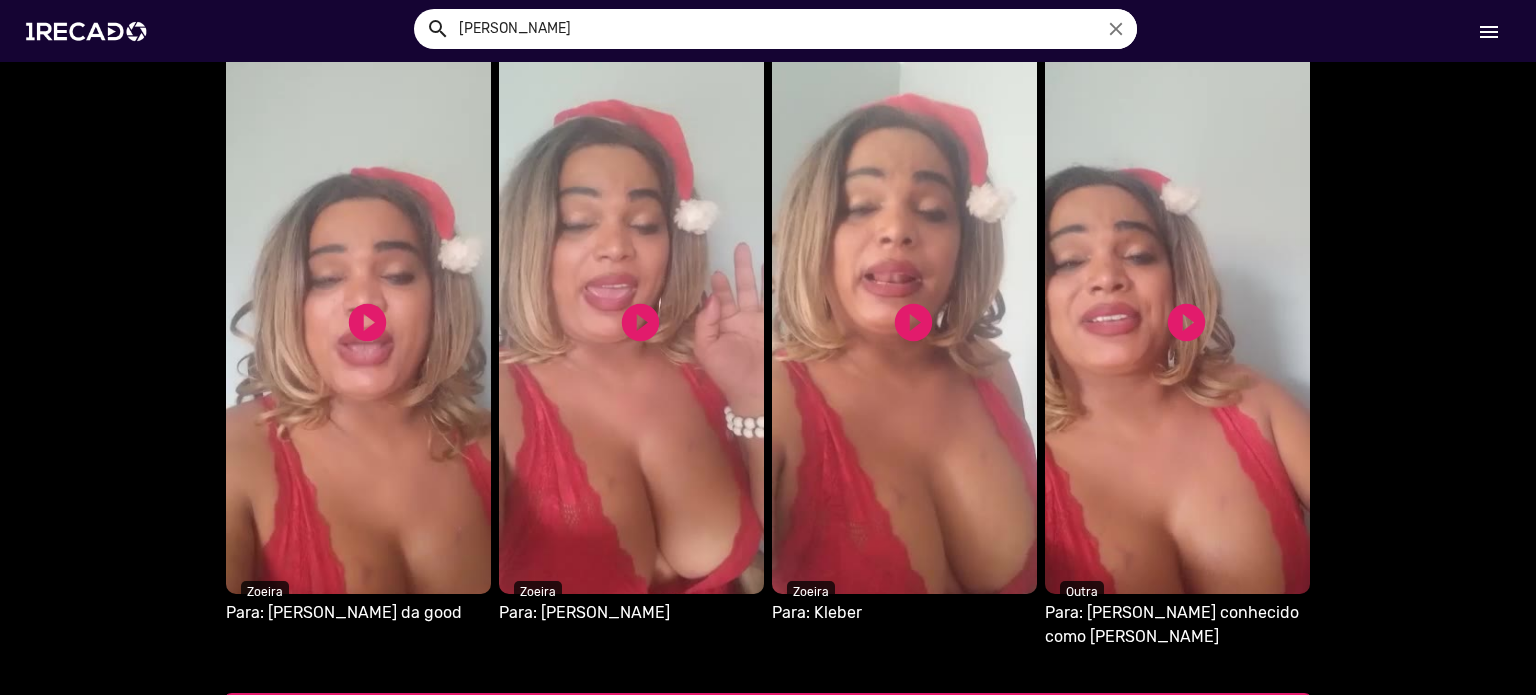 scroll, scrollTop: 43709, scrollLeft: 0, axis: vertical 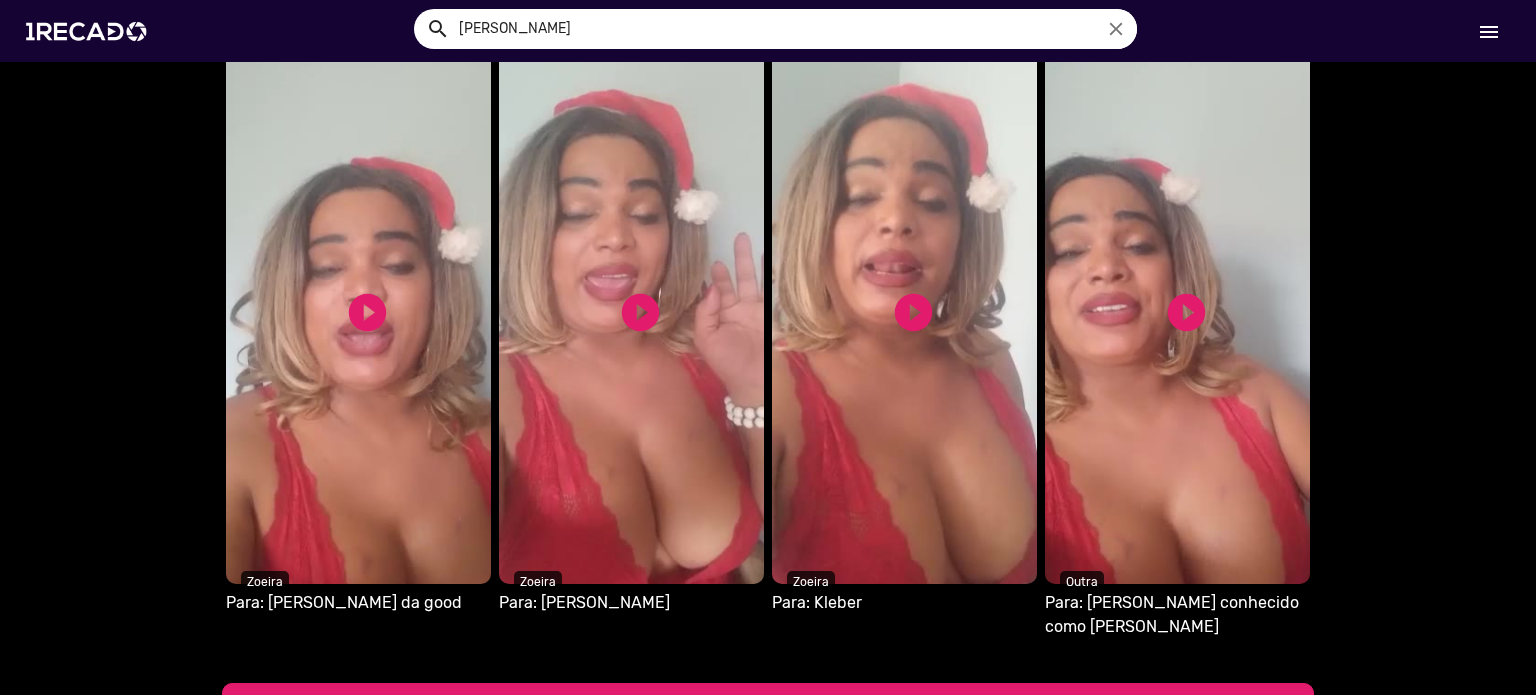 click on "ver mais" 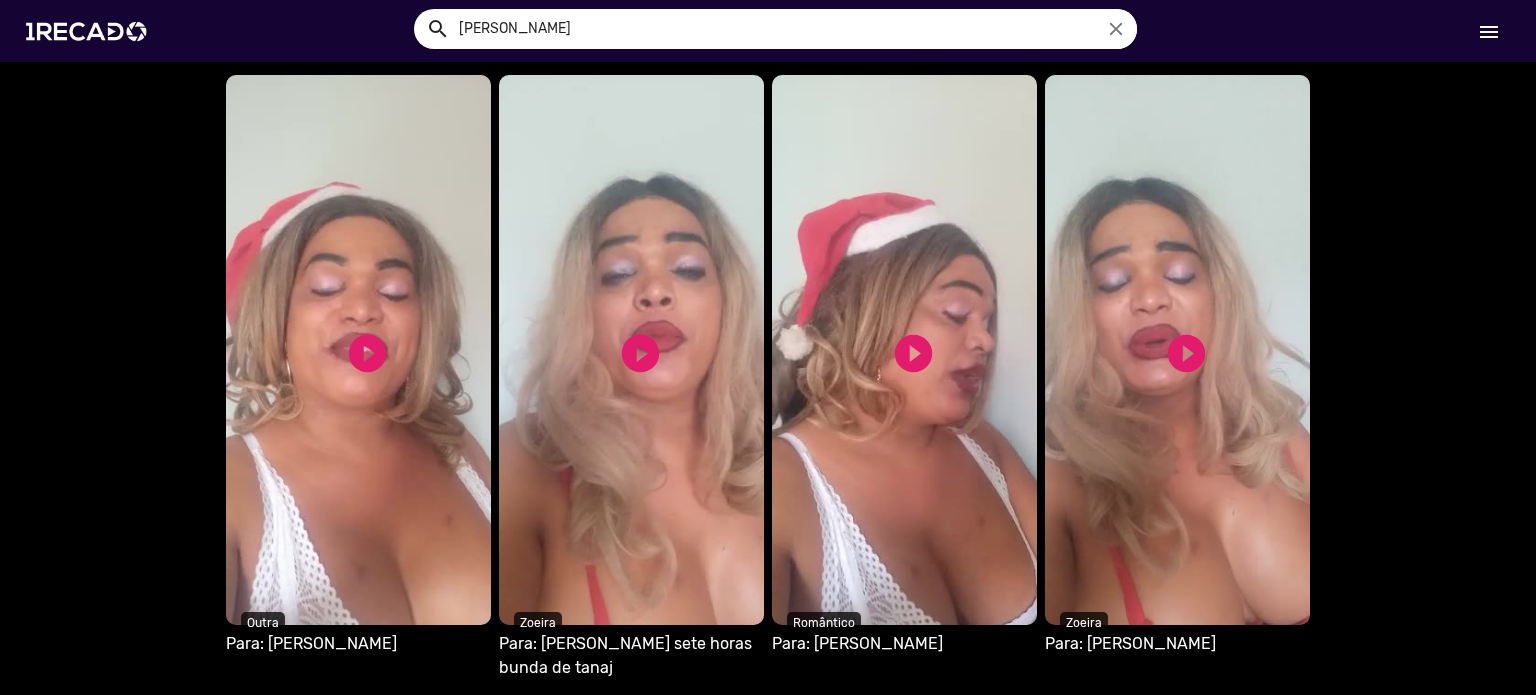 scroll, scrollTop: 44349, scrollLeft: 0, axis: vertical 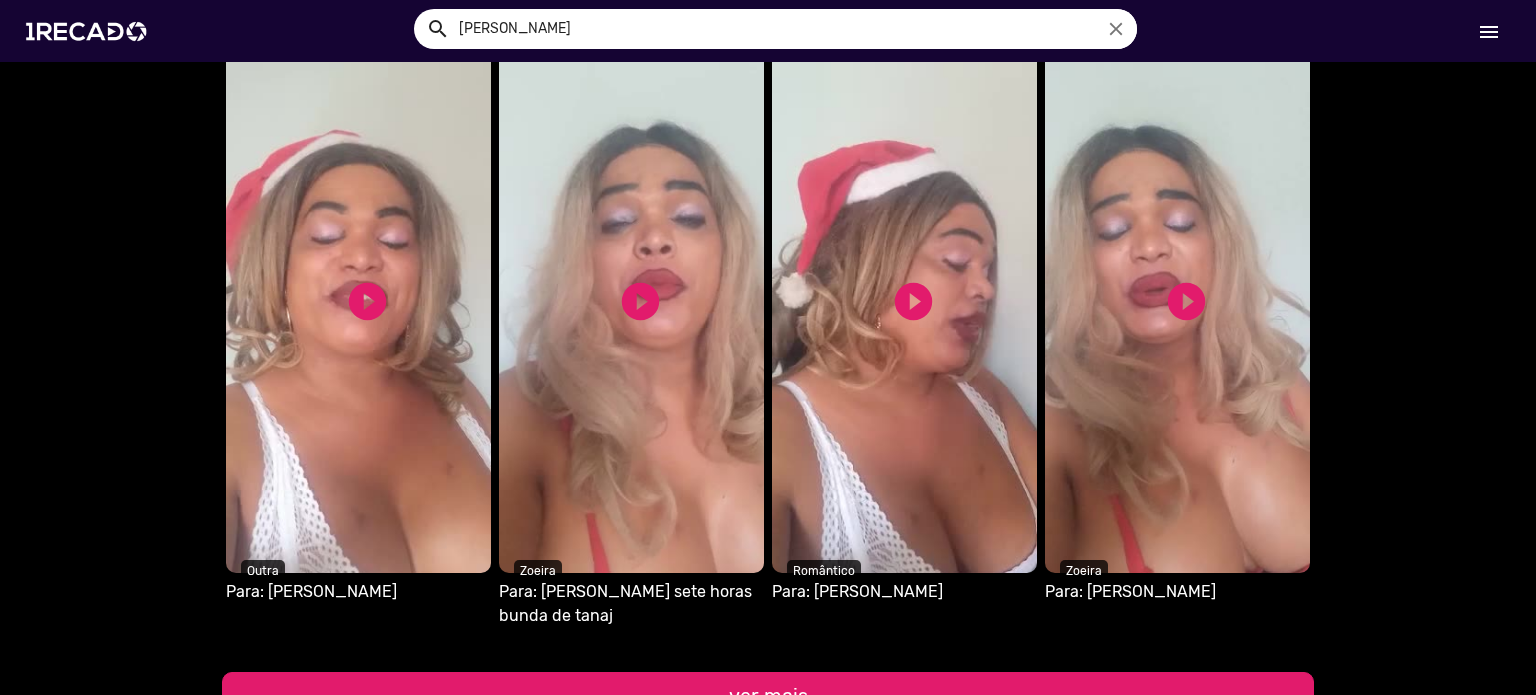 click on "ver mais" 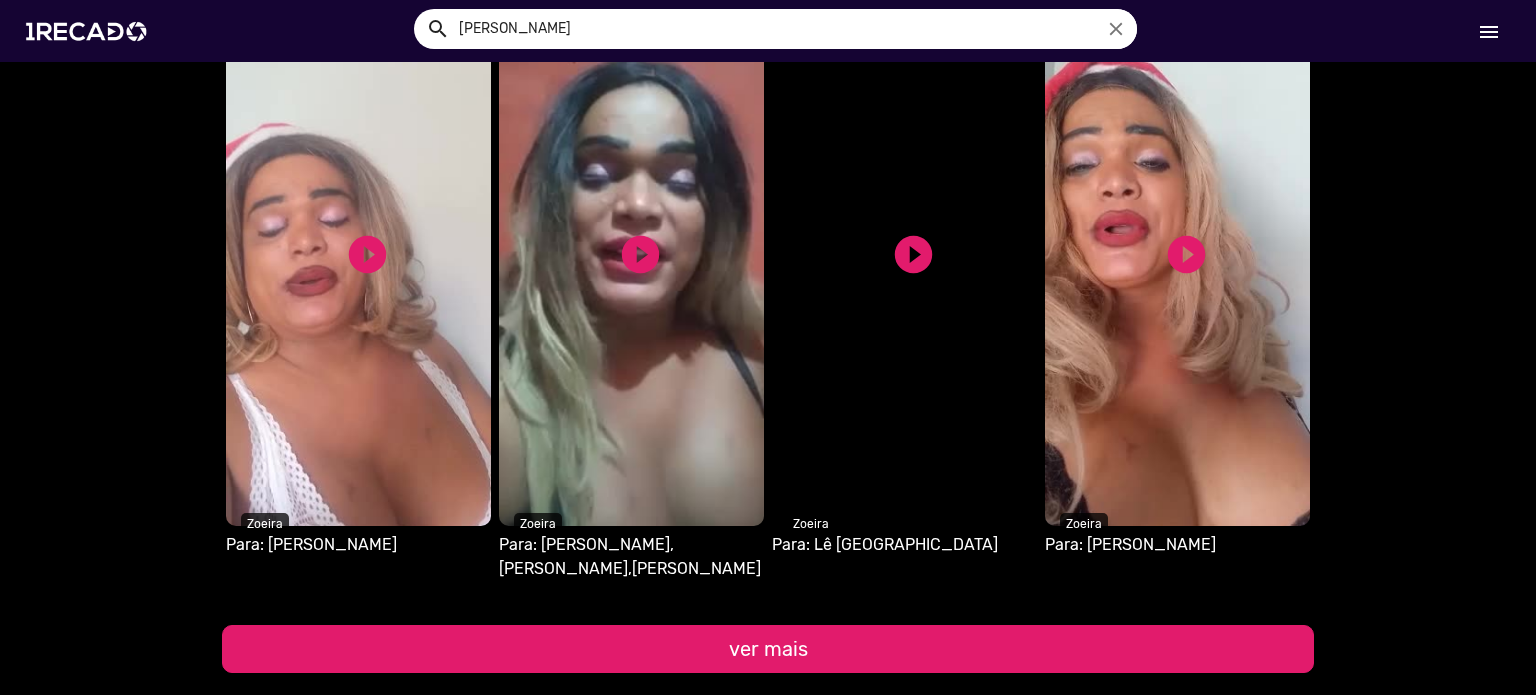 scroll, scrollTop: 45069, scrollLeft: 0, axis: vertical 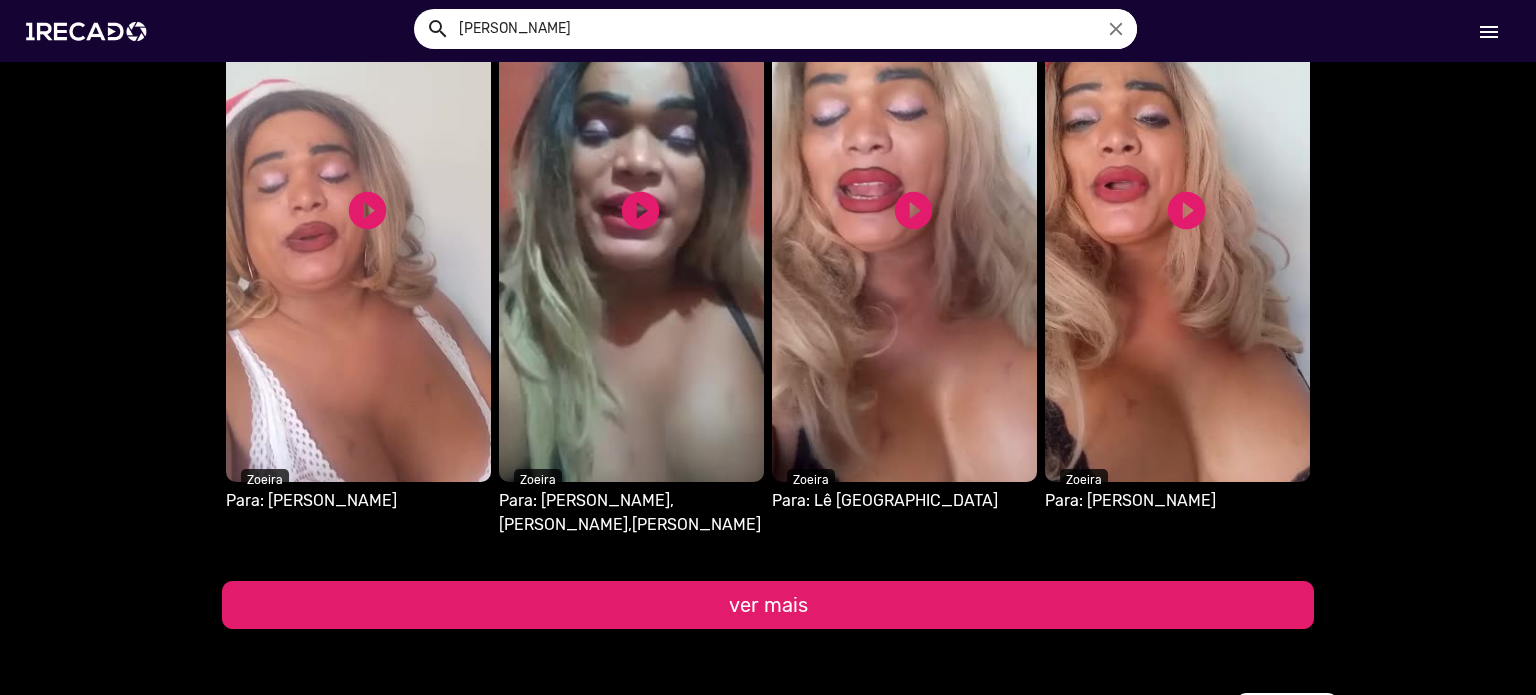 click on "ver mais" 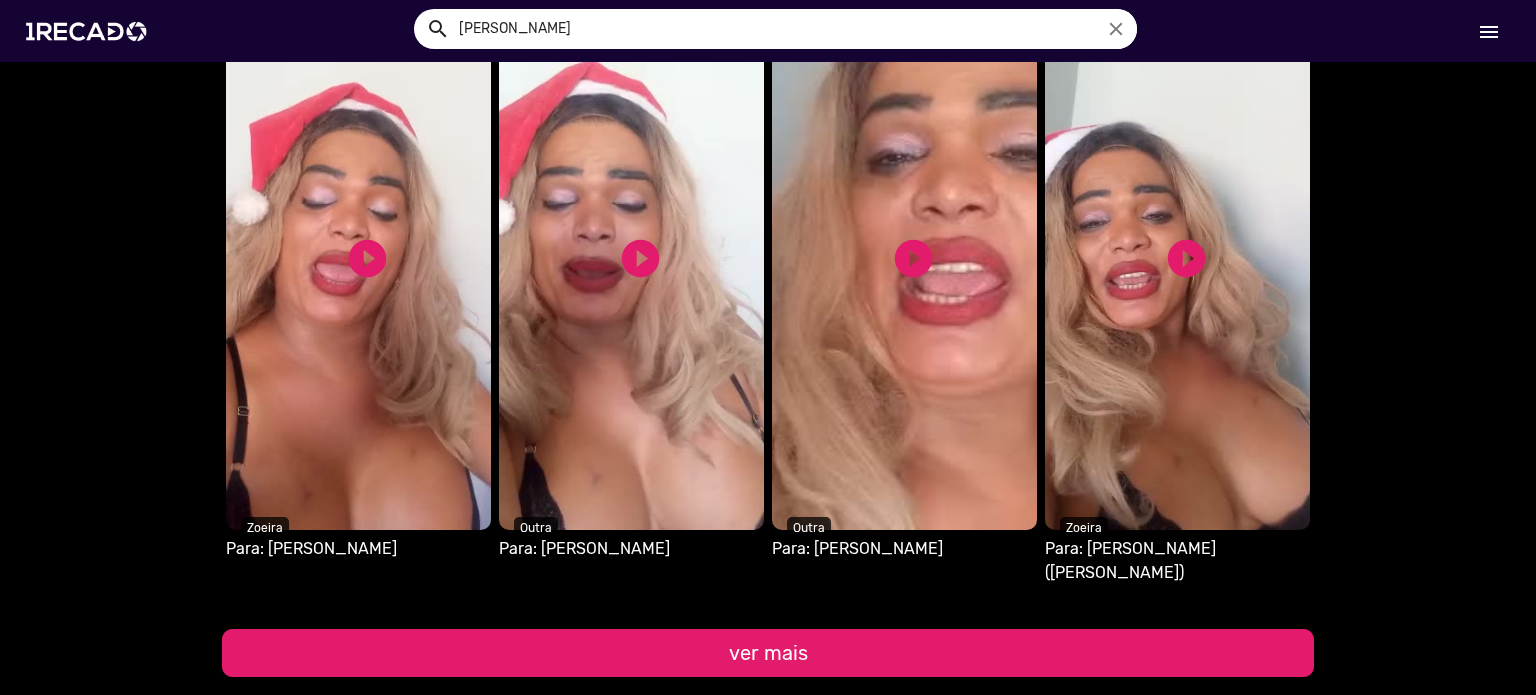 scroll, scrollTop: 45709, scrollLeft: 0, axis: vertical 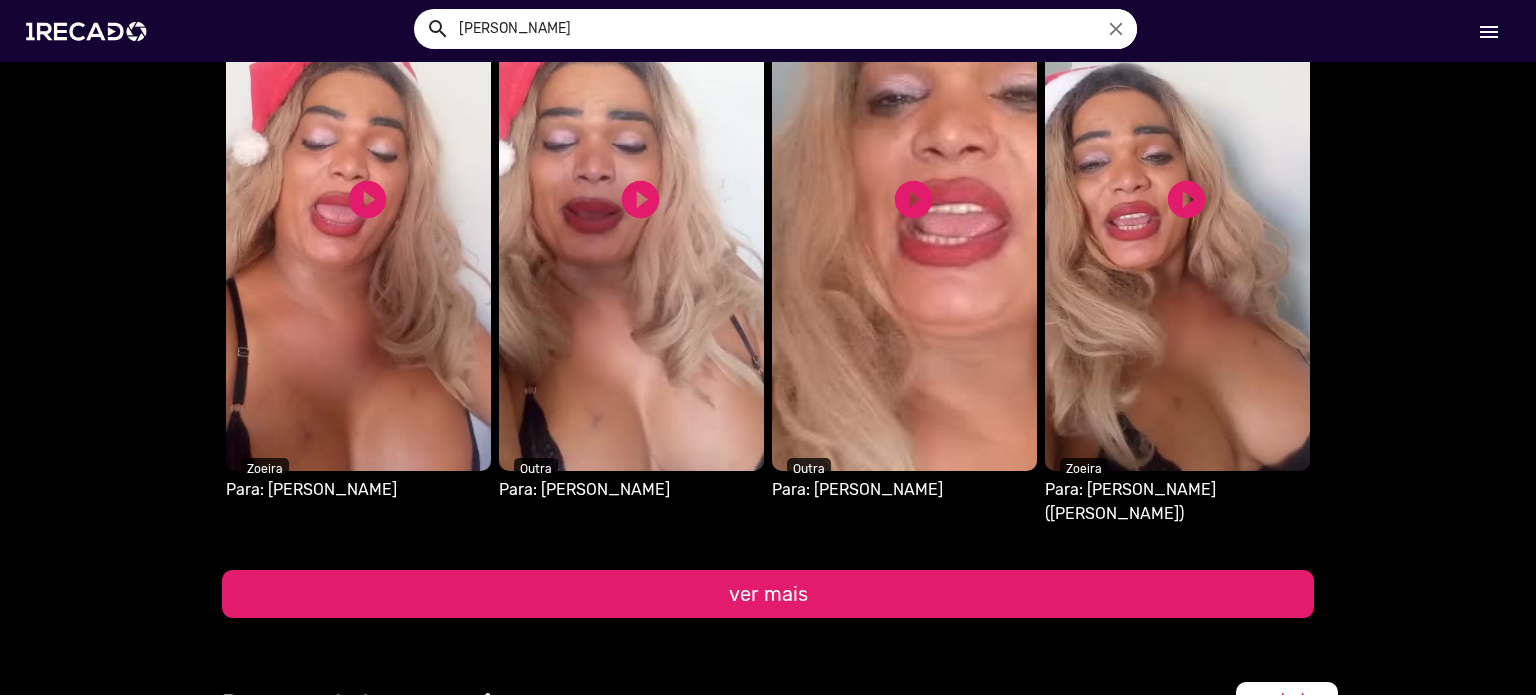 click on "ver mais" 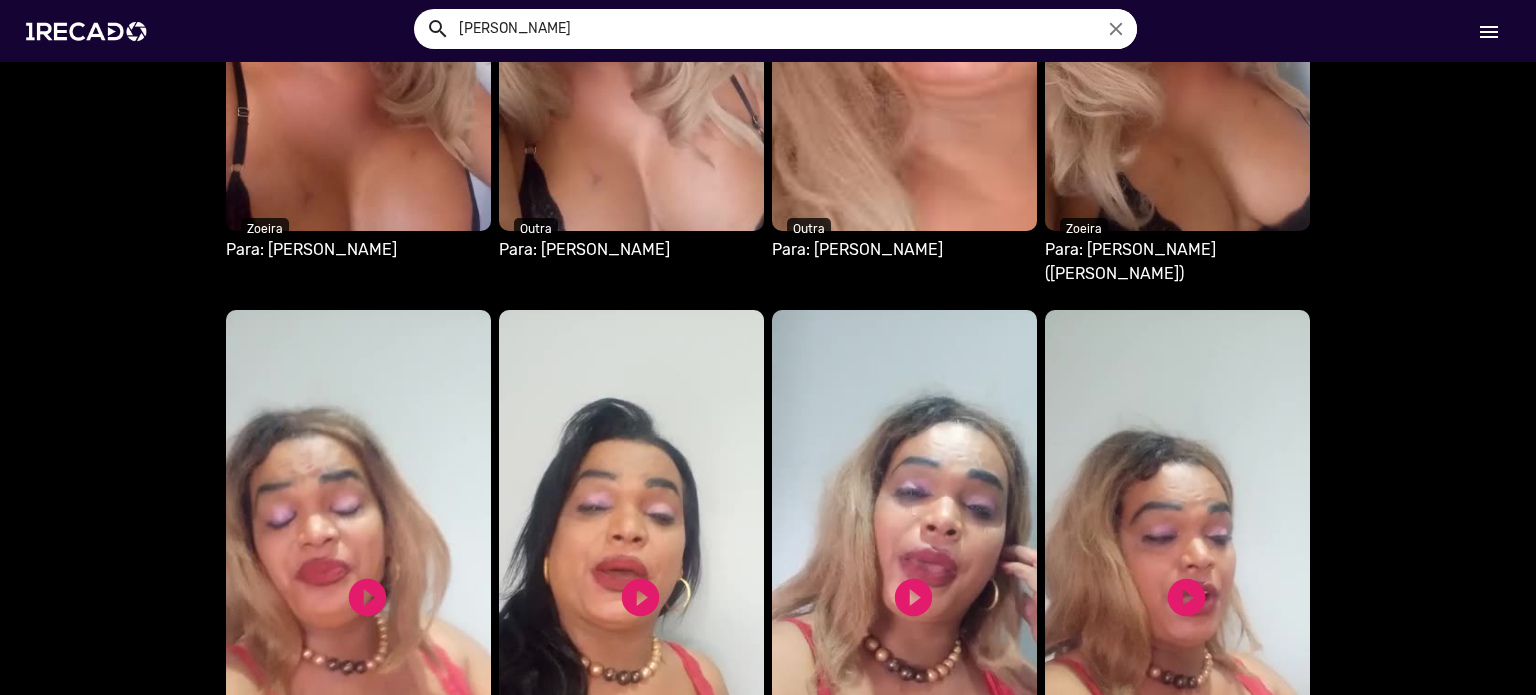 scroll, scrollTop: 46069, scrollLeft: 0, axis: vertical 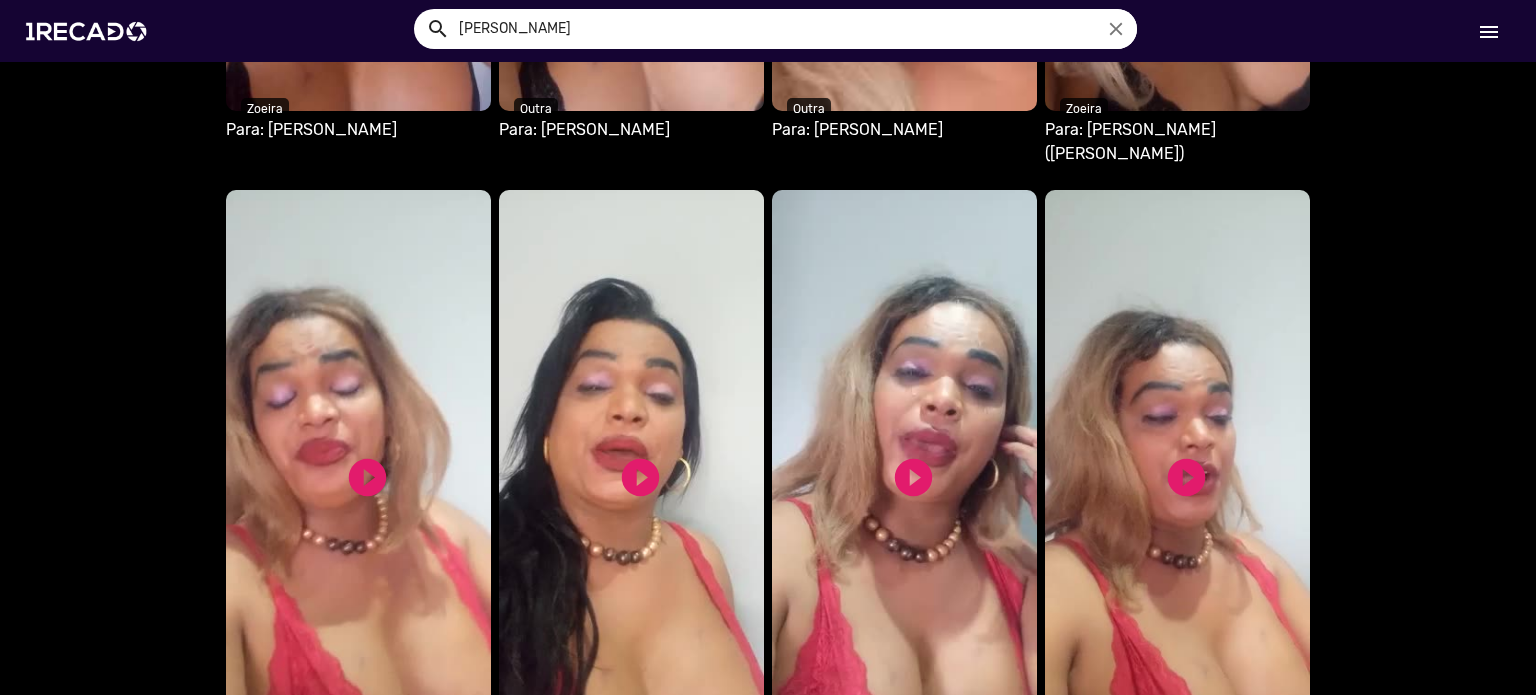 click on "ver mais" 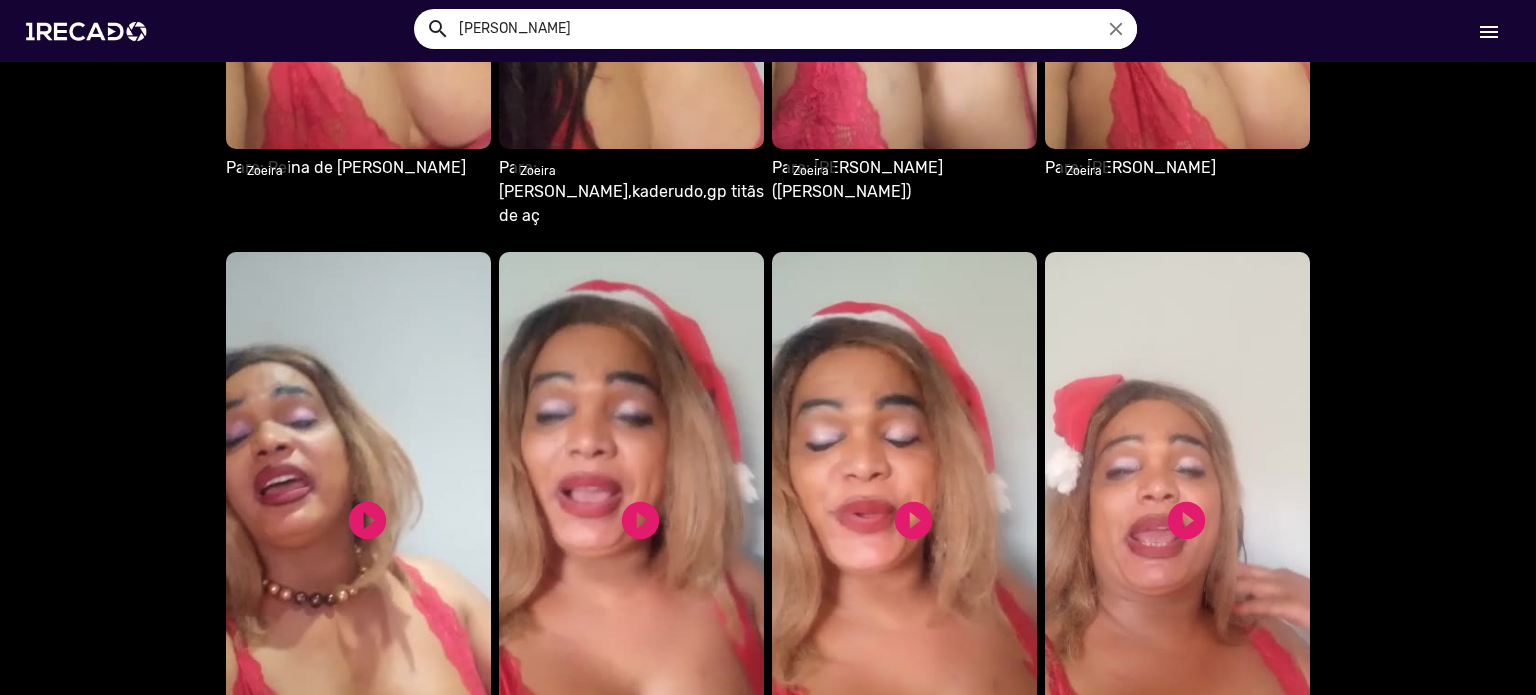 scroll, scrollTop: 46709, scrollLeft: 0, axis: vertical 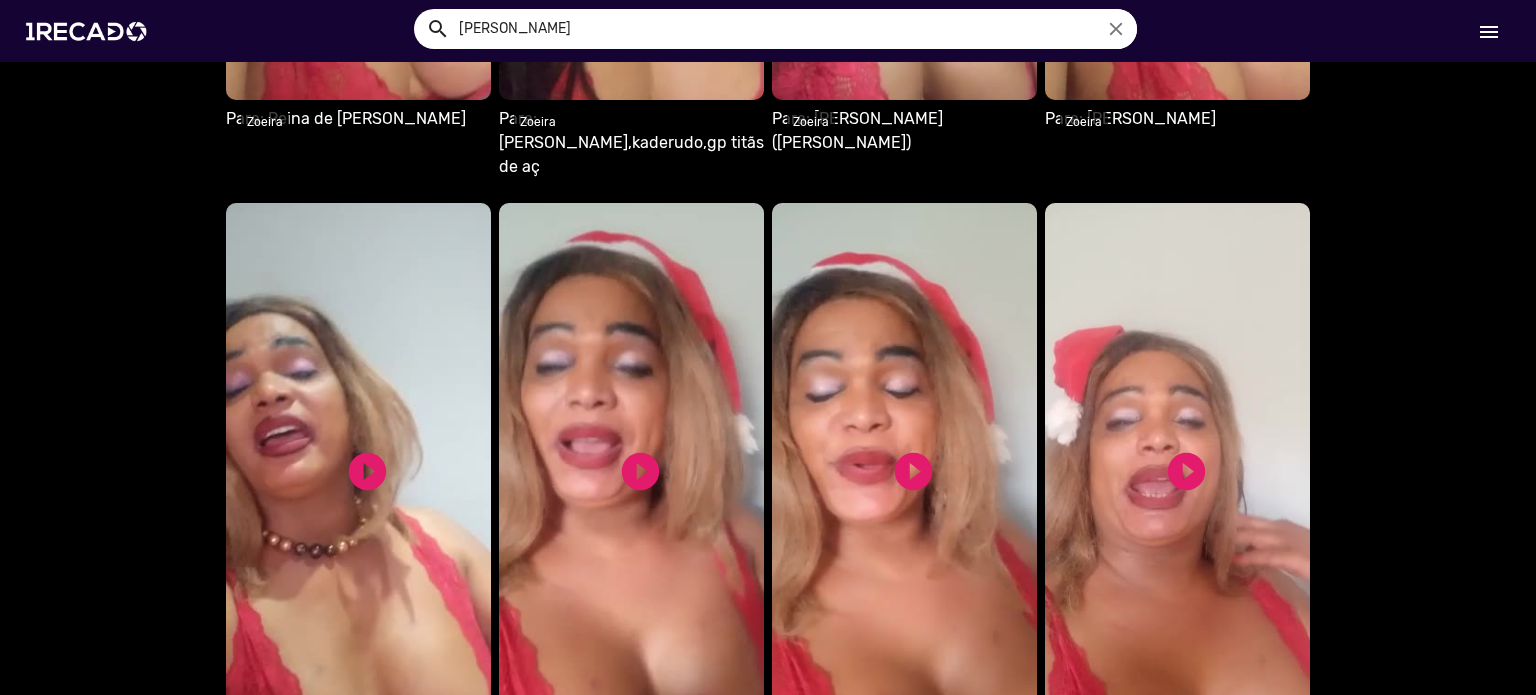 click on "ver mais" 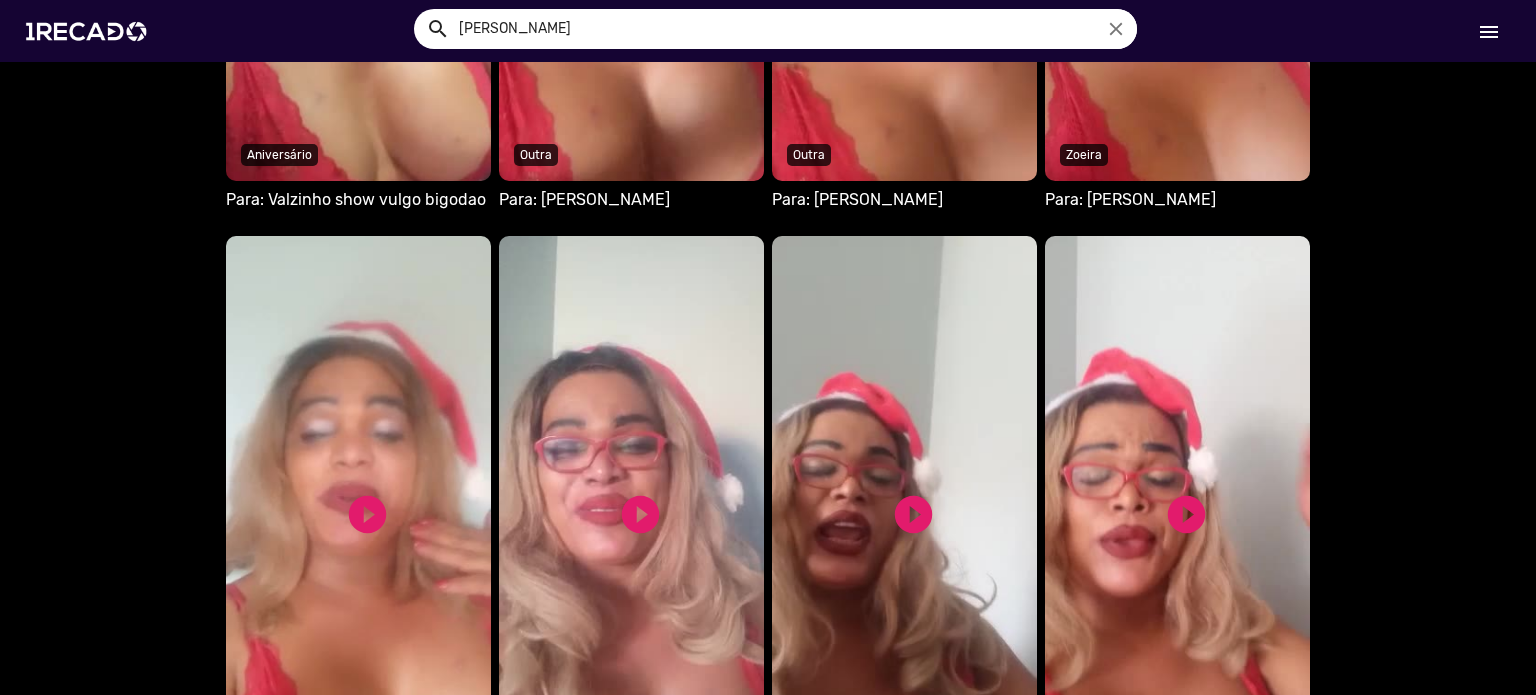 scroll, scrollTop: 47309, scrollLeft: 0, axis: vertical 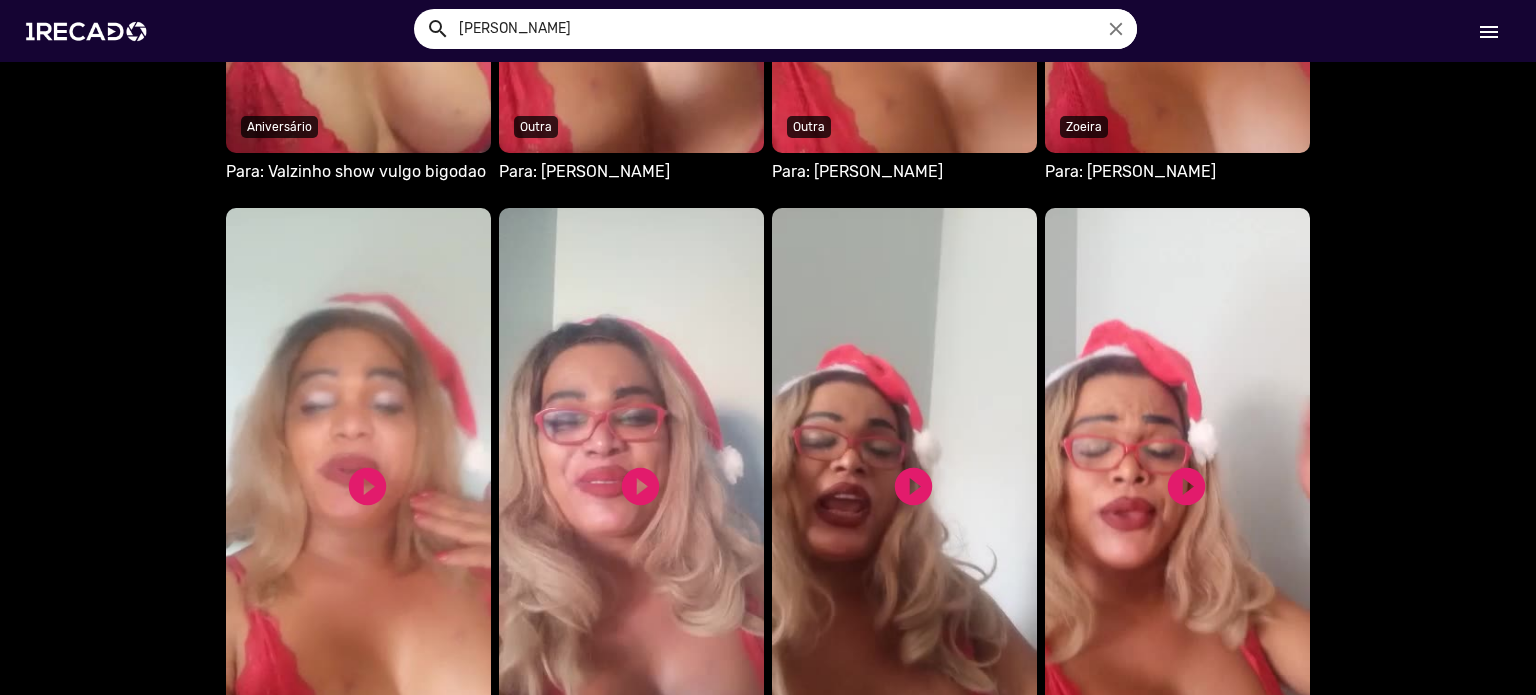 click on "ver mais" 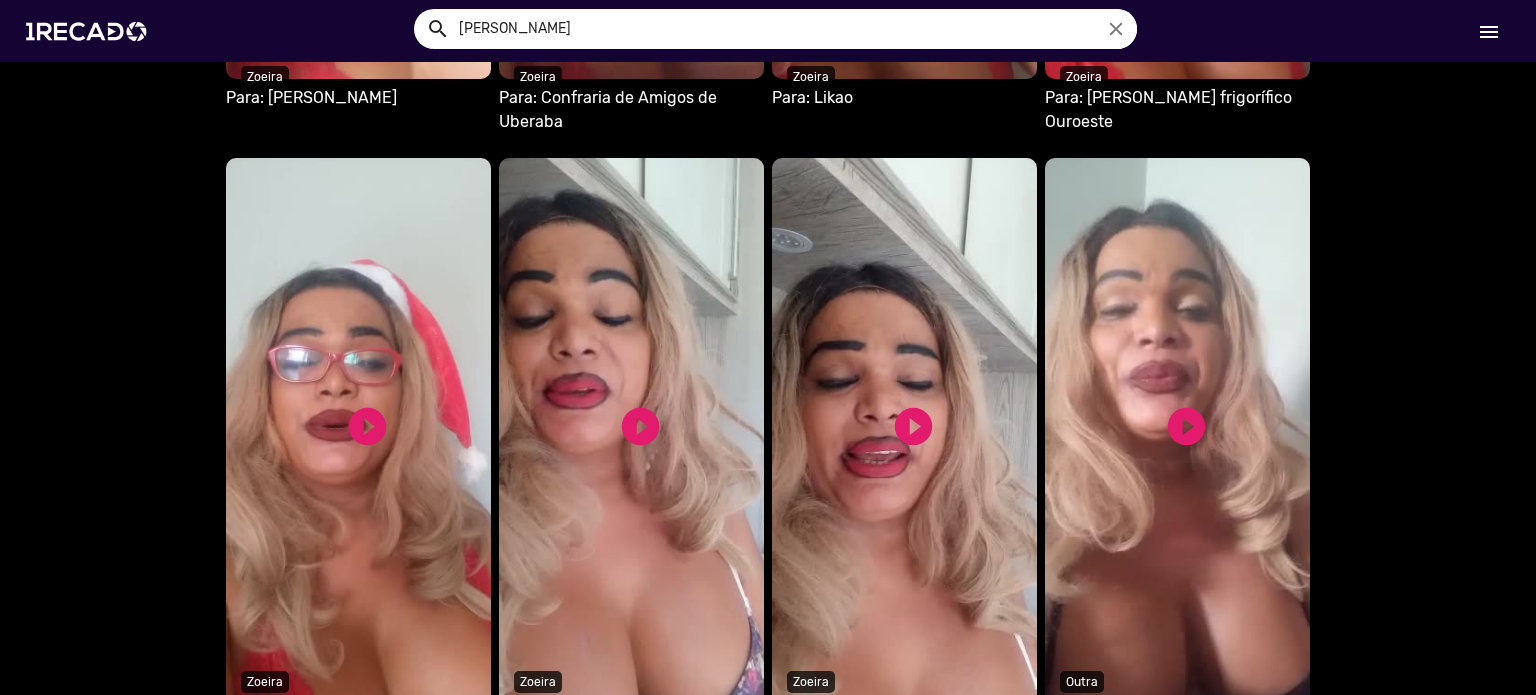 scroll, scrollTop: 47989, scrollLeft: 0, axis: vertical 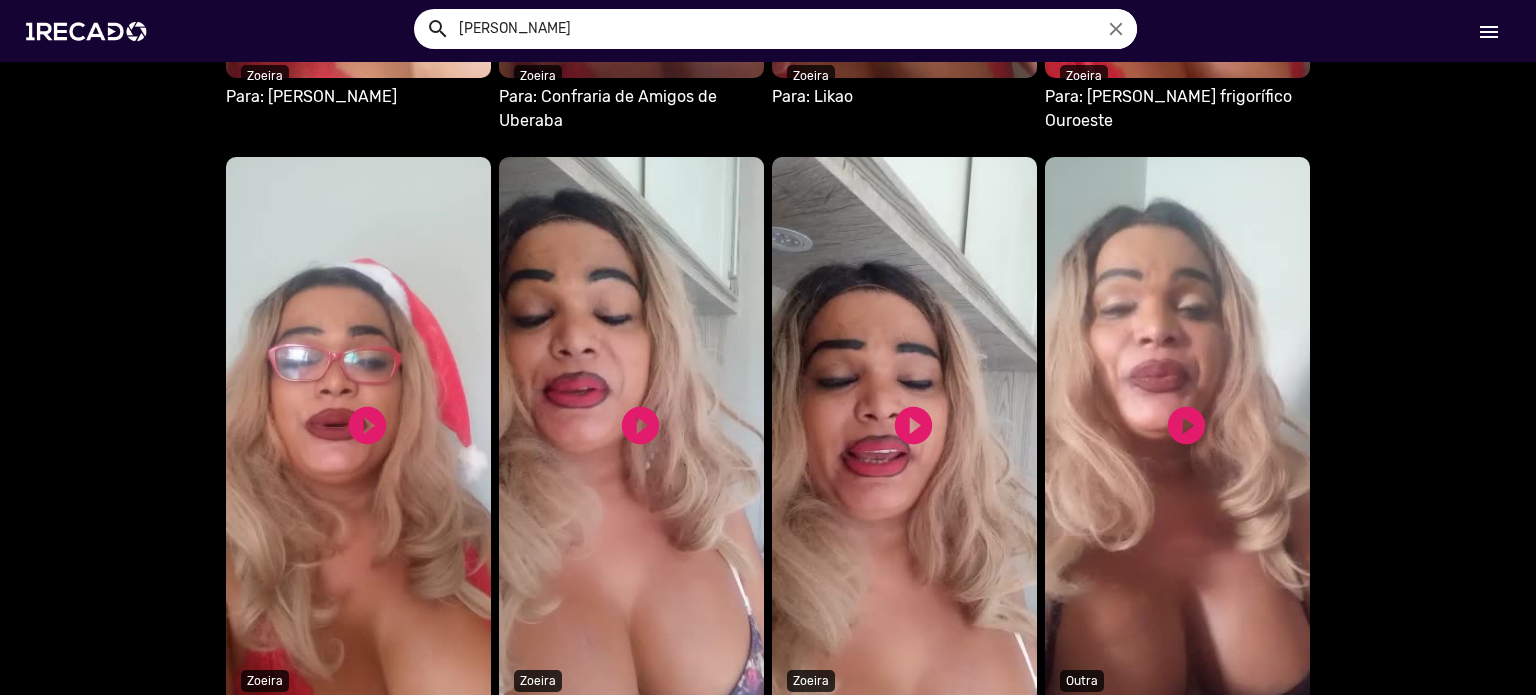 click on "ver mais" 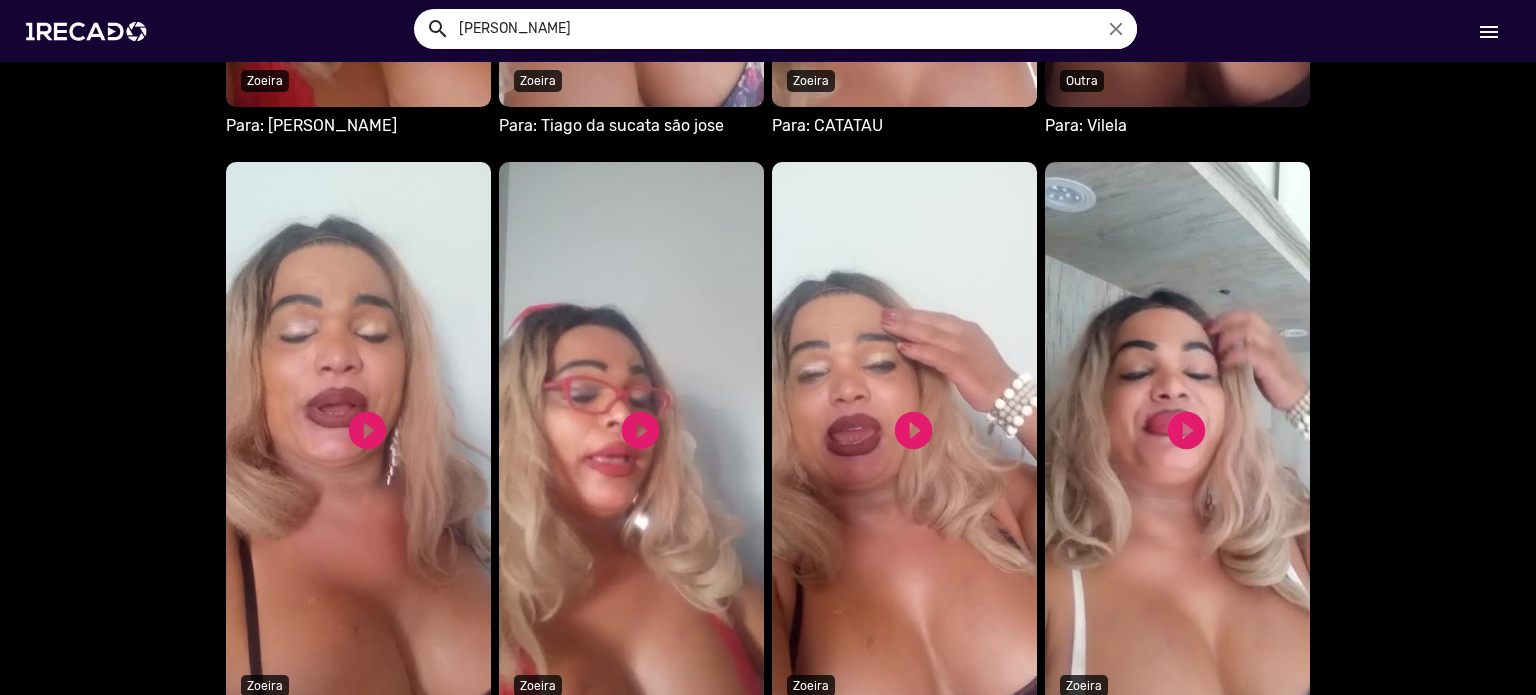 scroll, scrollTop: 48629, scrollLeft: 0, axis: vertical 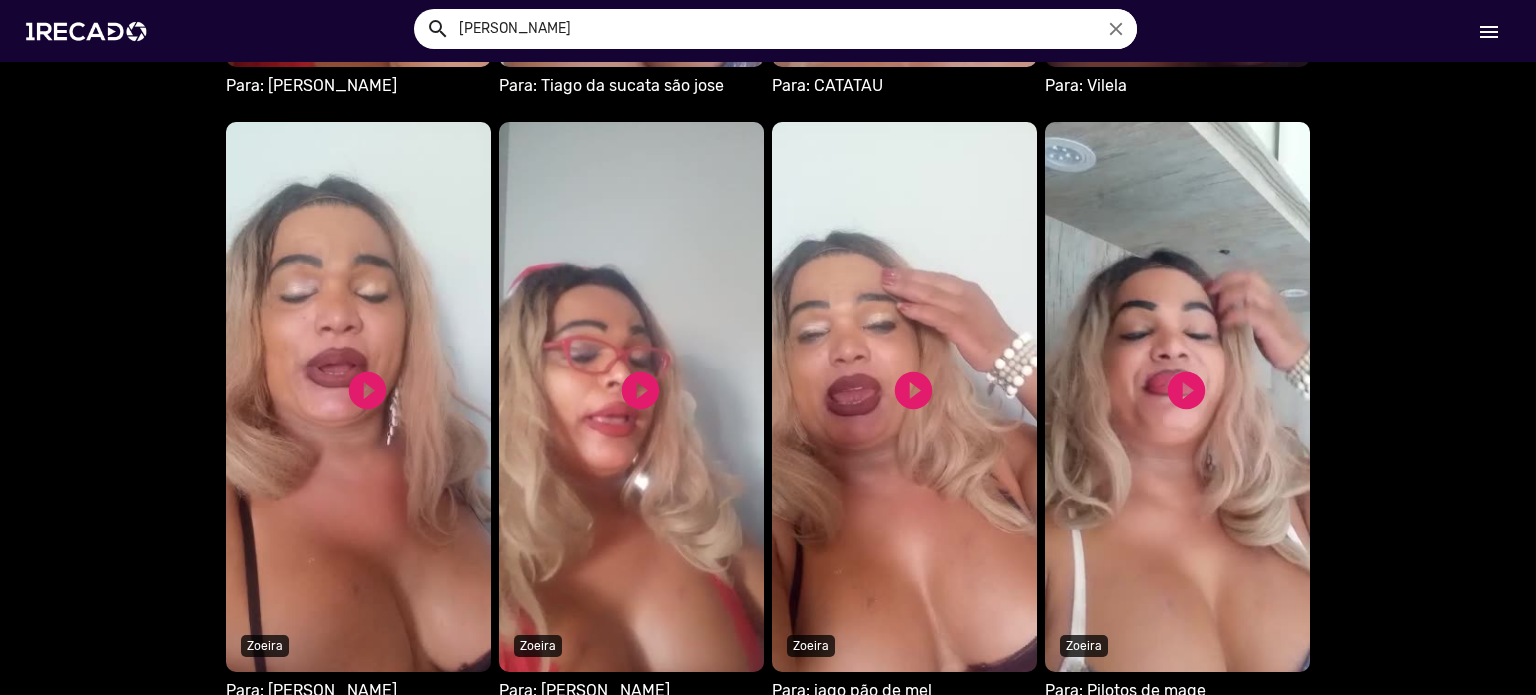 click on "ver mais" 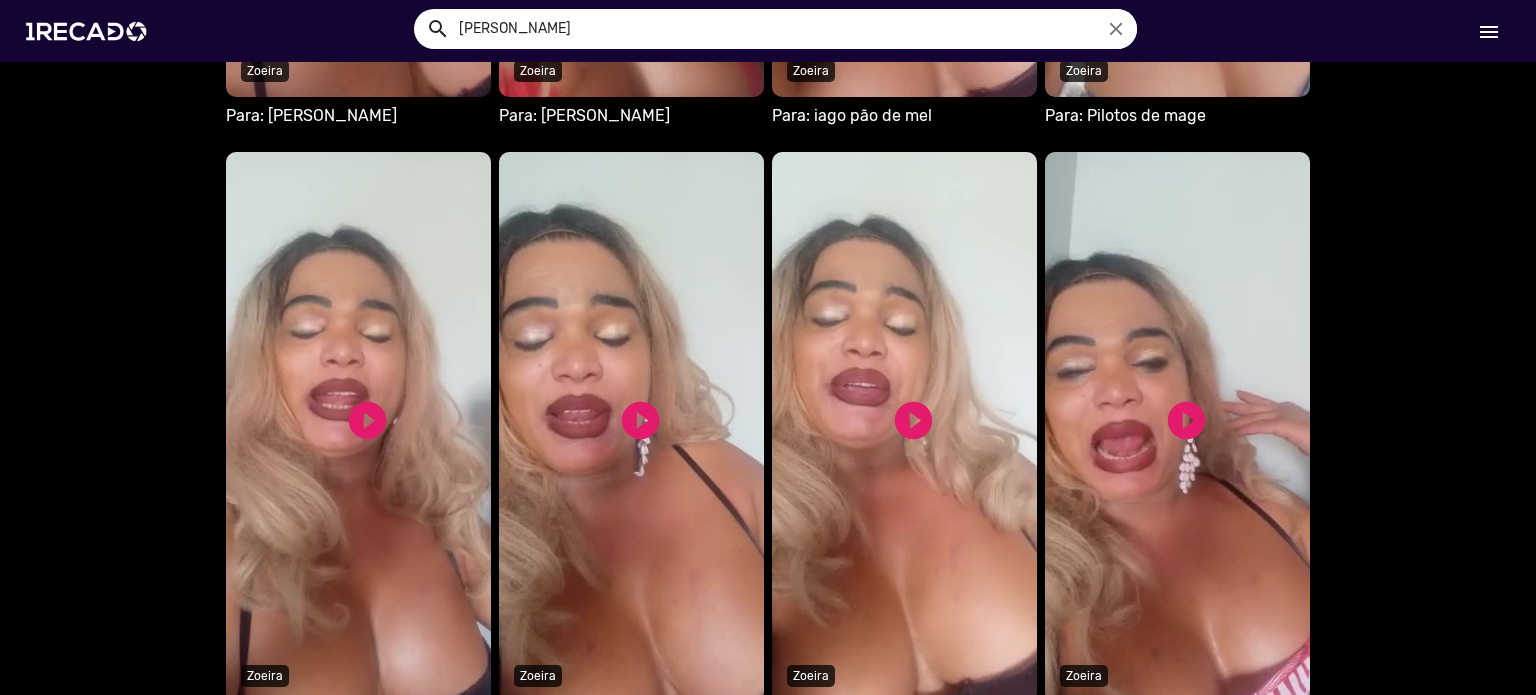 scroll, scrollTop: 49229, scrollLeft: 0, axis: vertical 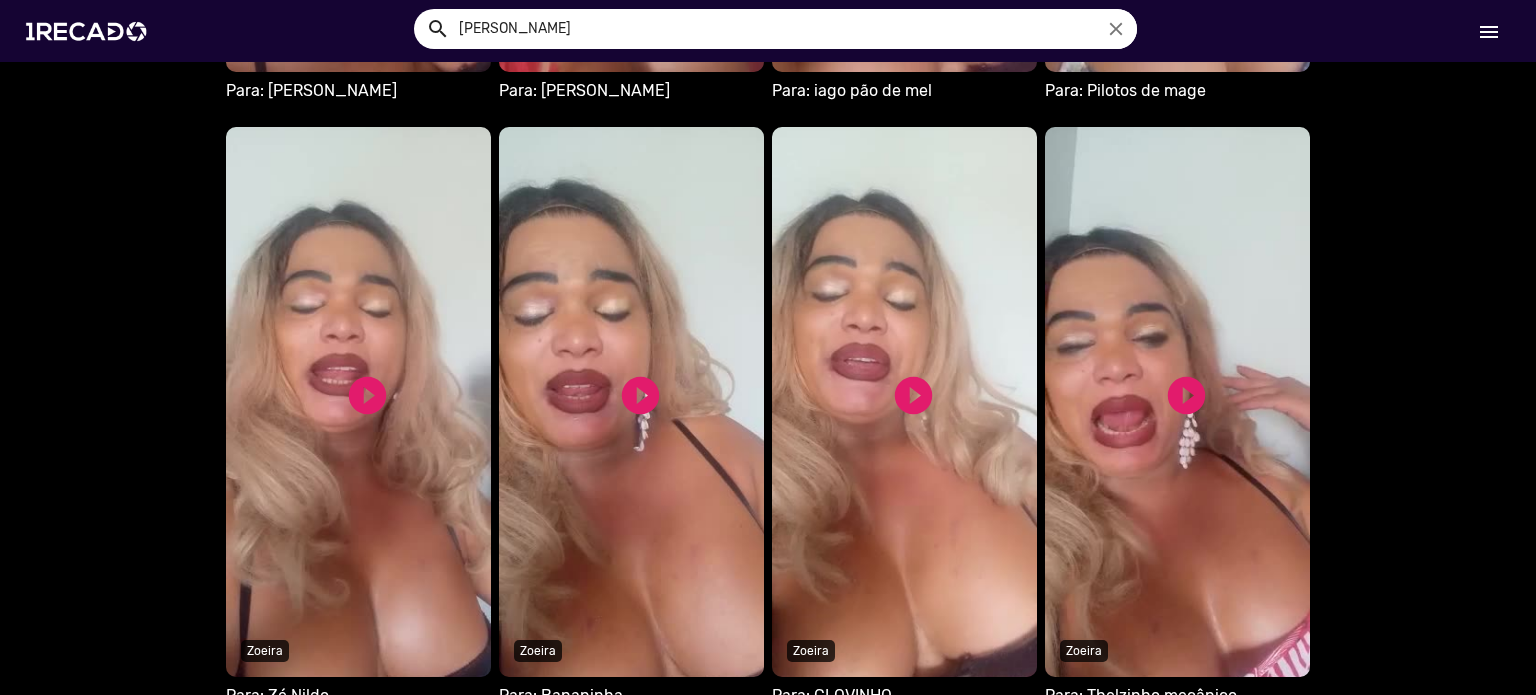 click on "ver mais" 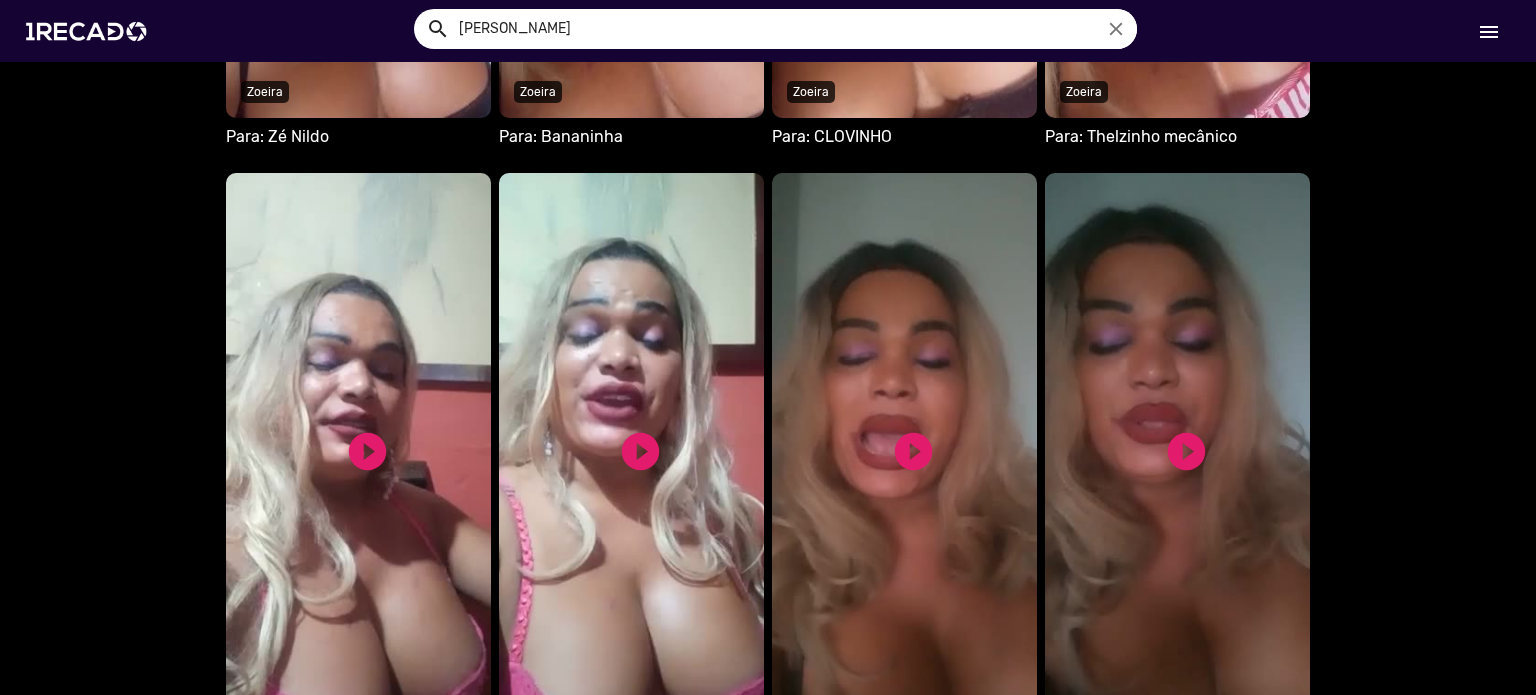 scroll, scrollTop: 49789, scrollLeft: 0, axis: vertical 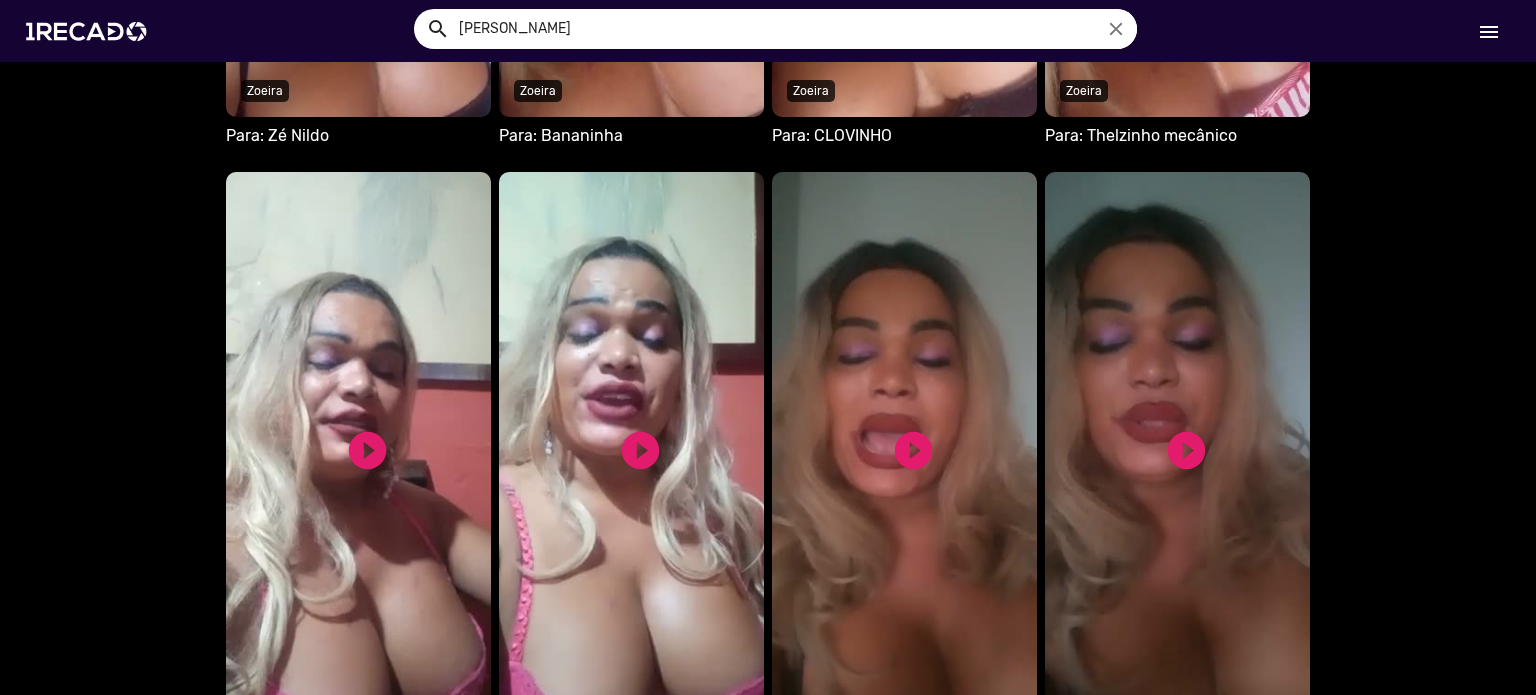 click on "ver mais" 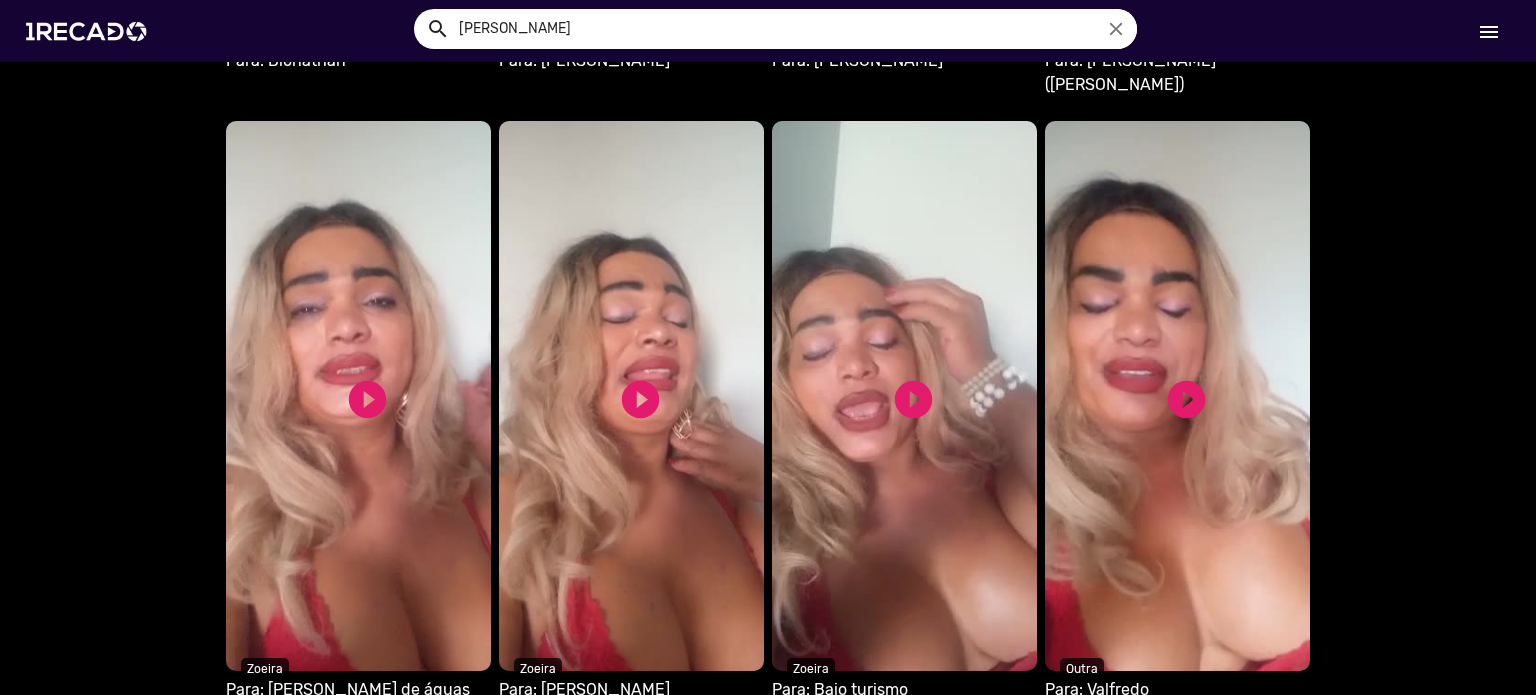 scroll, scrollTop: 50509, scrollLeft: 0, axis: vertical 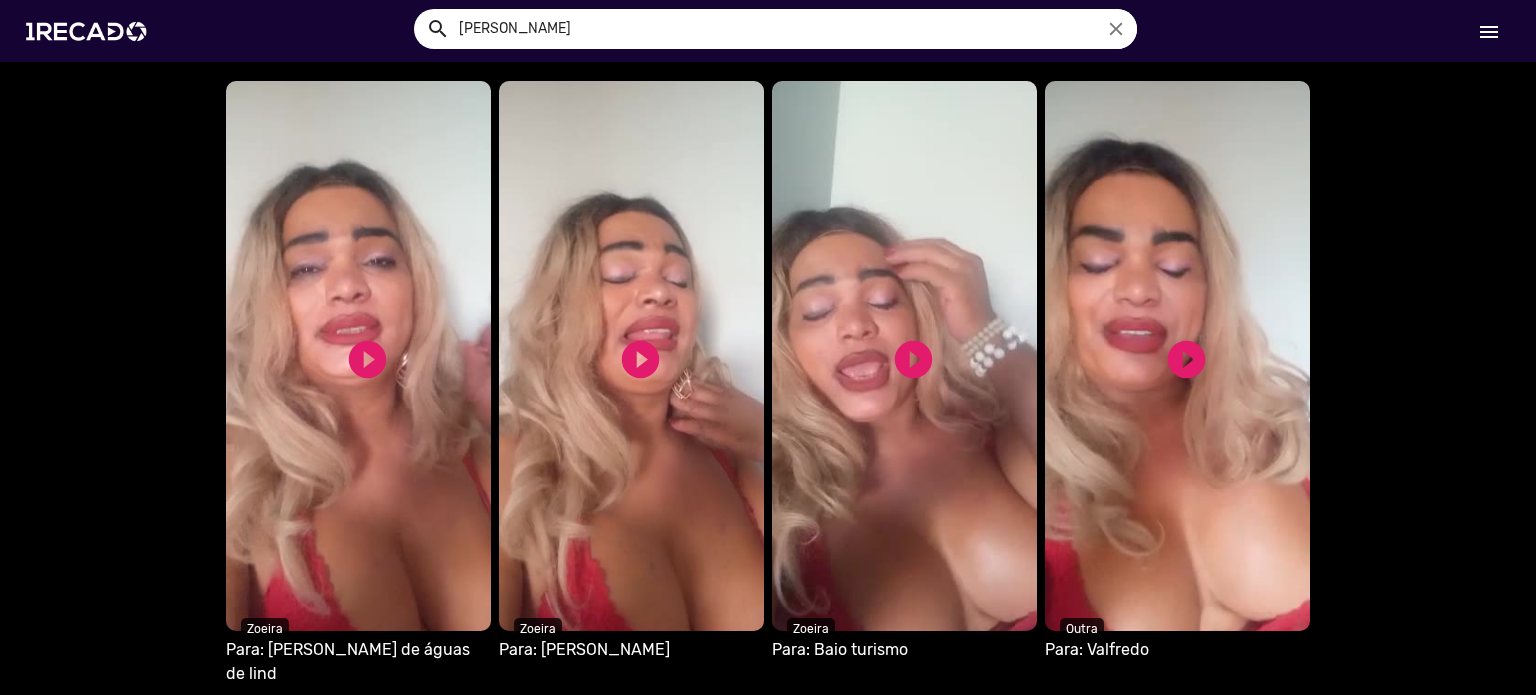 click on "ver mais" 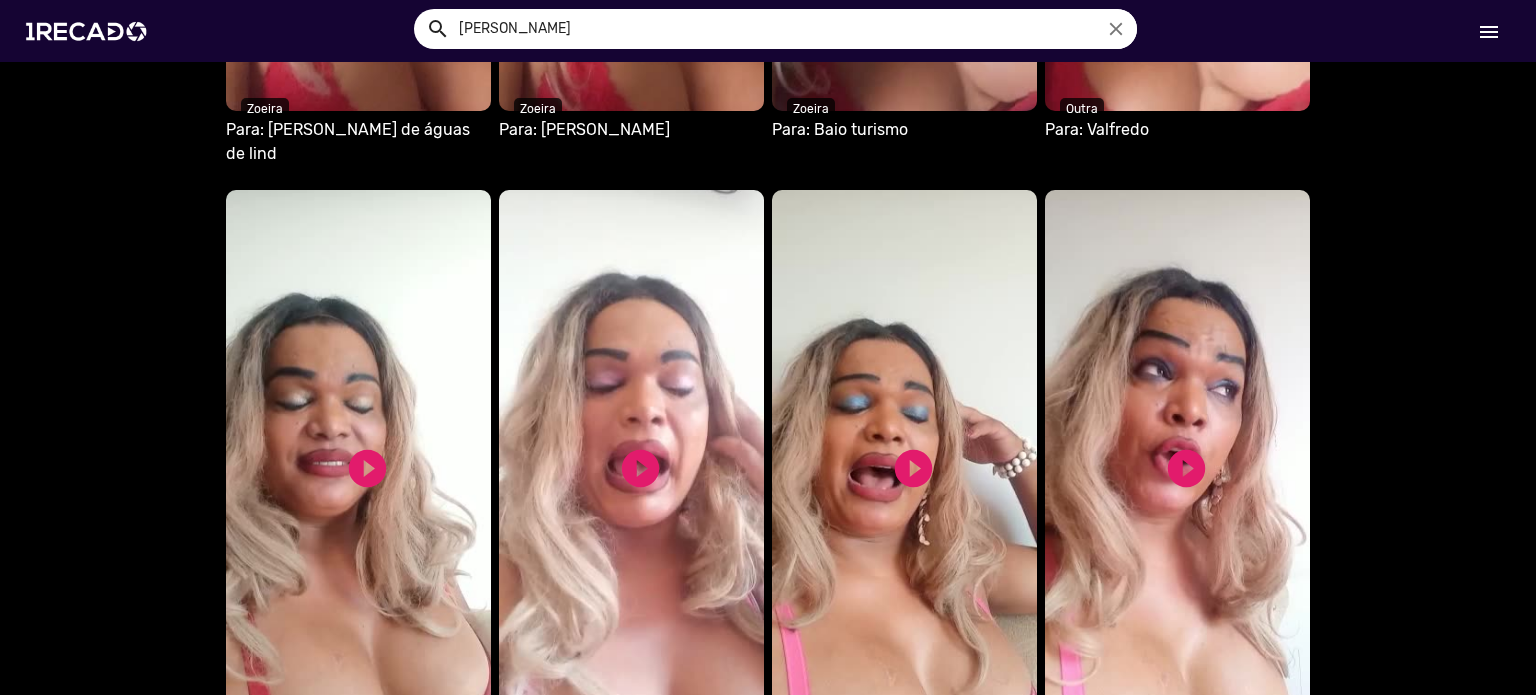 scroll, scrollTop: 51069, scrollLeft: 0, axis: vertical 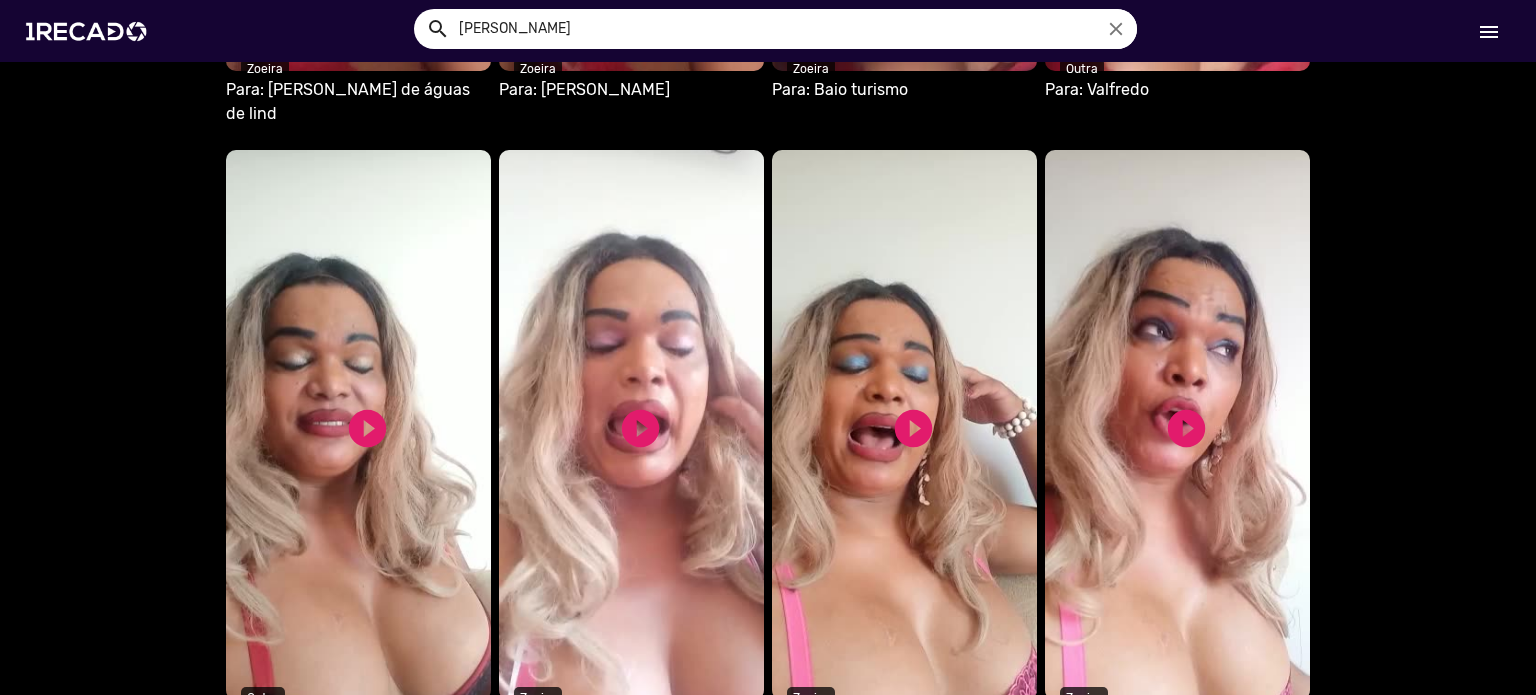 click on "ver mais" 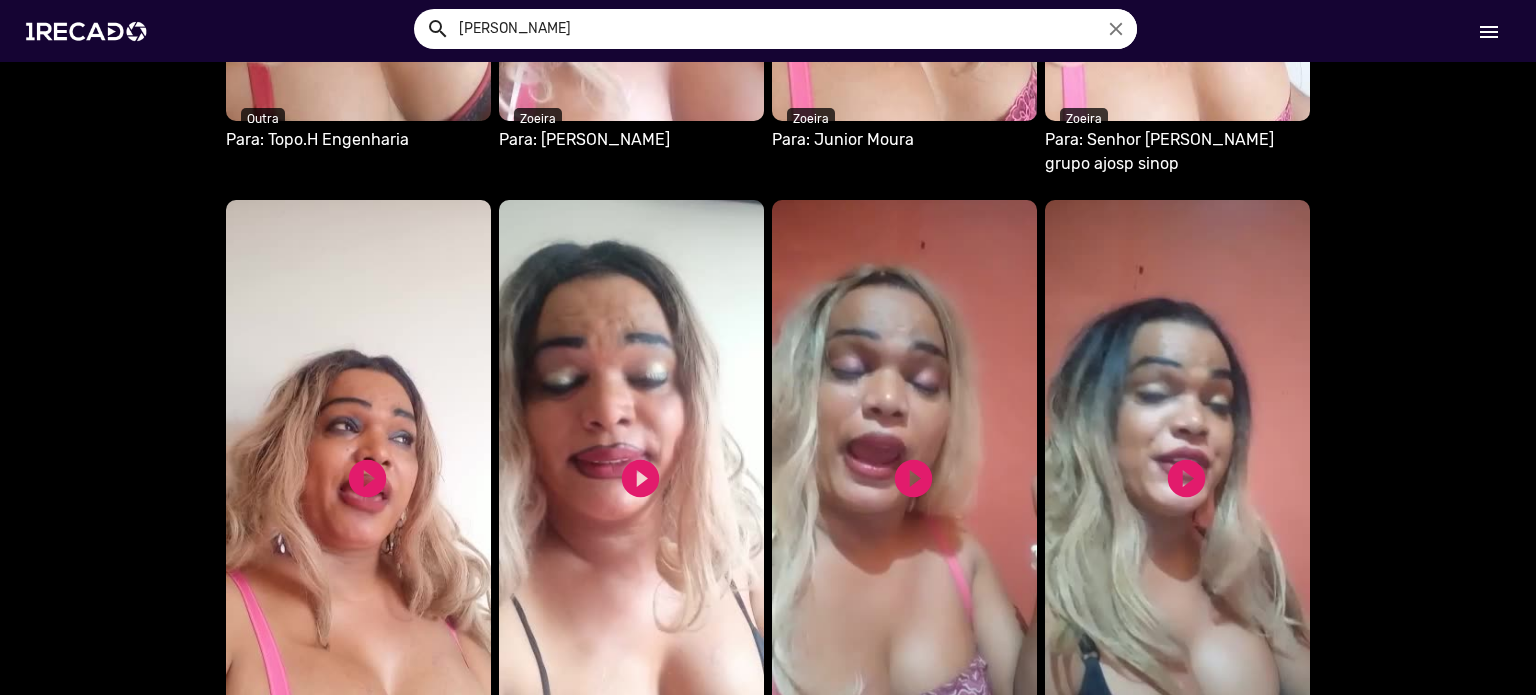 scroll, scrollTop: 51669, scrollLeft: 0, axis: vertical 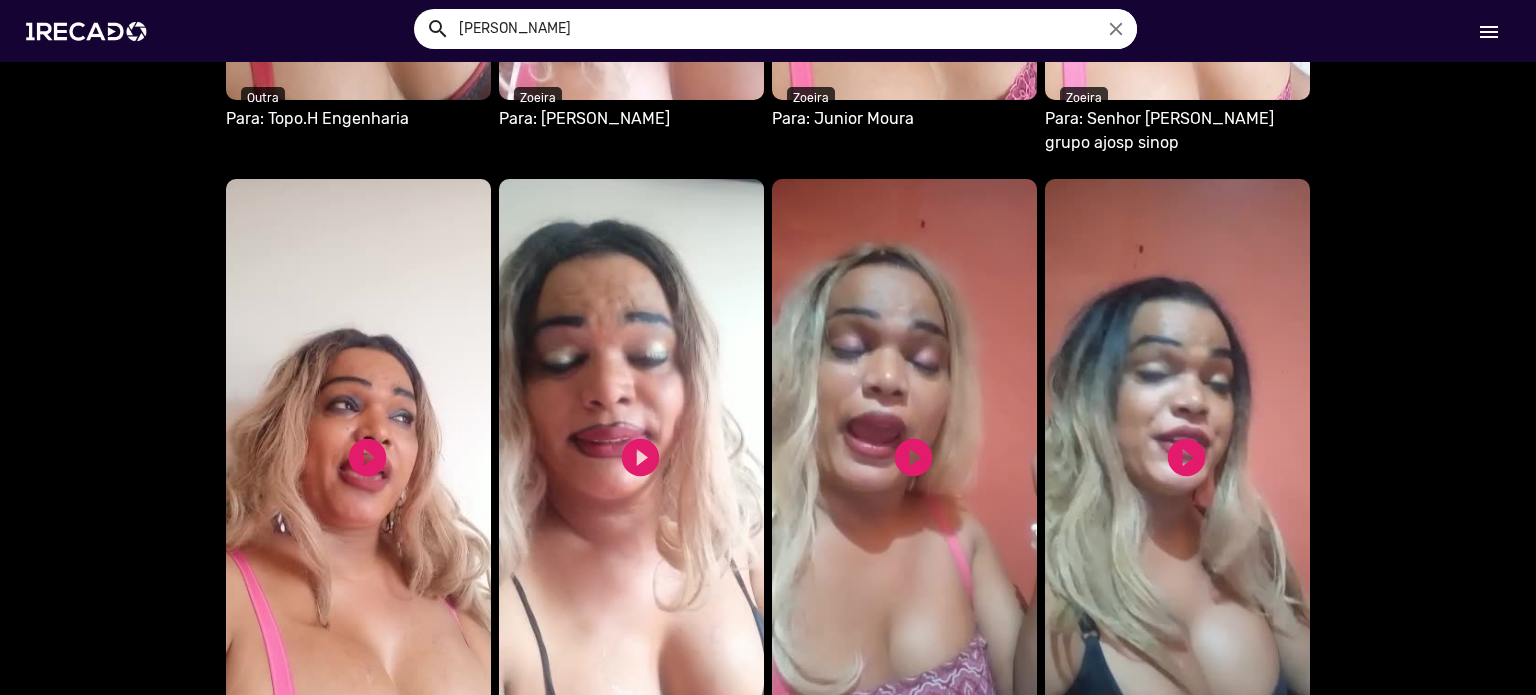 click on "ver mais" 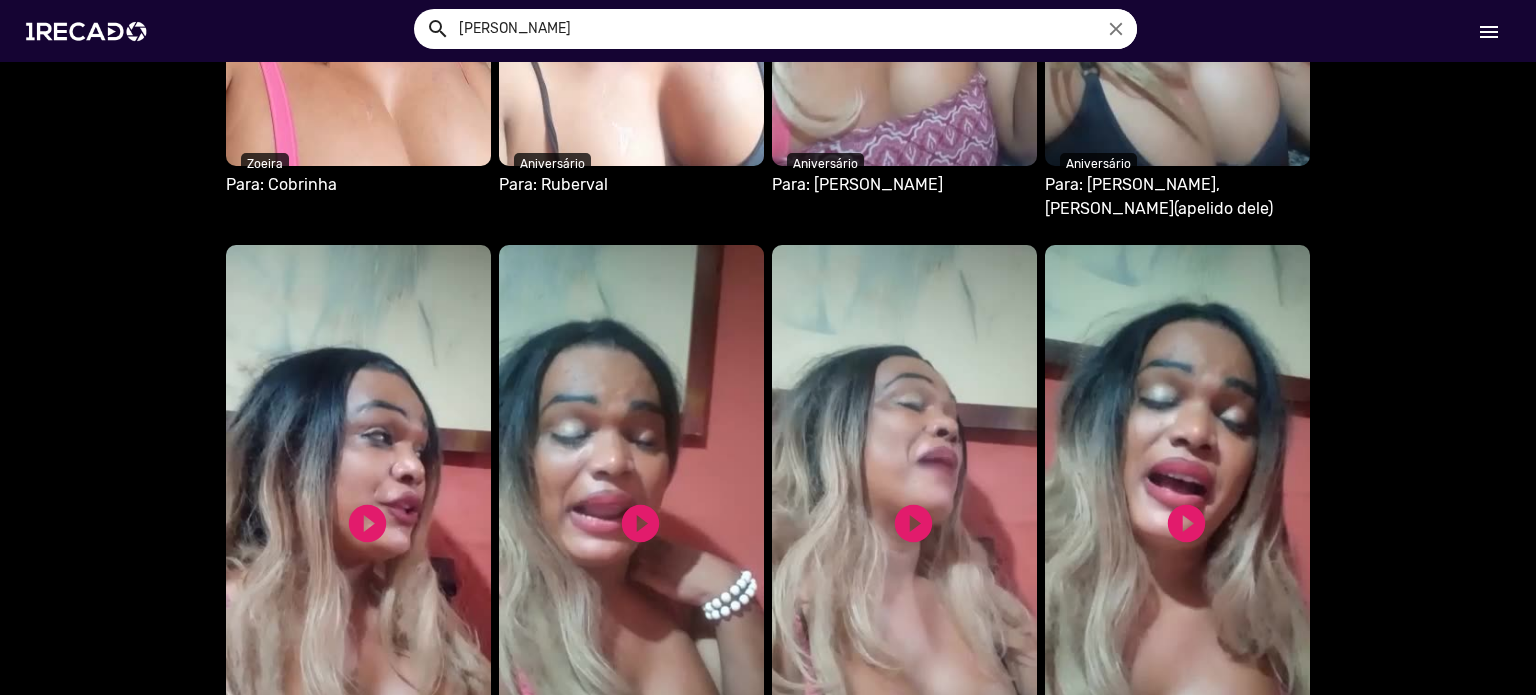 scroll, scrollTop: 52269, scrollLeft: 0, axis: vertical 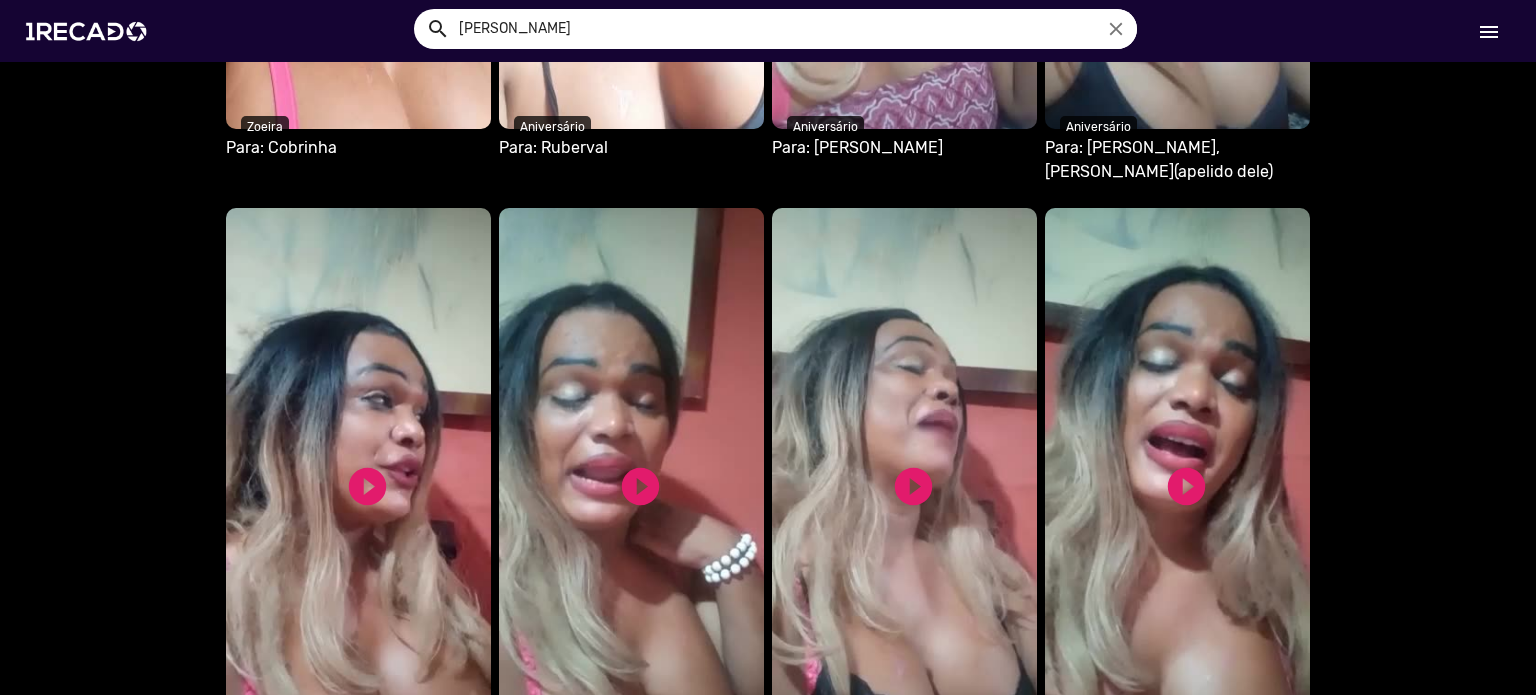 click on "ver mais" 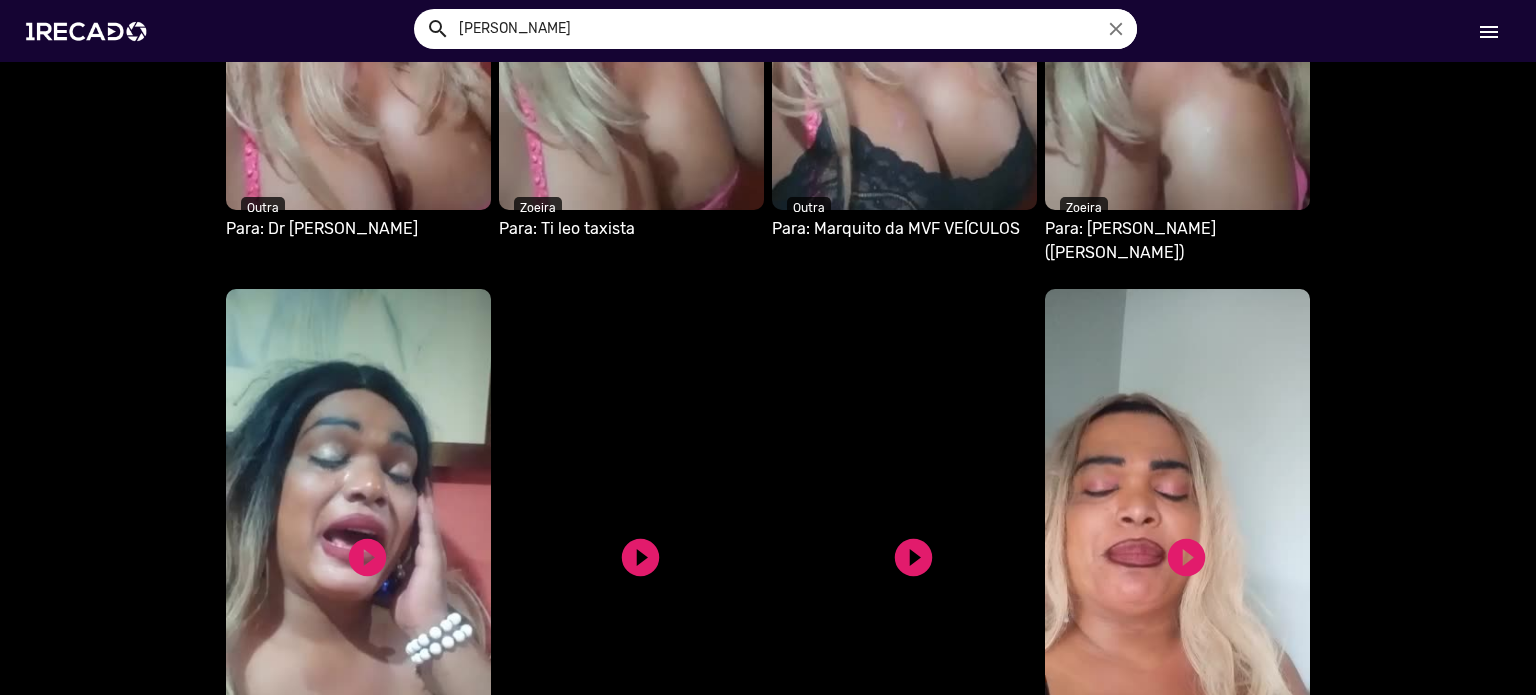 scroll, scrollTop: 52829, scrollLeft: 0, axis: vertical 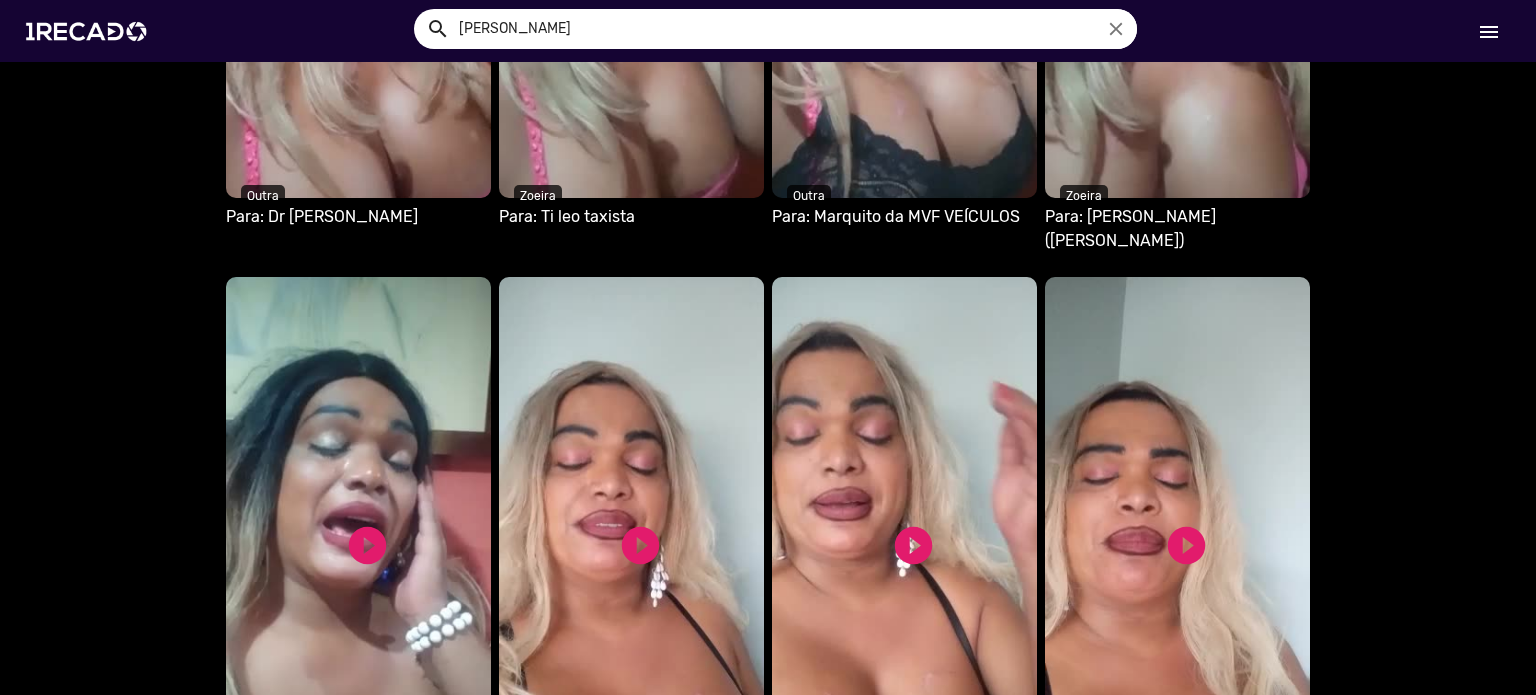 click on "ver mais" 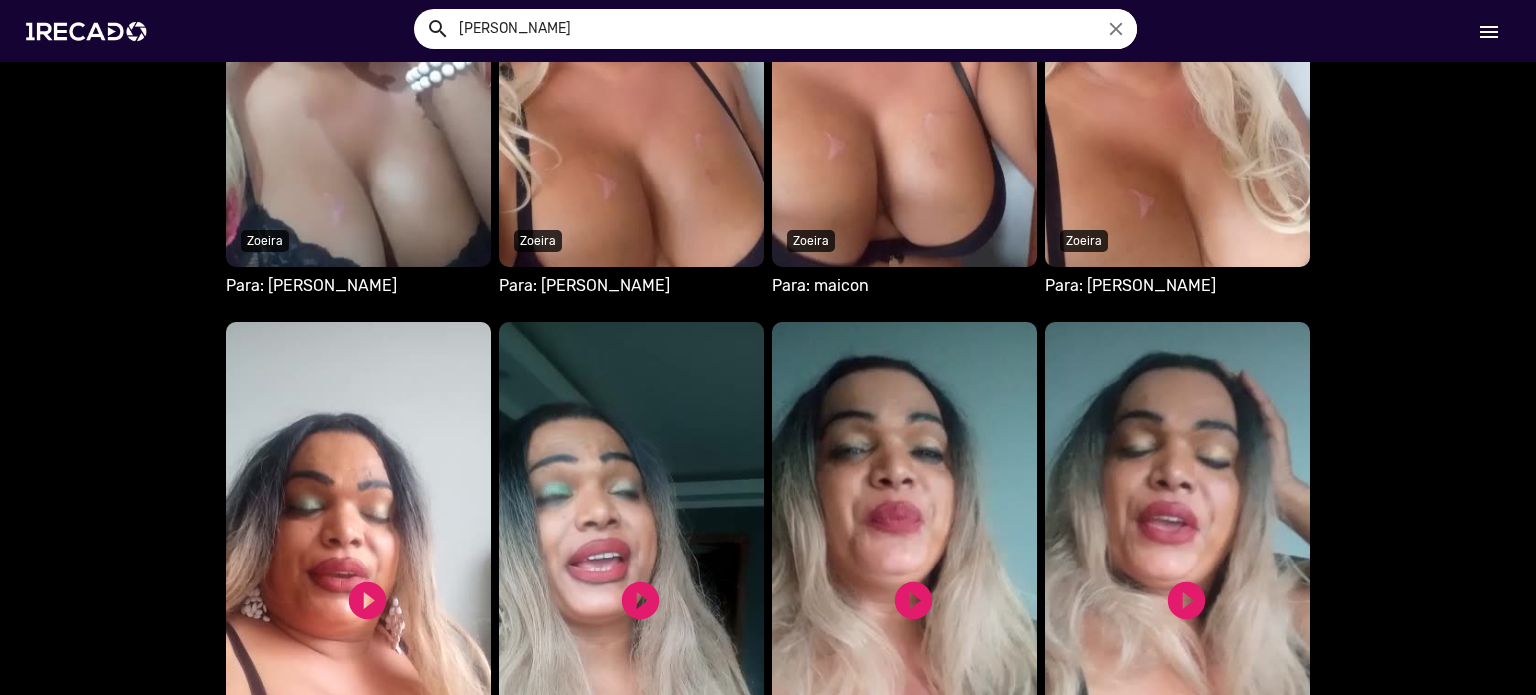 scroll, scrollTop: 53429, scrollLeft: 0, axis: vertical 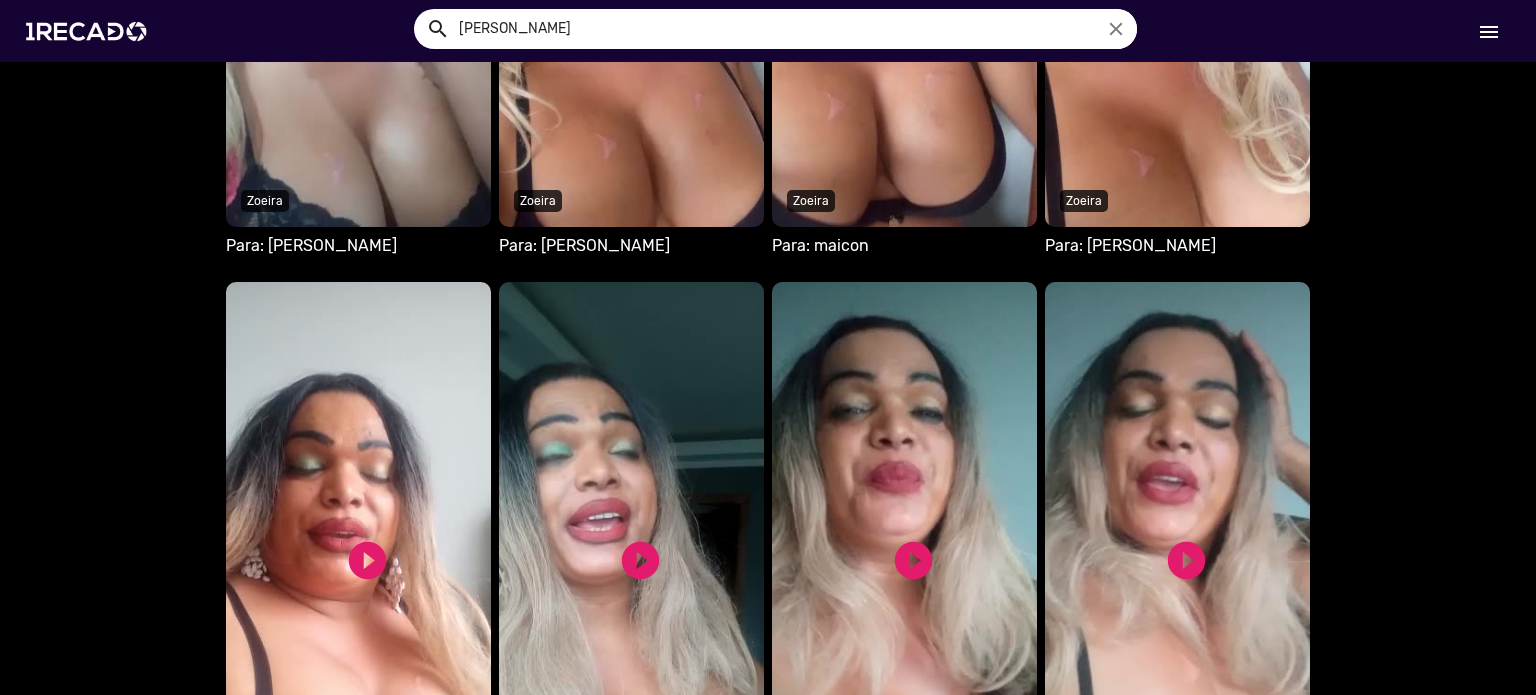 click on "ver mais" 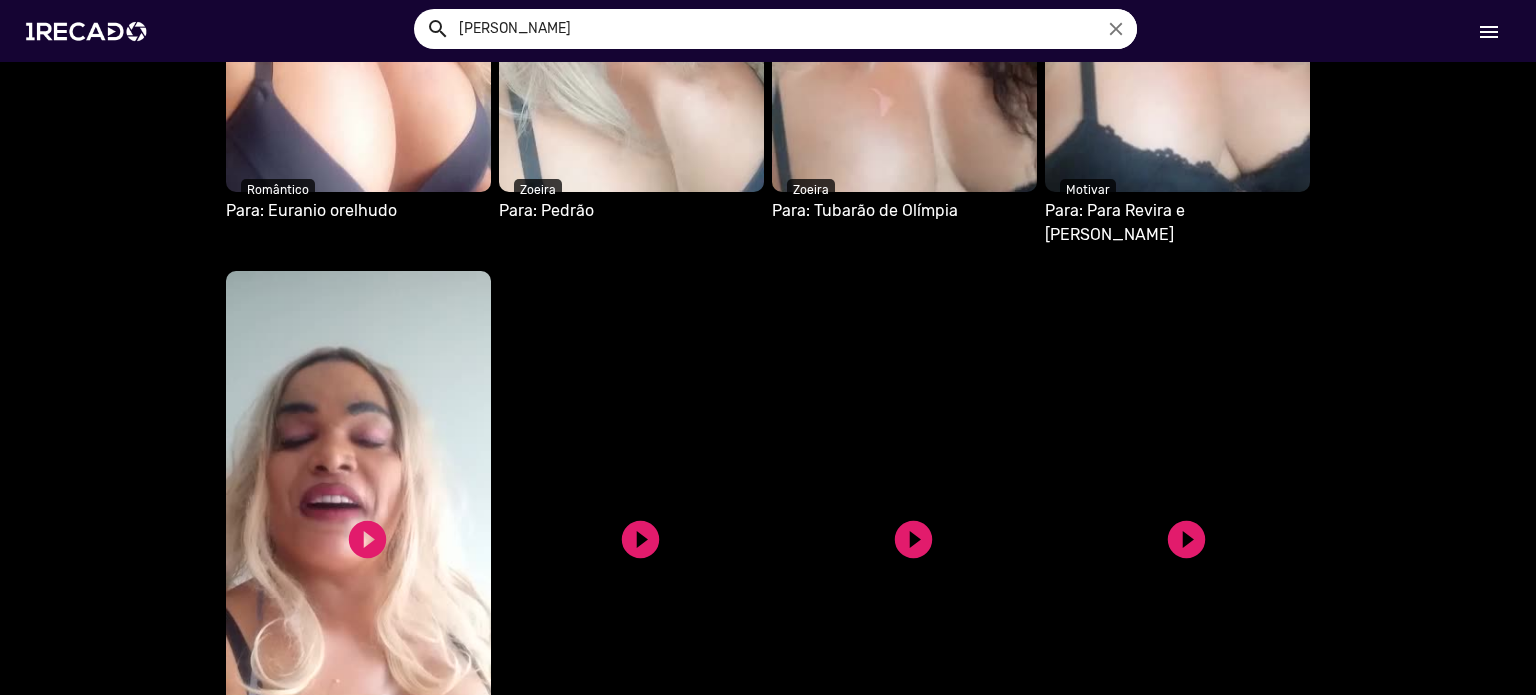 scroll, scrollTop: 54029, scrollLeft: 0, axis: vertical 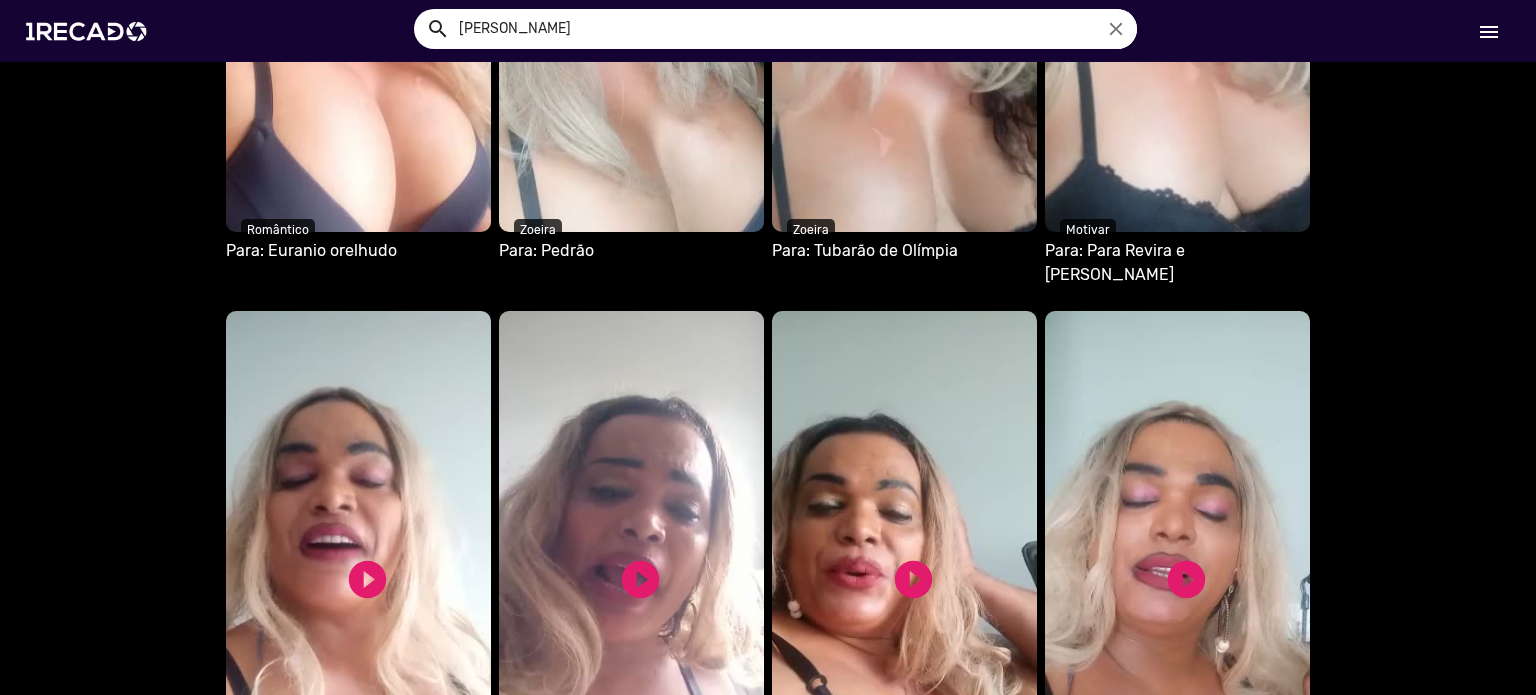 click on "ver mais" 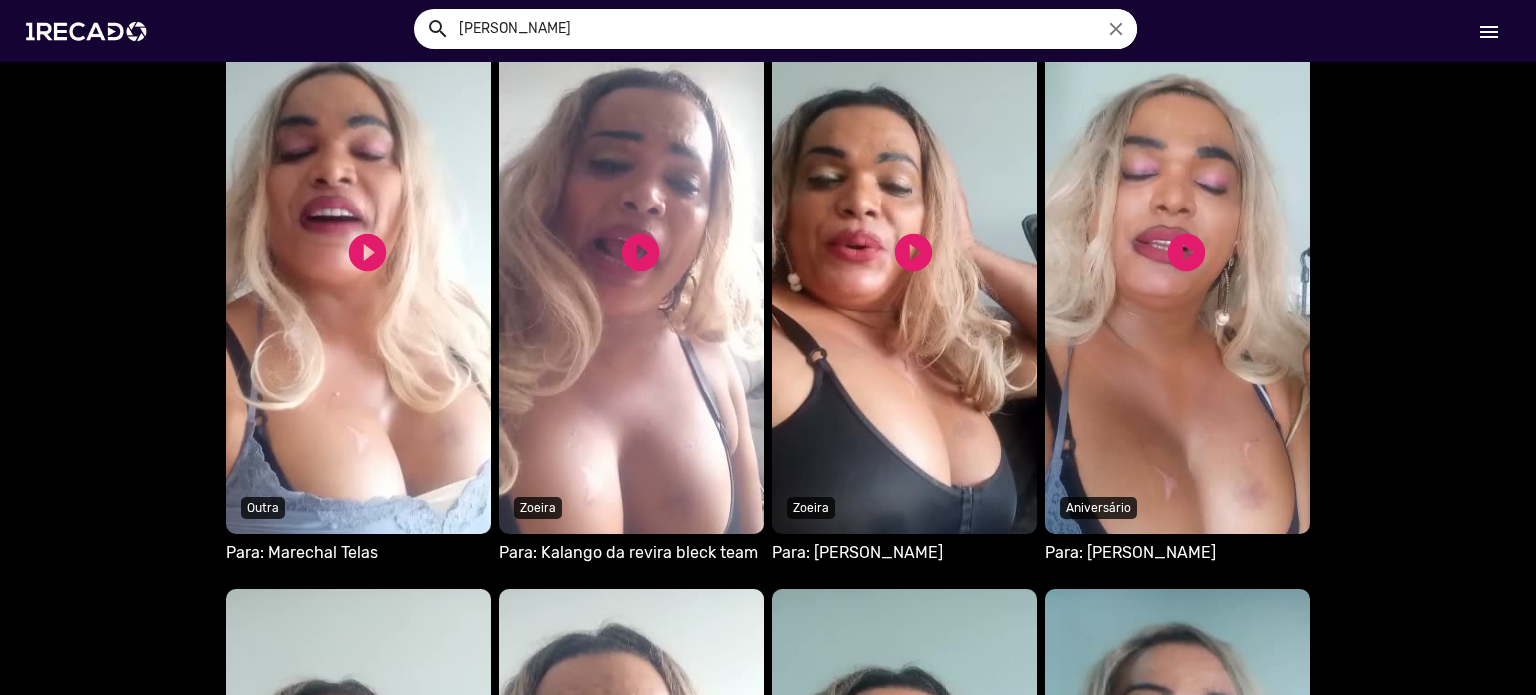 scroll, scrollTop: 54629, scrollLeft: 0, axis: vertical 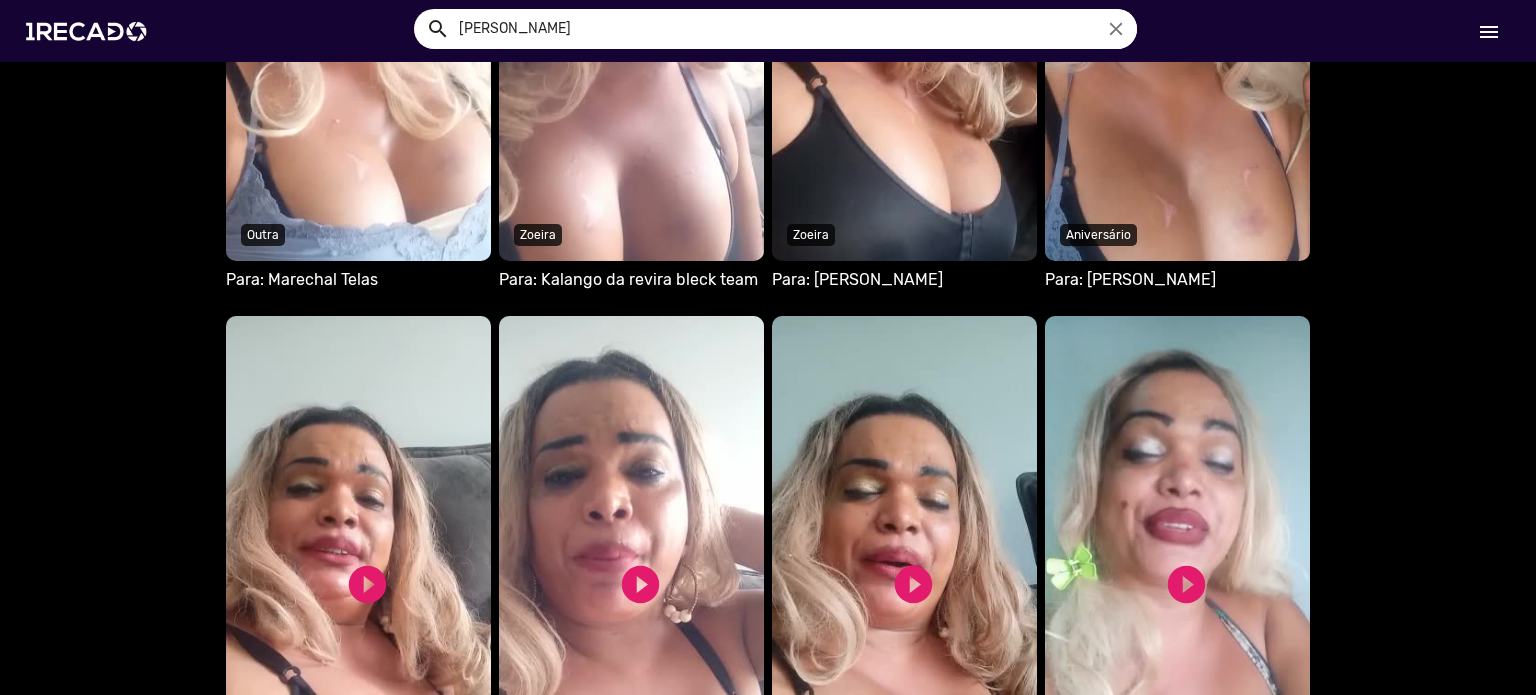 click on "ver mais" 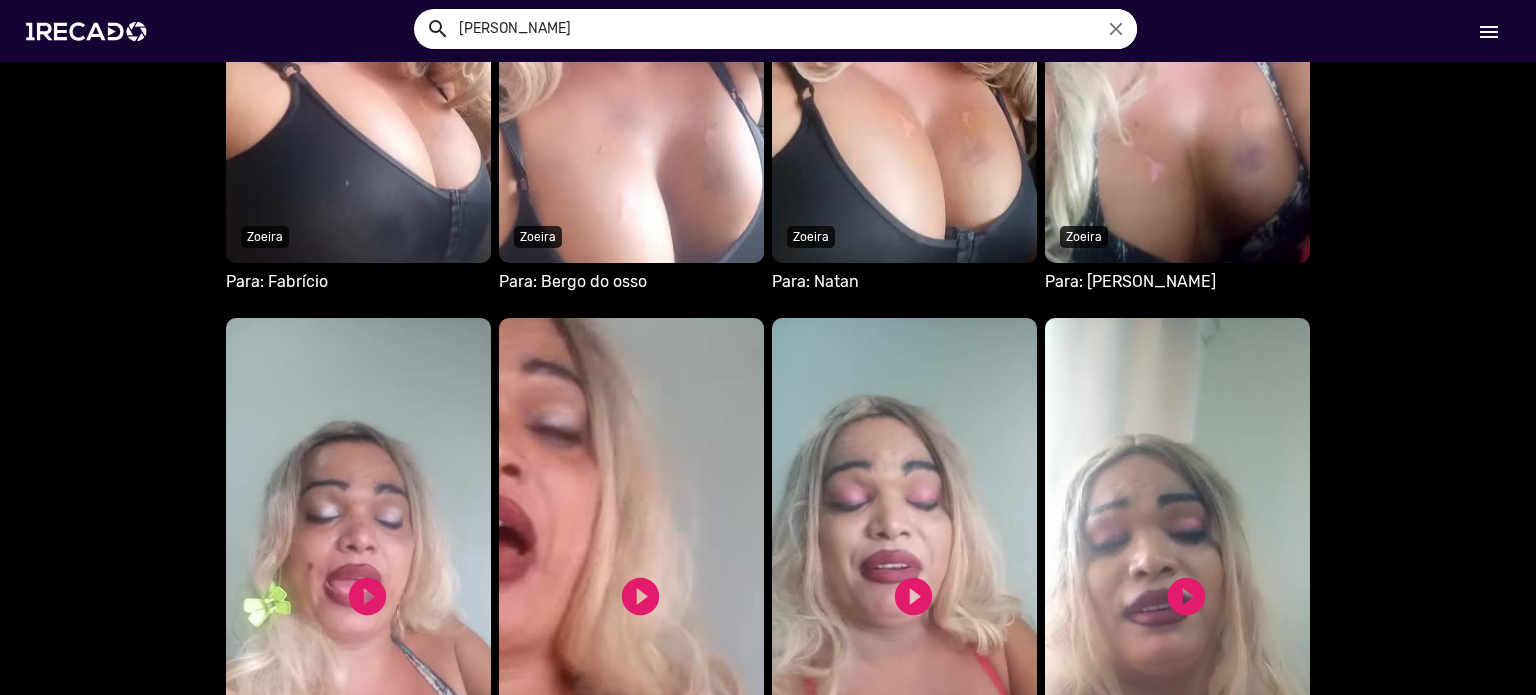 scroll, scrollTop: 55269, scrollLeft: 0, axis: vertical 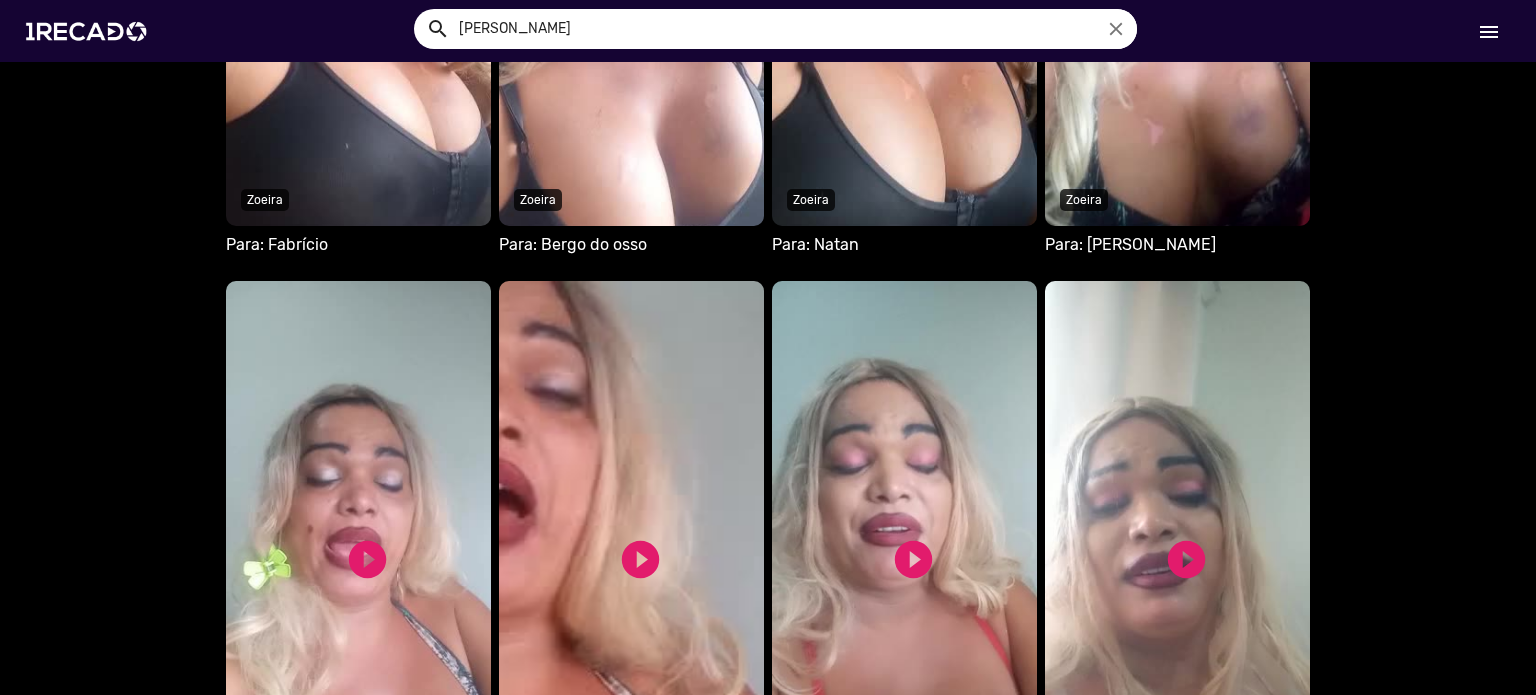 click on "ver mais" 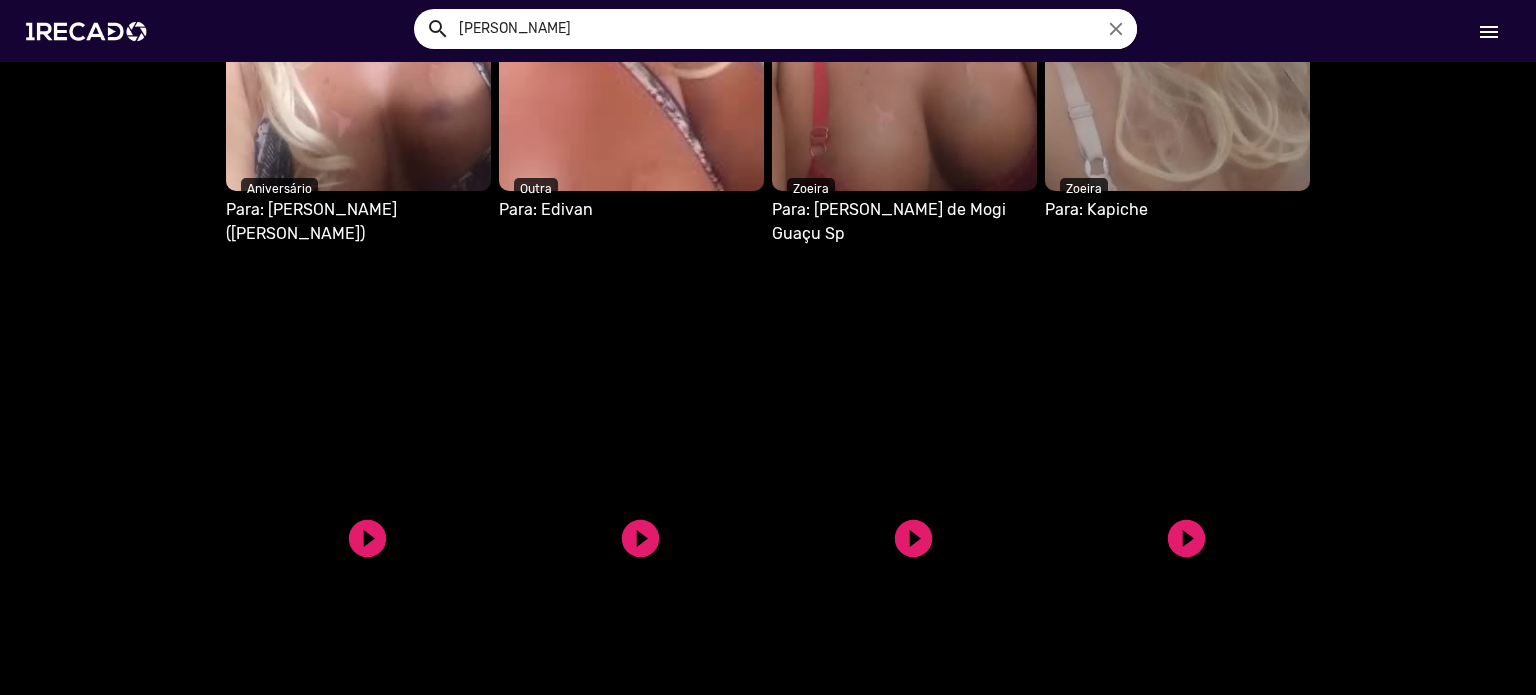 scroll, scrollTop: 55869, scrollLeft: 0, axis: vertical 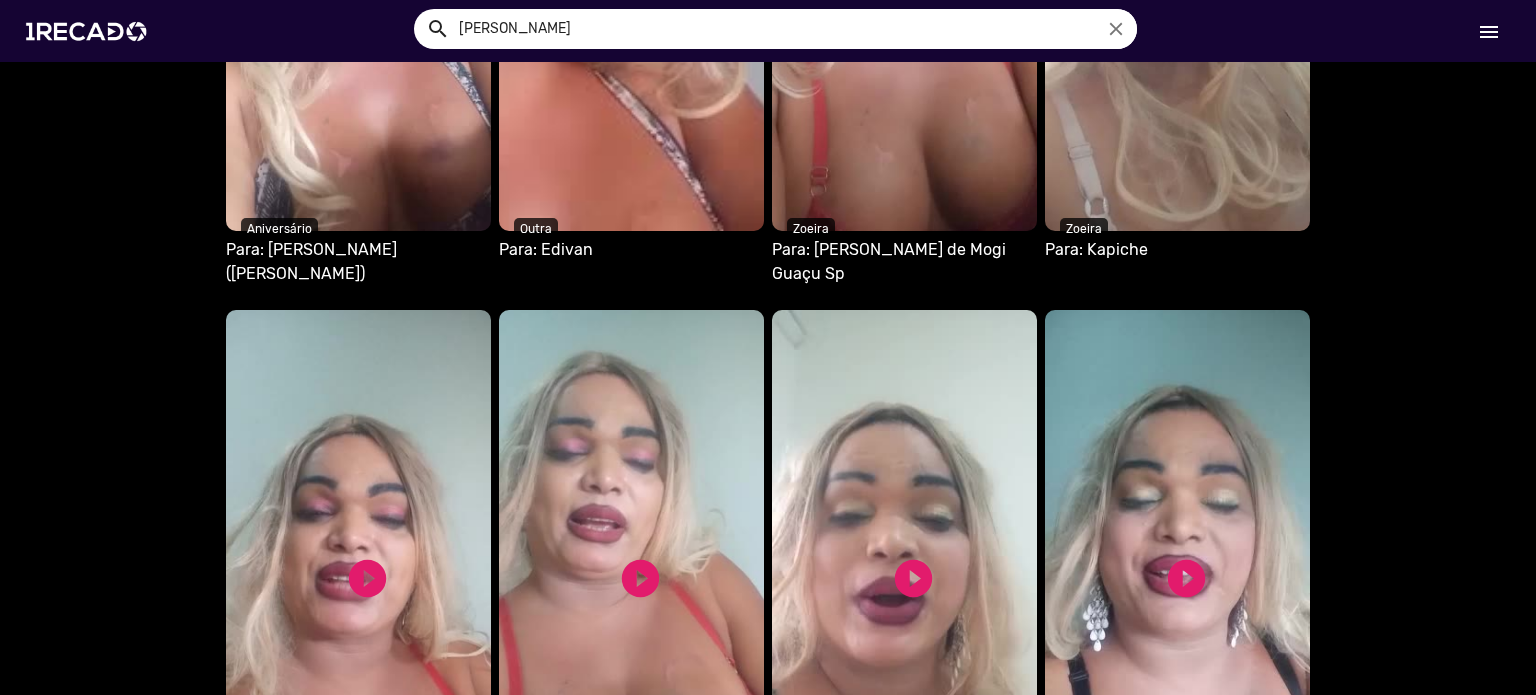 click on "ver mais" 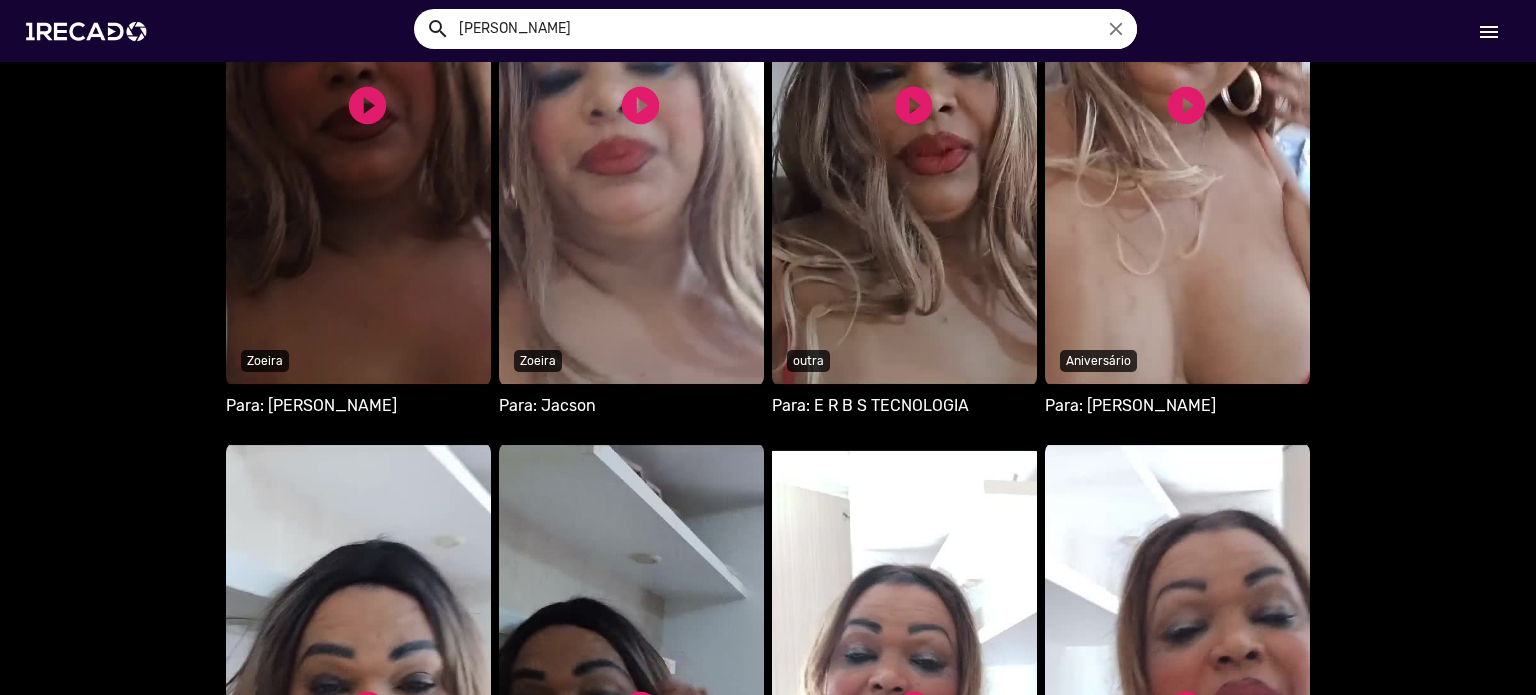 scroll, scrollTop: 0, scrollLeft: 0, axis: both 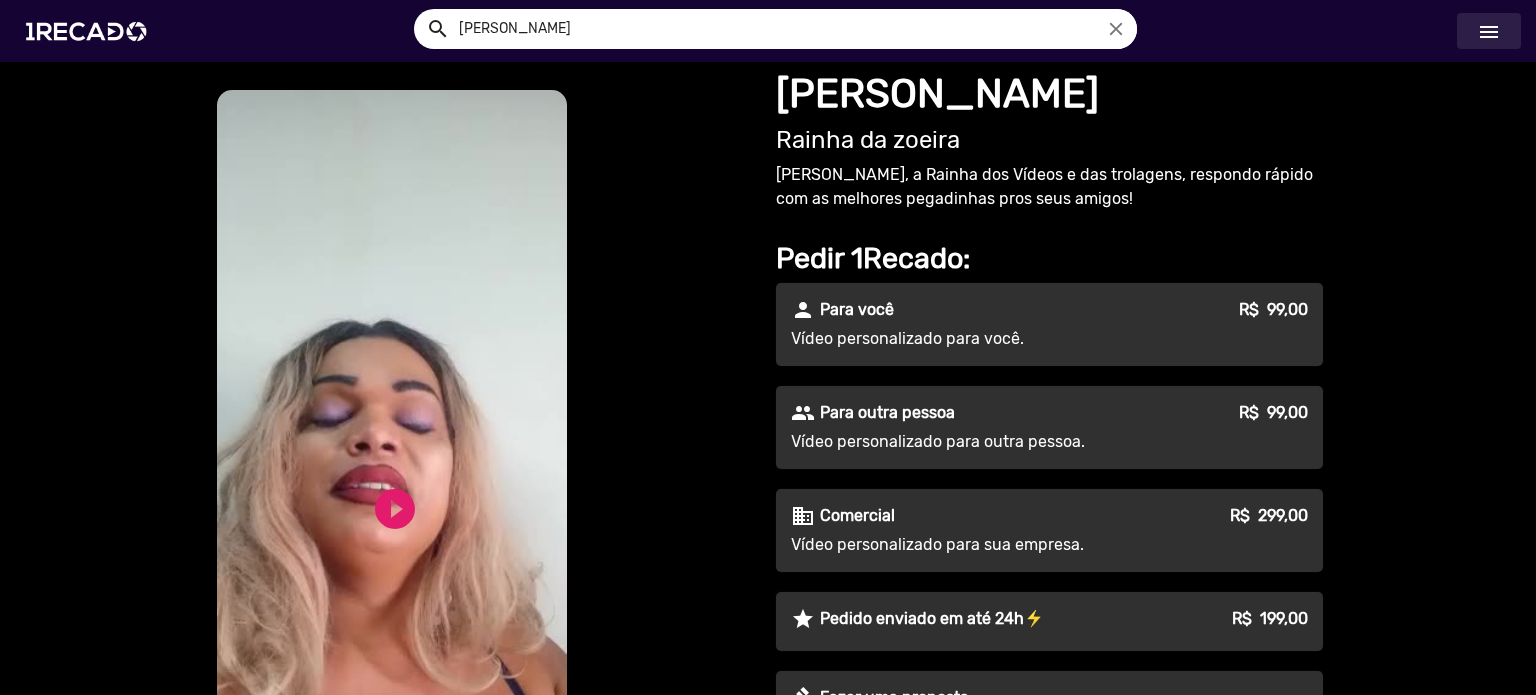 click on "menu" at bounding box center [1489, 32] 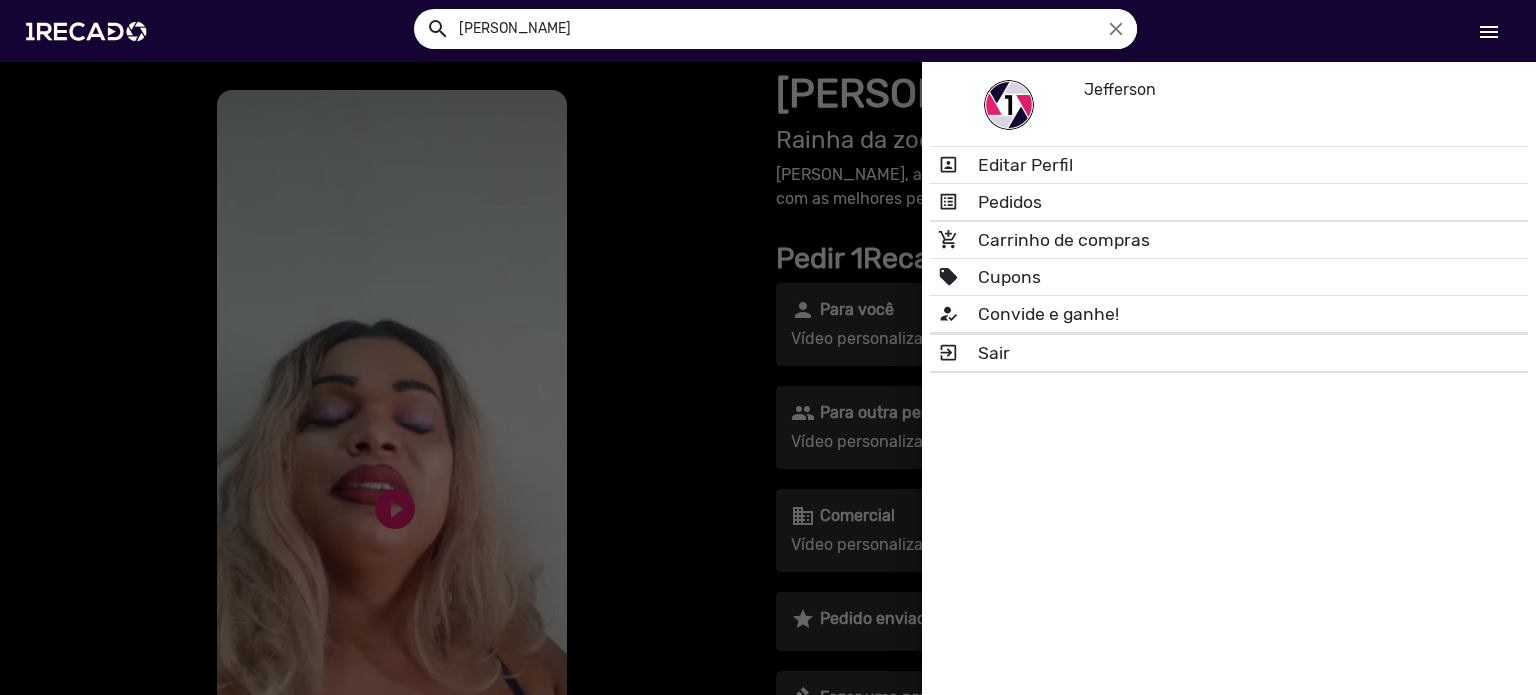 click 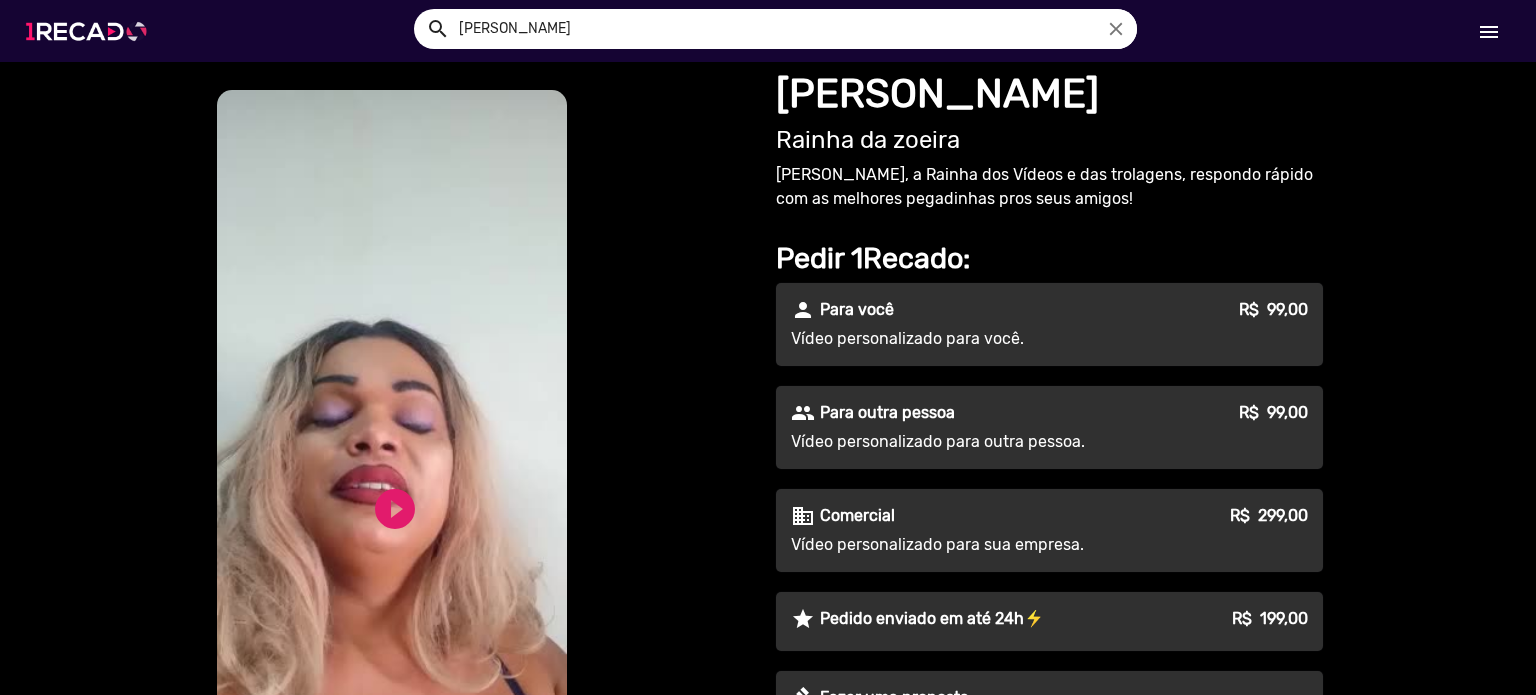 click at bounding box center (90, 31) 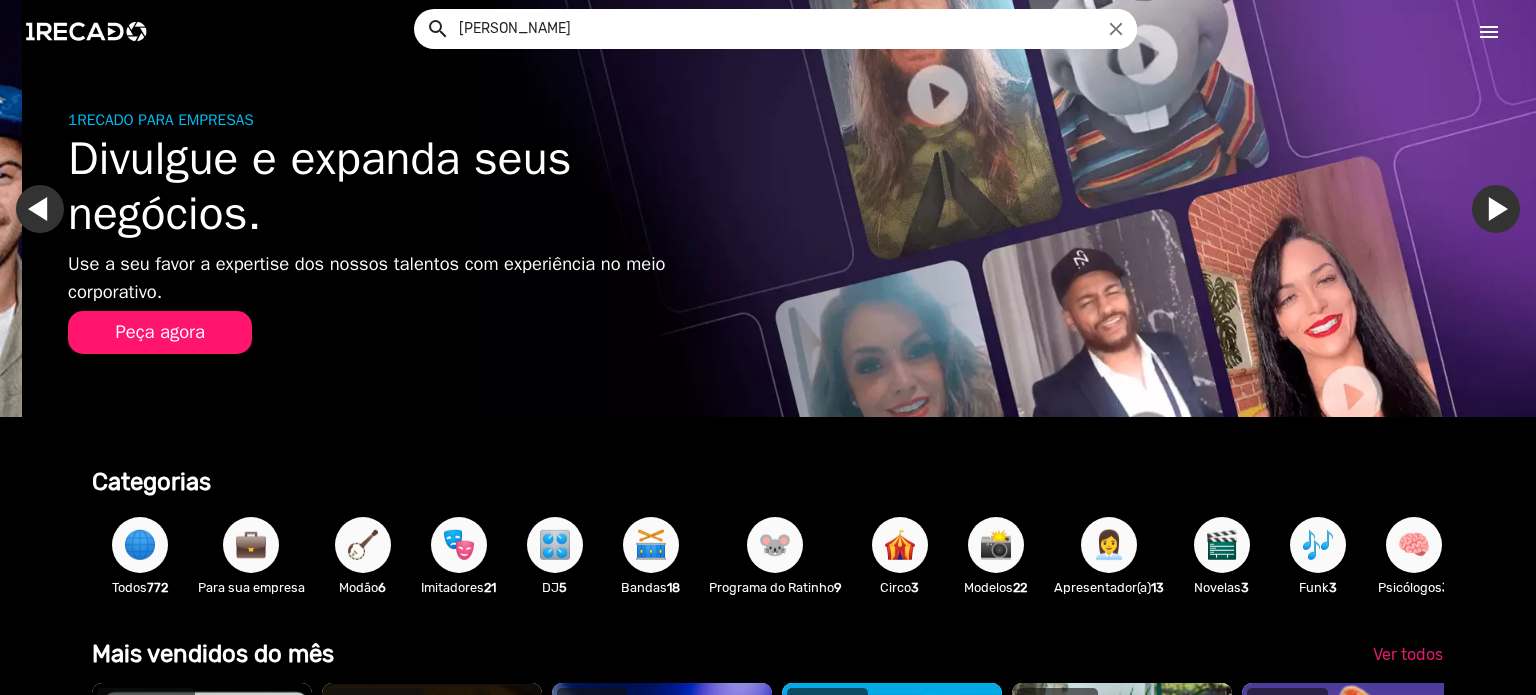 scroll, scrollTop: 0, scrollLeft: 1520, axis: horizontal 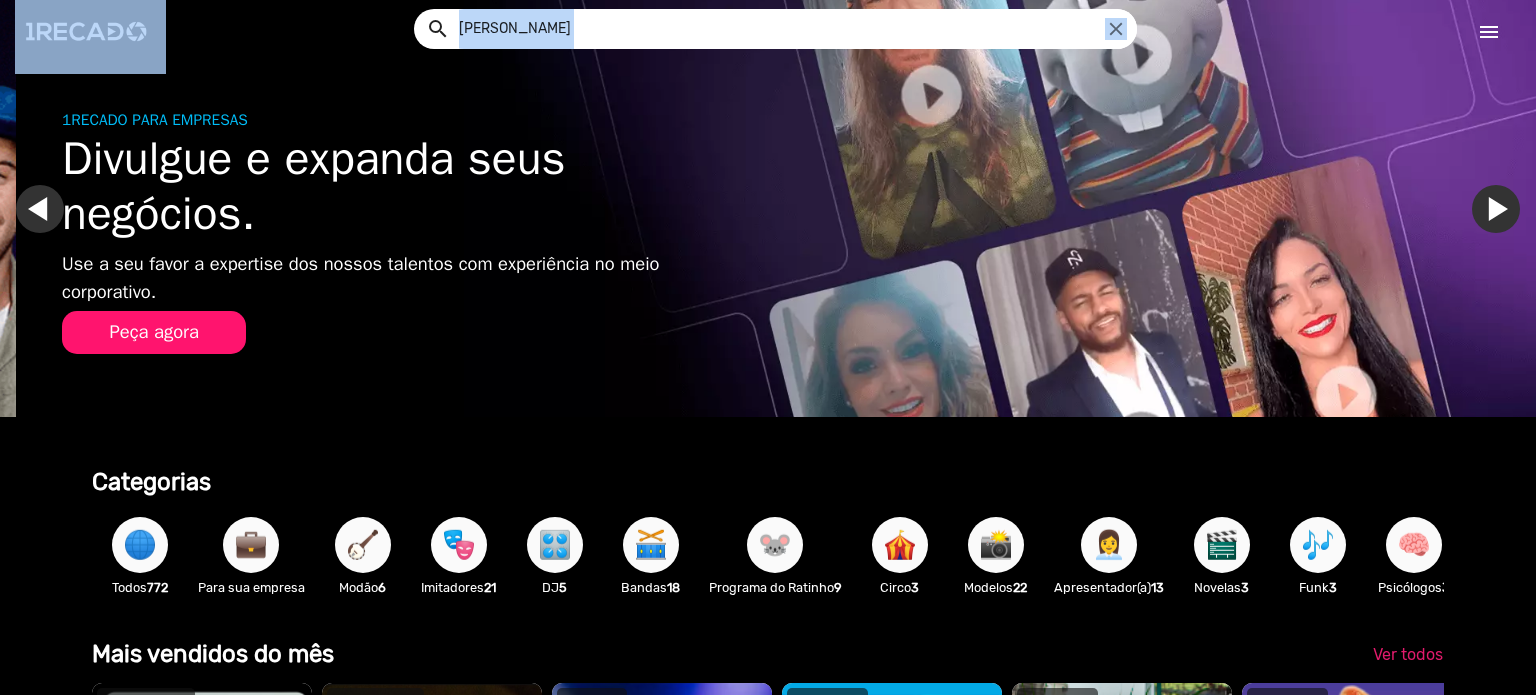 drag, startPoint x: 1529, startPoint y: 59, endPoint x: 1532, endPoint y: 89, distance: 30.149628 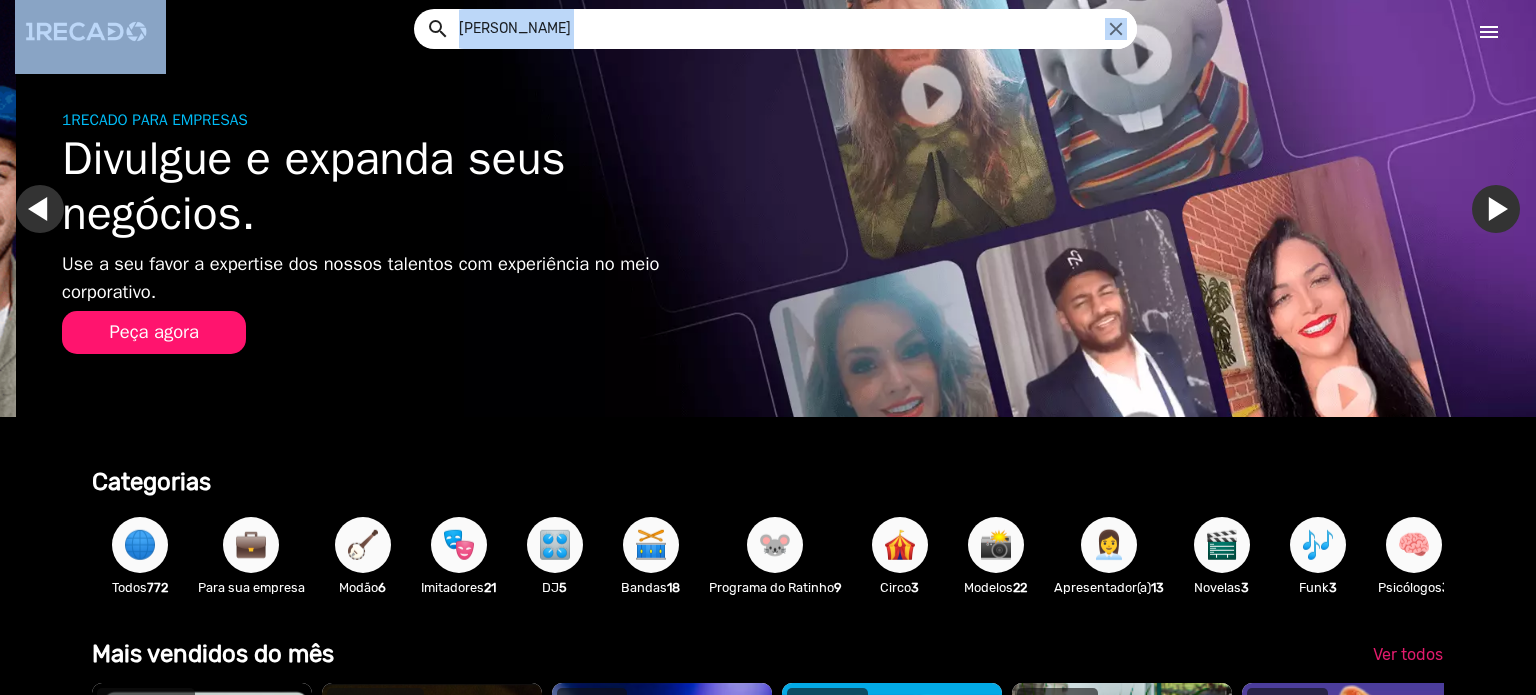 click on "search  [PERSON_NAME] close  help_outline  search  [PERSON_NAME] close menu  menu   help_outline  [PERSON_NAME]  search  Ver todos  menu  Meu perfil  Jefferson   portrait Editar Perfil   list_alt Pedidos   add_shopping_cart Carrinho de compras   local_offer Cupons   how_to_reg  Convide e ganhe!   exit_to_app Sair   help_outline  Perguntas frequentes  forum  WhatsApp 24h  android  Baixe o aplicativo  how_to_reg  Cadastro de talentos  library_books  Termos e Privacidade  rss_feed  Novidades da 1recado  security  Garantias e Pagamento Encontre o talento que faz a trilha sonora da sua vida. [PERSON_NAME] - [PERSON_NAME] e Sampaio - Banda Hotelo Encontrar outros  Ir para o último slide   Ir para o próximo slide  1RECADO PARA EMPRESAS Divulgue e expanda seus negócios. Use a seu favor a expertise dos nossos talentos com experiência no meio corporativo. Peça agora  Ir para o próximo slide   Ir para o slide anterior  BEM VINDO (A) A 1RECADO Emocione quem você ama com um vídeo dedicado. Peça agora  Ir para o próximo slide  Categorias" at bounding box center (768, 107) 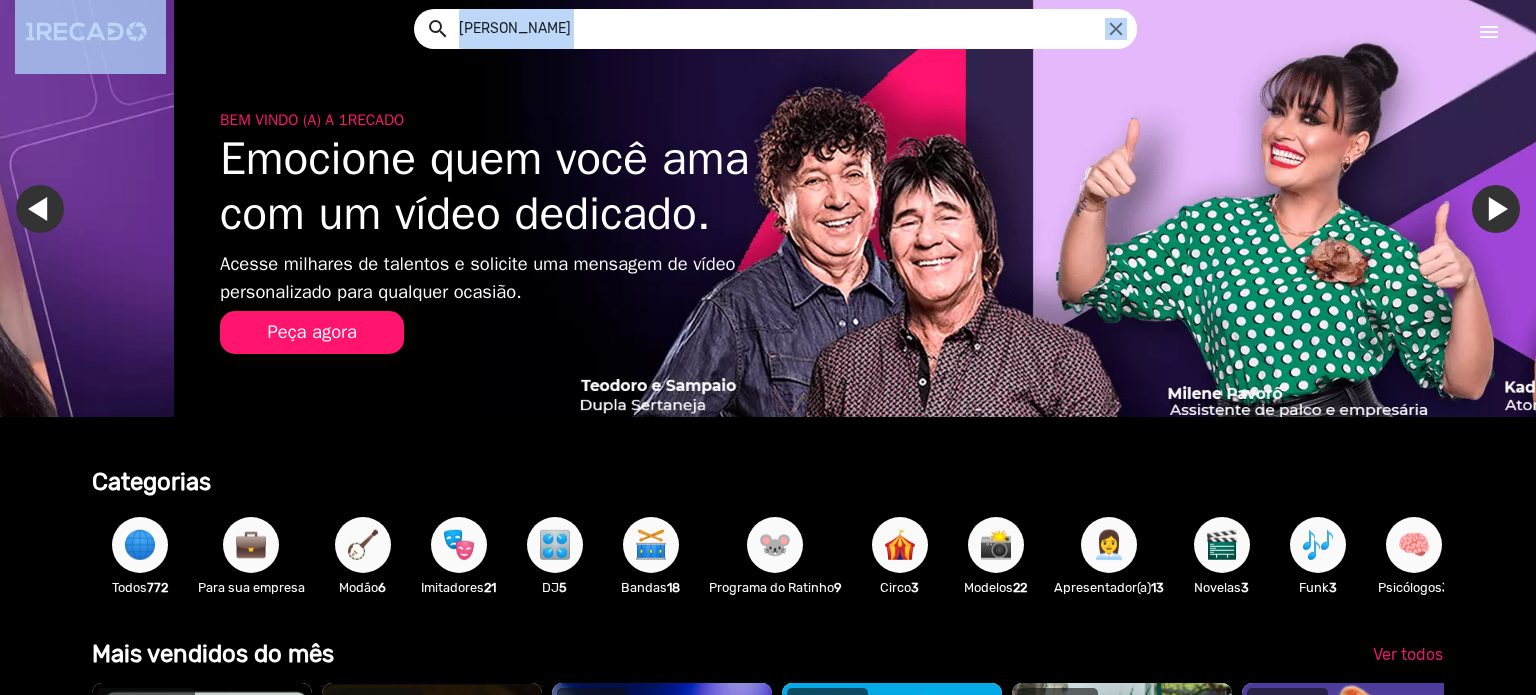 scroll, scrollTop: 0, scrollLeft: 3035, axis: horizontal 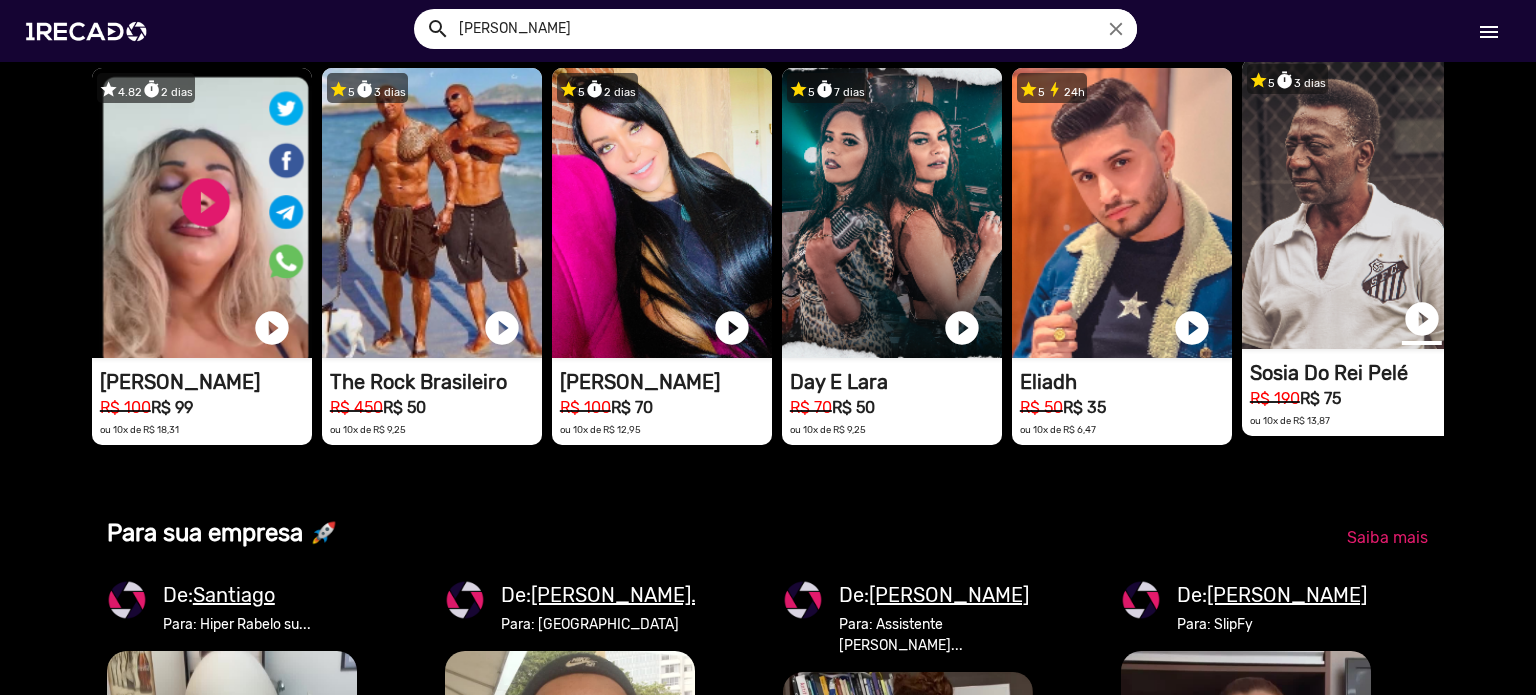 click on "play_circle_filled" at bounding box center (1422, -636) 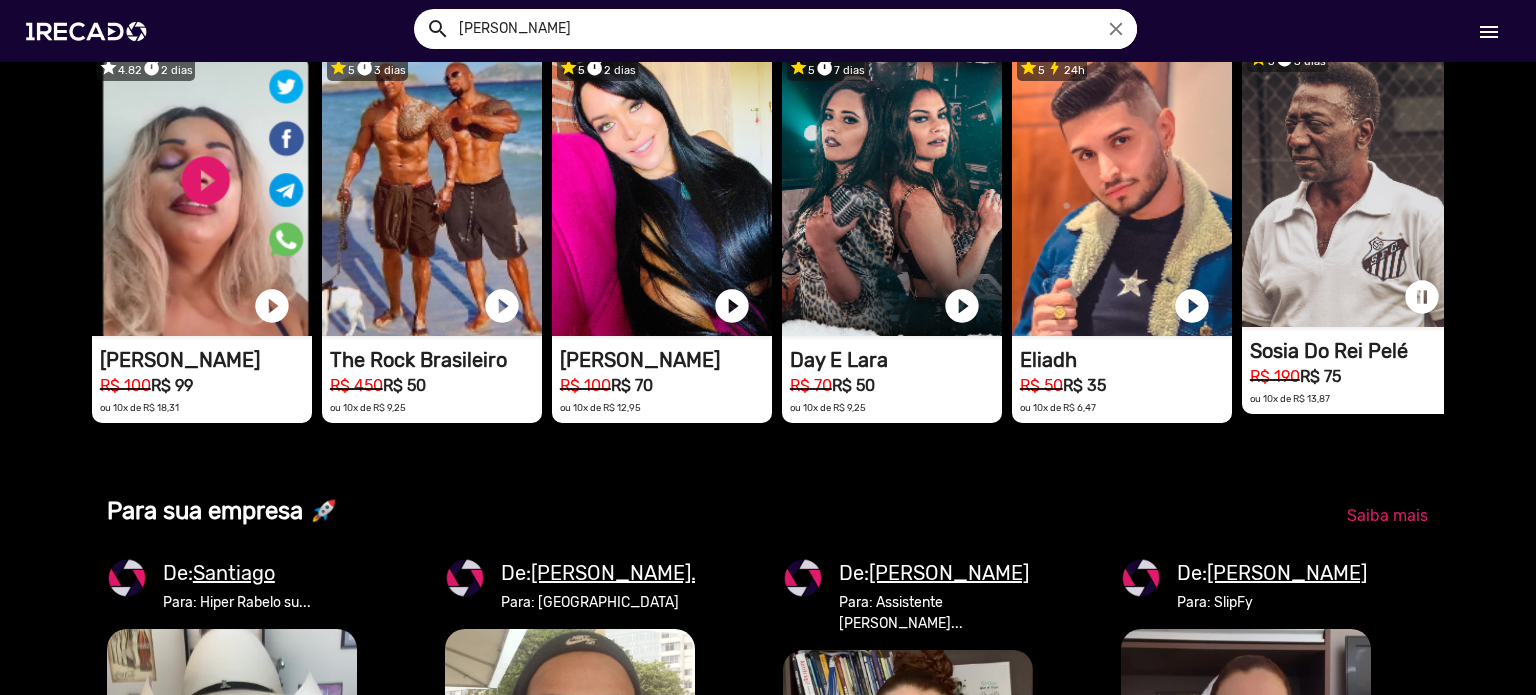 scroll, scrollTop: 1532, scrollLeft: 0, axis: vertical 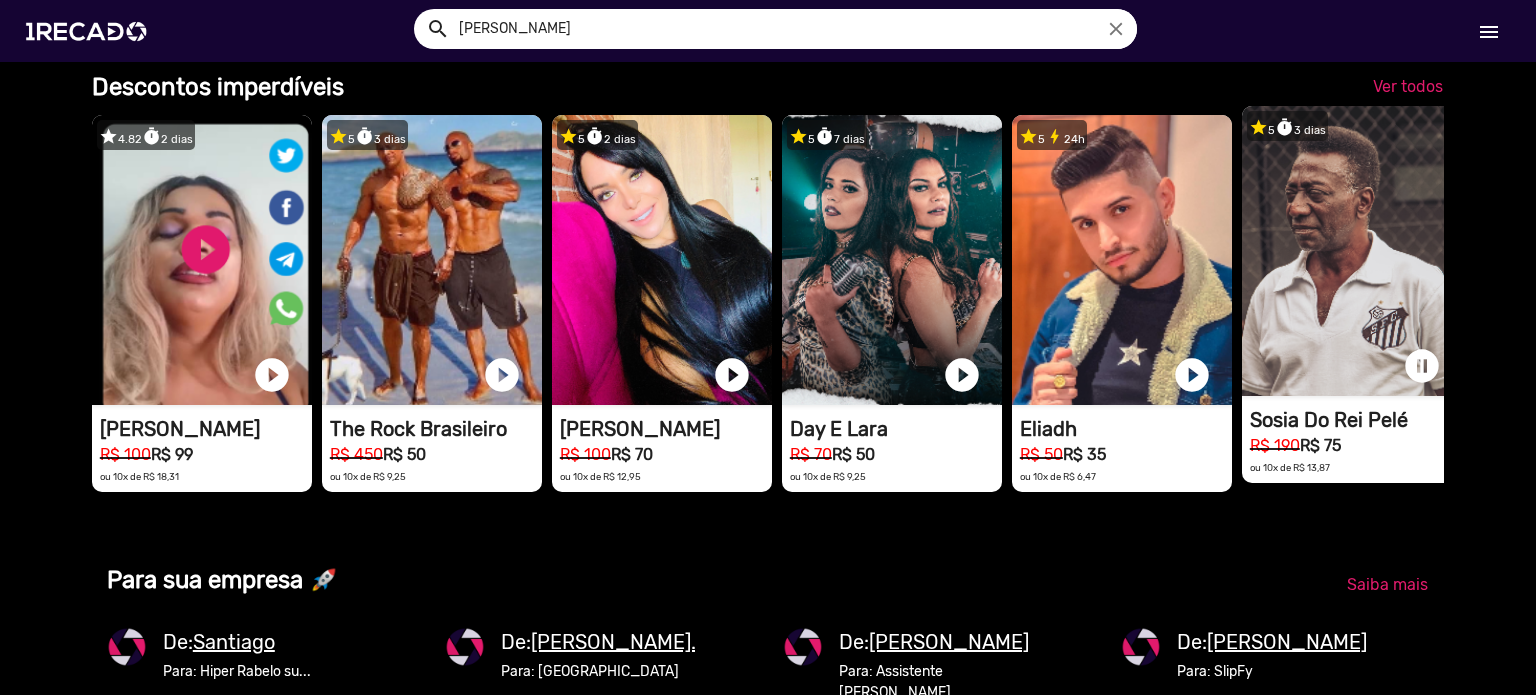 click on "1RECADO vídeos dedicados para fãs e empresas" at bounding box center (202, -704) 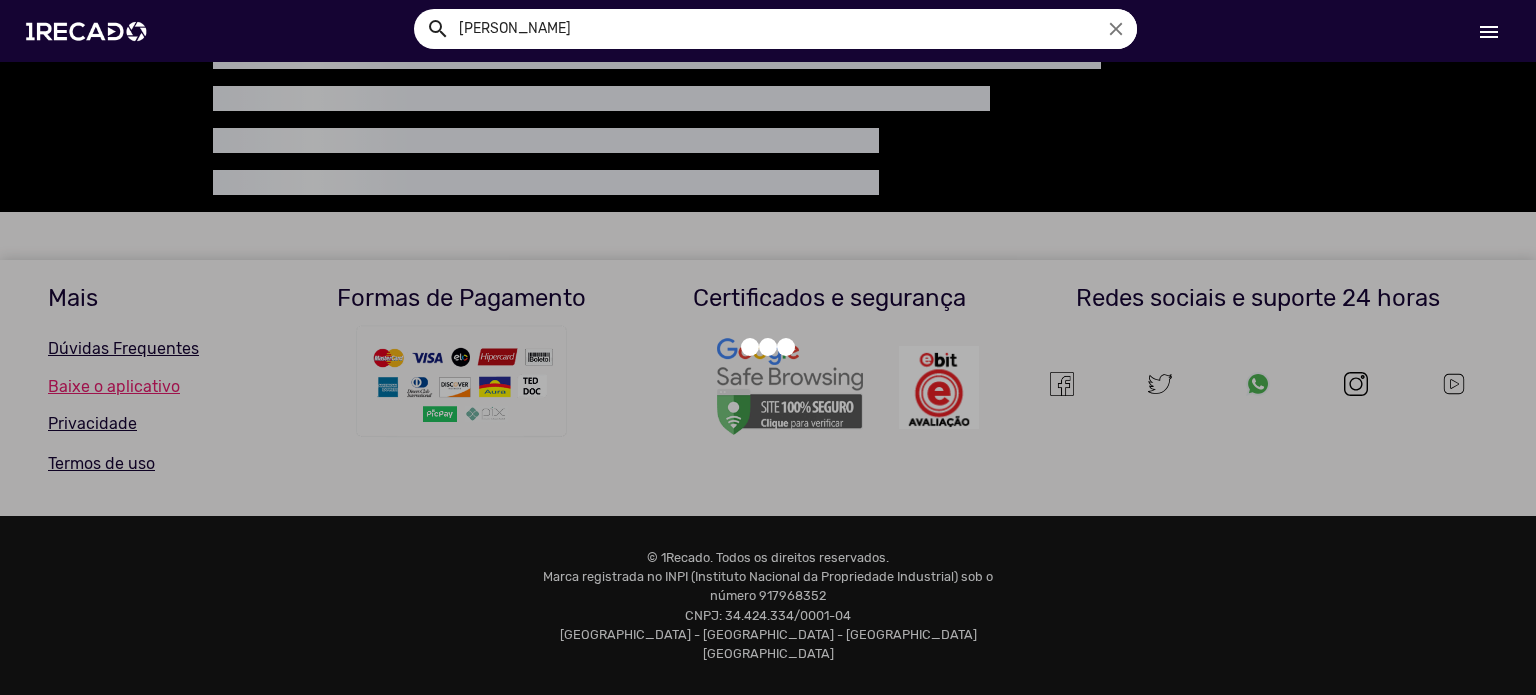 scroll, scrollTop: 0, scrollLeft: 0, axis: both 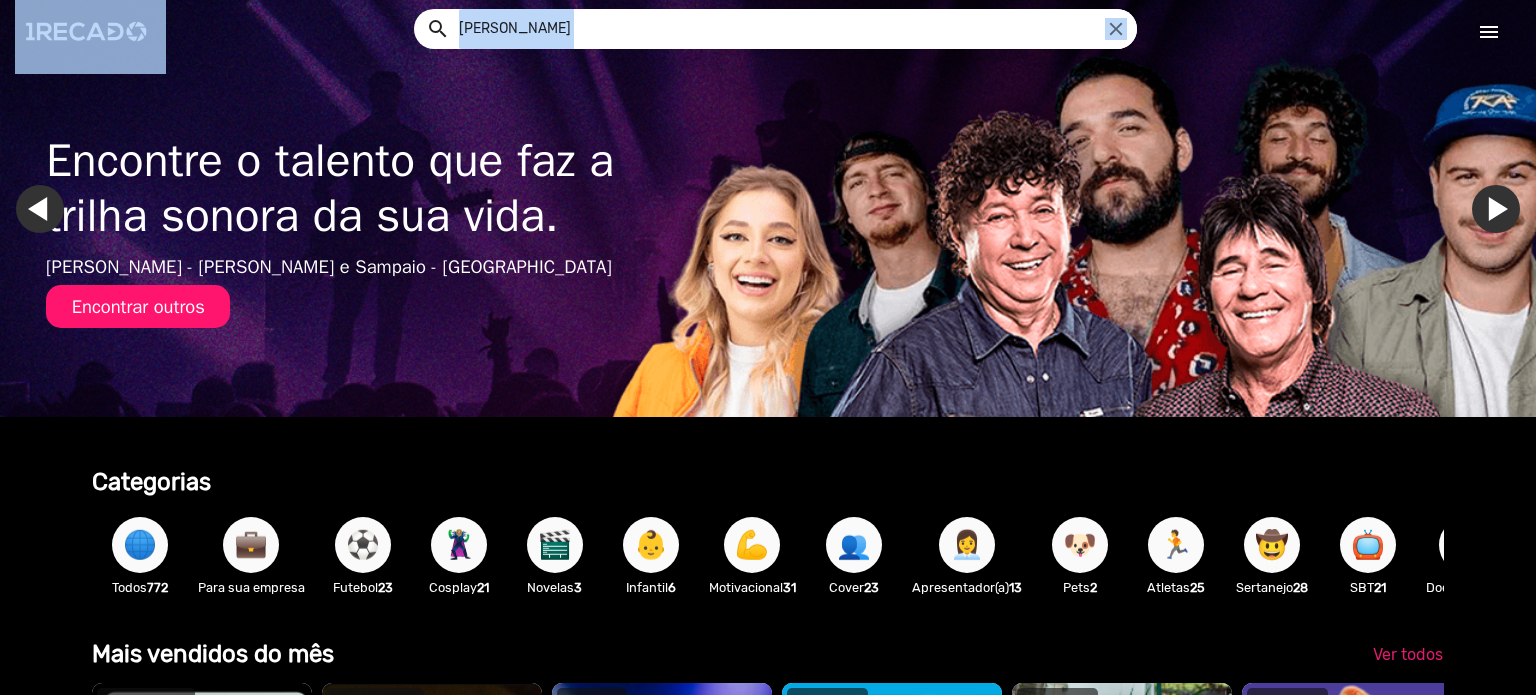 drag, startPoint x: 1527, startPoint y: 54, endPoint x: 1526, endPoint y: 137, distance: 83.00603 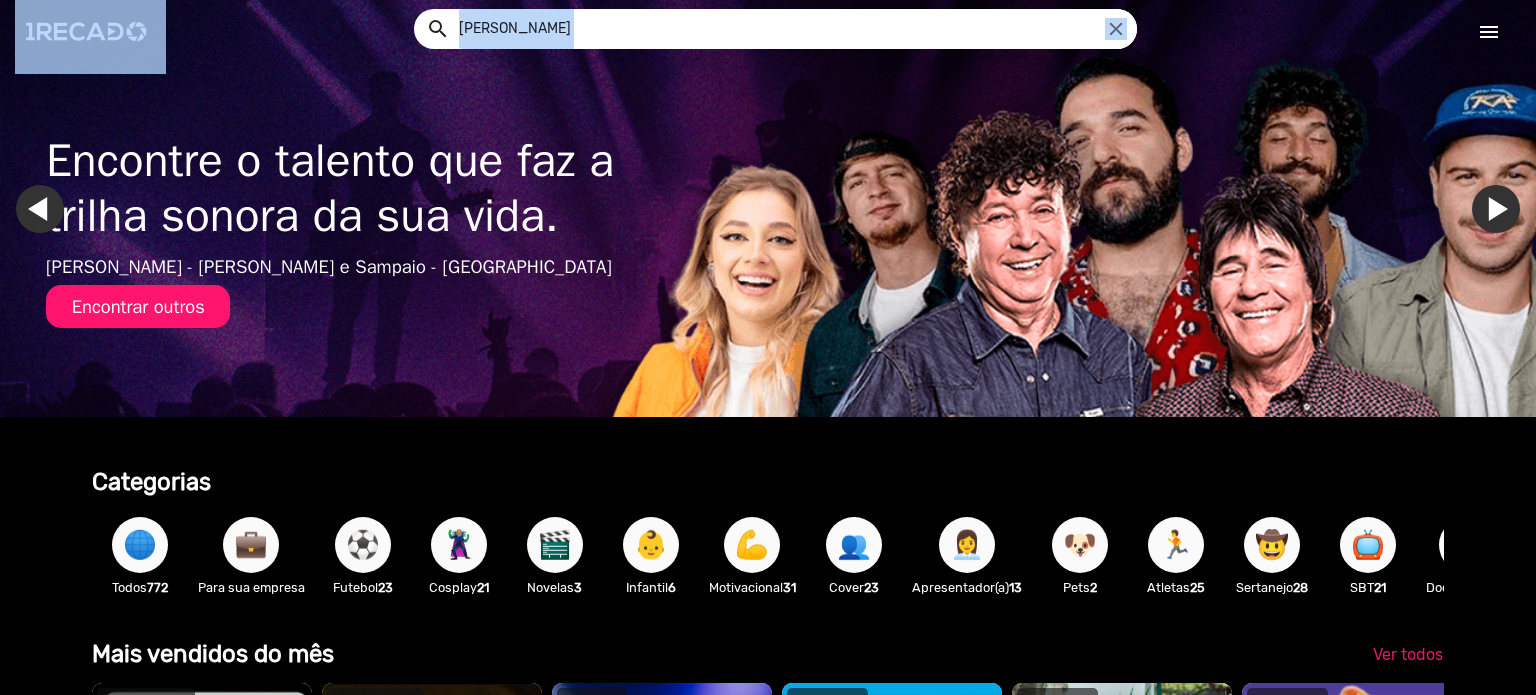 click on "search  [PERSON_NAME] close  help_outline  search  [PERSON_NAME] close menu  menu   help_outline  [PERSON_NAME]  search  Ver todos  menu  Meu perfil  Jefferson   portrait Editar Perfil   list_alt Pedidos   add_shopping_cart Carrinho de compras   local_offer Cupons   how_to_reg  Convide e ganhe!   exit_to_app Sair   help_outline  Perguntas frequentes  forum  WhatsApp 24h  android  Baixe o aplicativo  how_to_reg  Cadastro de talentos  library_books  Termos e Privacidade  rss_feed  Novidades da 1recado  security  Garantias e Pagamento Encontre o talento que faz a trilha sonora da sua vida. [PERSON_NAME] - [PERSON_NAME] e Sampaio - Banda Hotelo Encontrar outros  Ir para o último slide   Ir para o próximo slide  1RECADO PARA EMPRESAS Divulgue e expanda seus negócios. Use a seu favor a expertise dos nossos talentos com experiência no meio corporativo. Peça agora  Ir para o próximo slide   Ir para o slide anterior  BEM VINDO (A) A 1RECADO Emocione quem você ama com um vídeo dedicado. Peça agora  Ir para o próximo slide  Categorias" at bounding box center [768, 107] 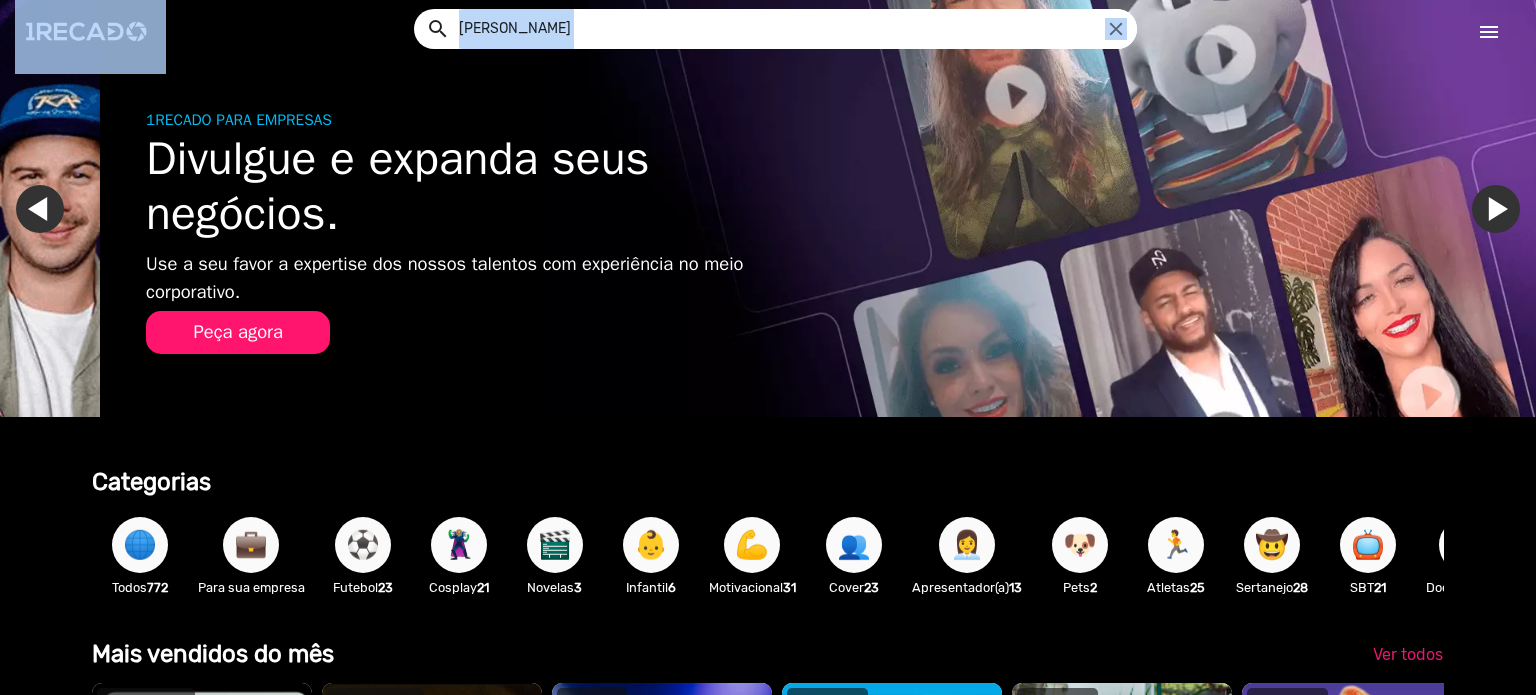 scroll, scrollTop: 0, scrollLeft: 1520, axis: horizontal 